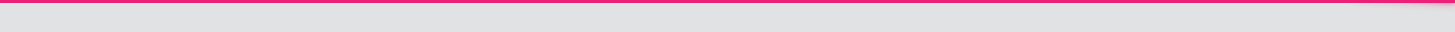 scroll, scrollTop: 0, scrollLeft: 0, axis: both 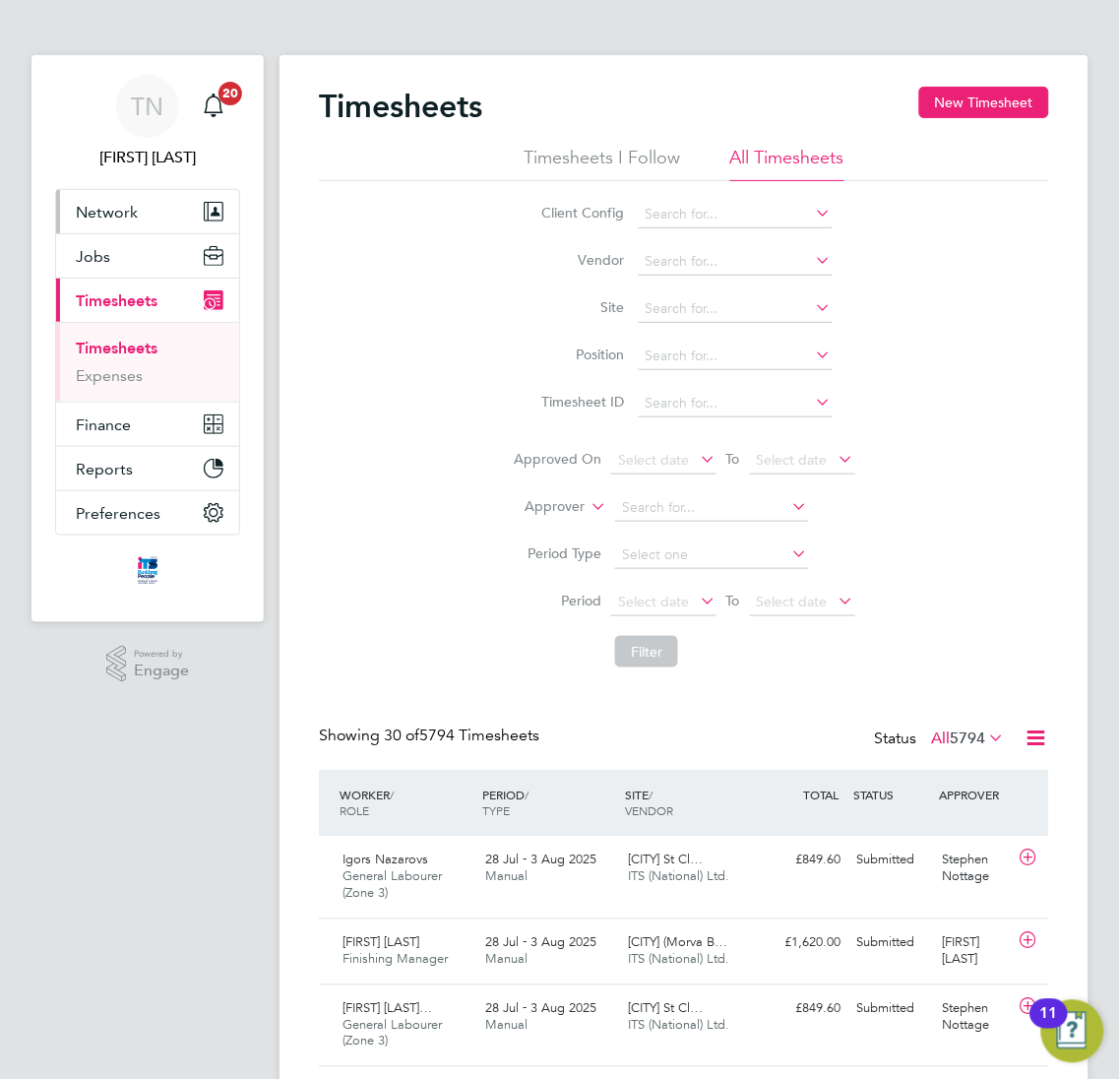 click on "Network" at bounding box center (148, 212) 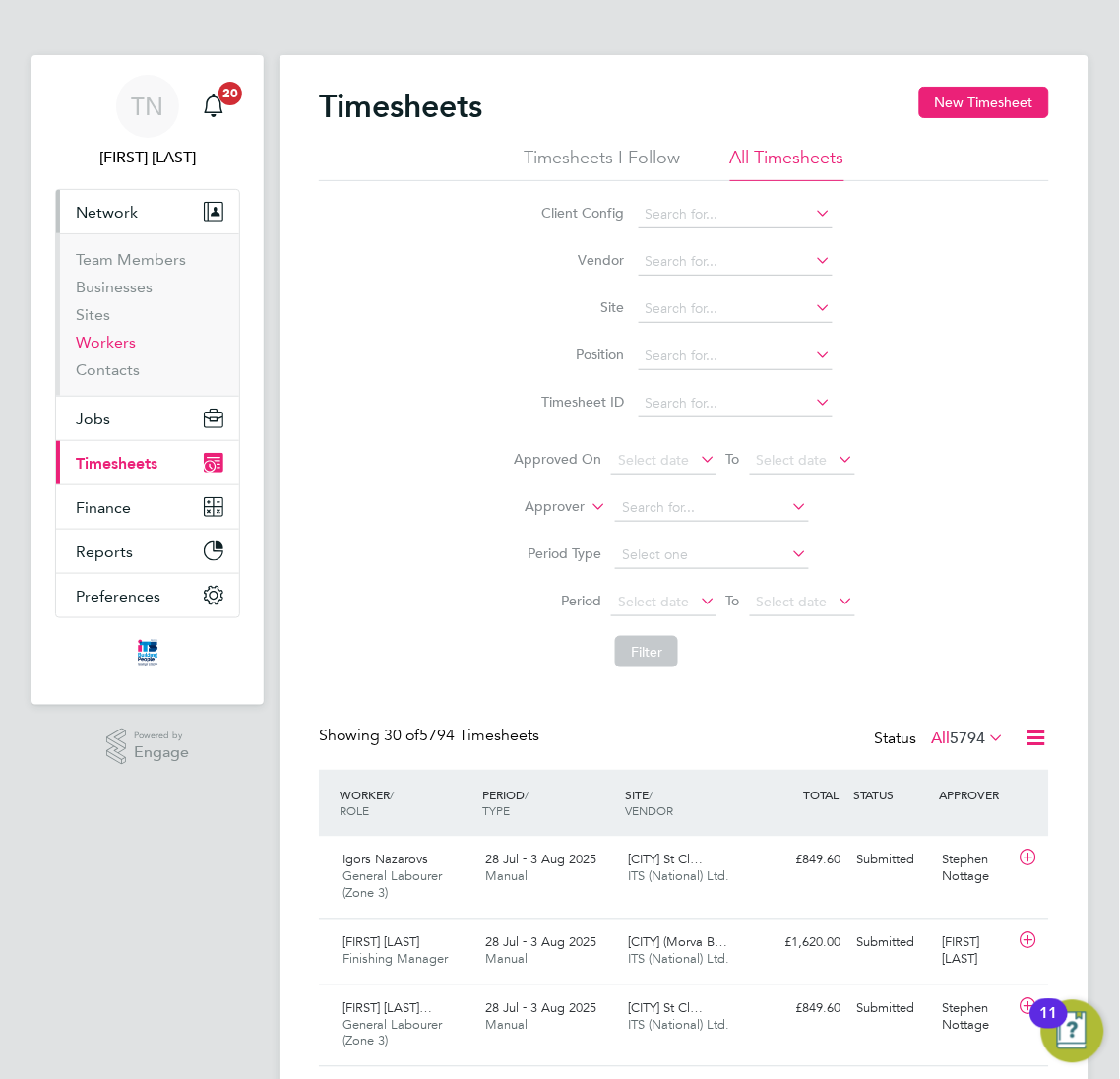 click on "Workers" at bounding box center (105, 342) 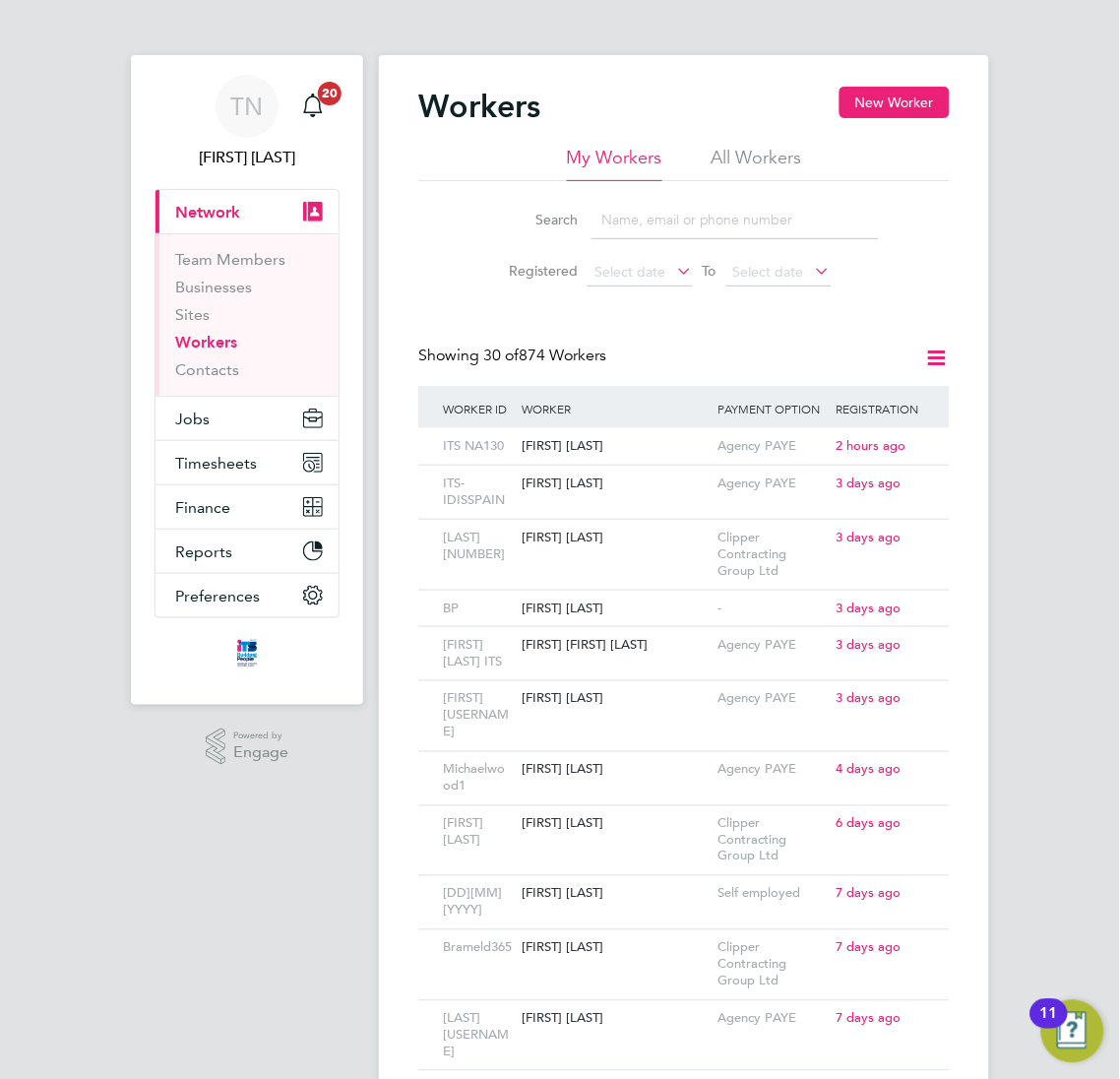 click 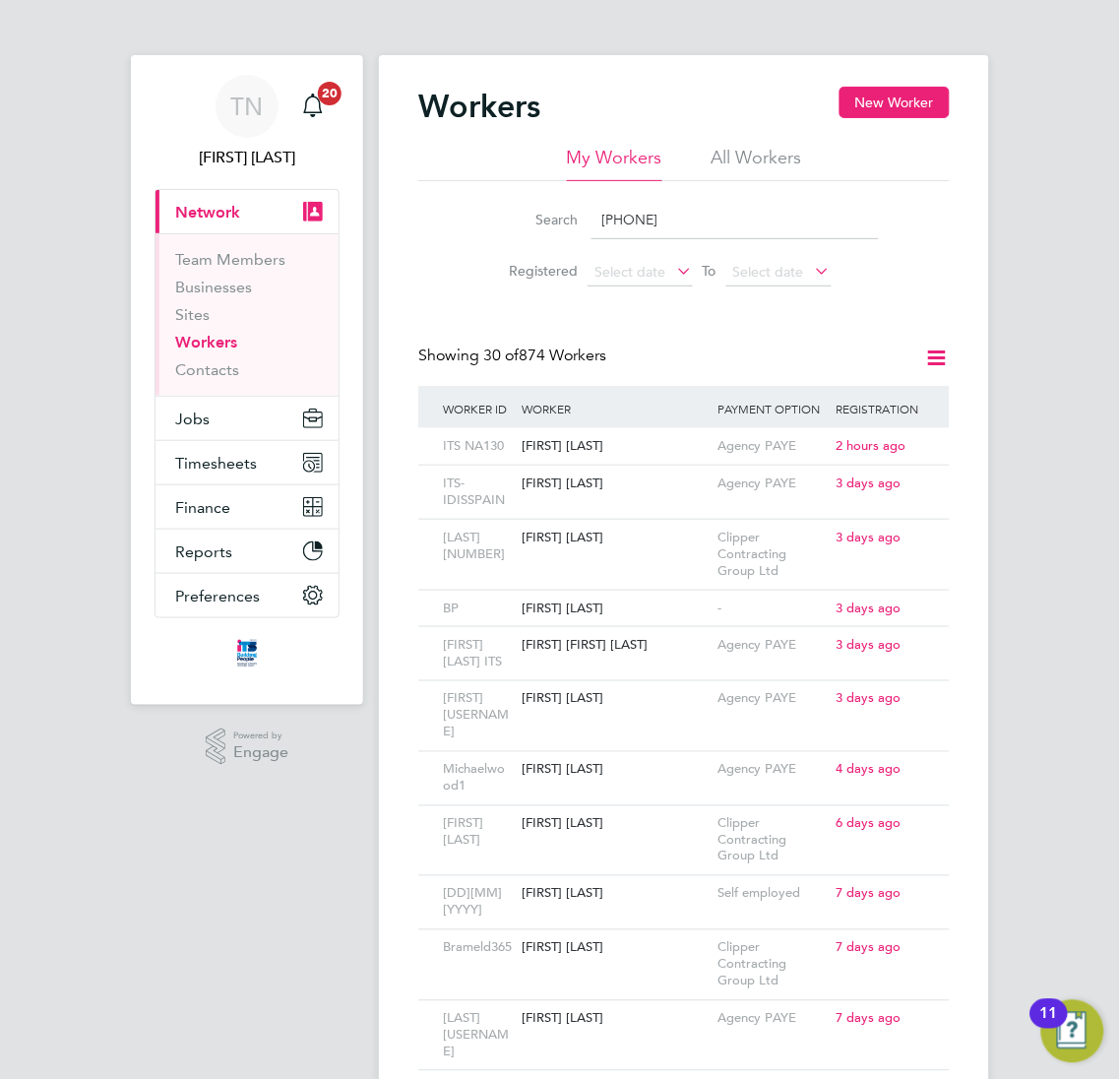 type on "[PHONE]" 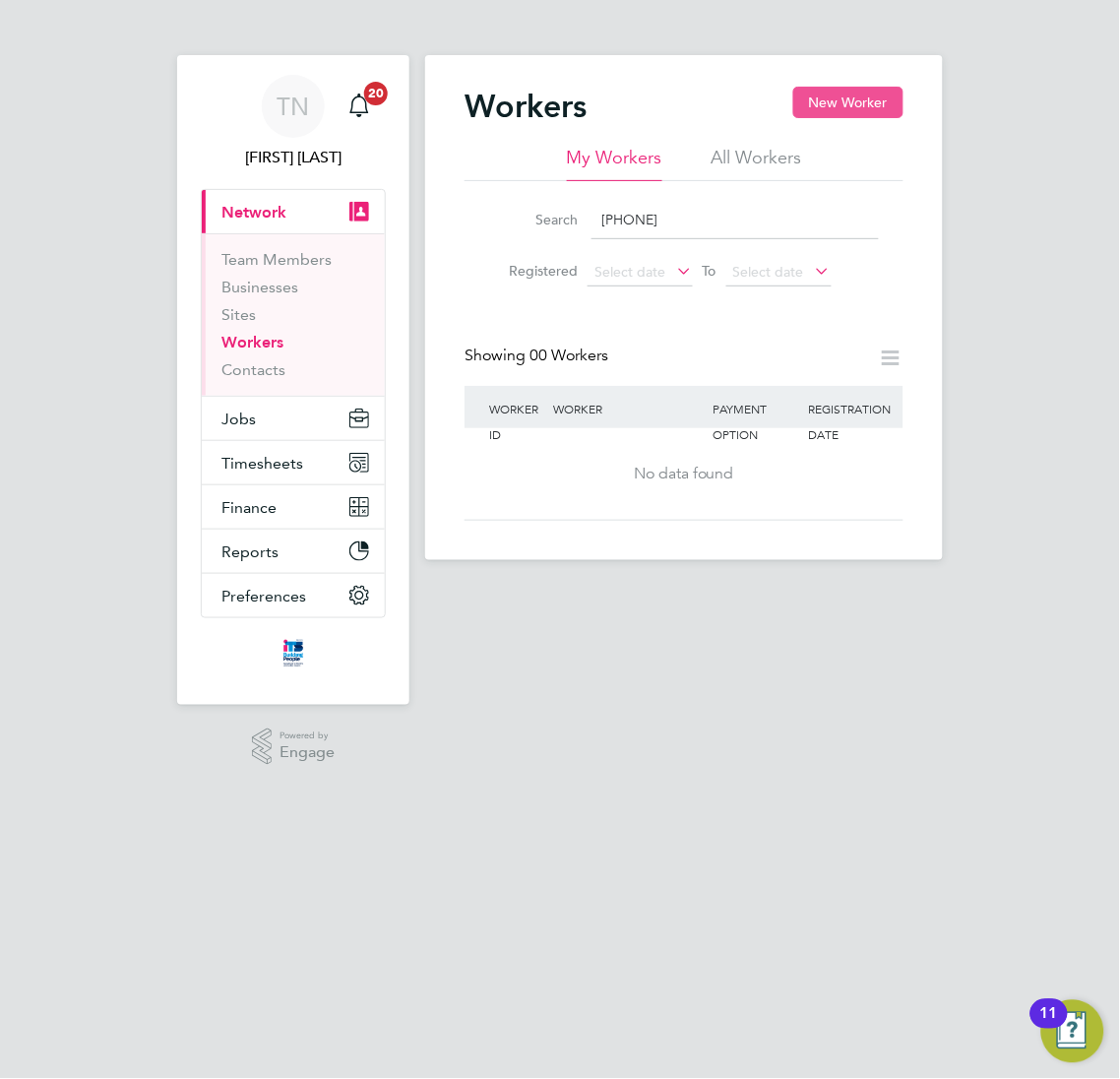click on "New Worker" 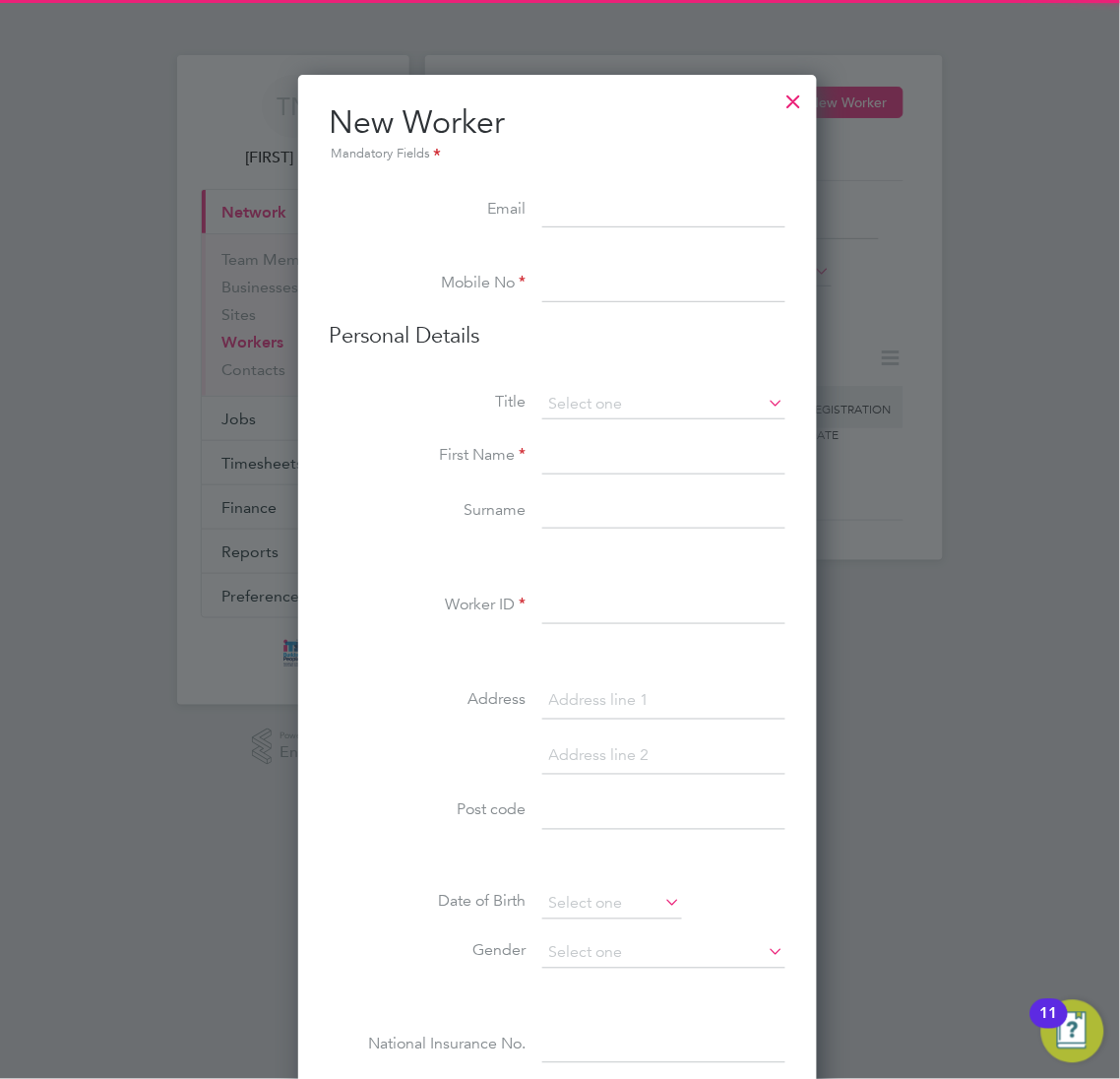 click at bounding box center (663, 285) 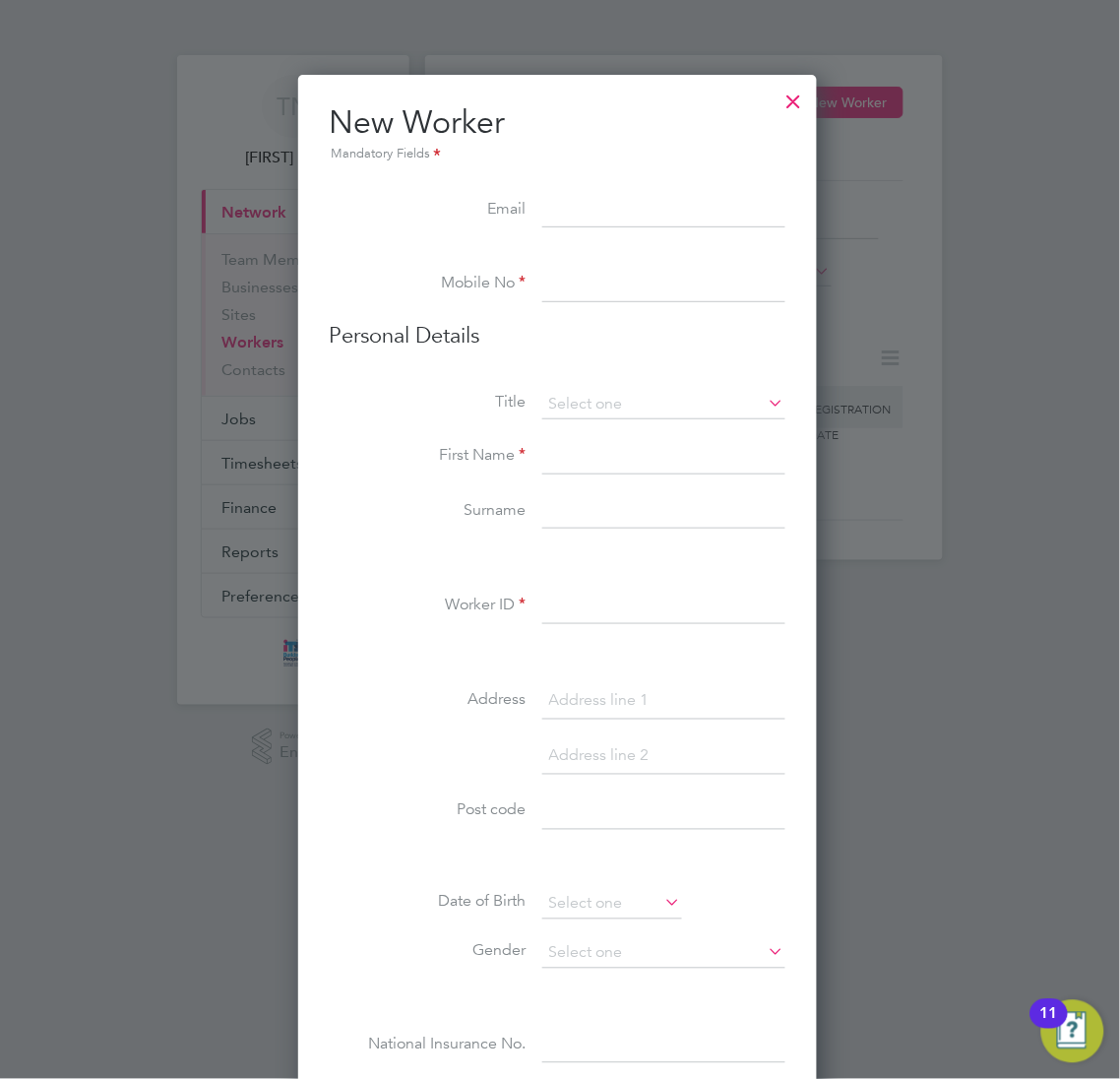paste on "[PHONE]" 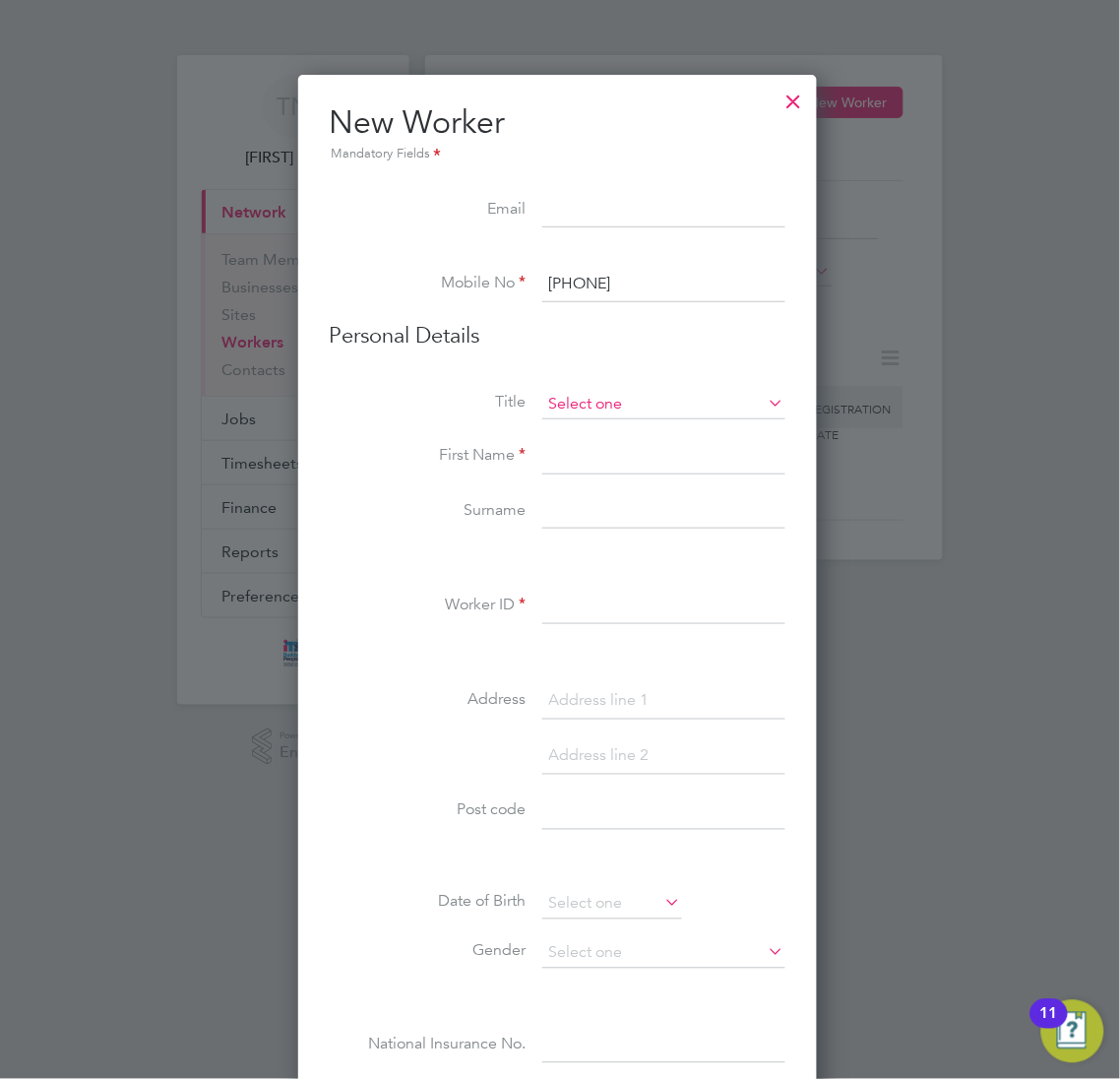 type on "[PHONE]" 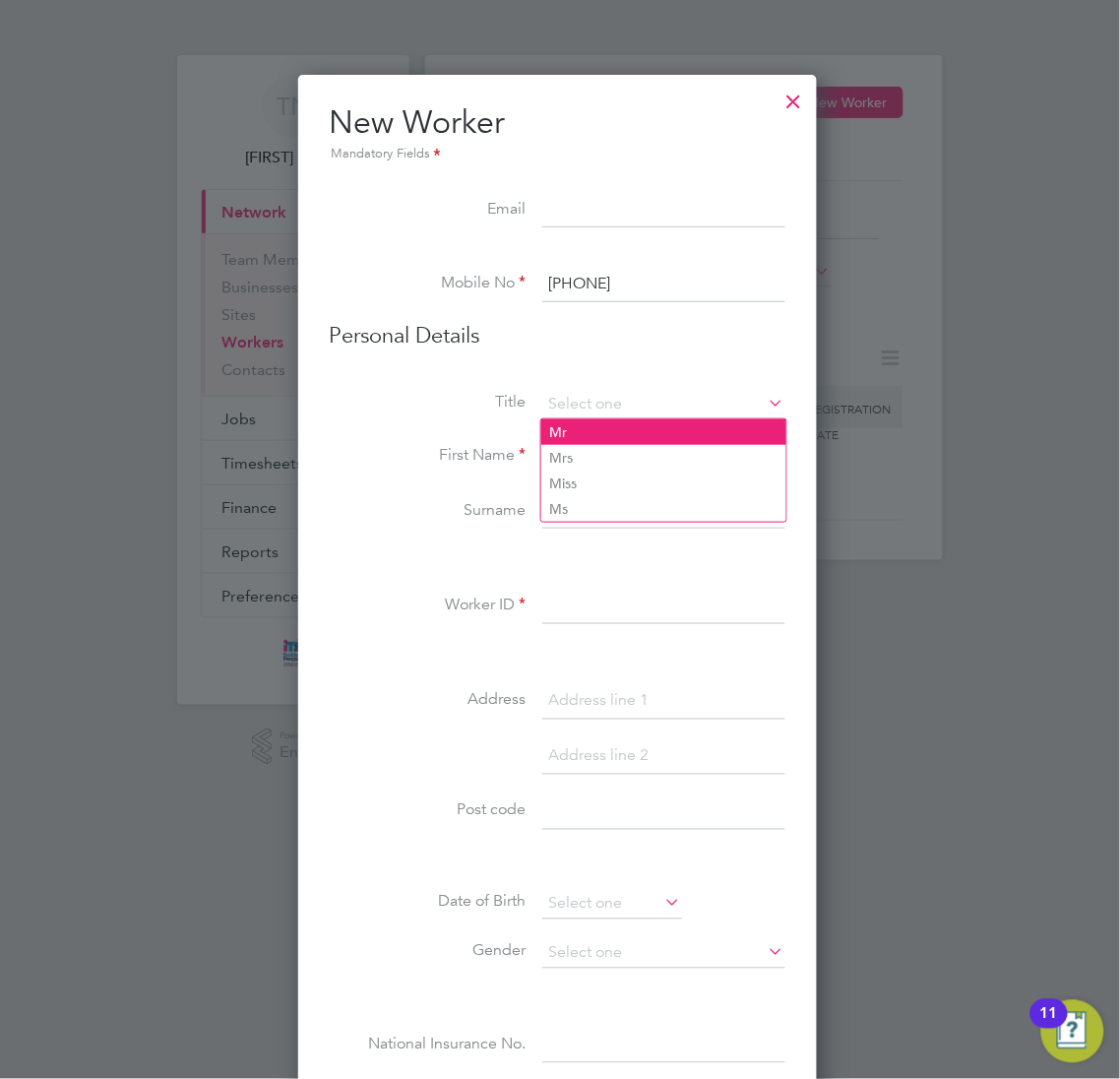 click on "Mr" 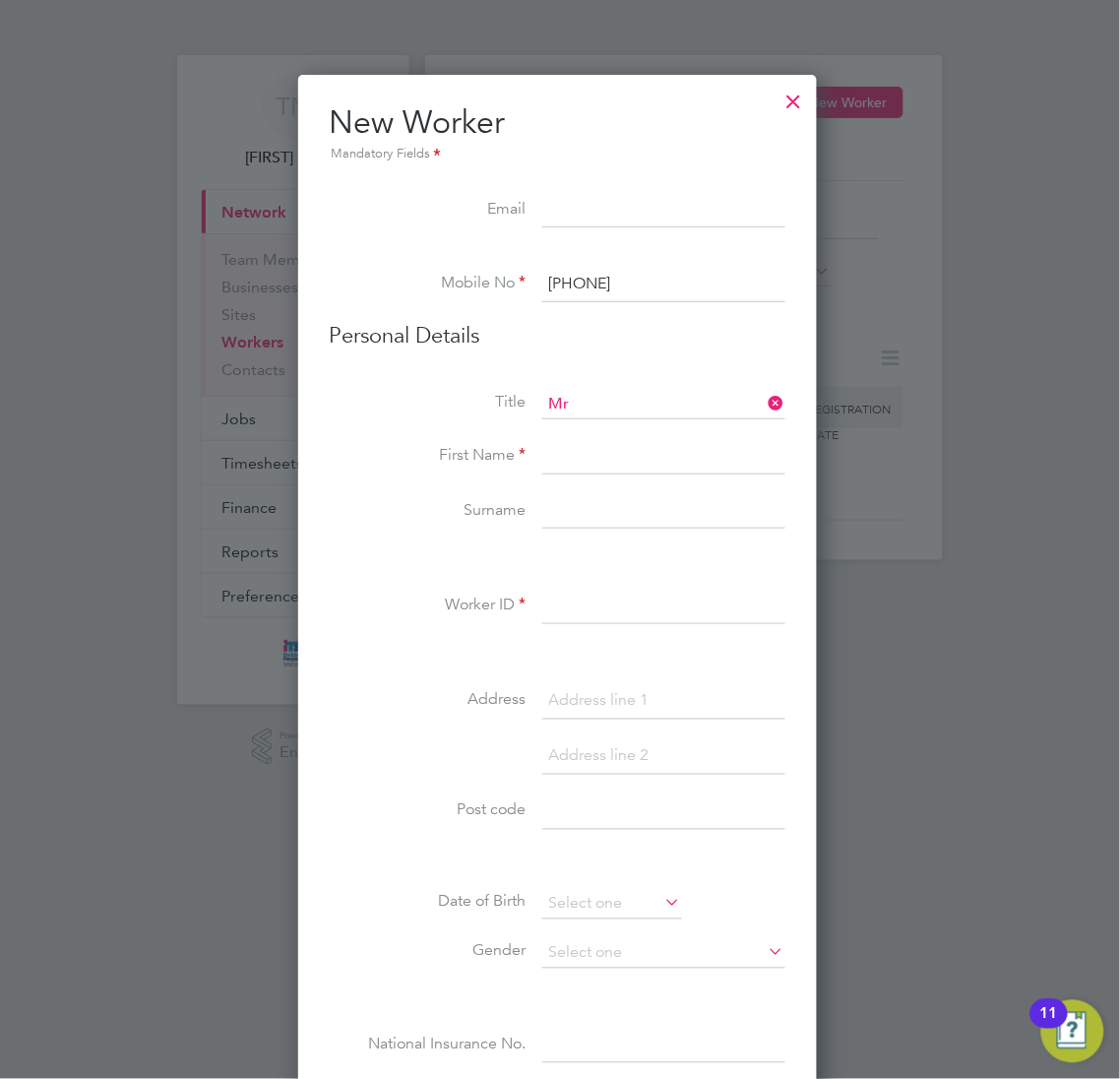 click at bounding box center [663, 457] 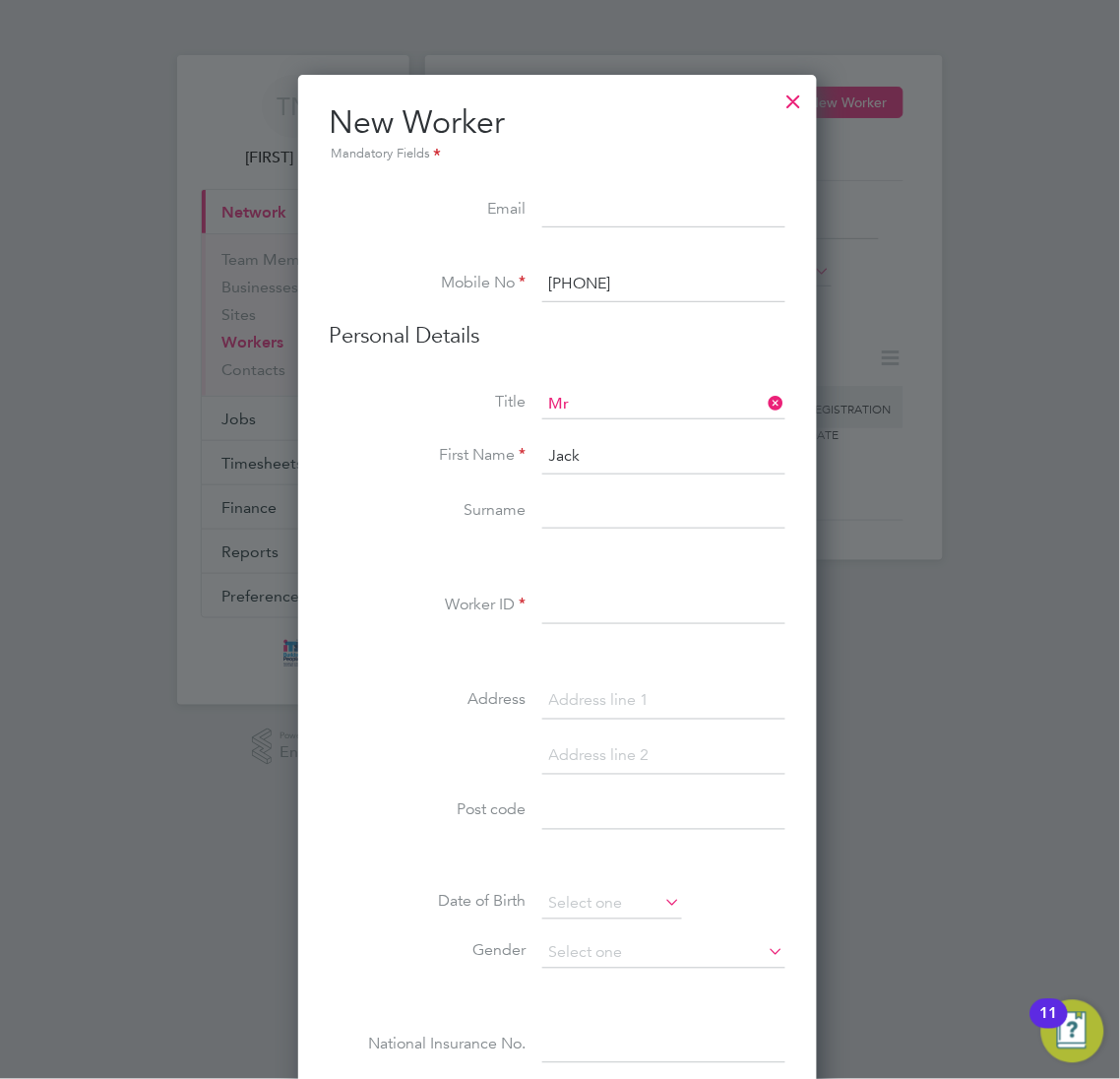 type on "Jack" 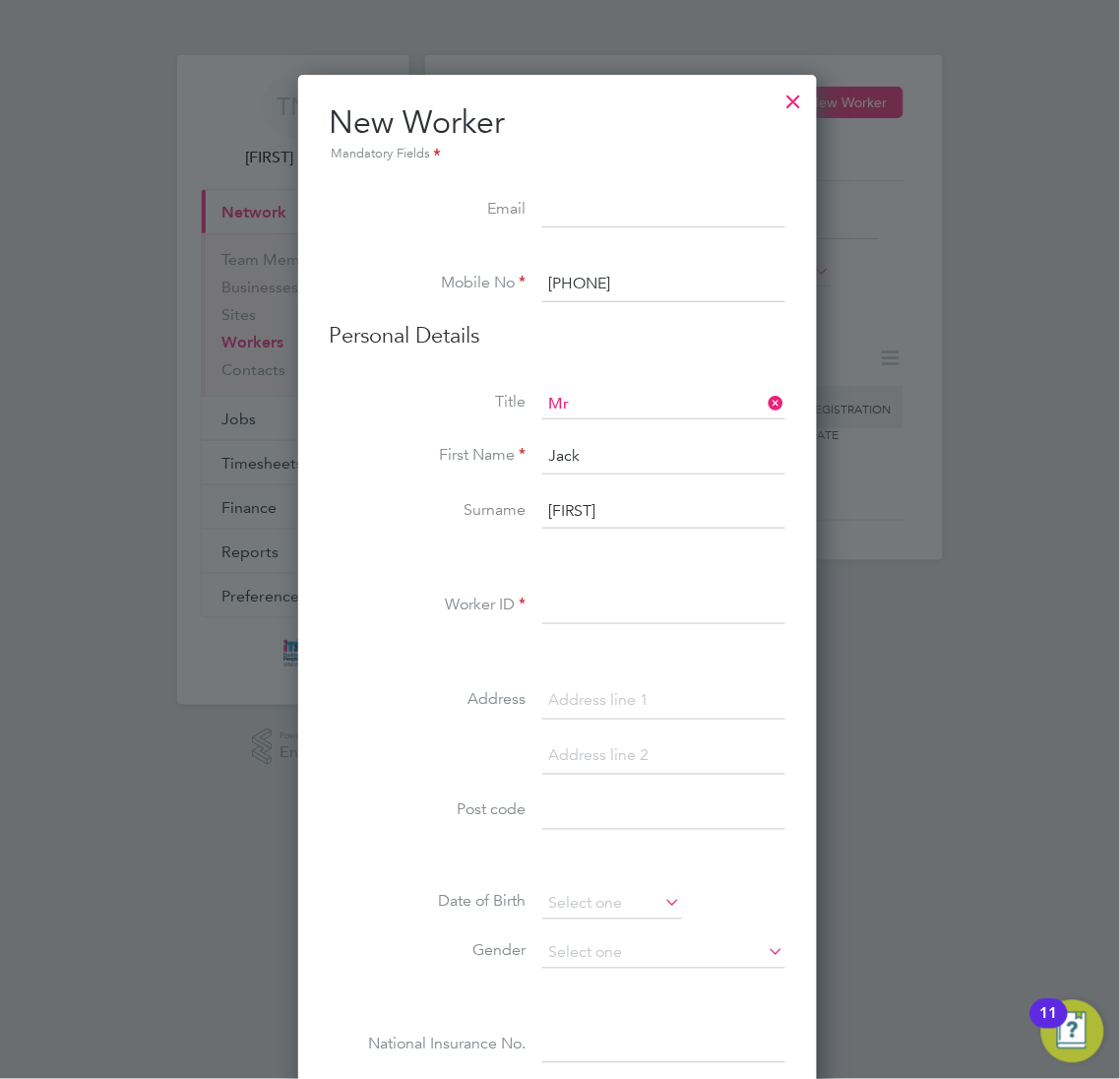 type on "[FIRST]" 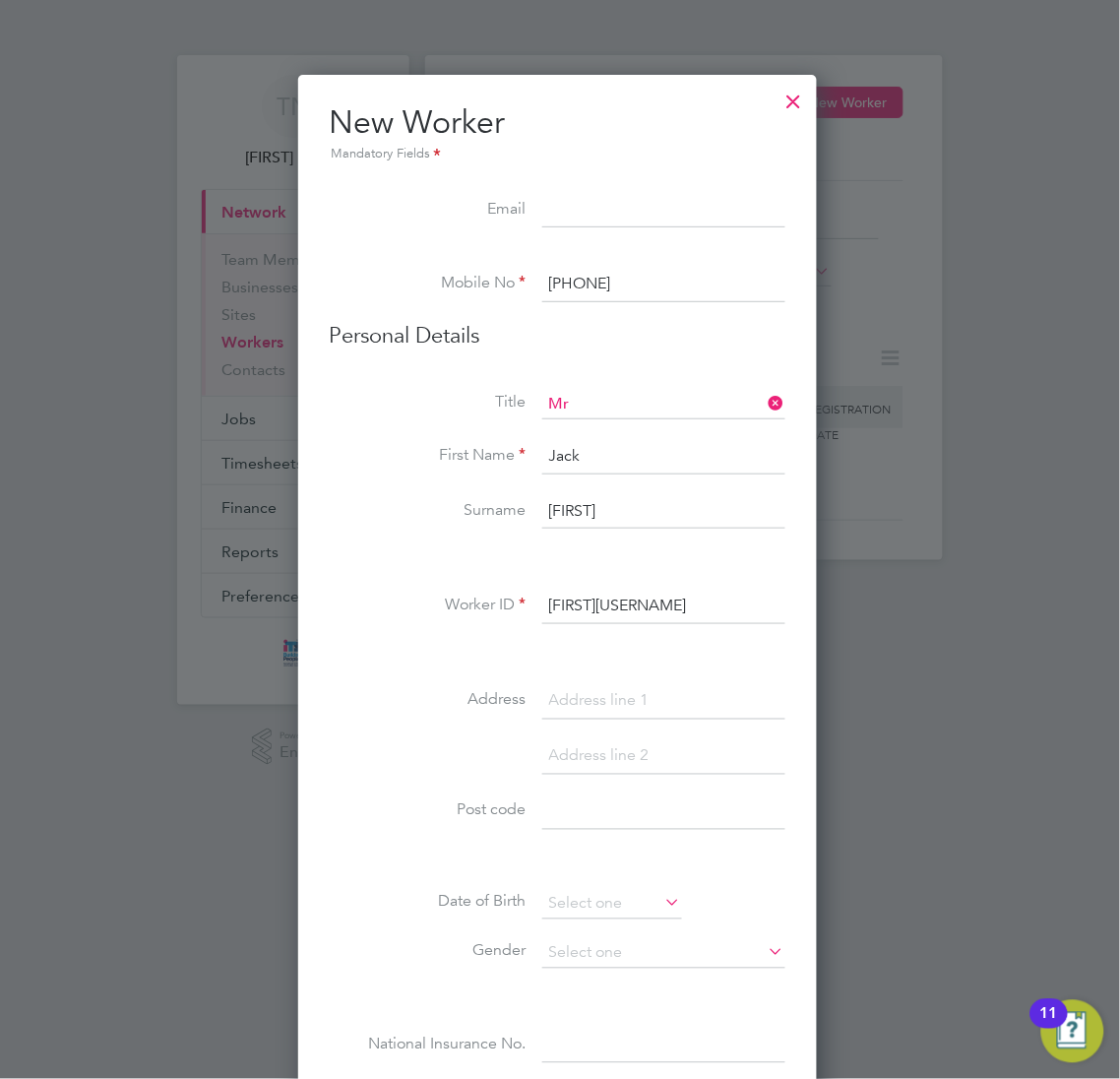 type on "[FIRST][USERNAME]" 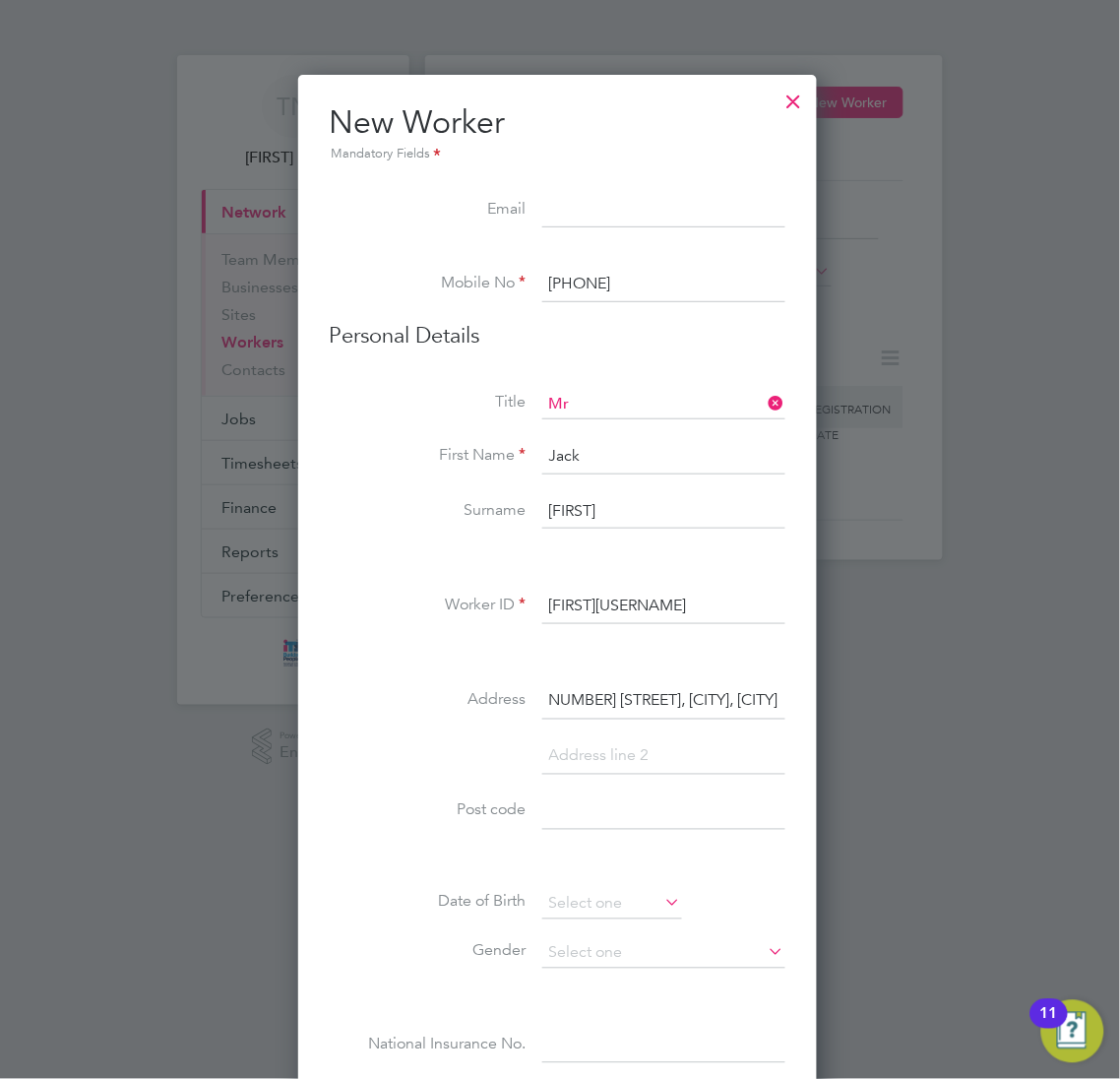 scroll, scrollTop: 0, scrollLeft: 22, axis: horizontal 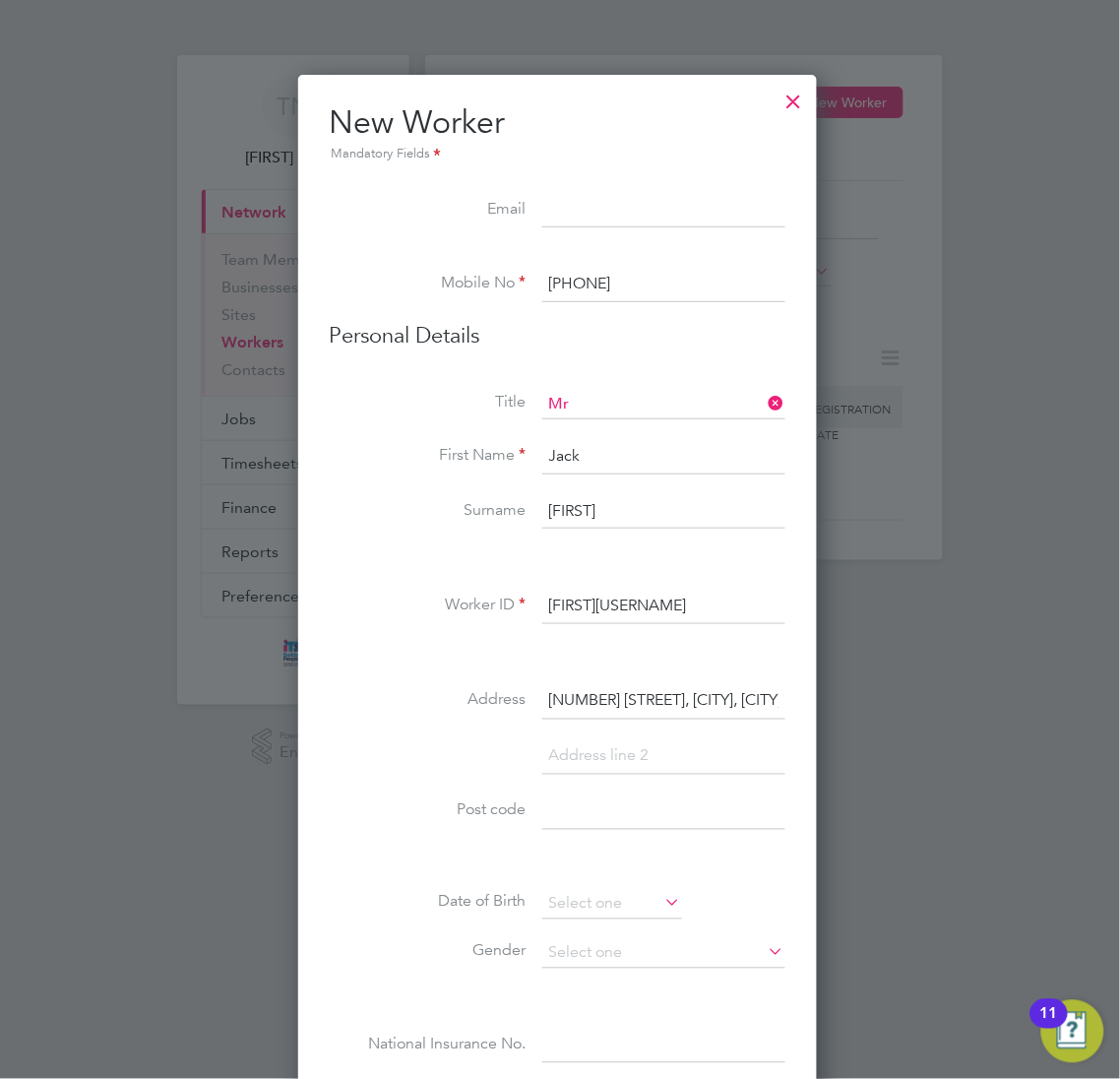 paste on "[NUMBER] [STREET], [CITY], [CITY], [POSTCODE]" 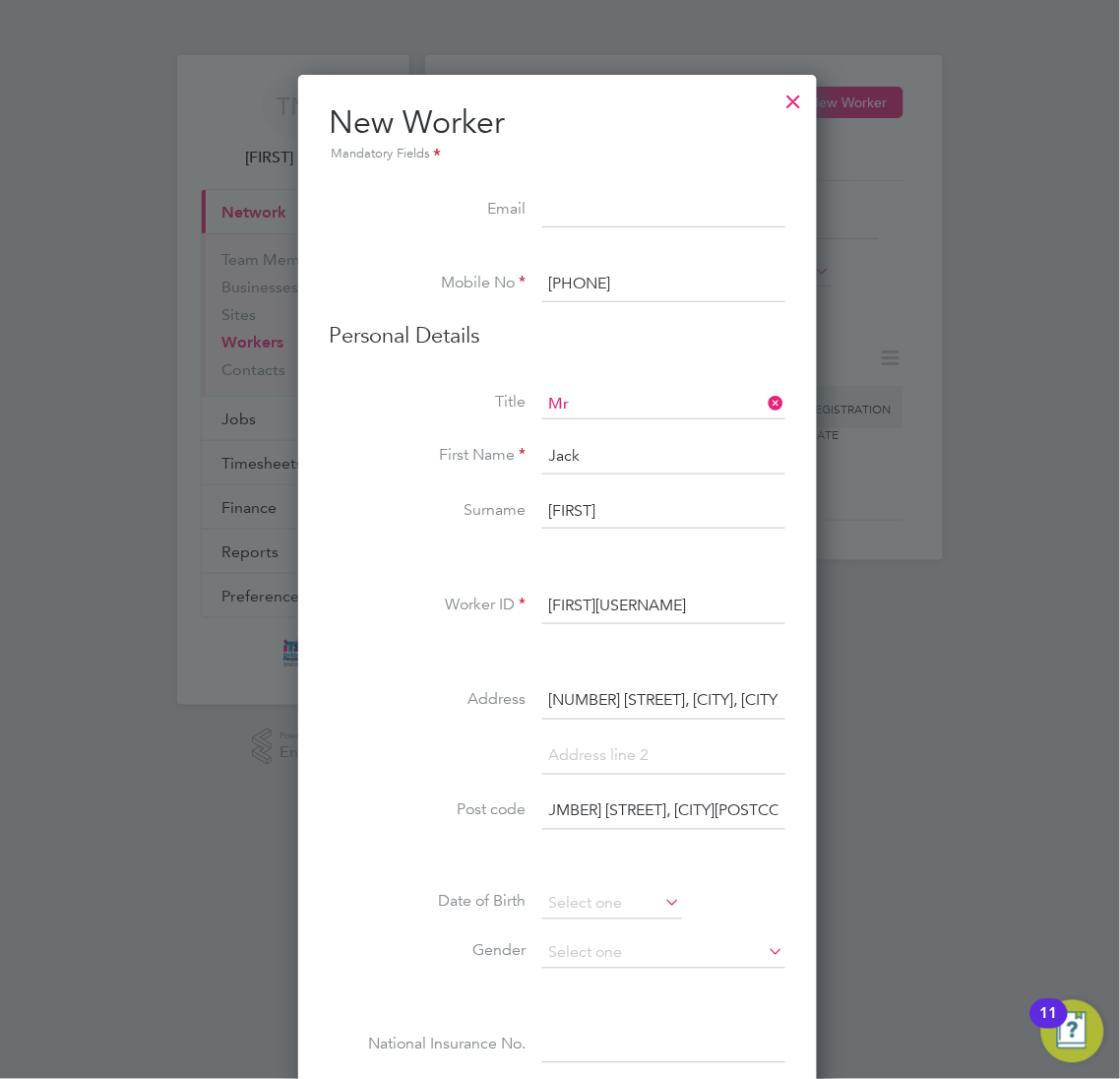 scroll, scrollTop: 0, scrollLeft: 0, axis: both 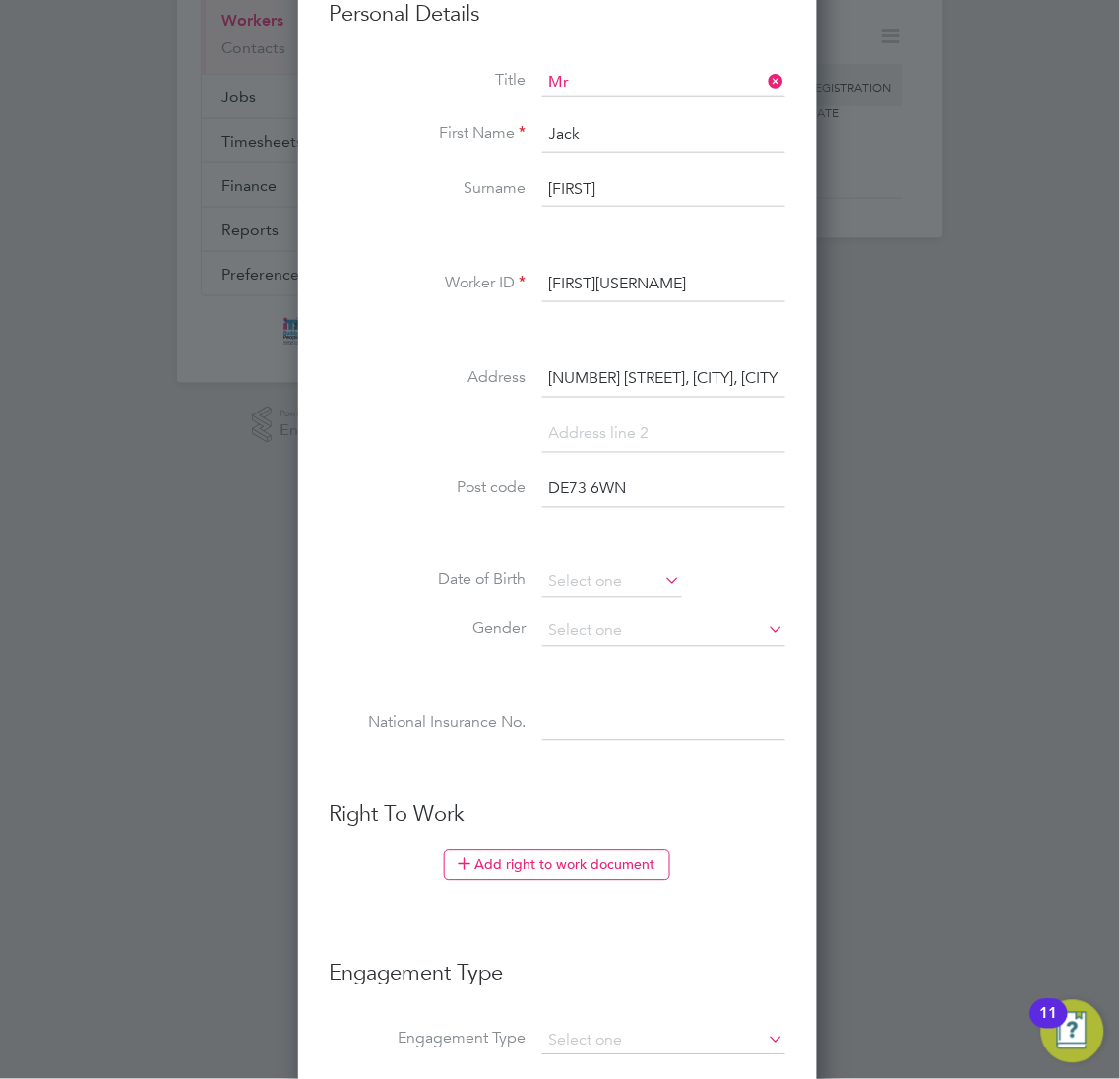 type on "DE73 6WN" 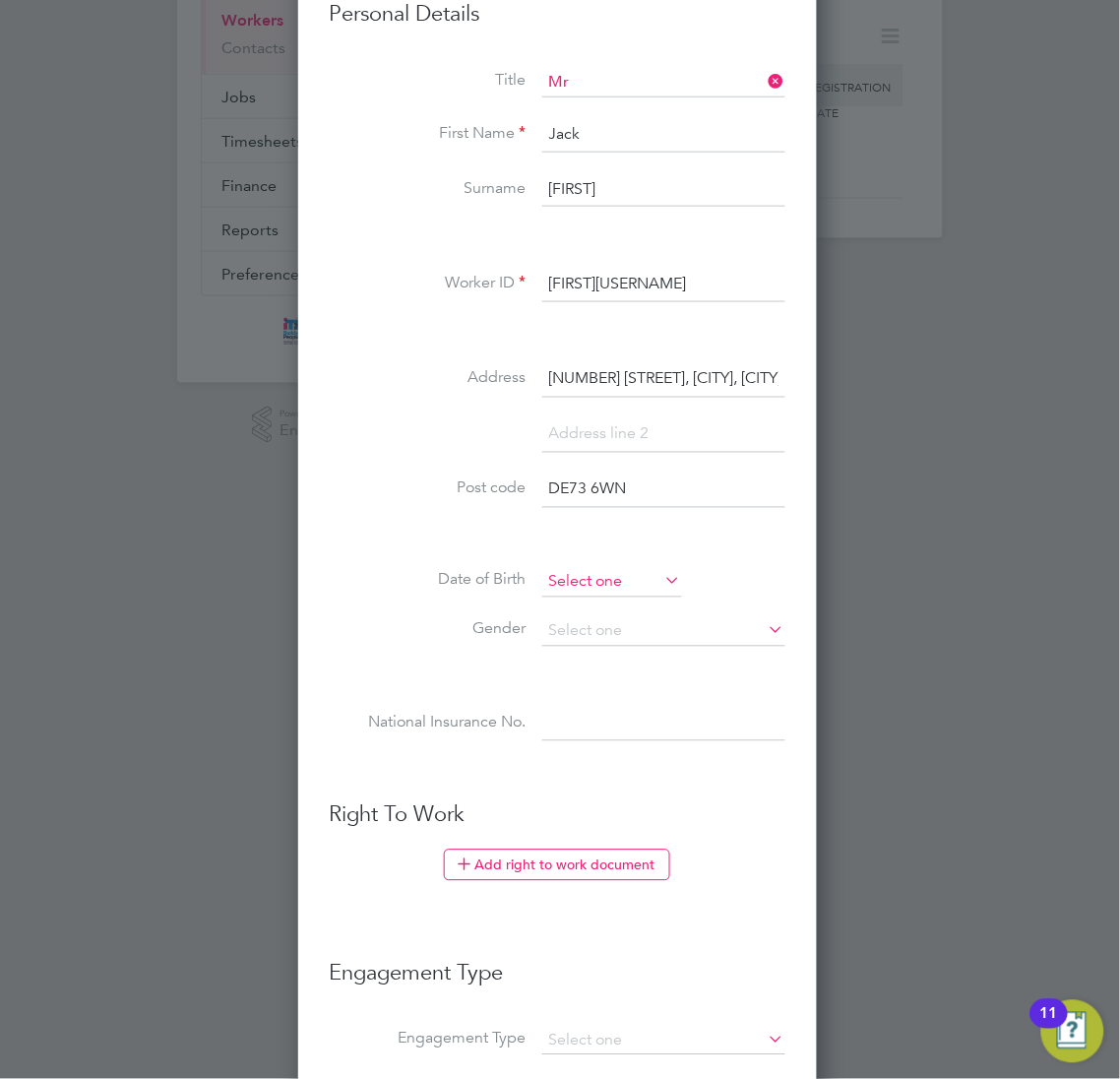 click at bounding box center [612, 583] 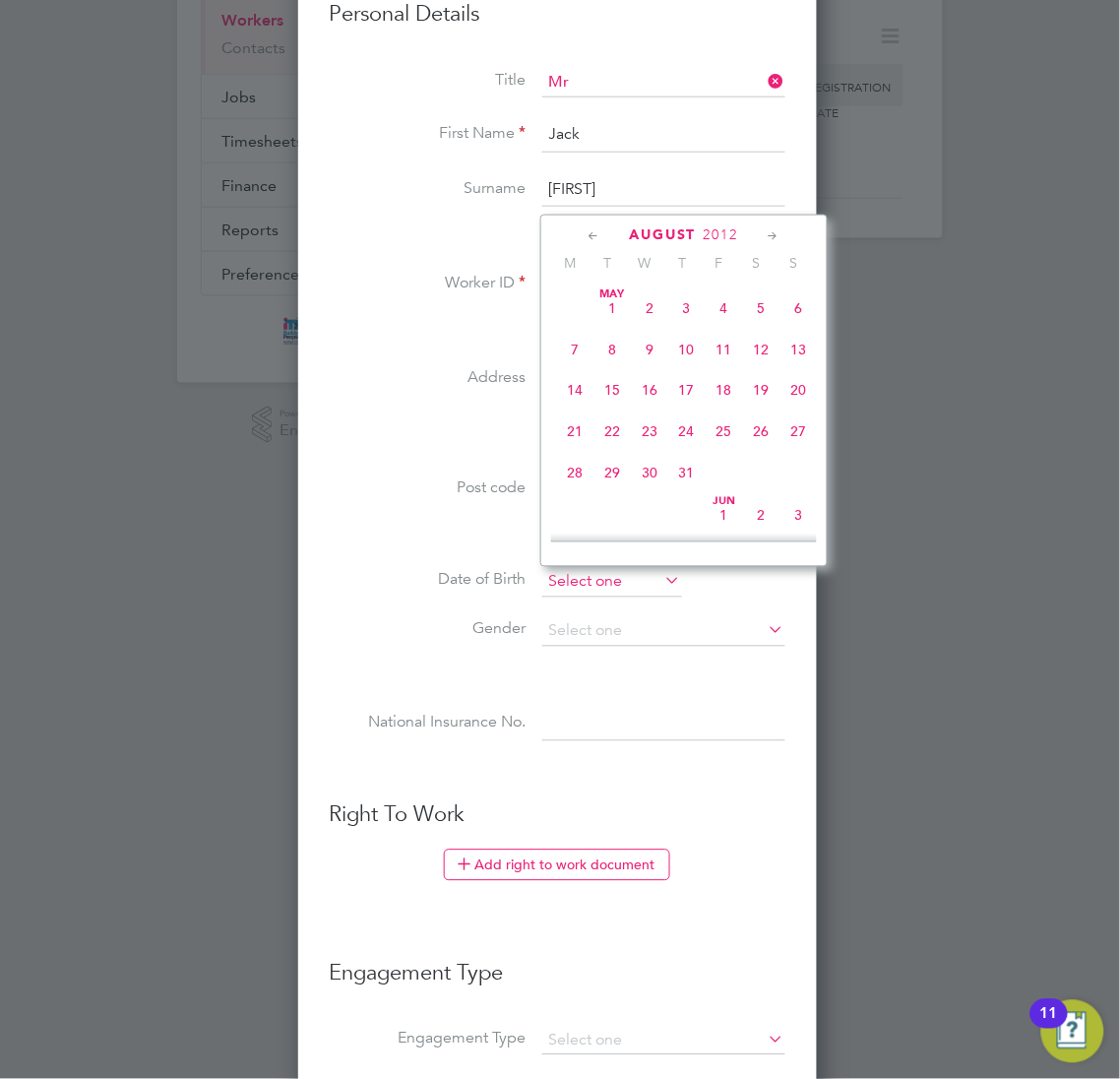 scroll, scrollTop: 593, scrollLeft: 0, axis: vertical 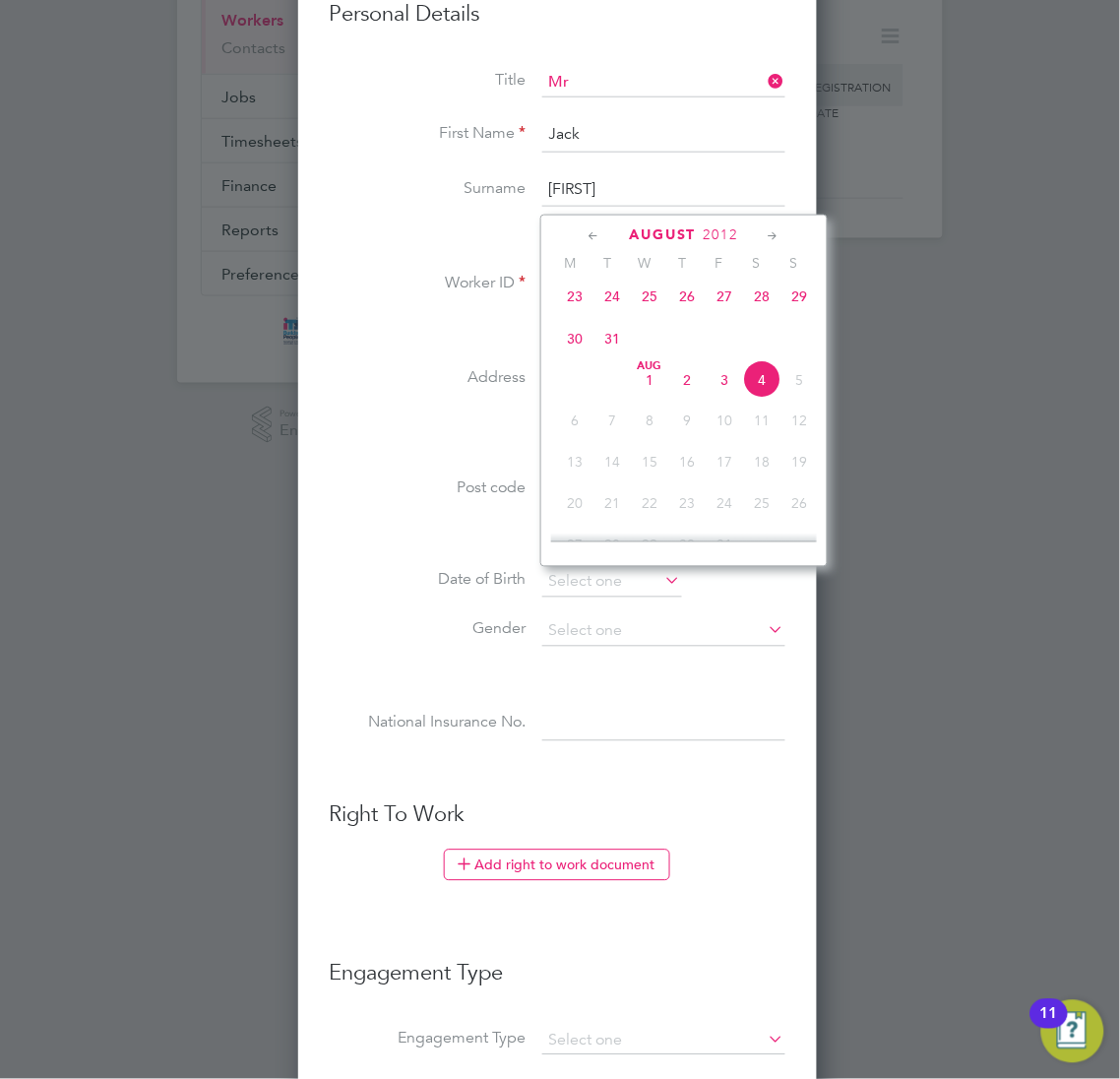 click on "2012" 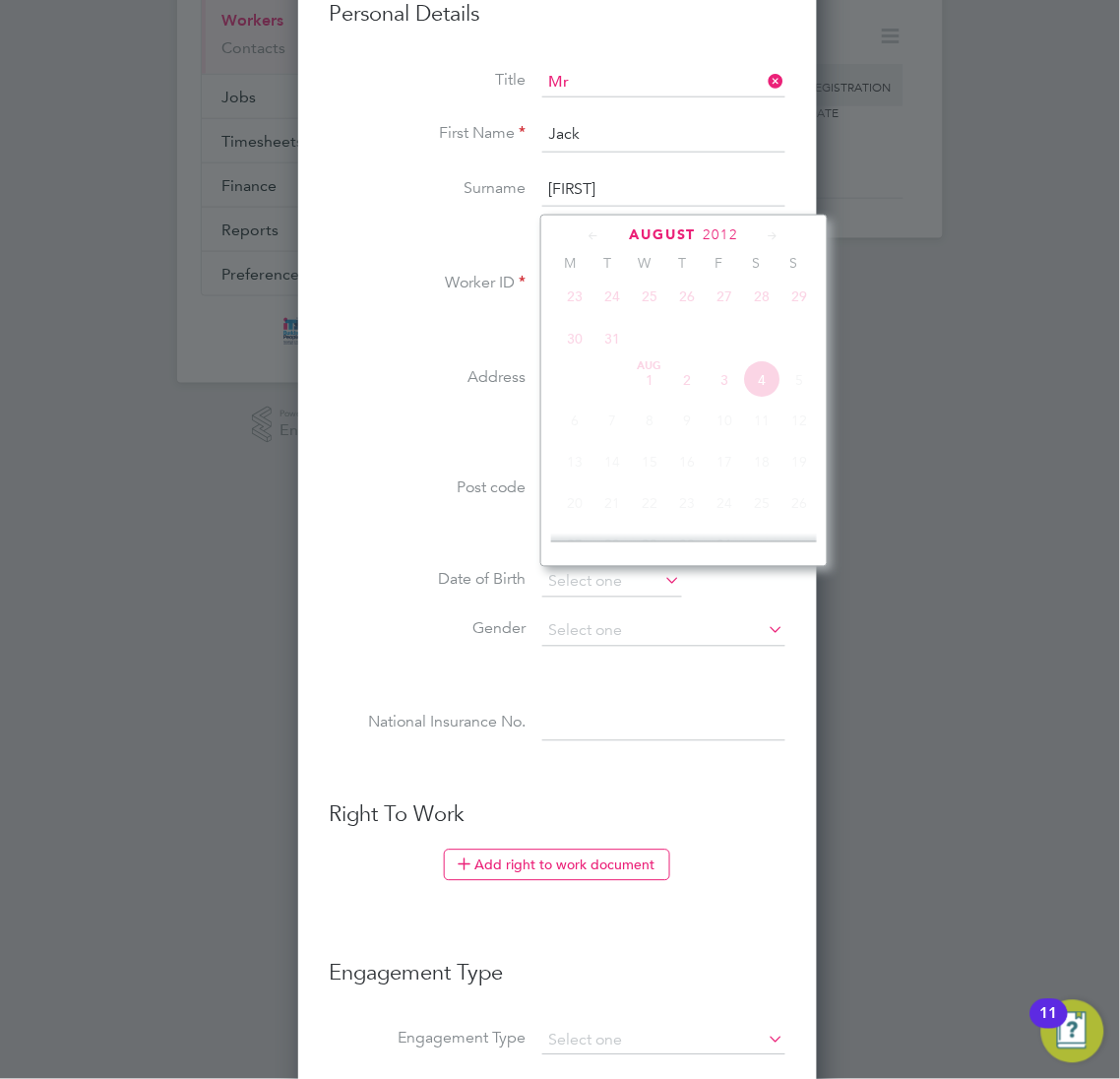 scroll, scrollTop: 518, scrollLeft: 0, axis: vertical 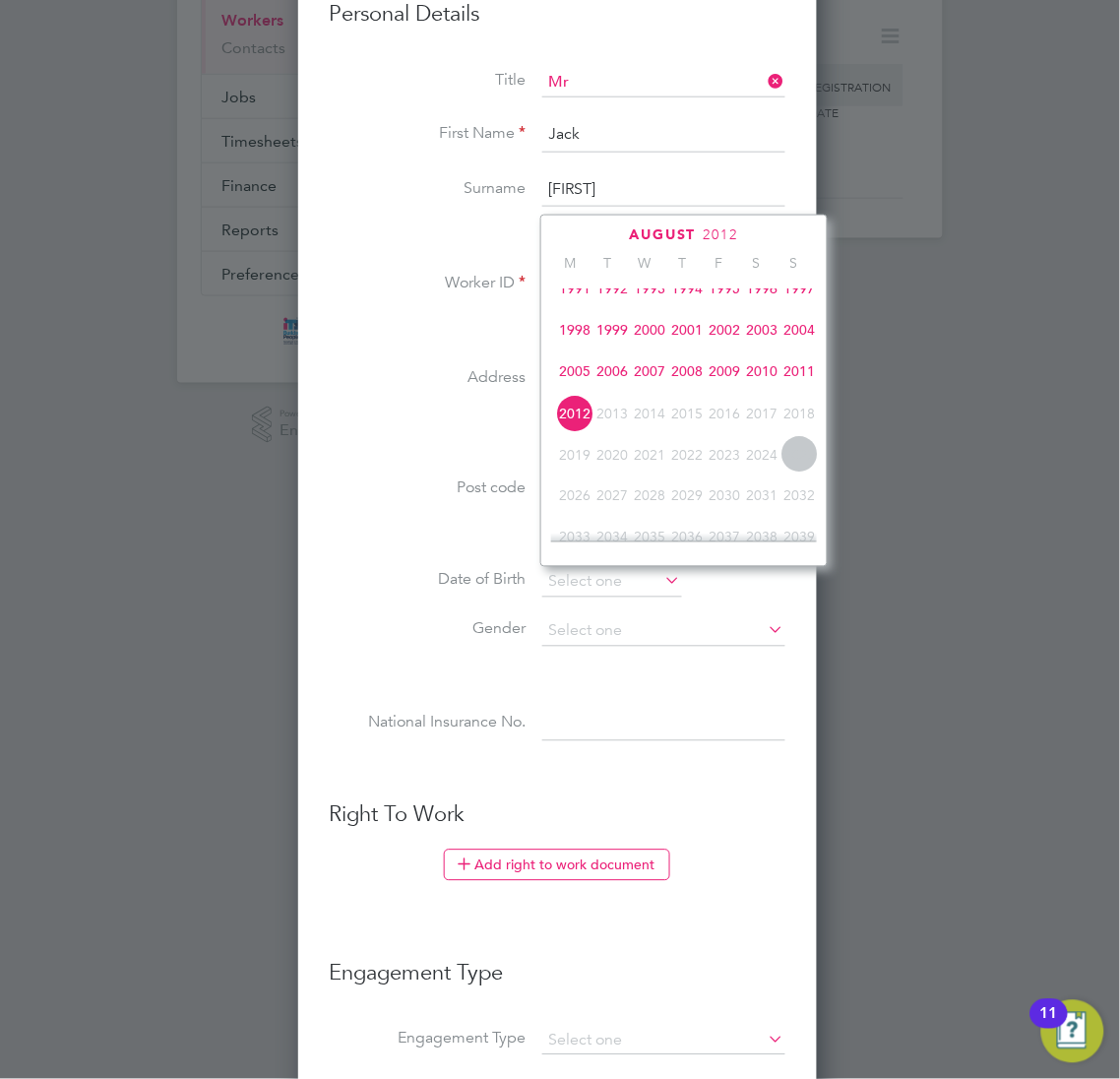 click on "1995" 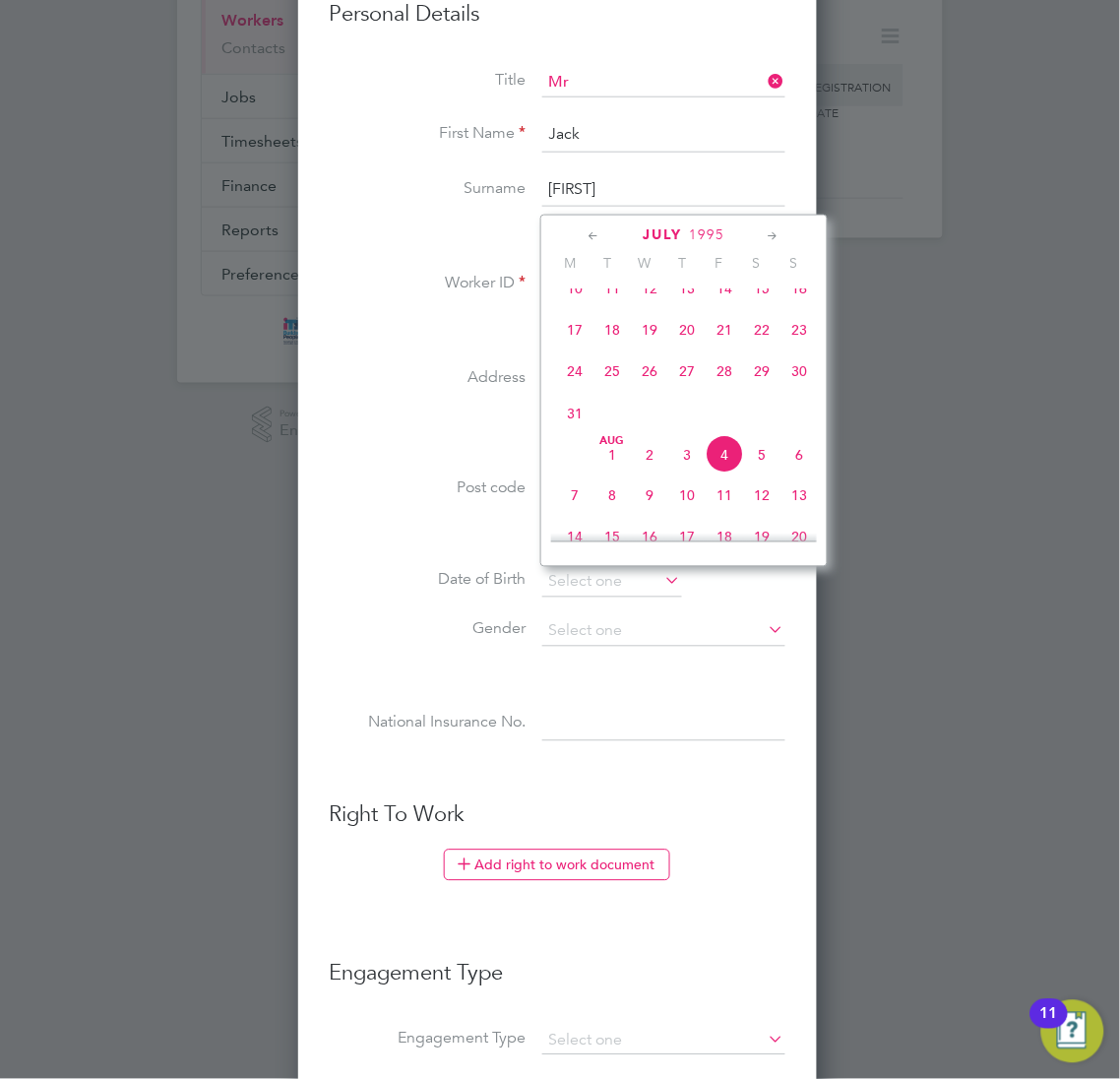 click 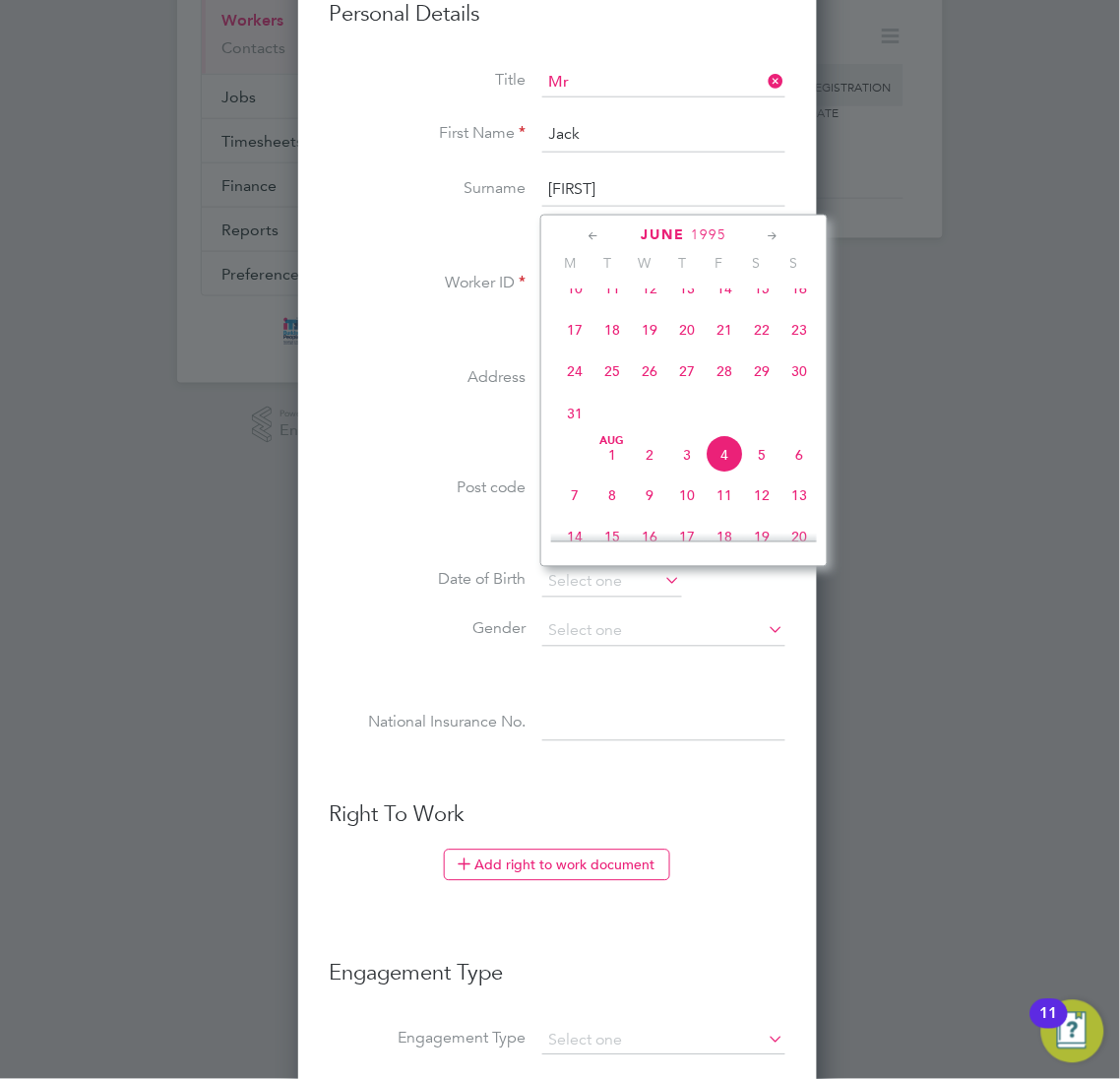 scroll, scrollTop: 211, scrollLeft: 0, axis: vertical 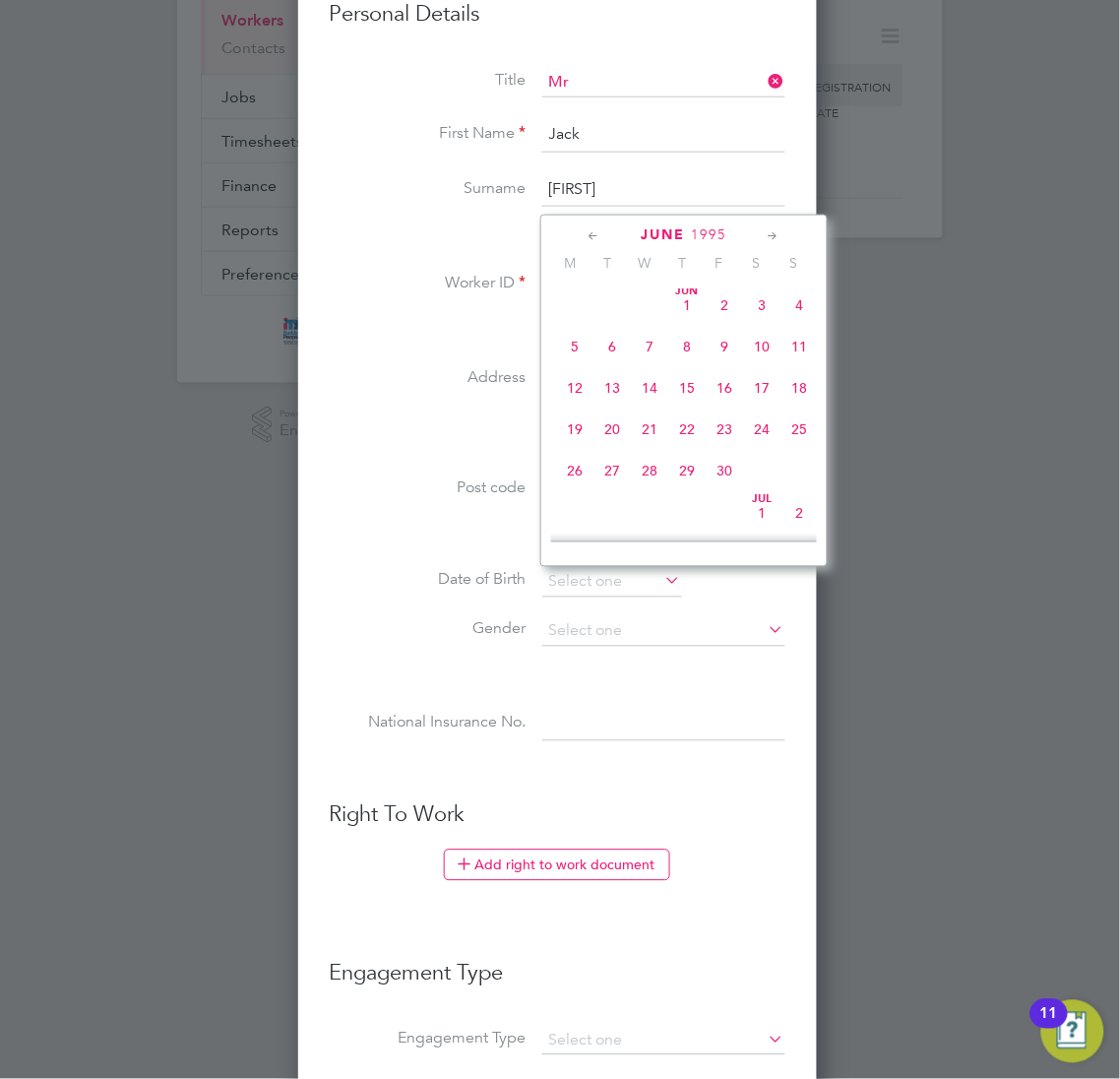 click 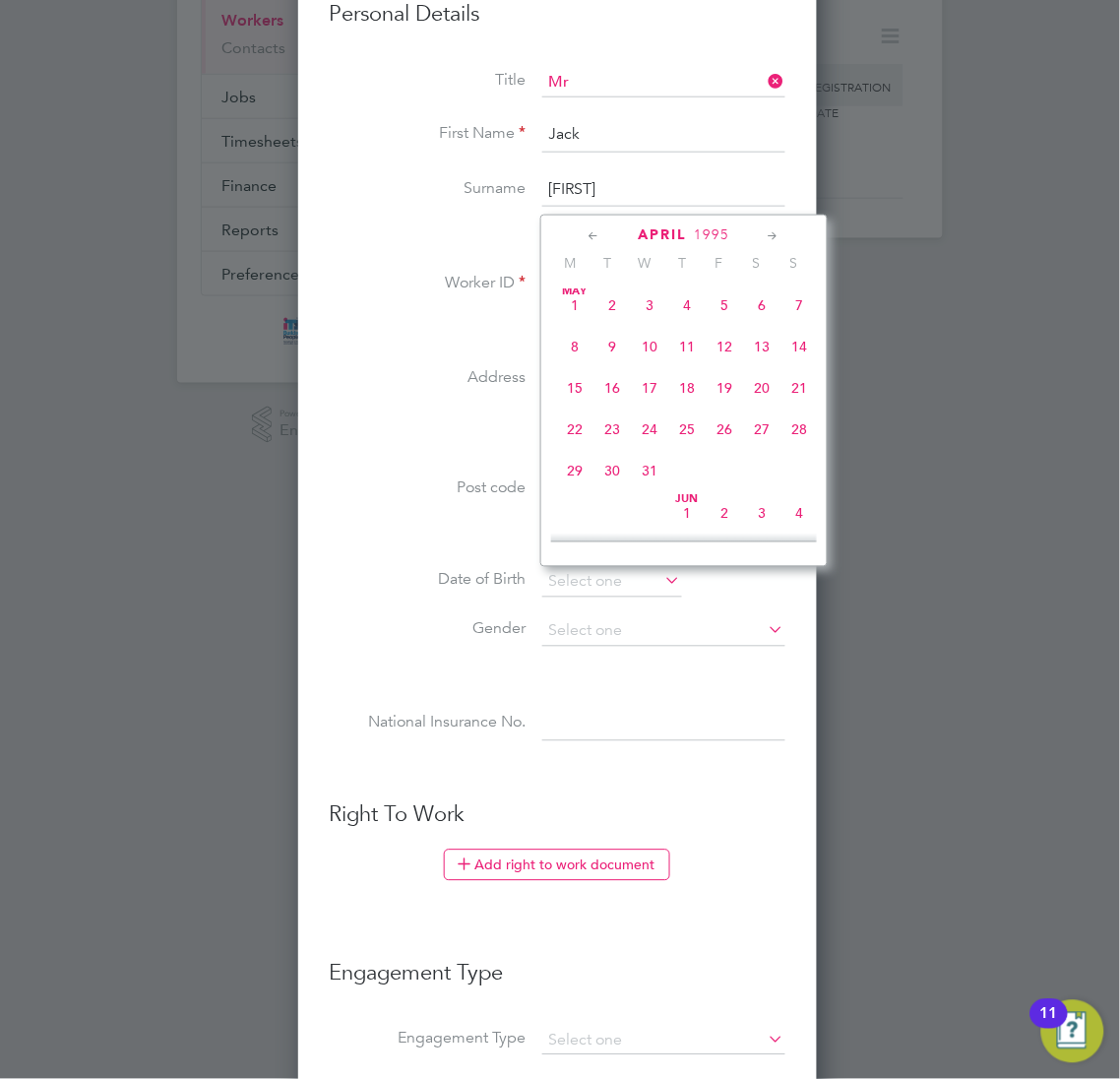 scroll, scrollTop: 0, scrollLeft: 0, axis: both 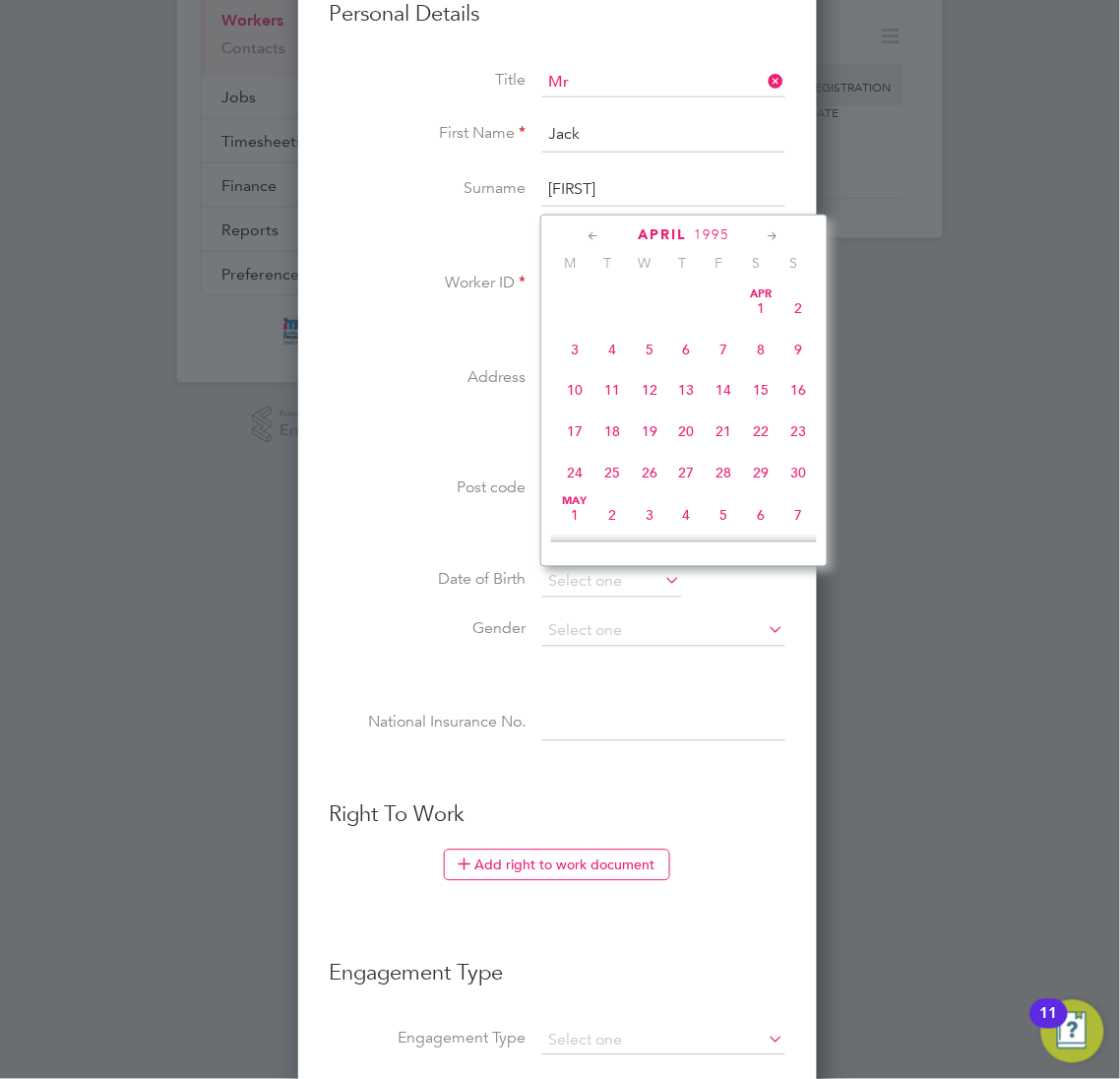 click 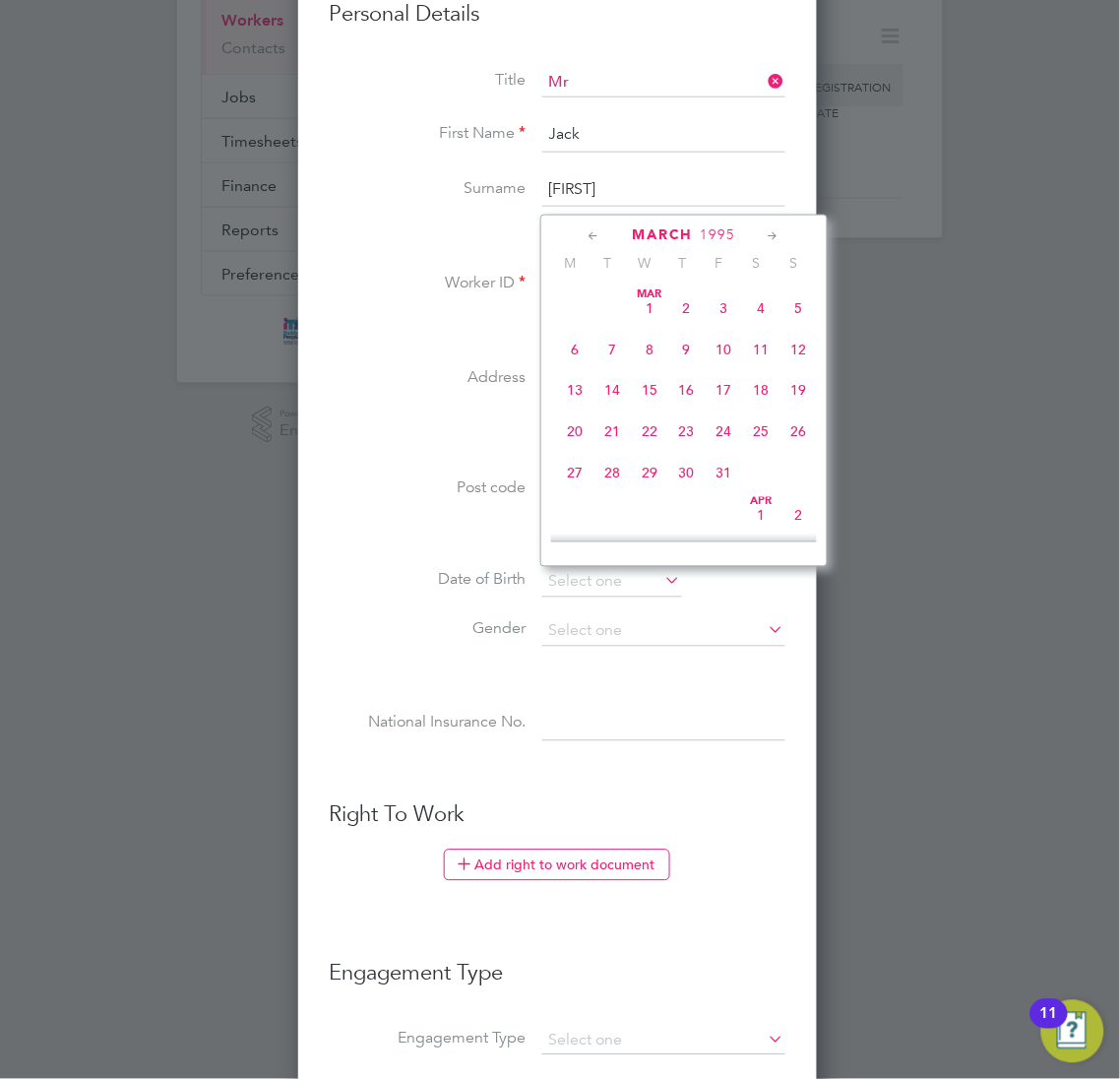 click 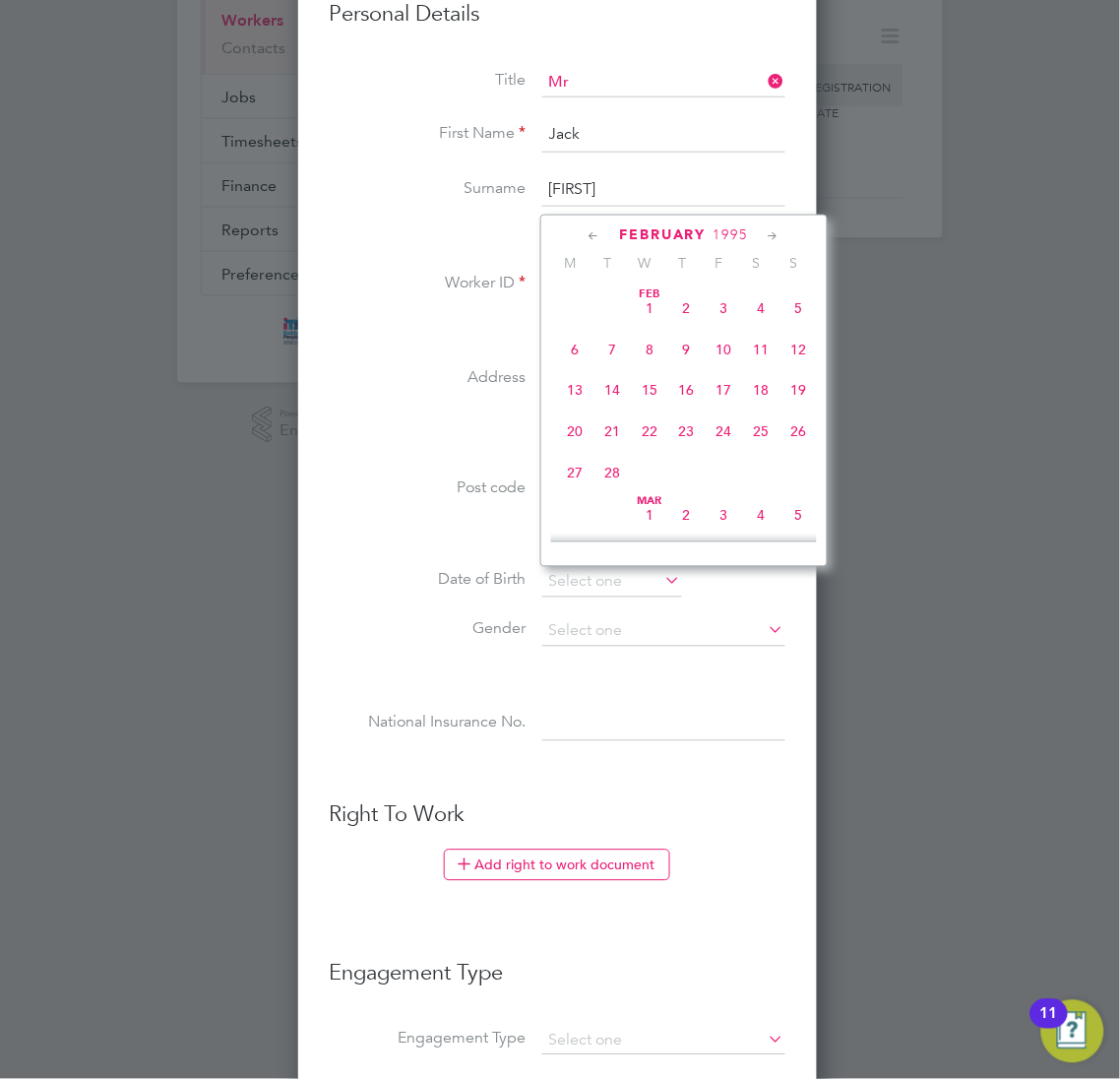 click 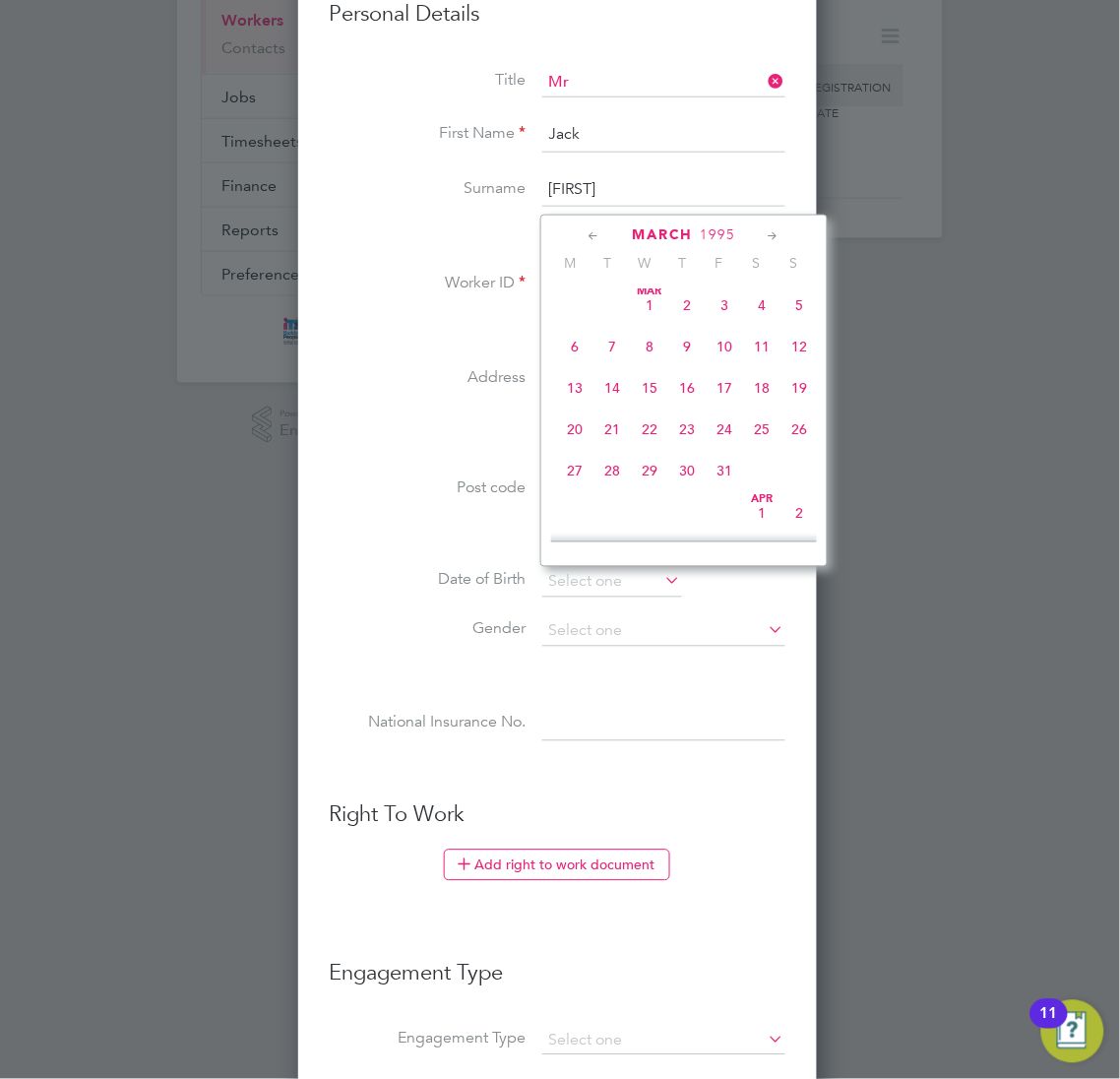click on "4" 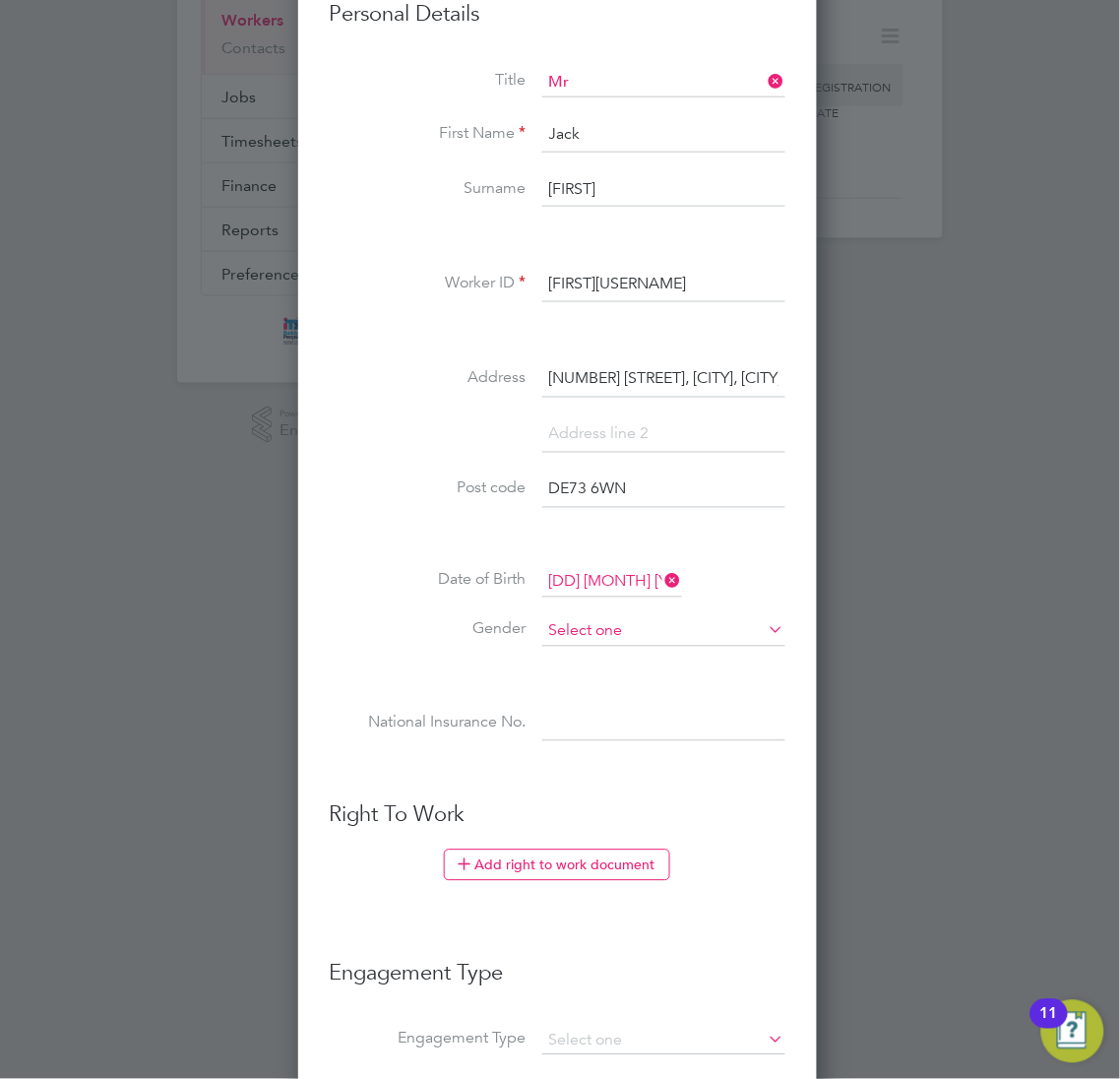 click at bounding box center (663, 632) 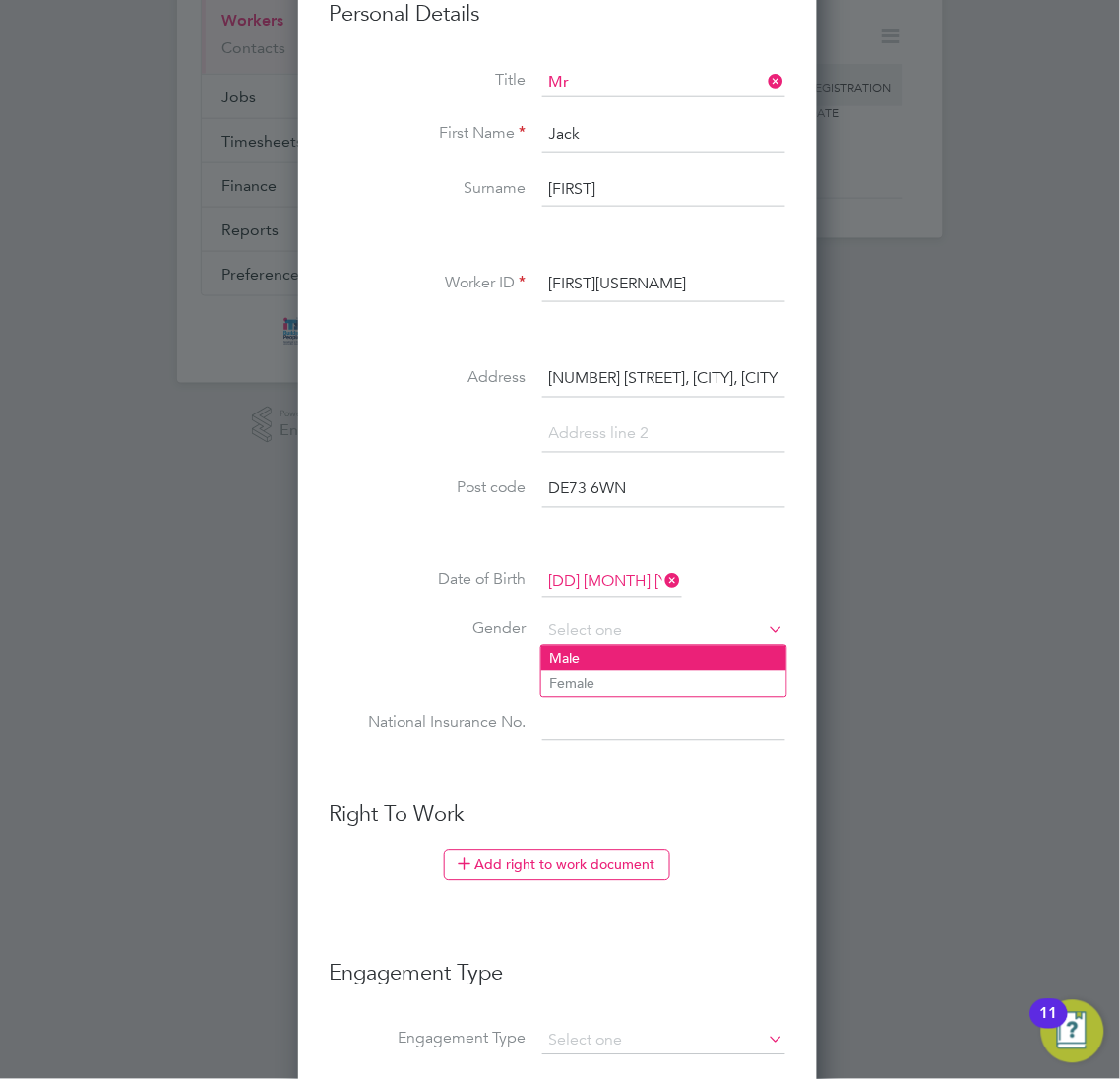 click on "Male" 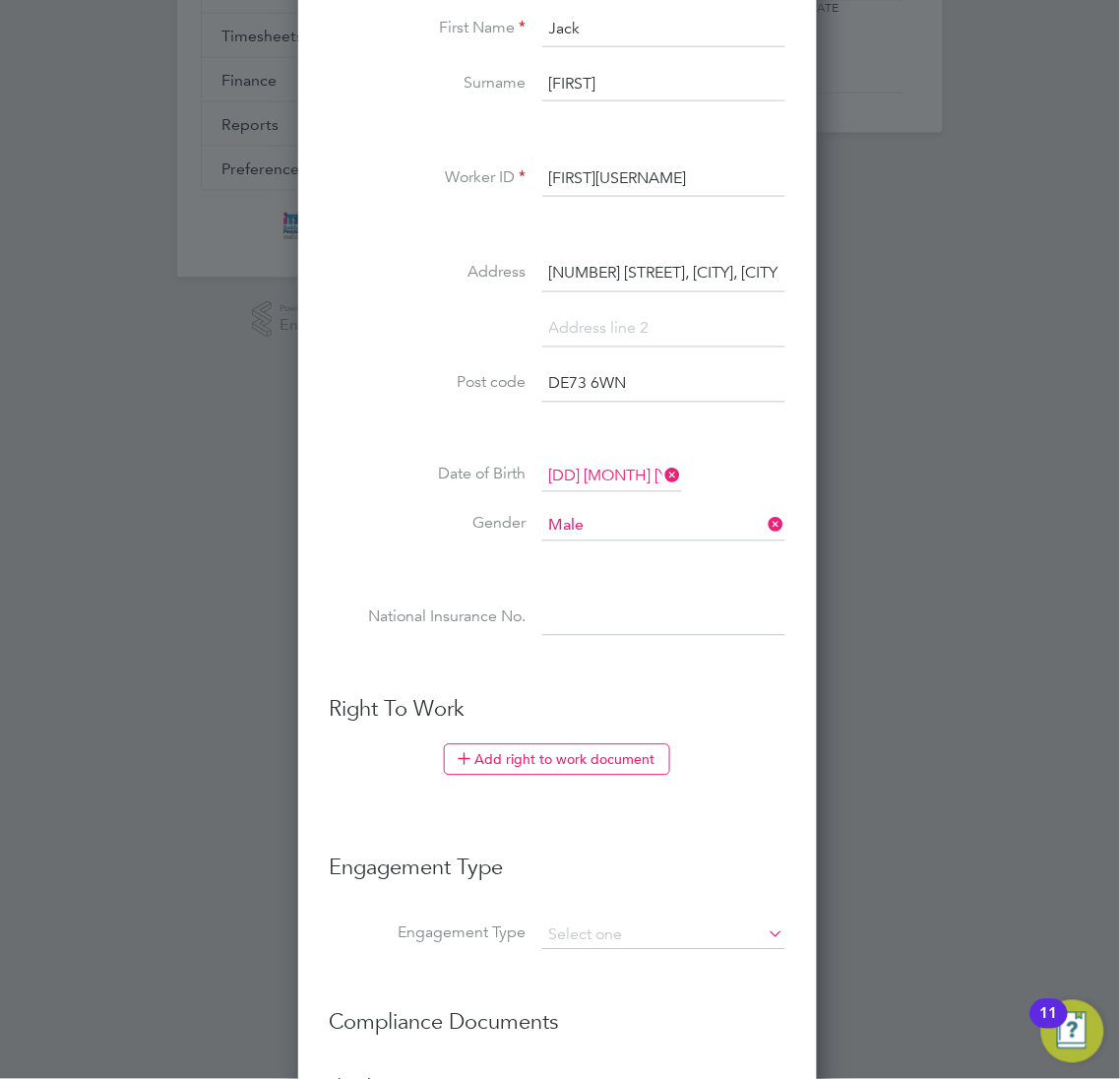 scroll, scrollTop: 669, scrollLeft: 0, axis: vertical 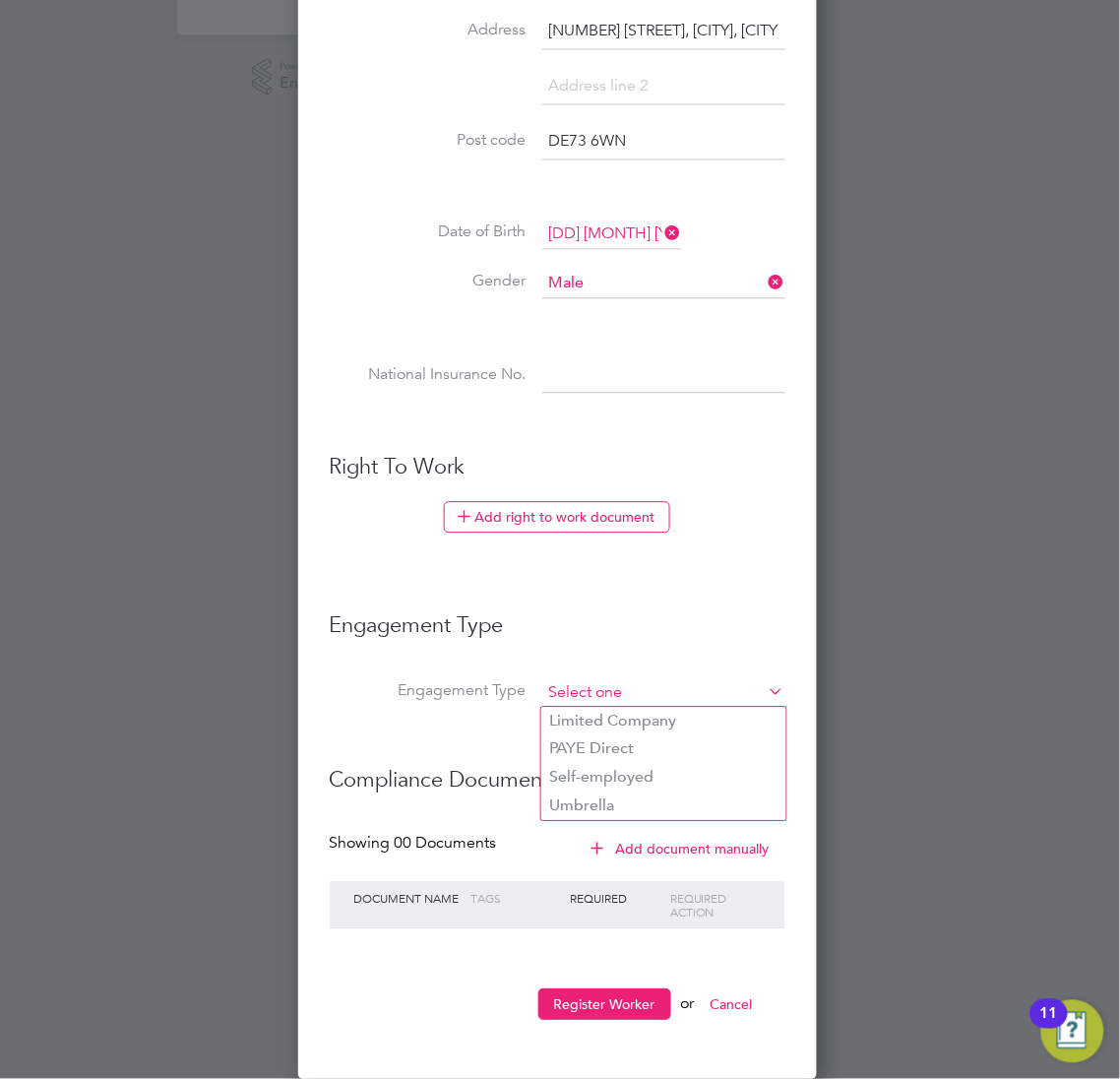 click at bounding box center [663, 694] 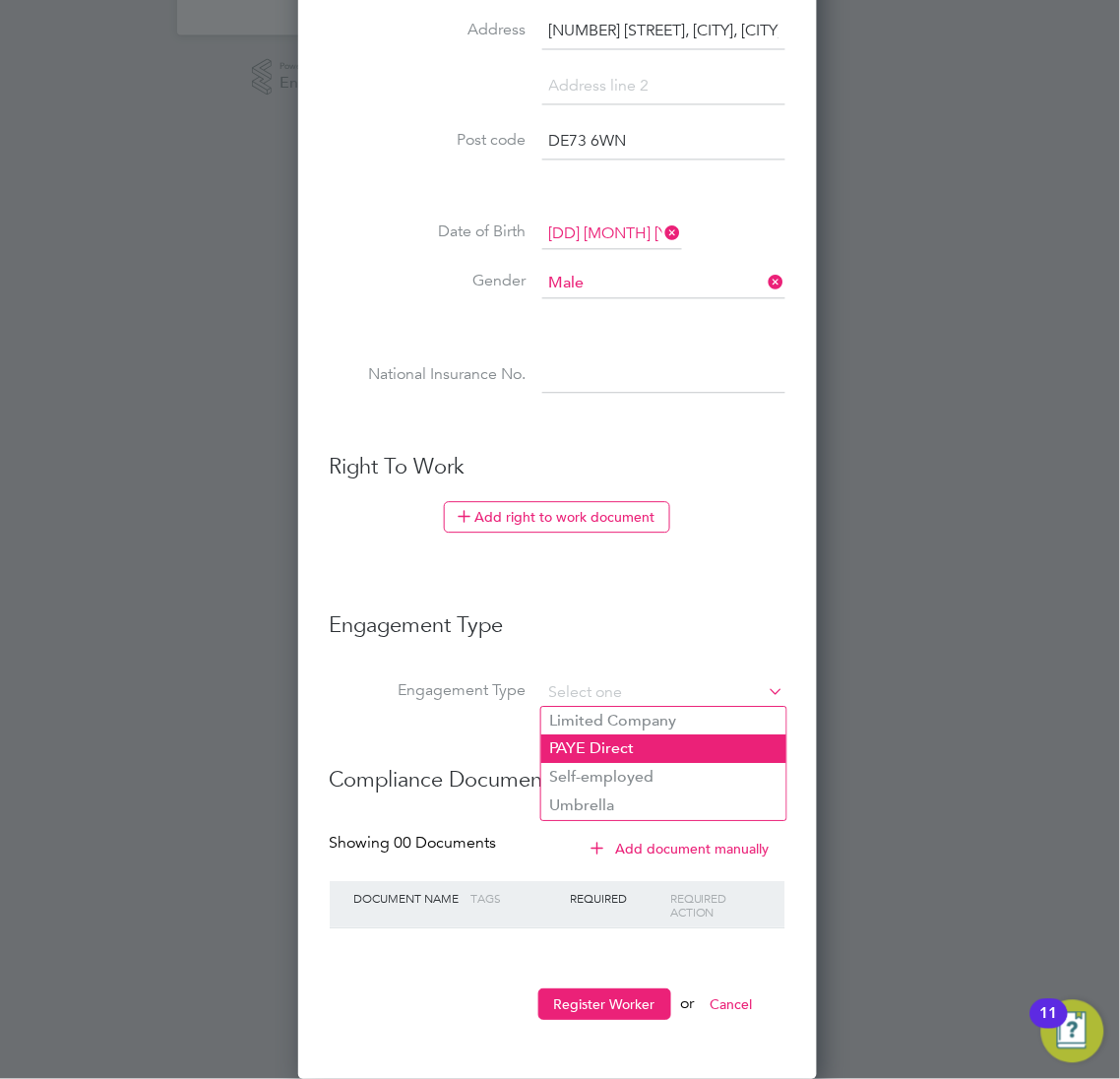 click on "PAYE Direct" 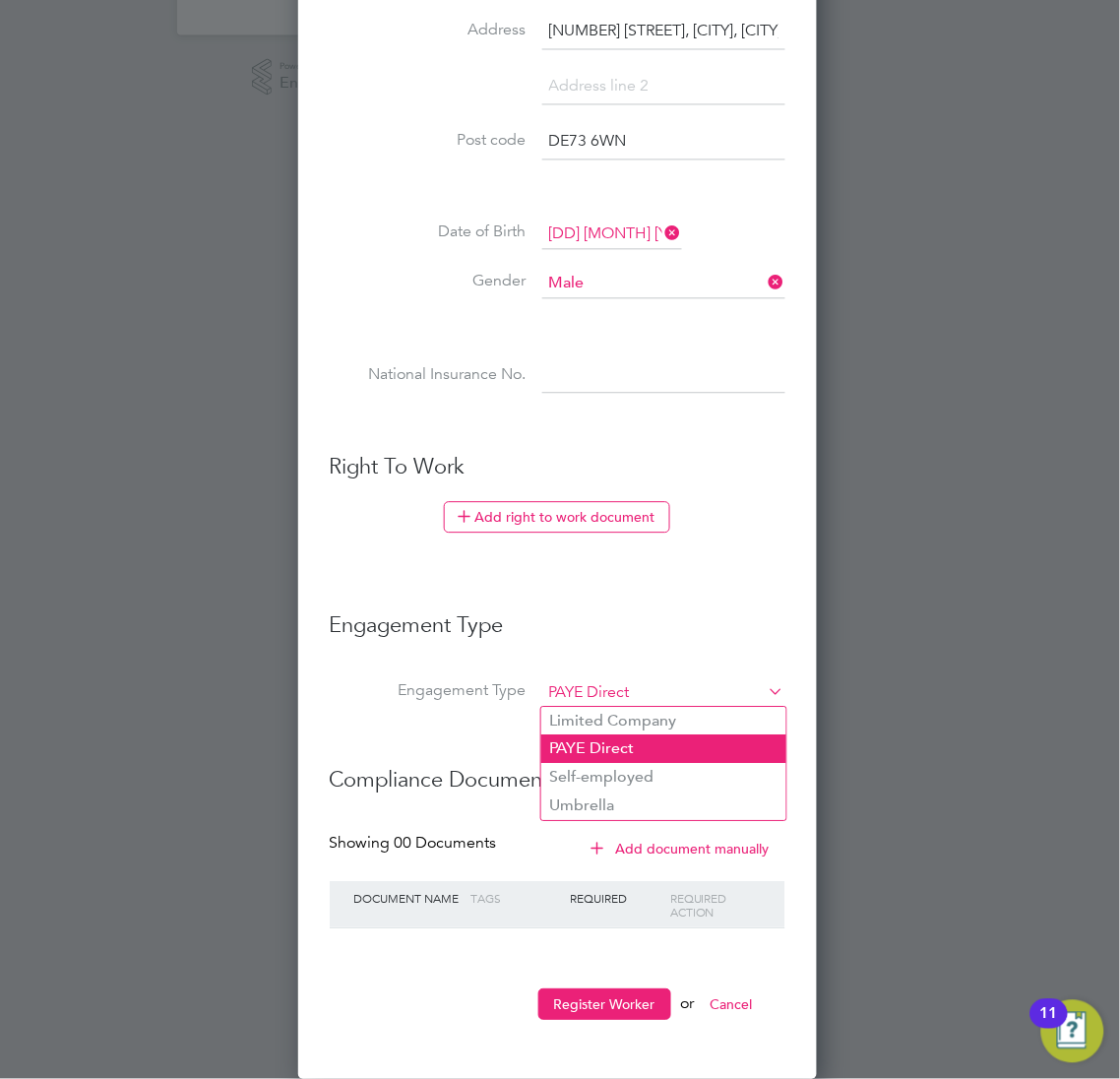 scroll, scrollTop: 10, scrollLeft: 9, axis: both 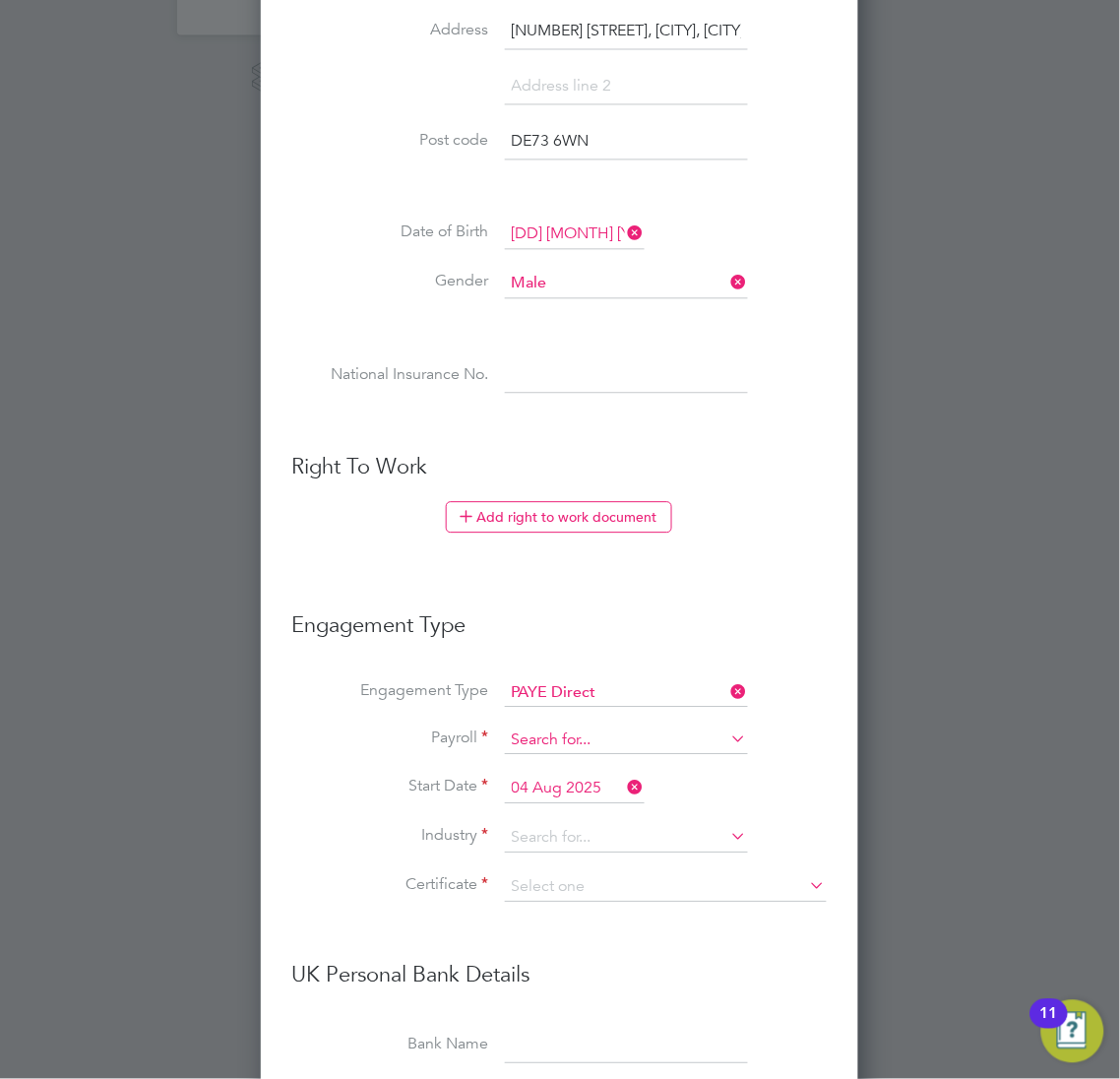 click at bounding box center (626, 741) 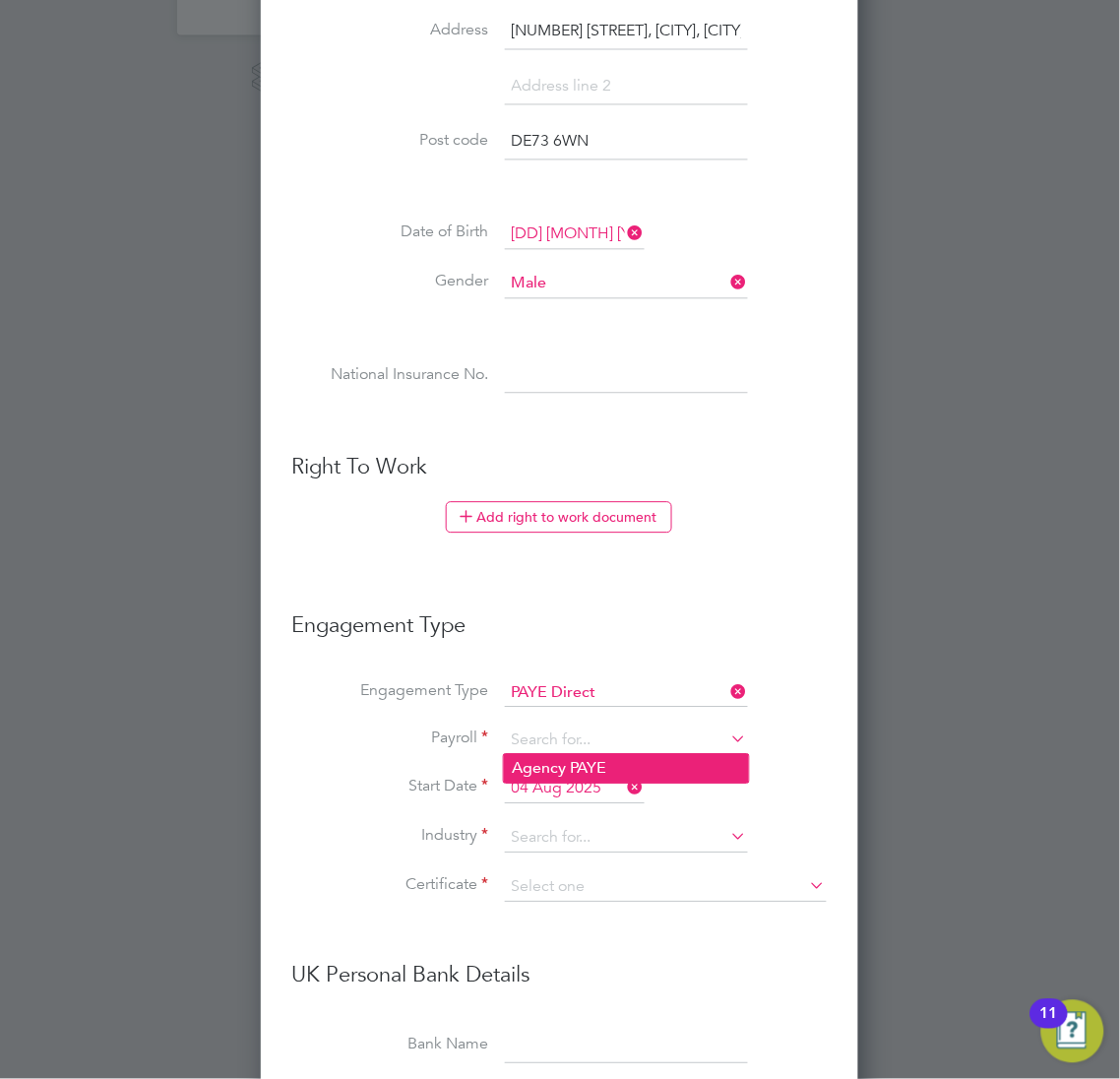 click on "Agency PAYE" 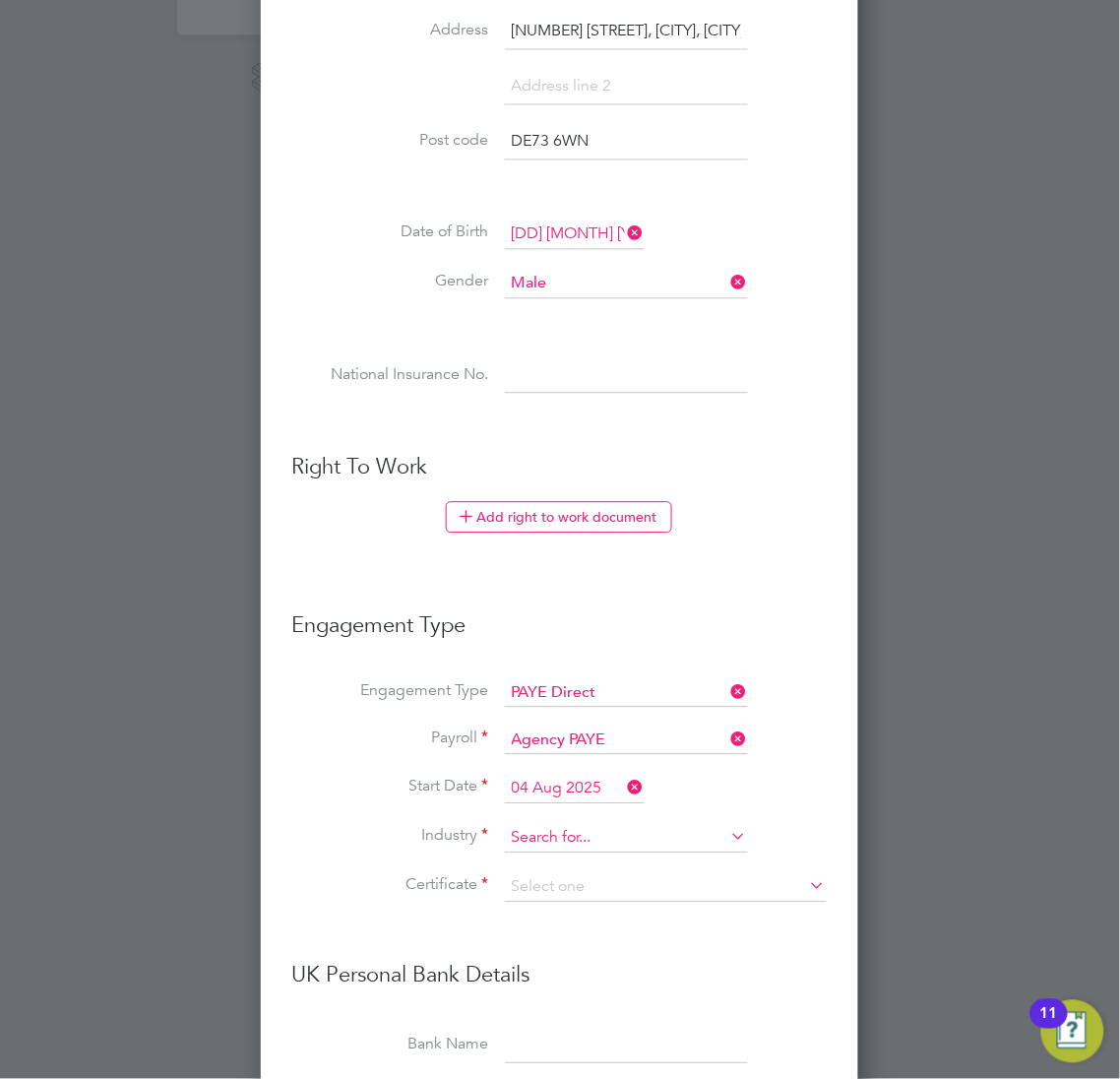 click at bounding box center [626, 839] 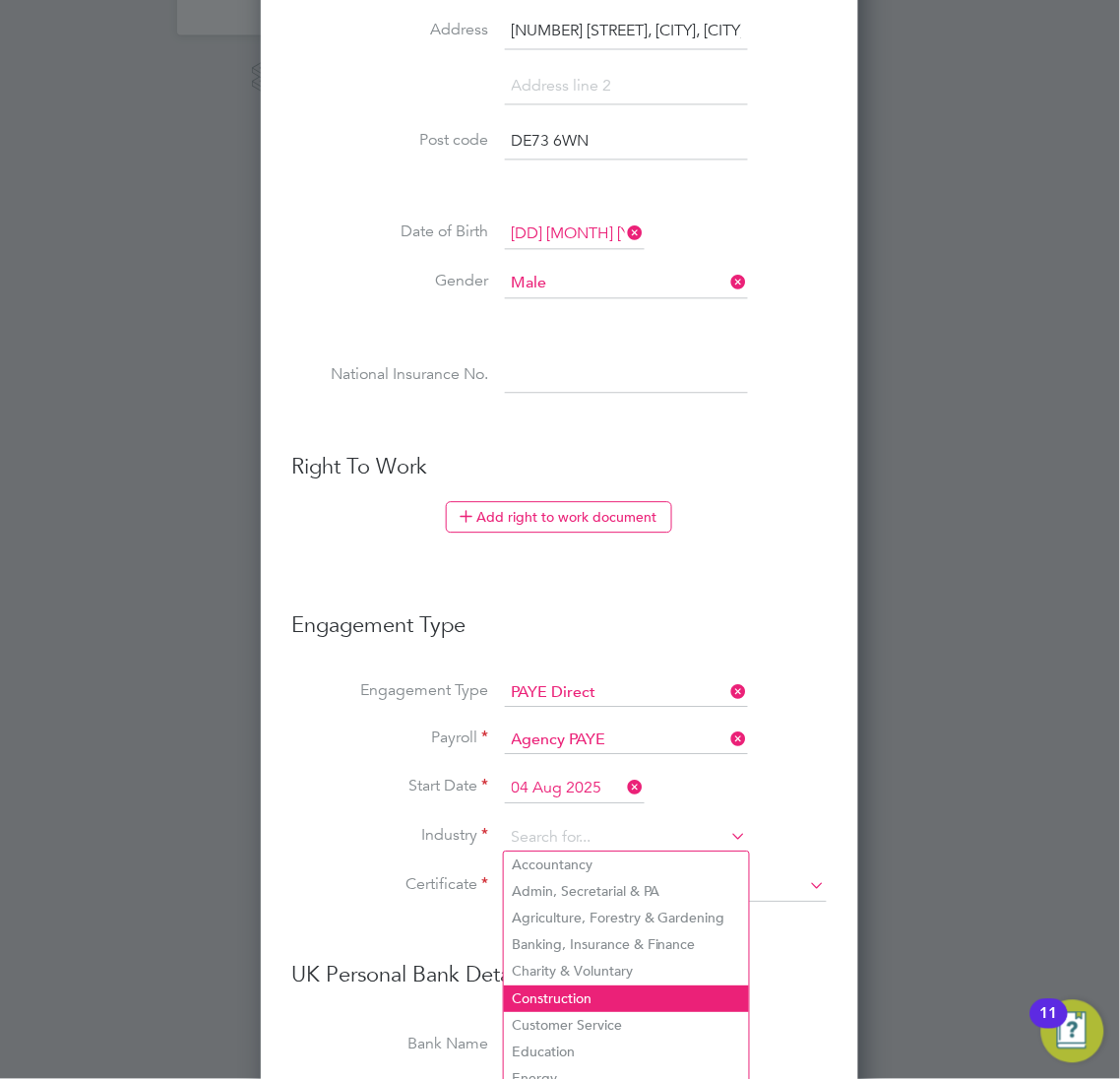 click on "Construction" 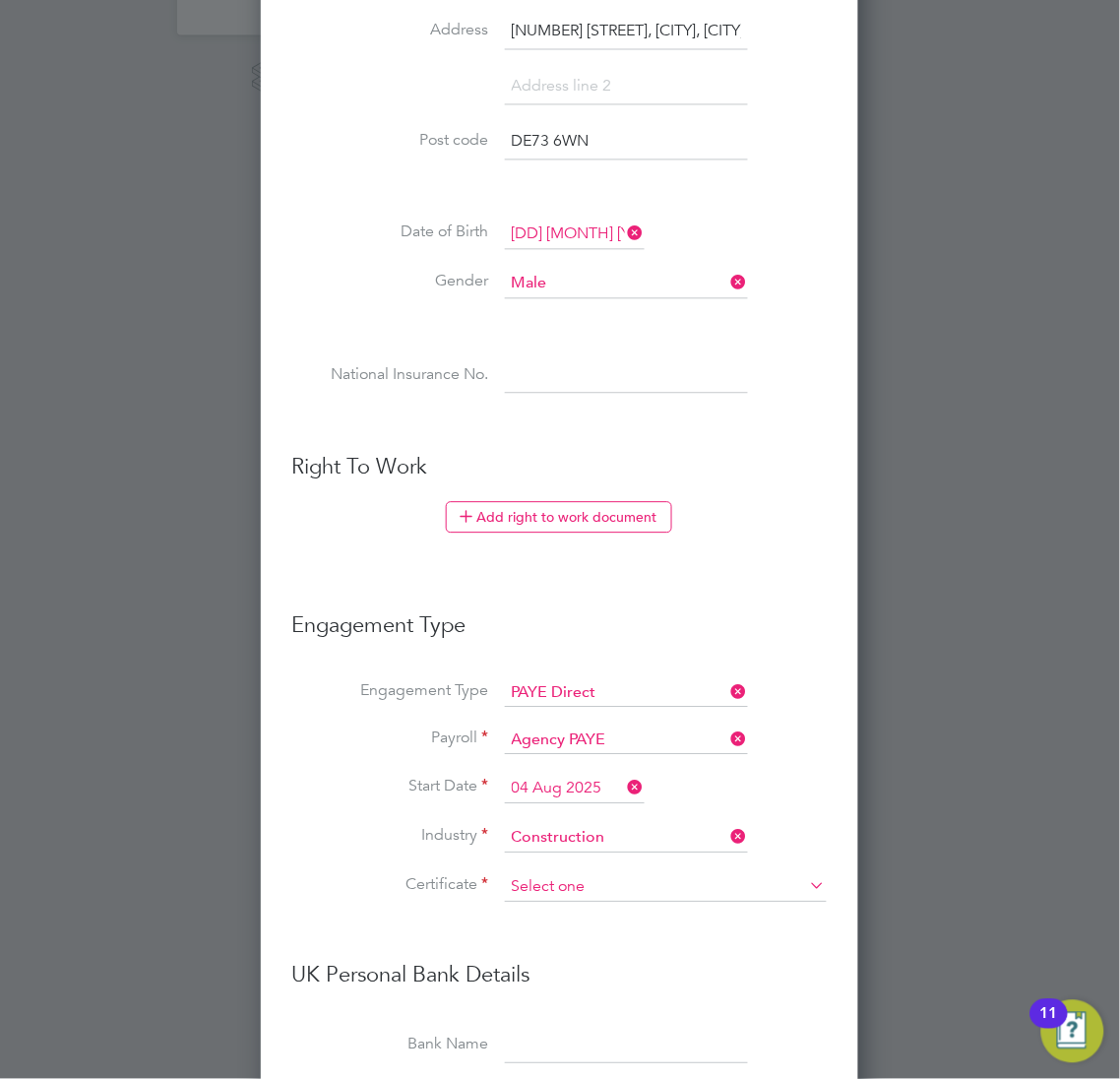 click at bounding box center [665, 888] 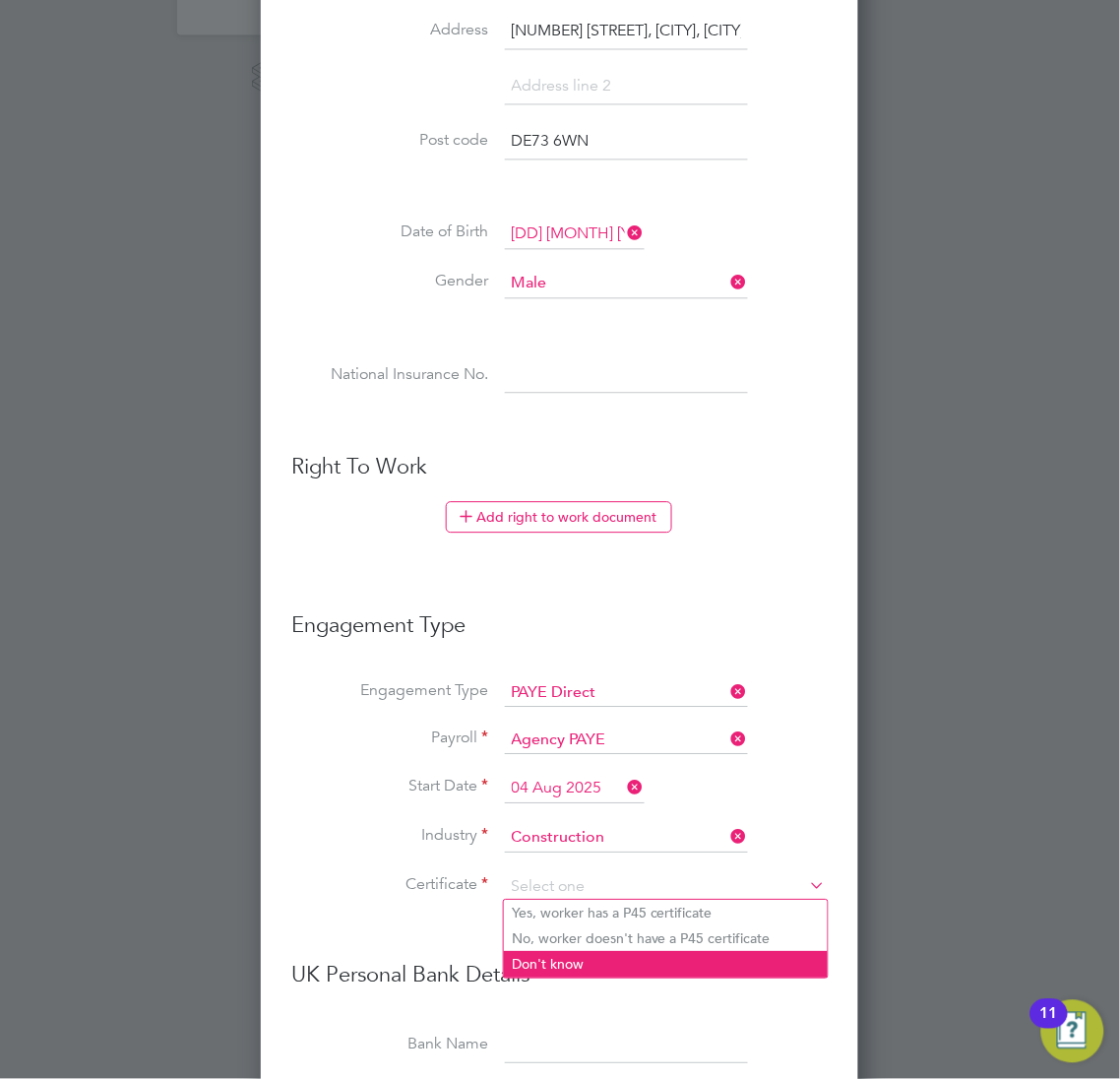 click on "Don't know" 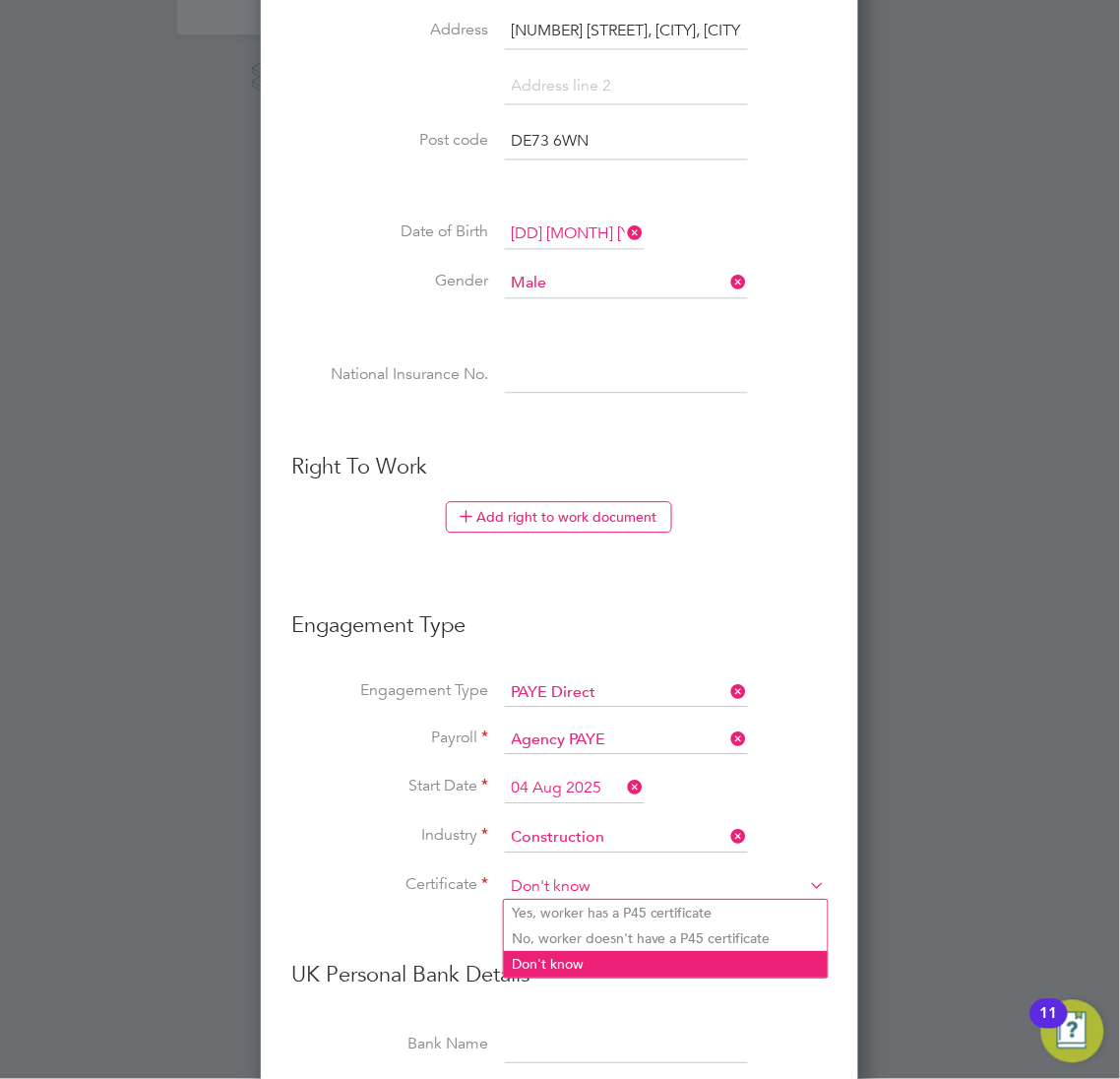 scroll, scrollTop: 10, scrollLeft: 9, axis: both 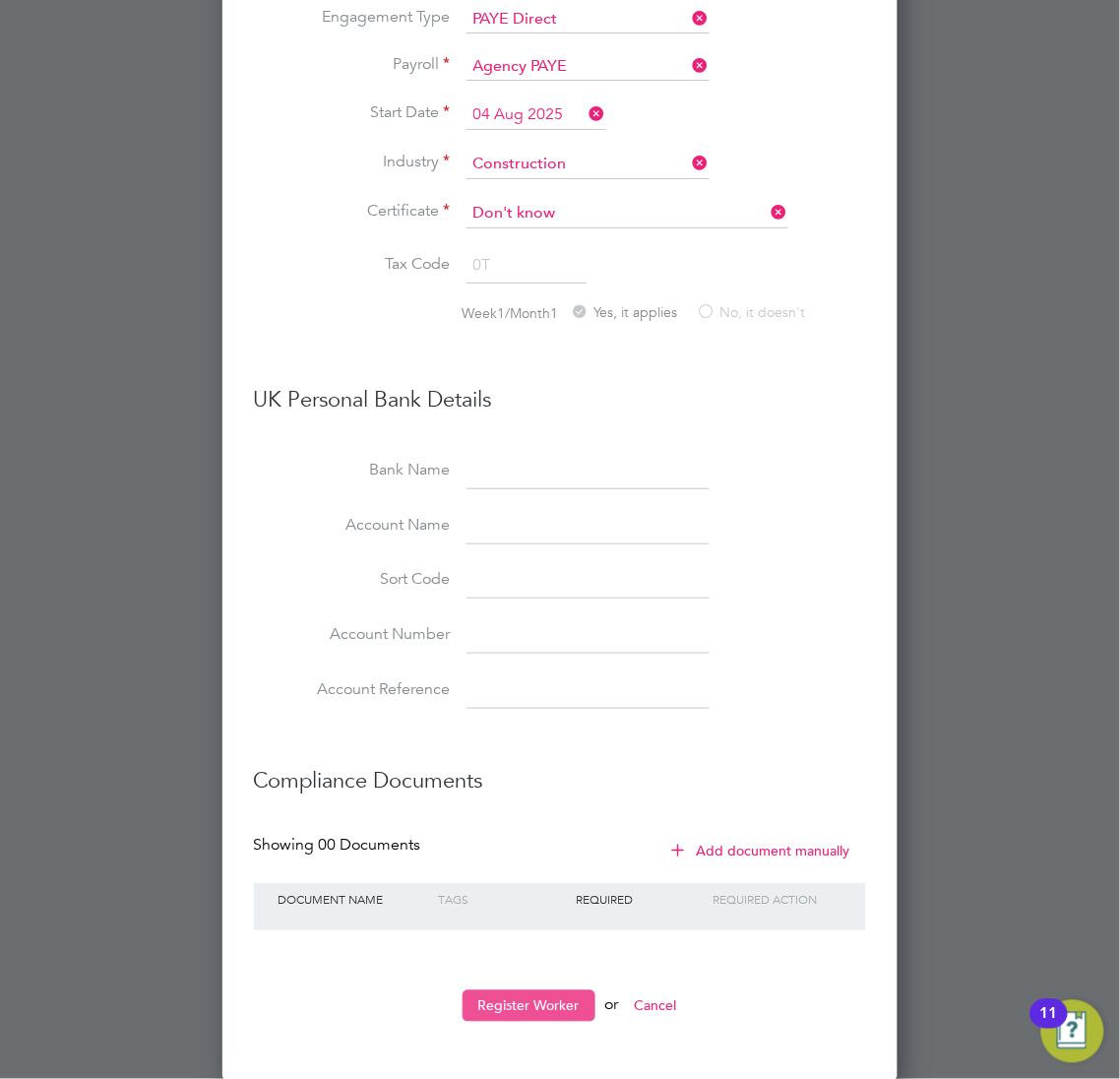 click on "Register Worker" at bounding box center (529, 1006) 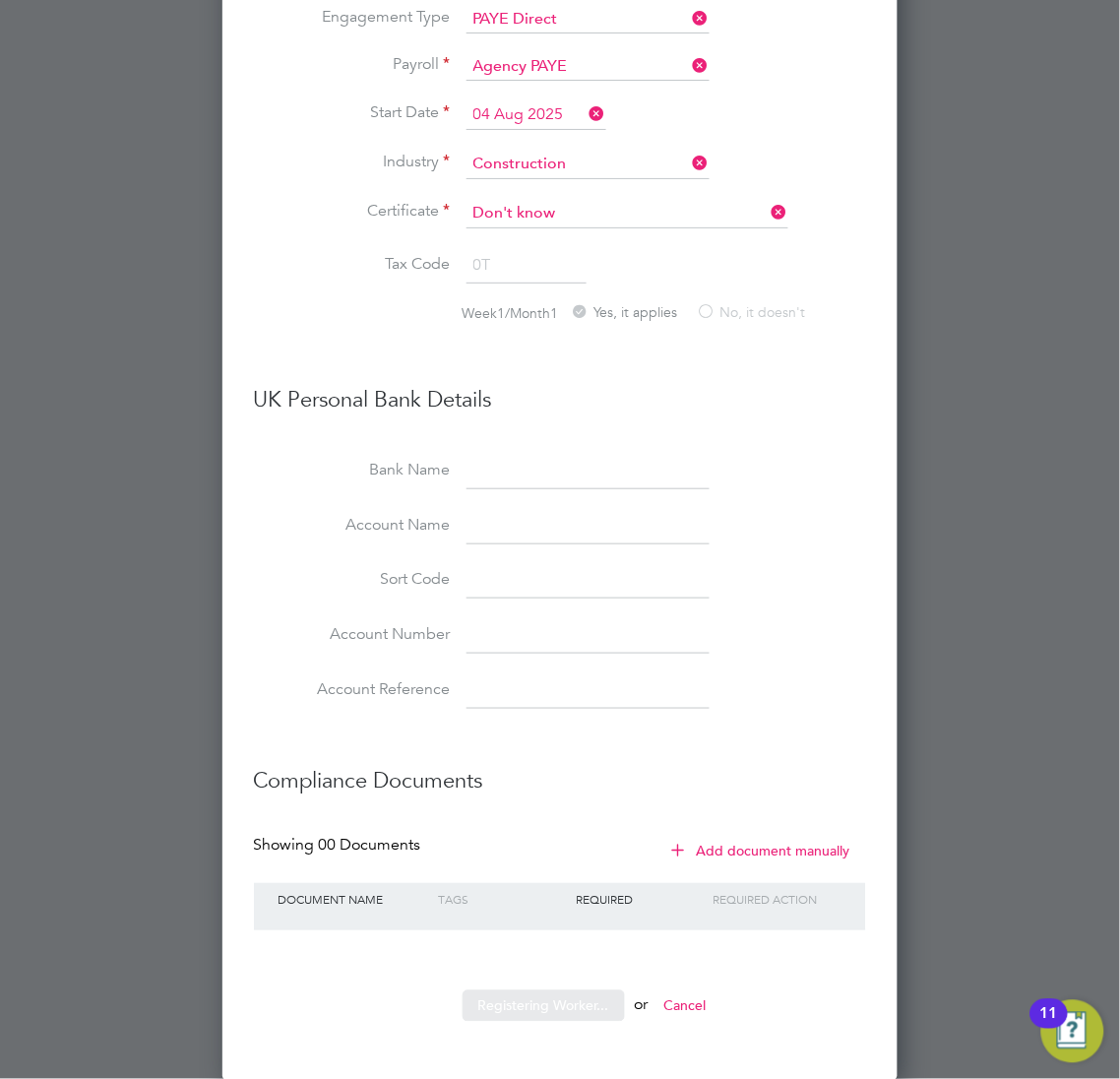 scroll, scrollTop: 0, scrollLeft: 0, axis: both 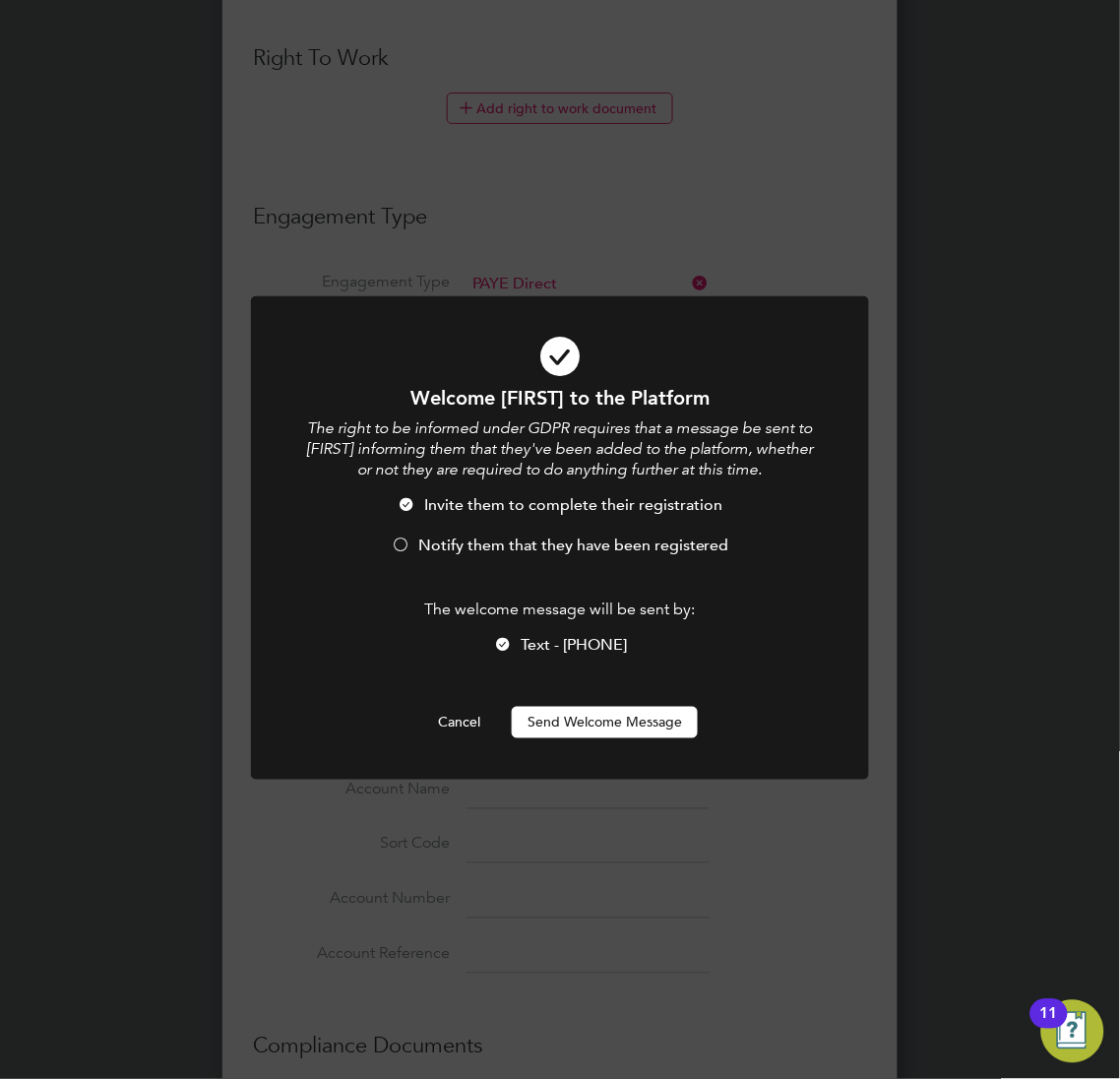 click on "Send Welcome Message" at bounding box center [604, 723] 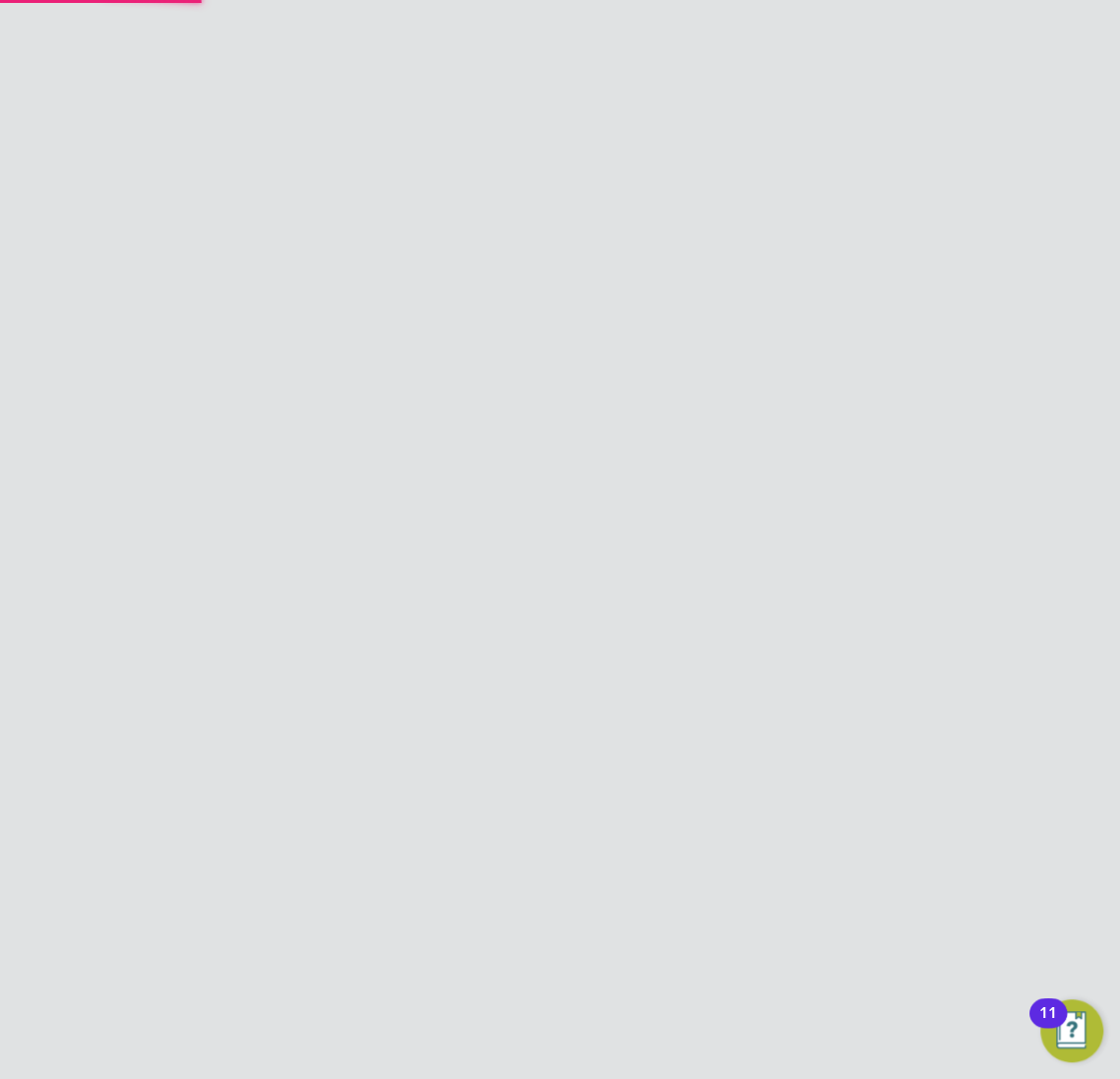 scroll, scrollTop: 0, scrollLeft: 0, axis: both 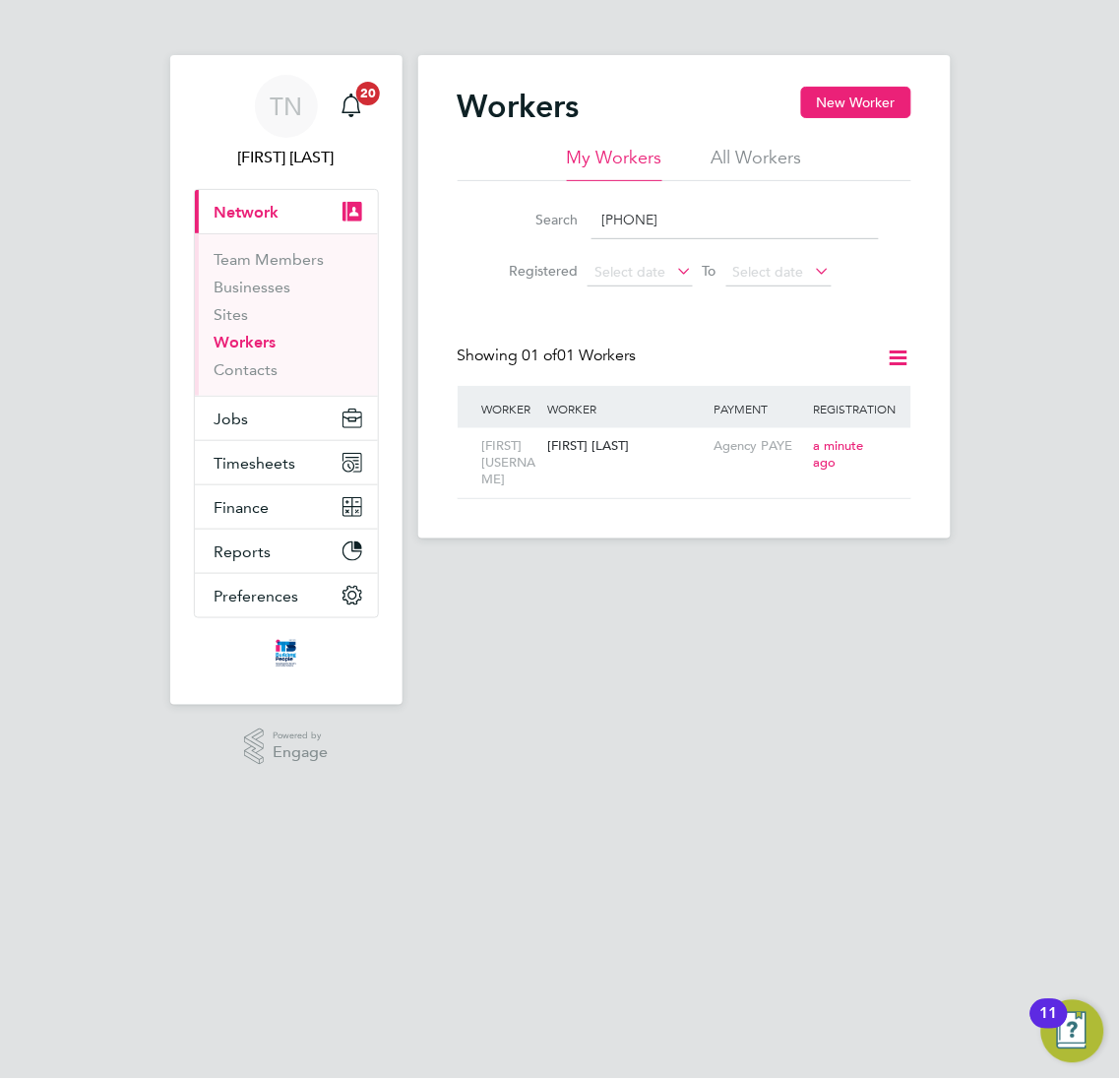 drag, startPoint x: 700, startPoint y: 217, endPoint x: 578, endPoint y: 215, distance: 122.01639 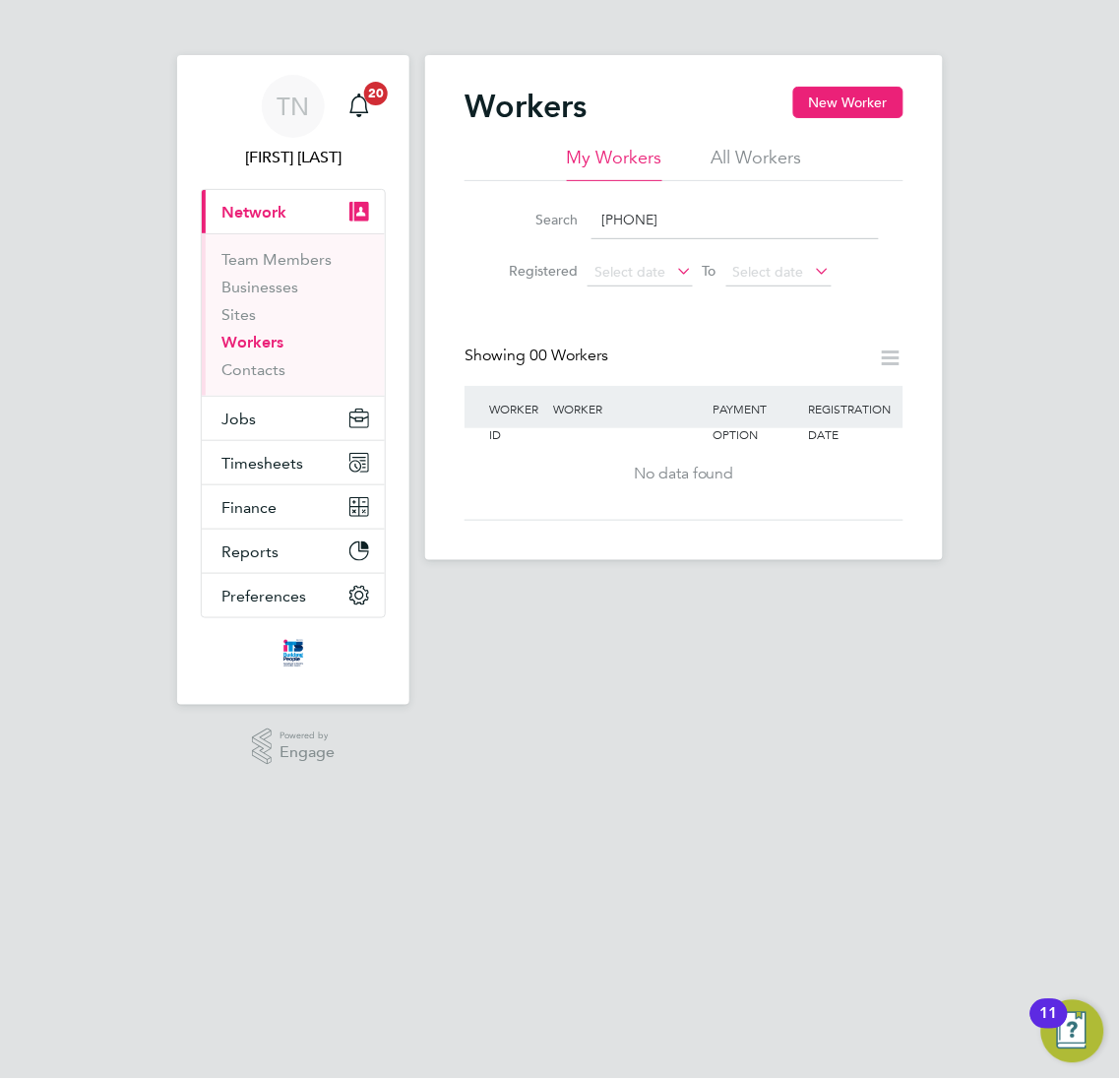 click on "[PHONE]" 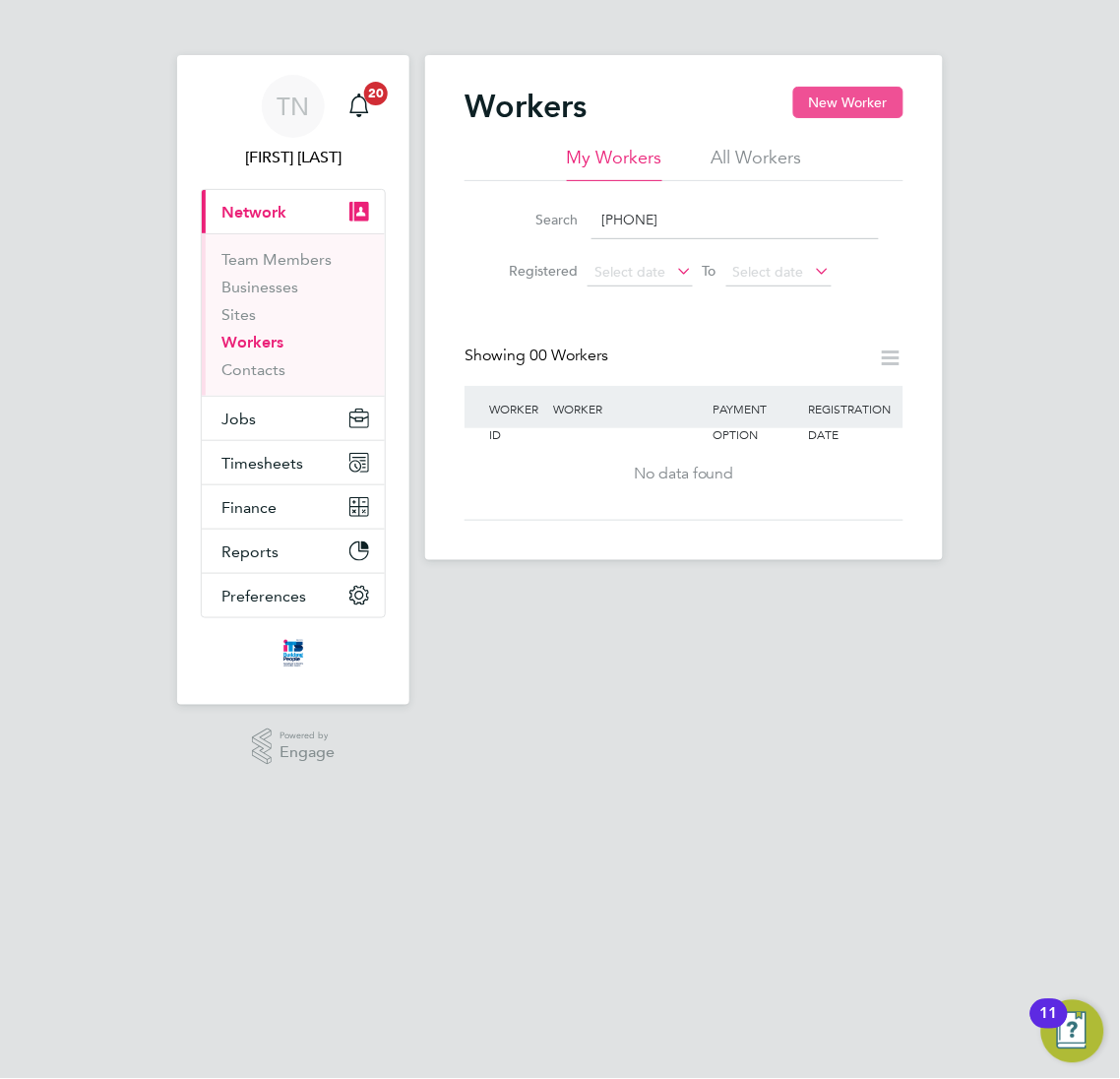 click on "New Worker" 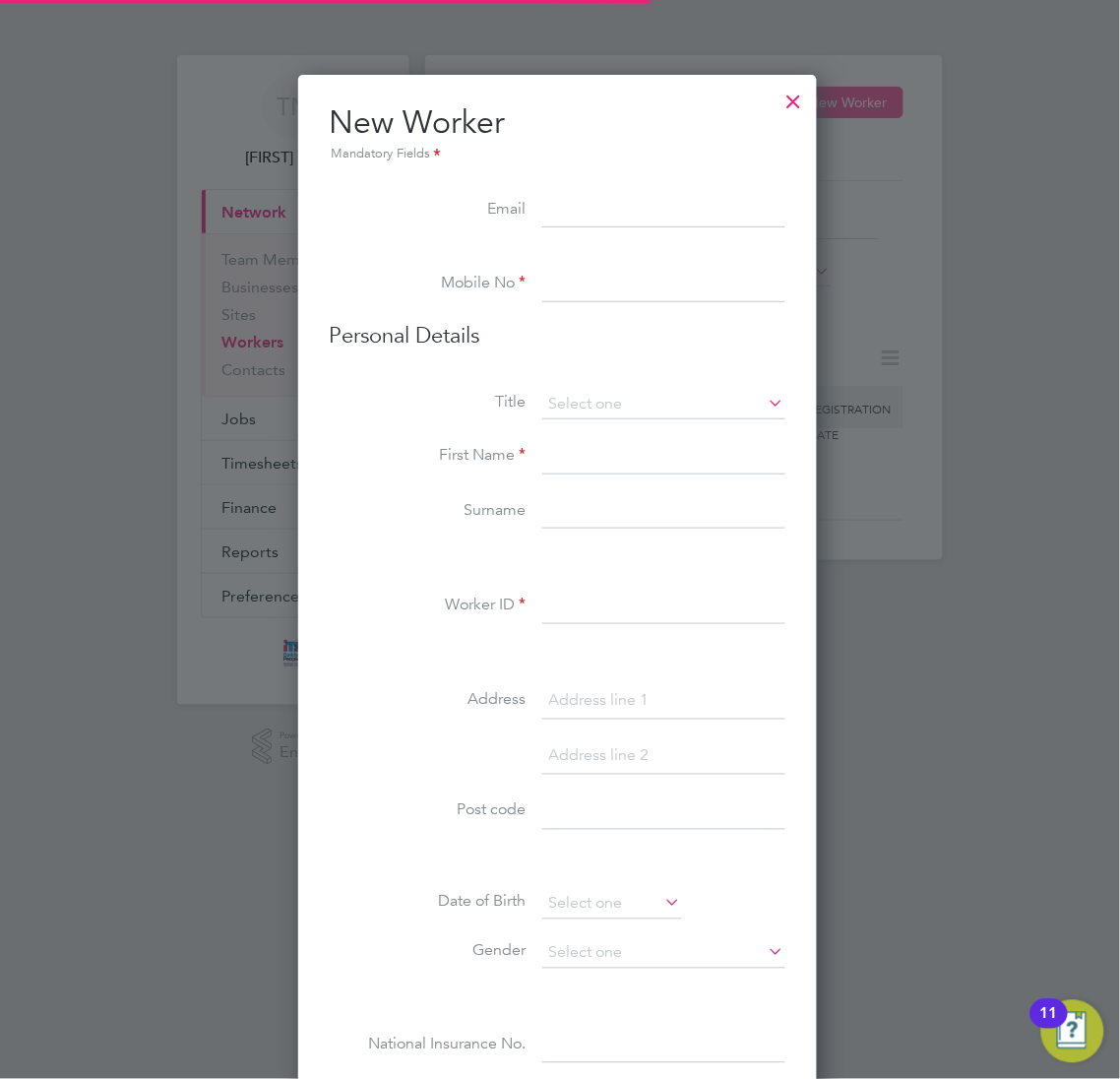 scroll, scrollTop: 10, scrollLeft: 9, axis: both 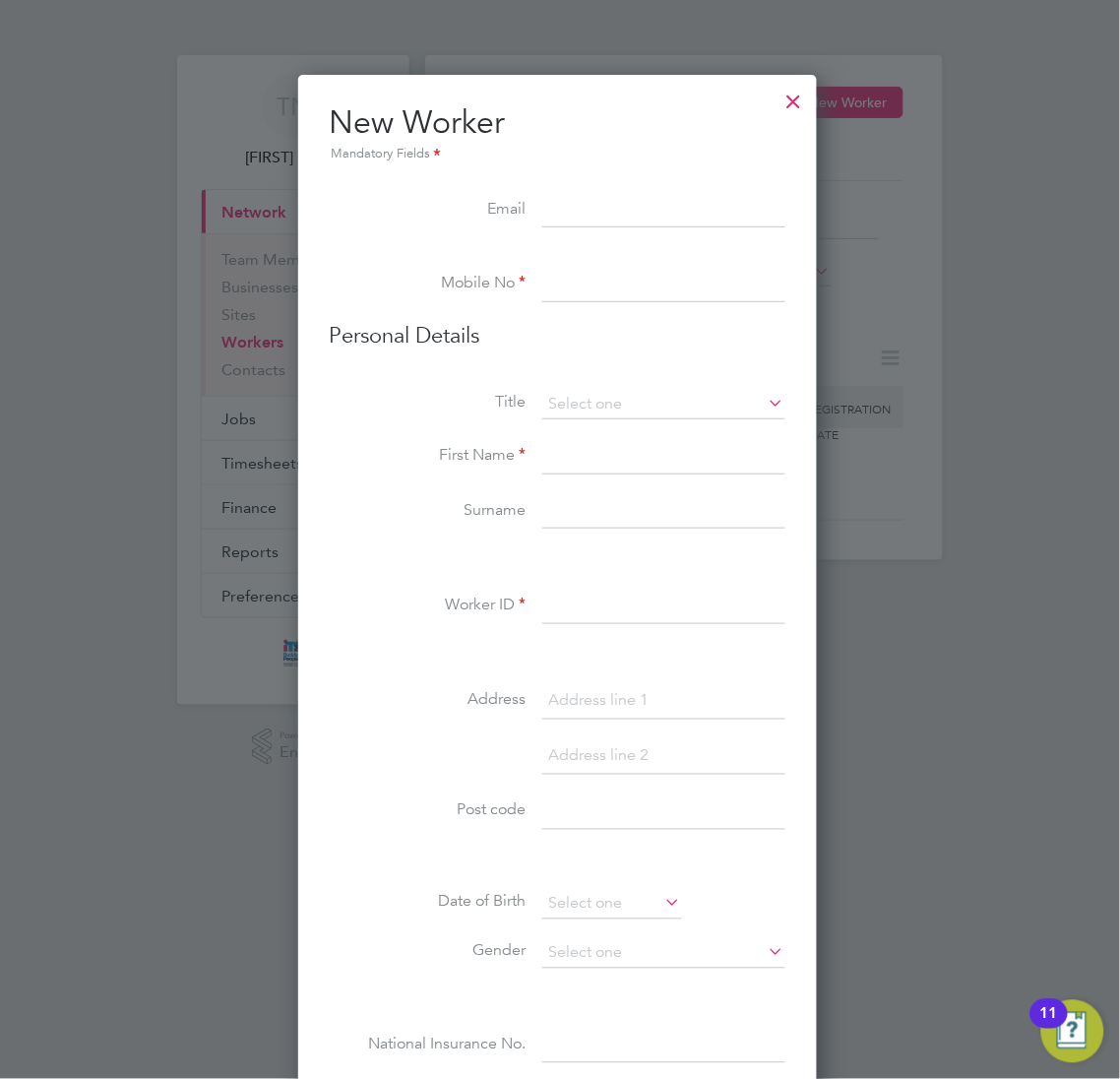 click at bounding box center (663, 285) 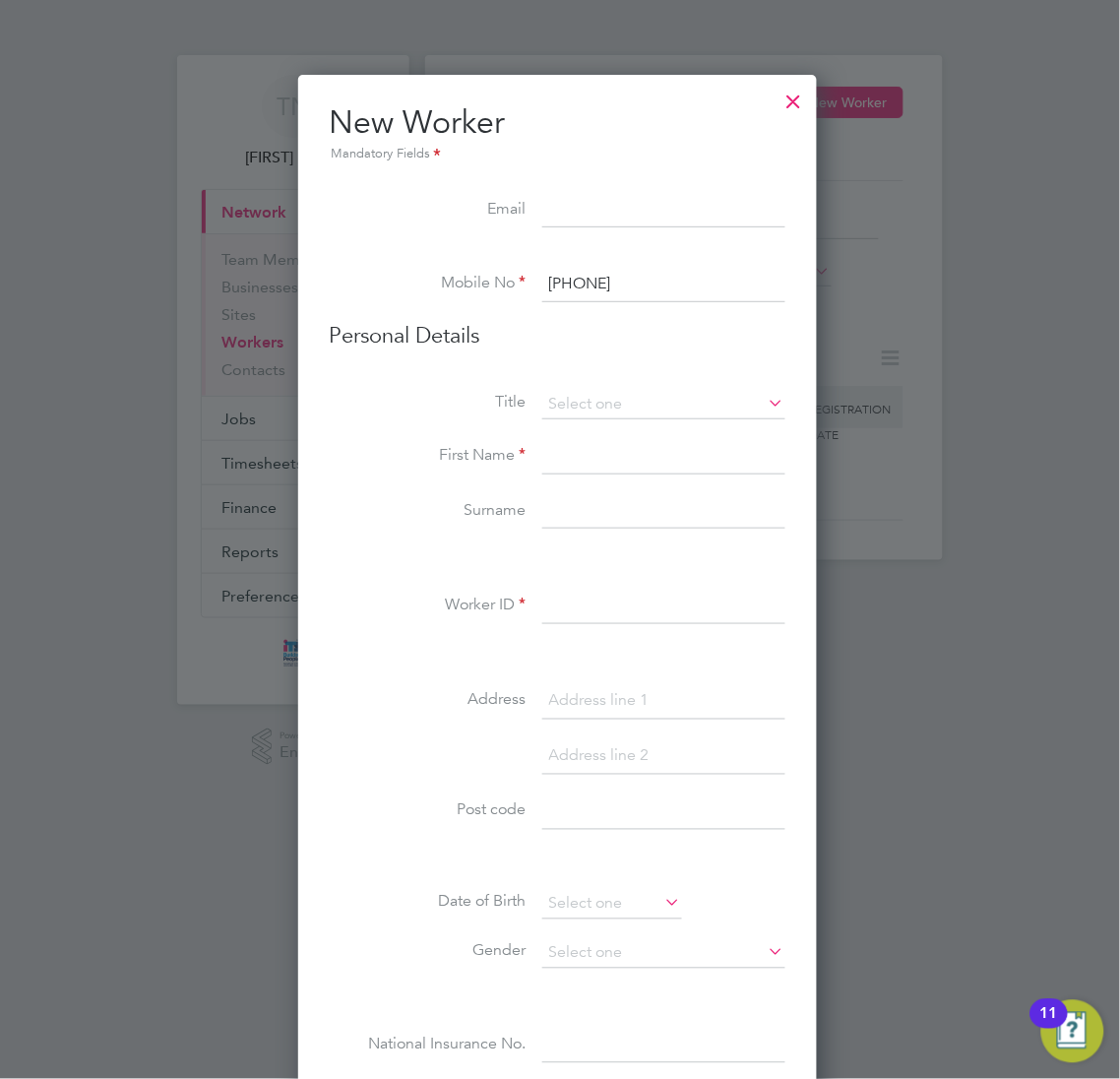 type on "[PHONE]" 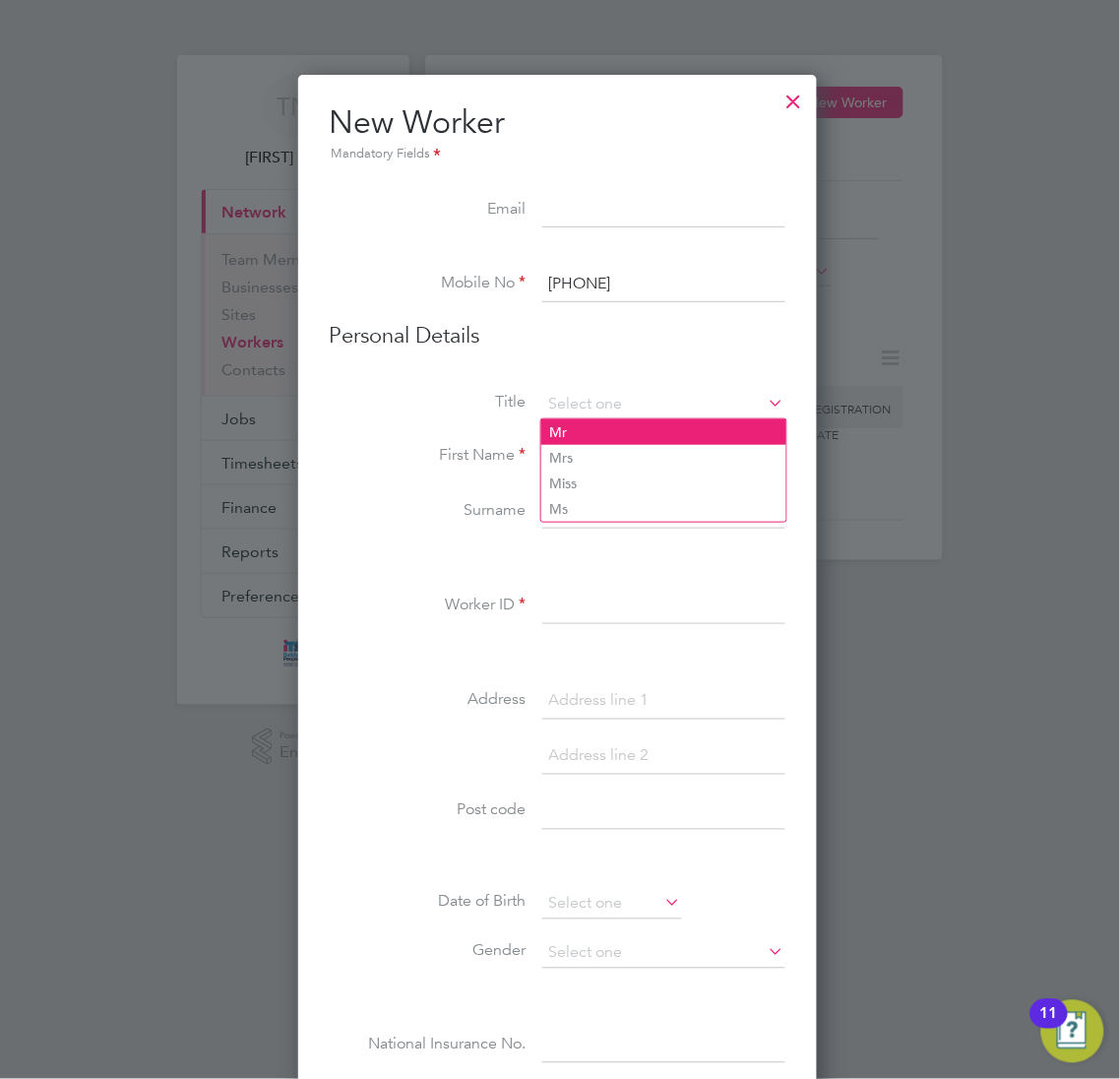 click on "Mr" 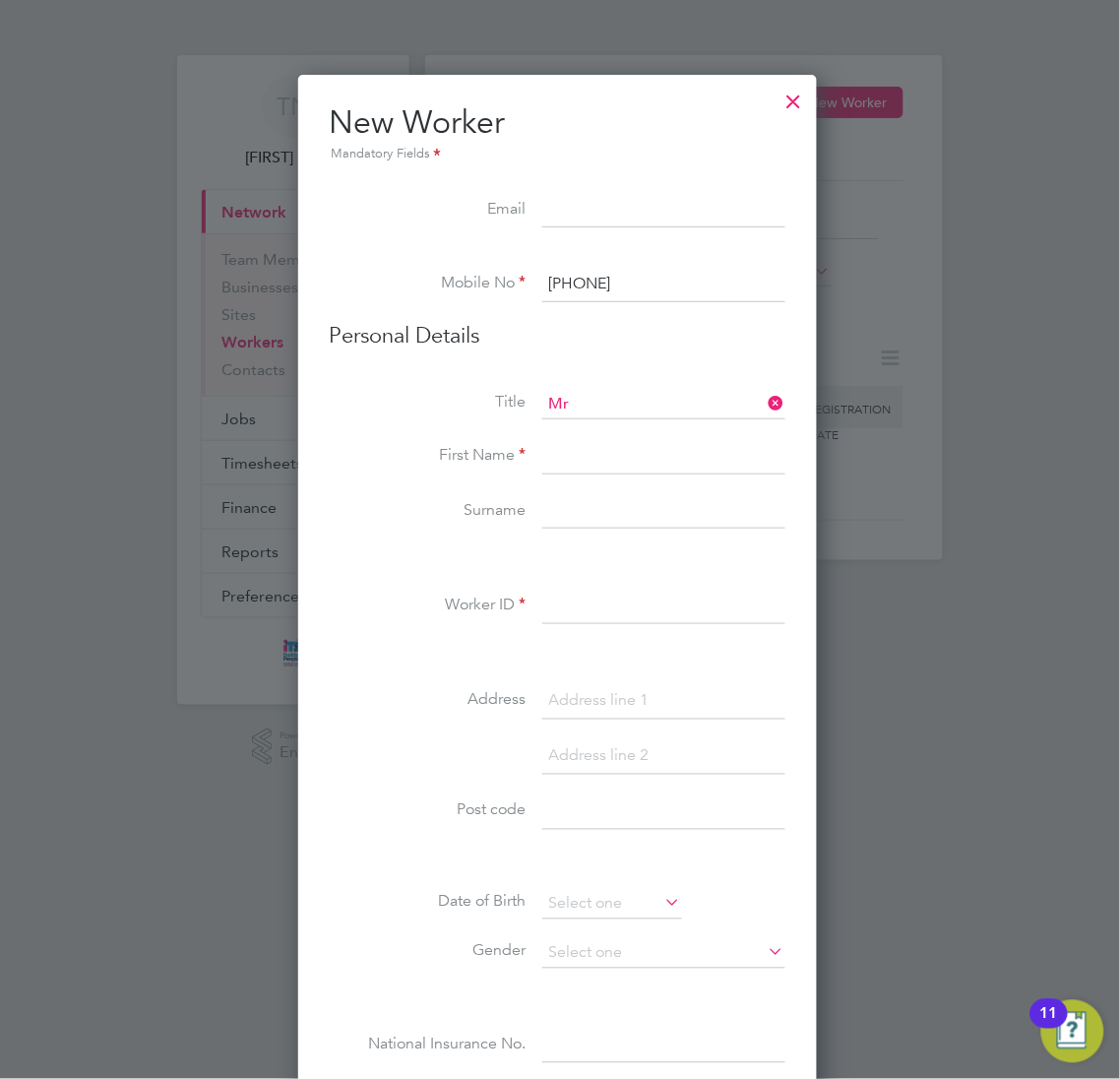 click at bounding box center (663, 457) 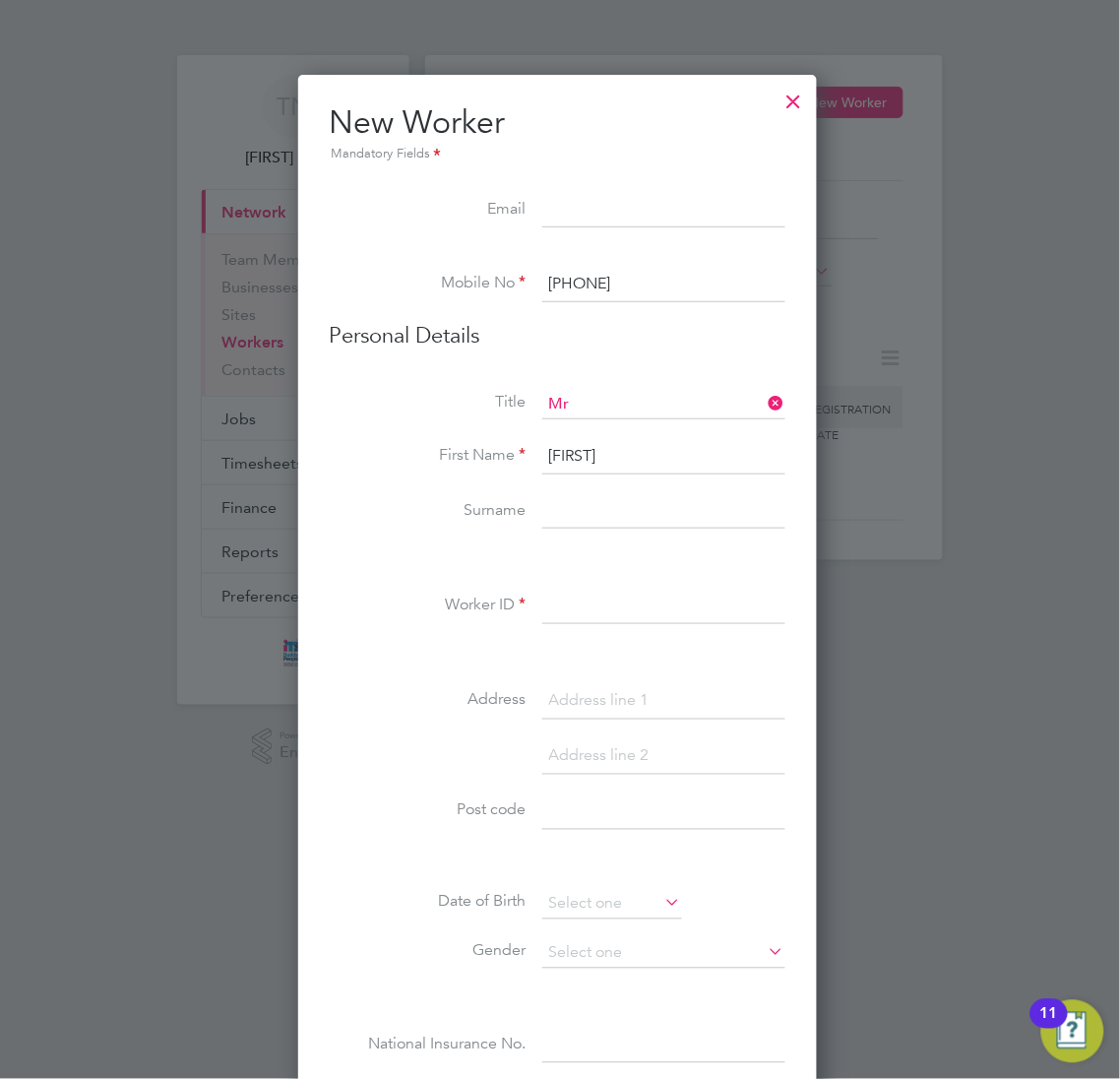 type on "[FIRST]" 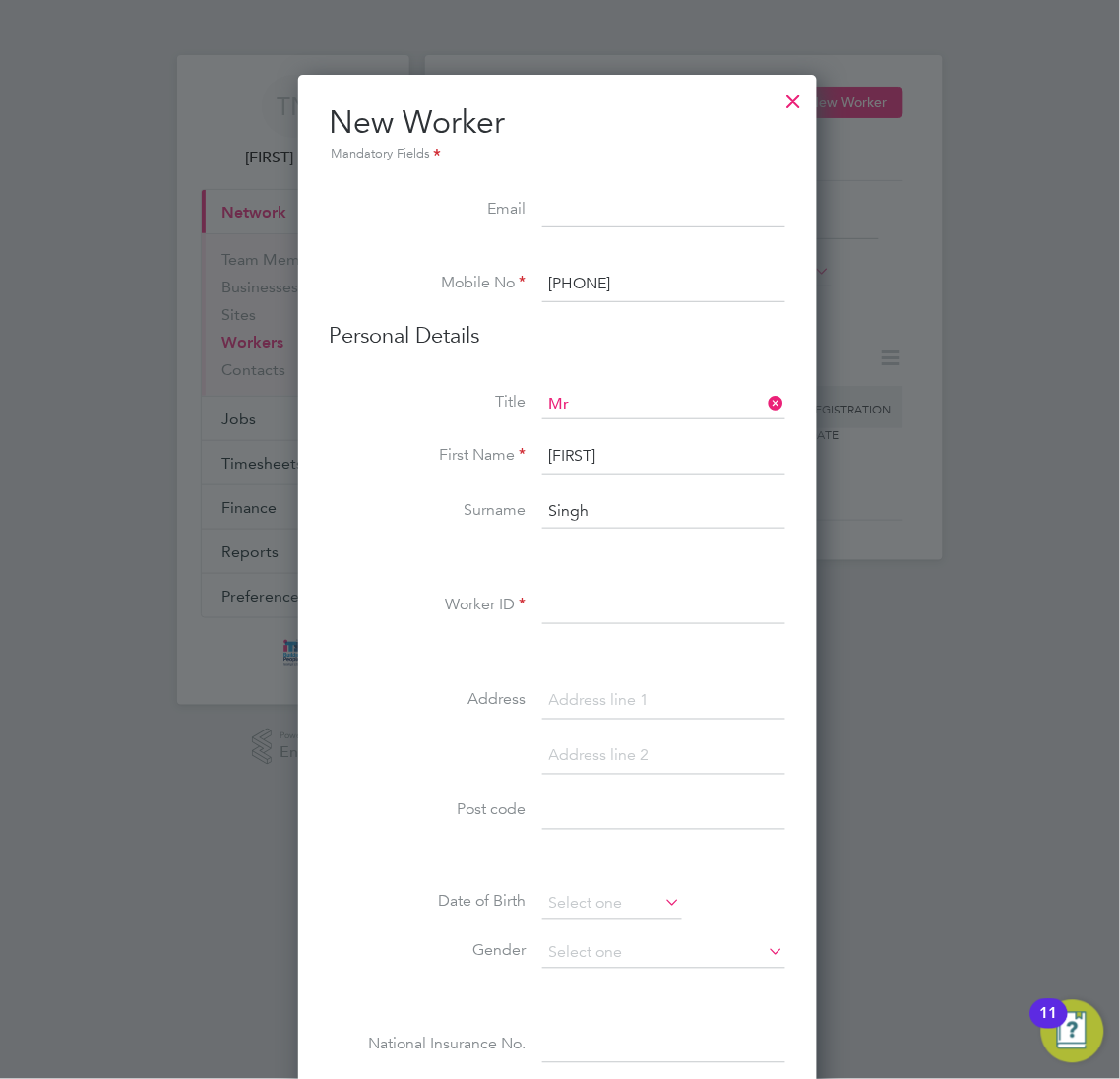 type on "Singh" 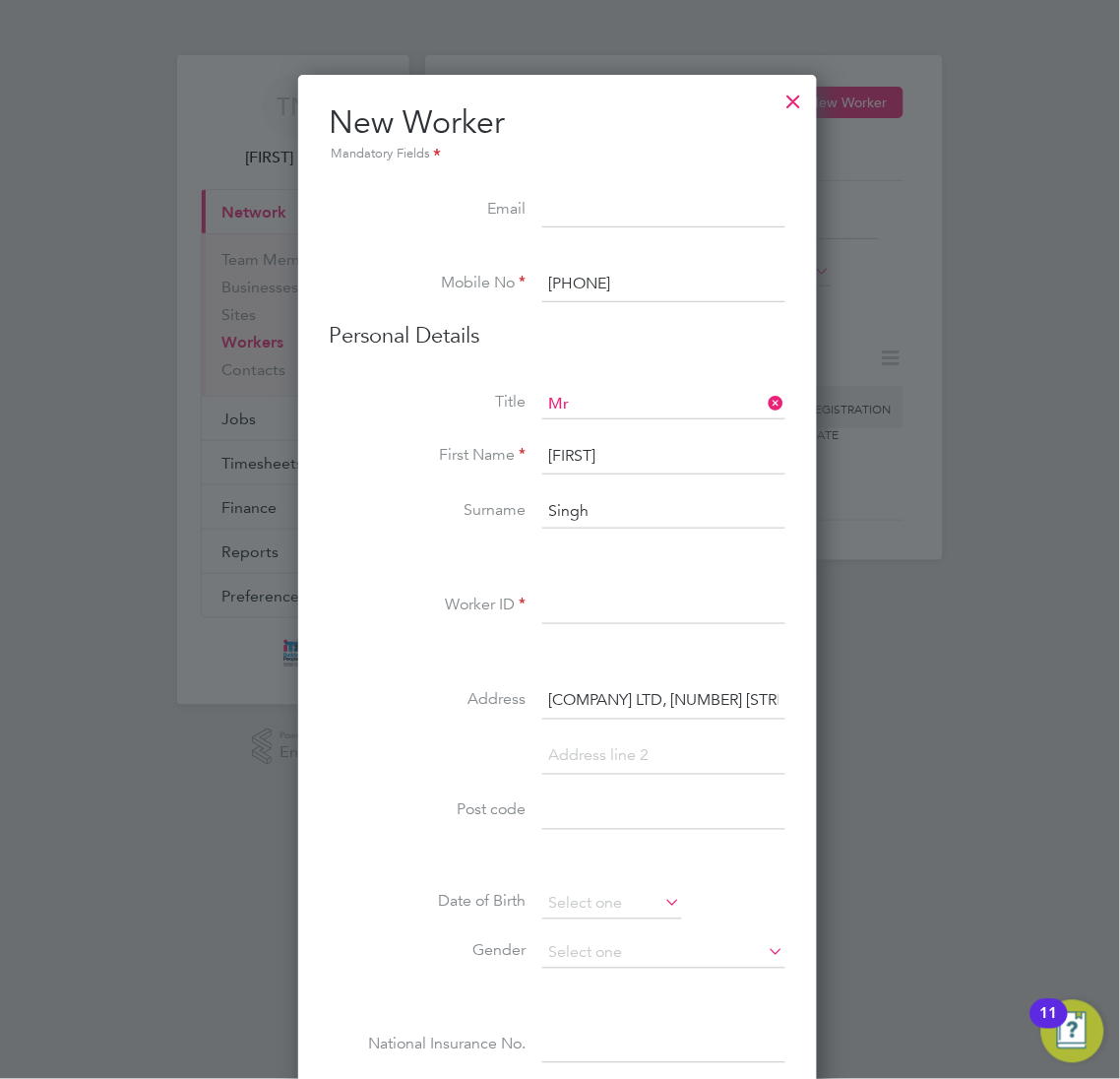 scroll, scrollTop: 0, scrollLeft: 61, axis: horizontal 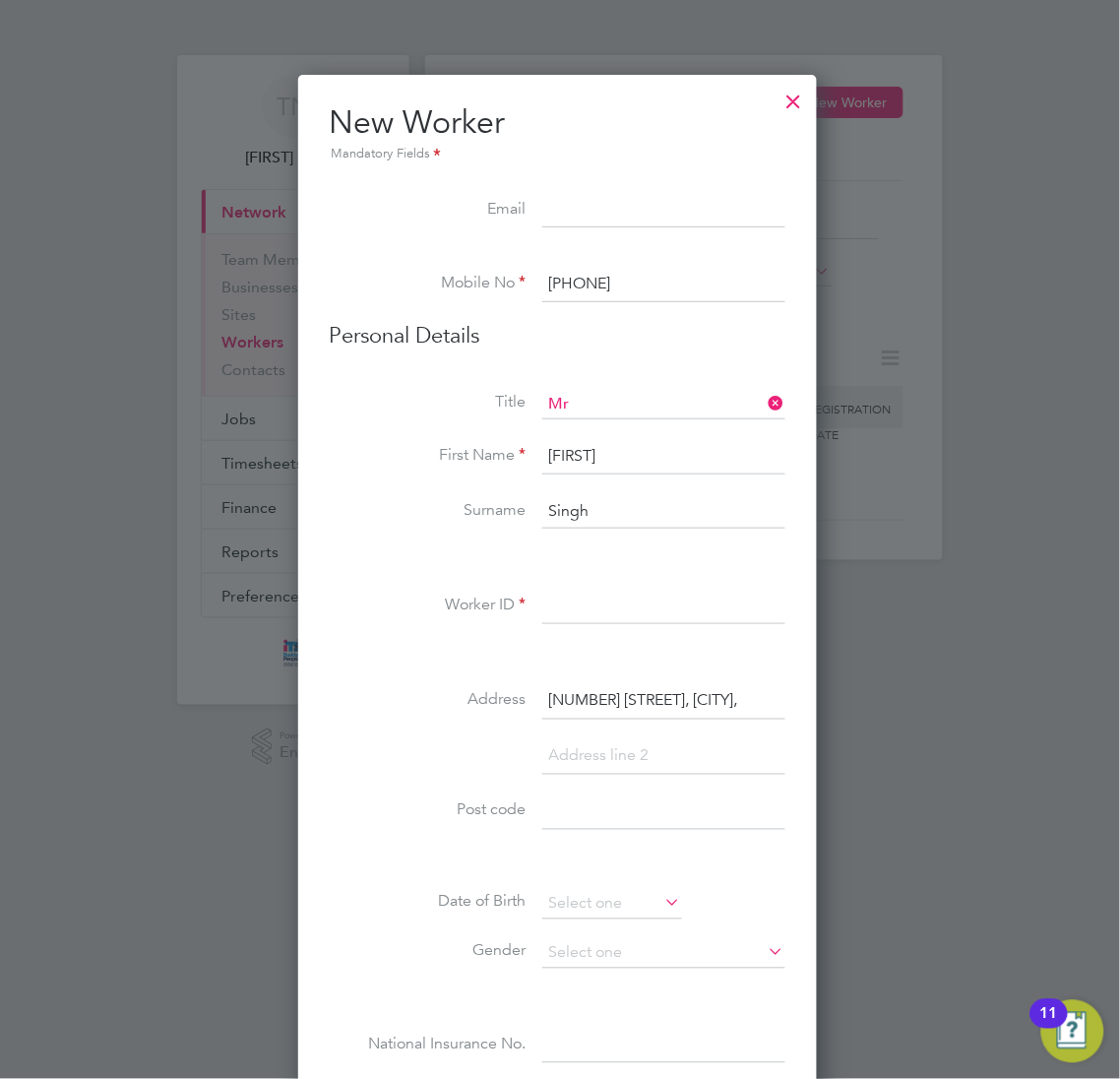 type on "[NUMBER] [STREET], [CITY]," 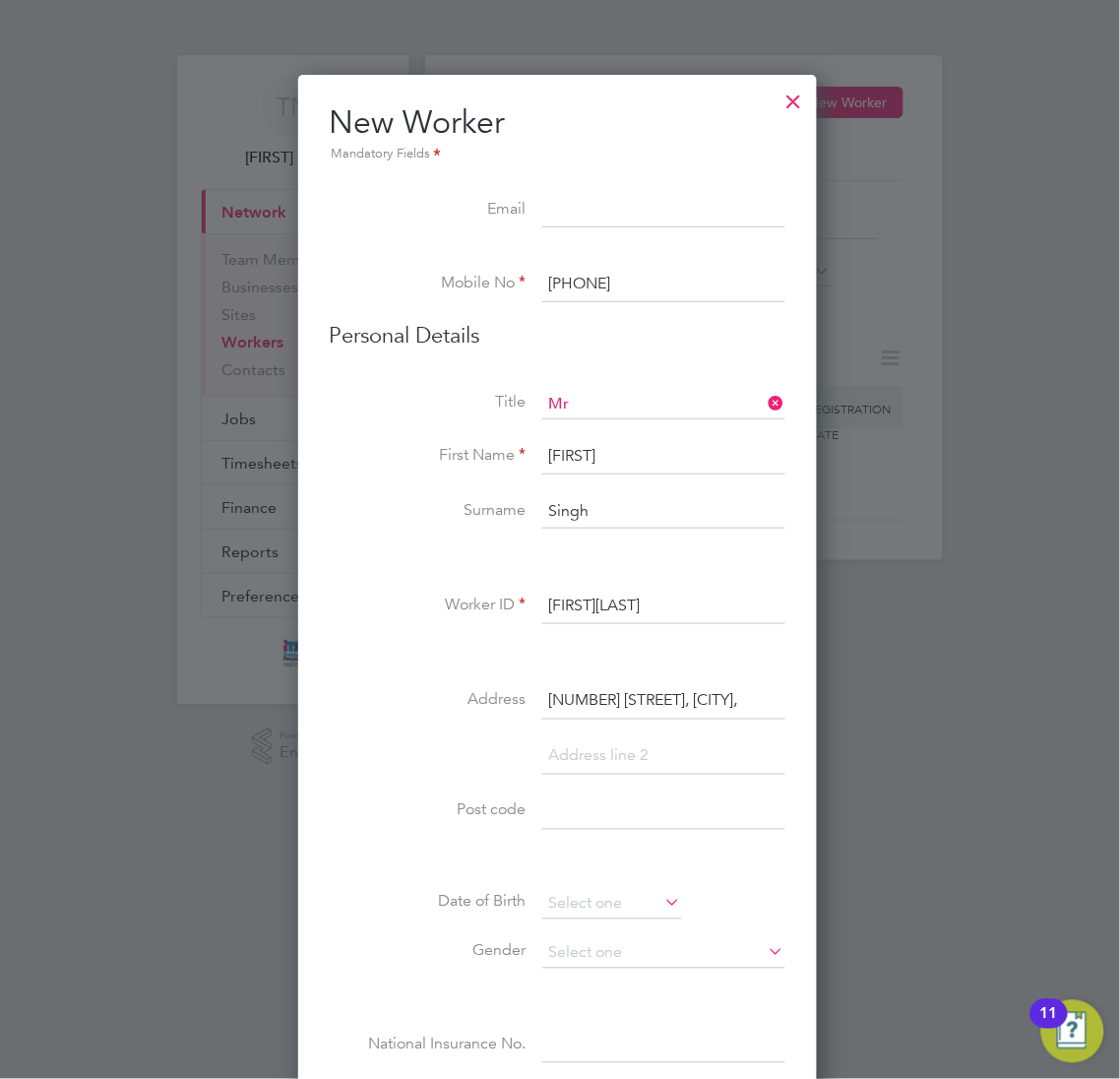 type on "[FIRST][LAST]" 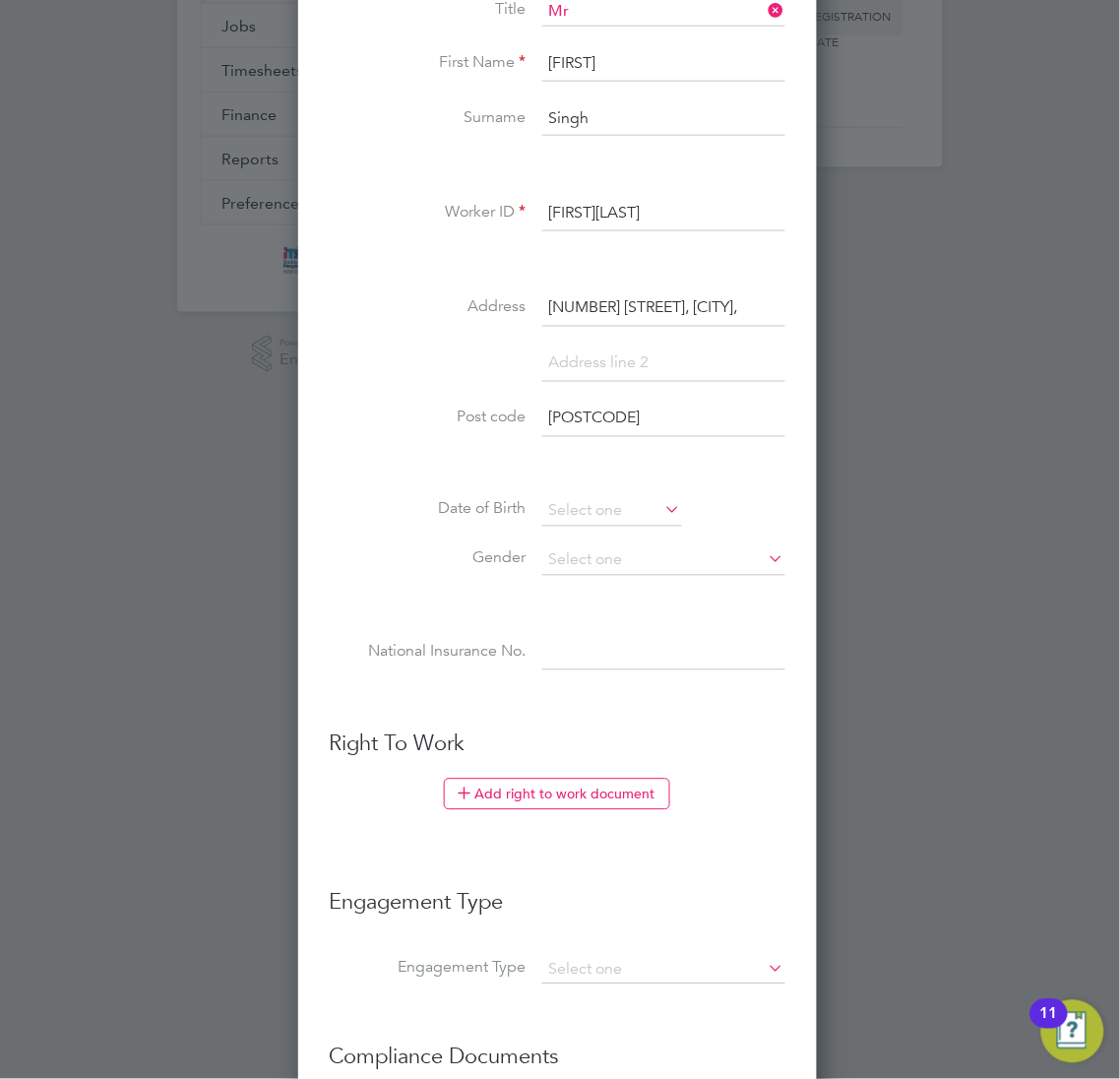 scroll, scrollTop: 495, scrollLeft: 0, axis: vertical 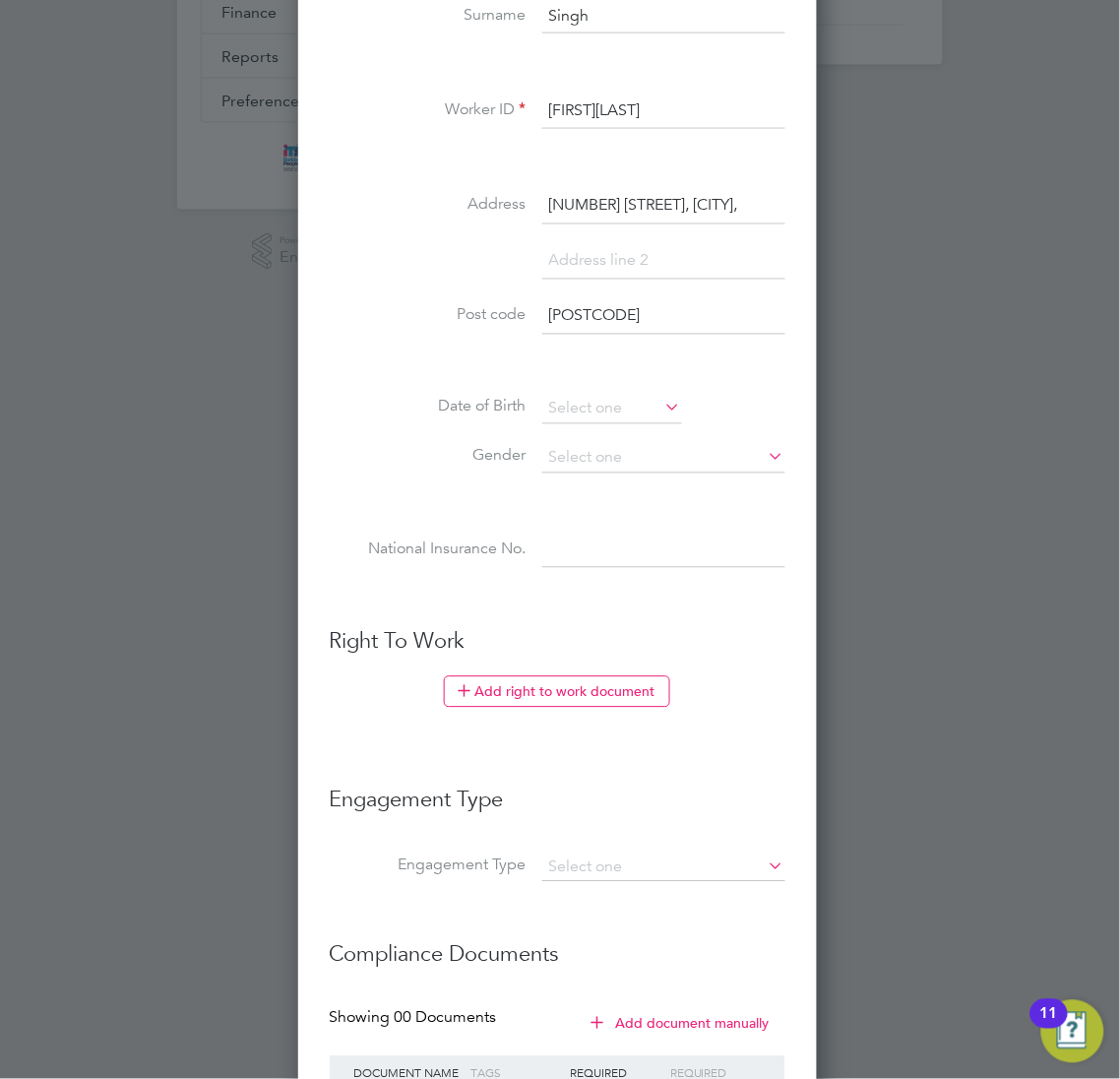 type on "WV13 3BS" 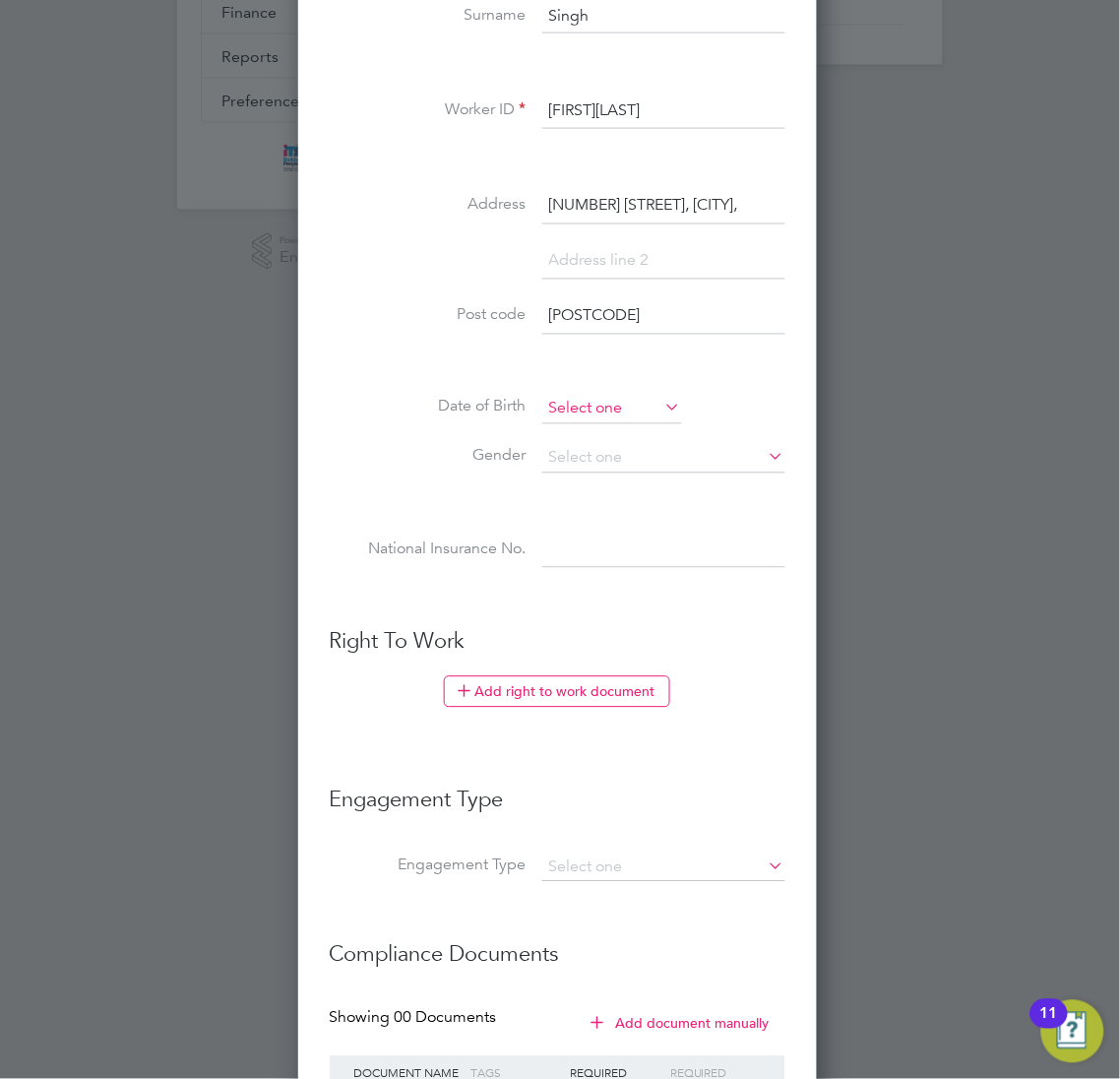click at bounding box center (612, 410) 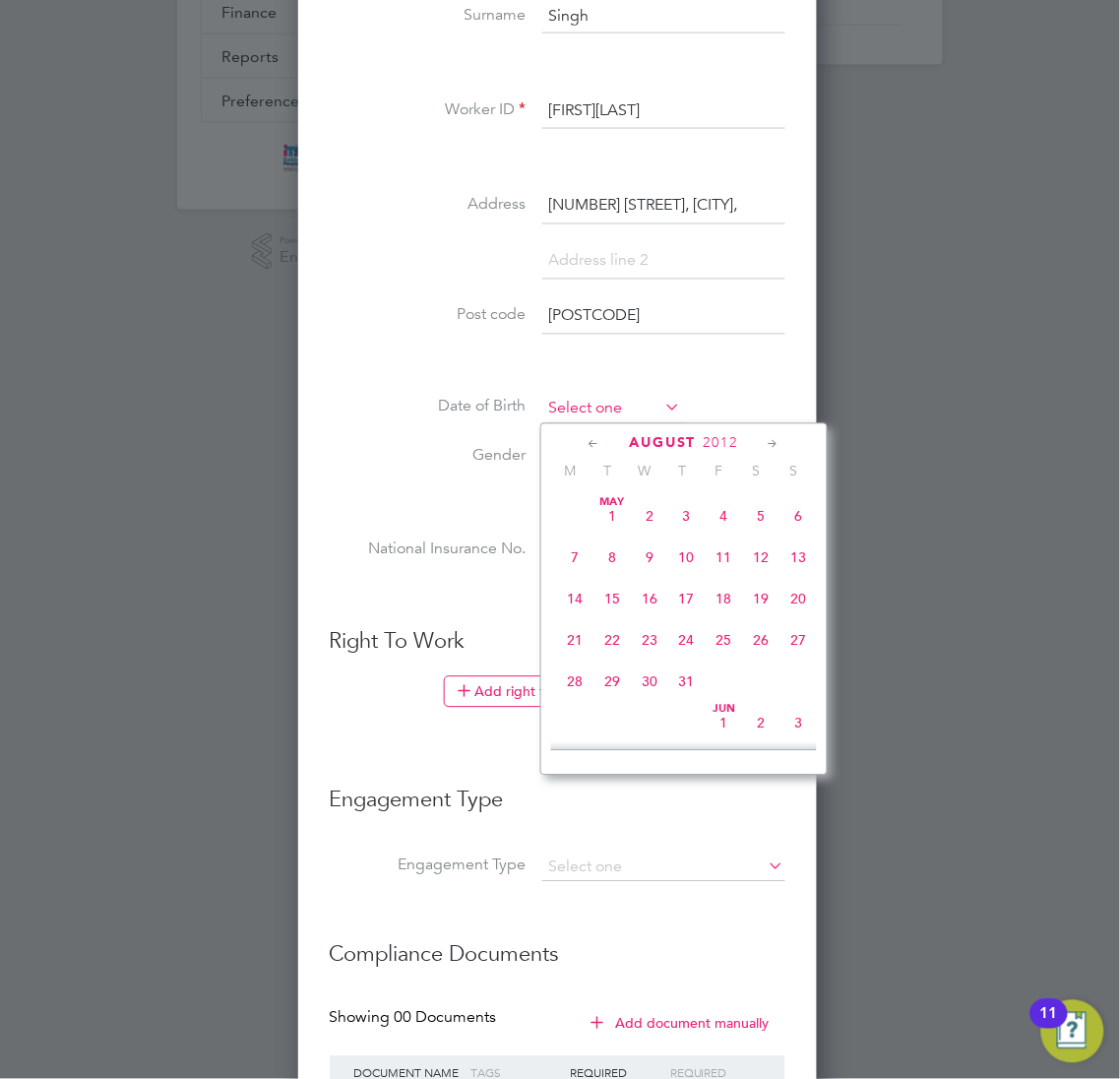 scroll, scrollTop: 593, scrollLeft: 0, axis: vertical 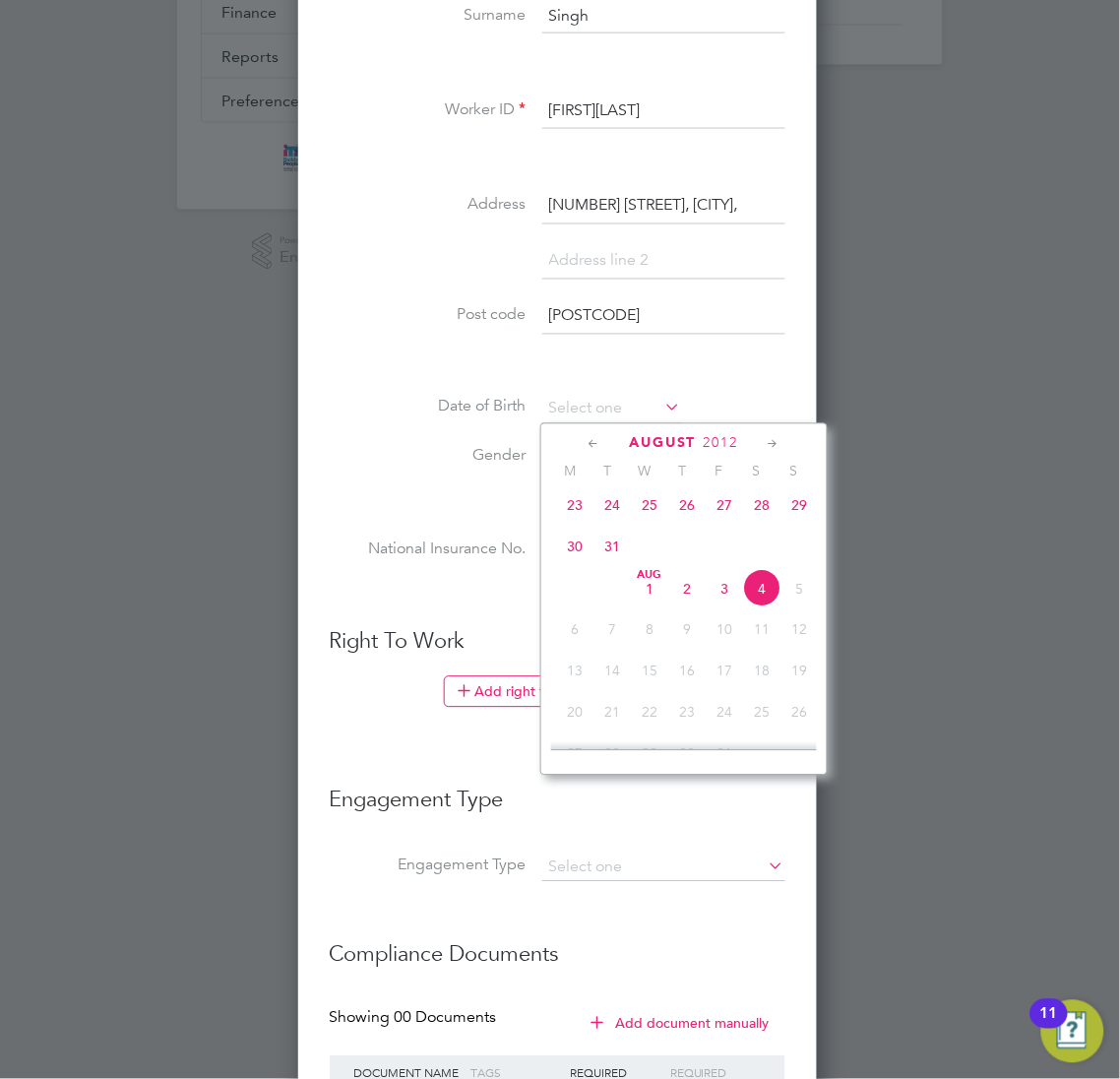 click on "2012" 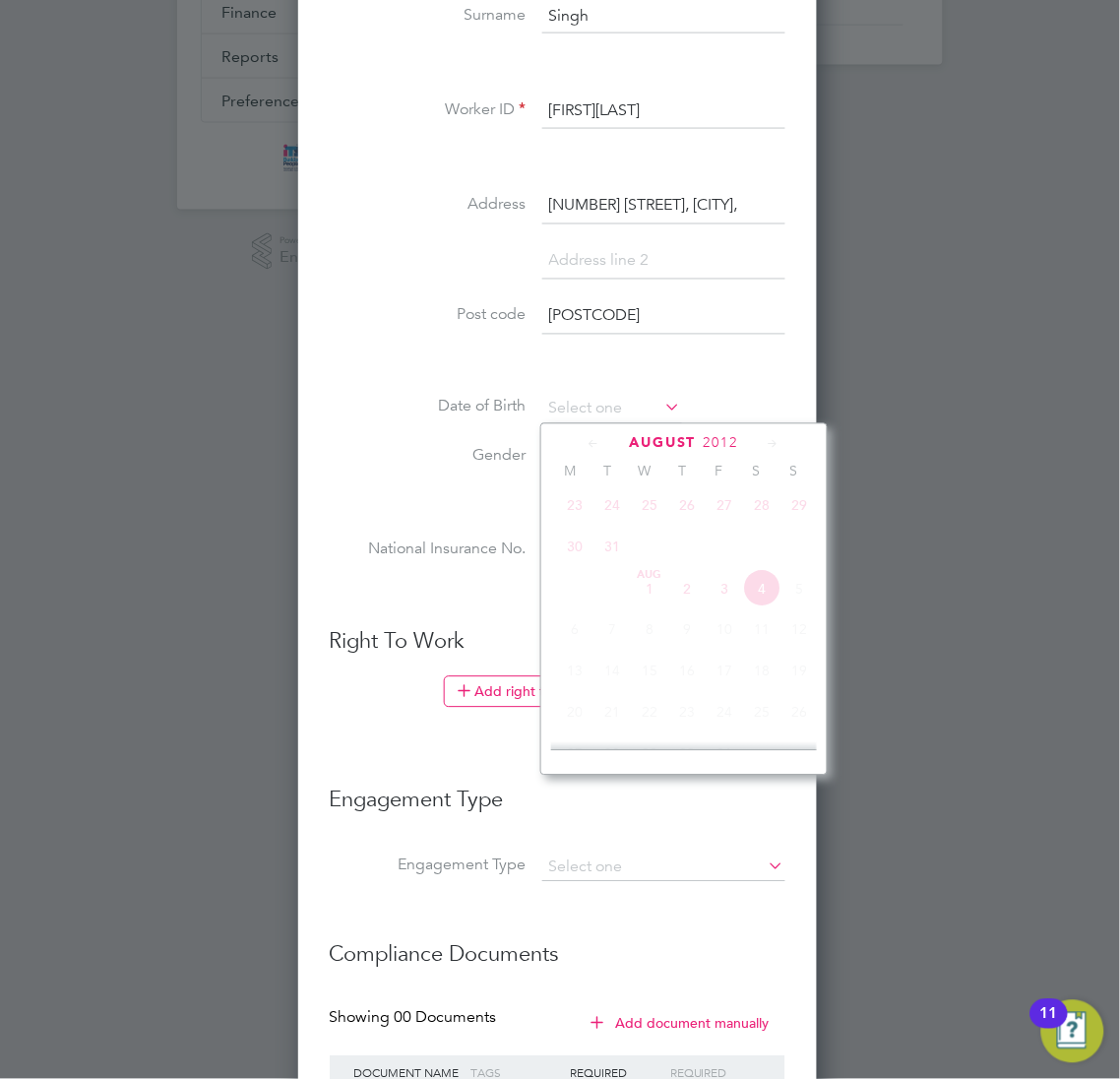 scroll, scrollTop: 518, scrollLeft: 0, axis: vertical 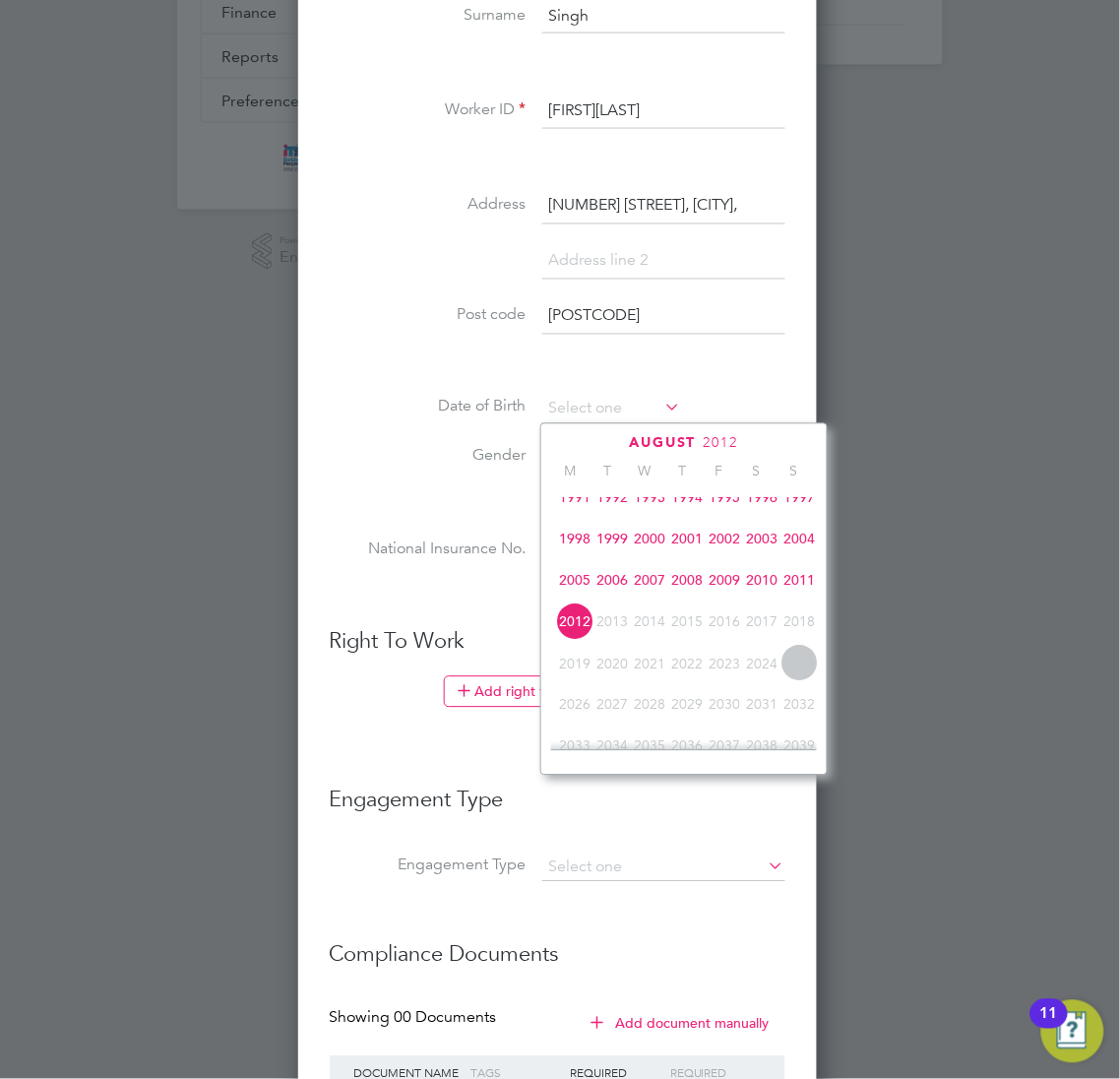click on "1992" 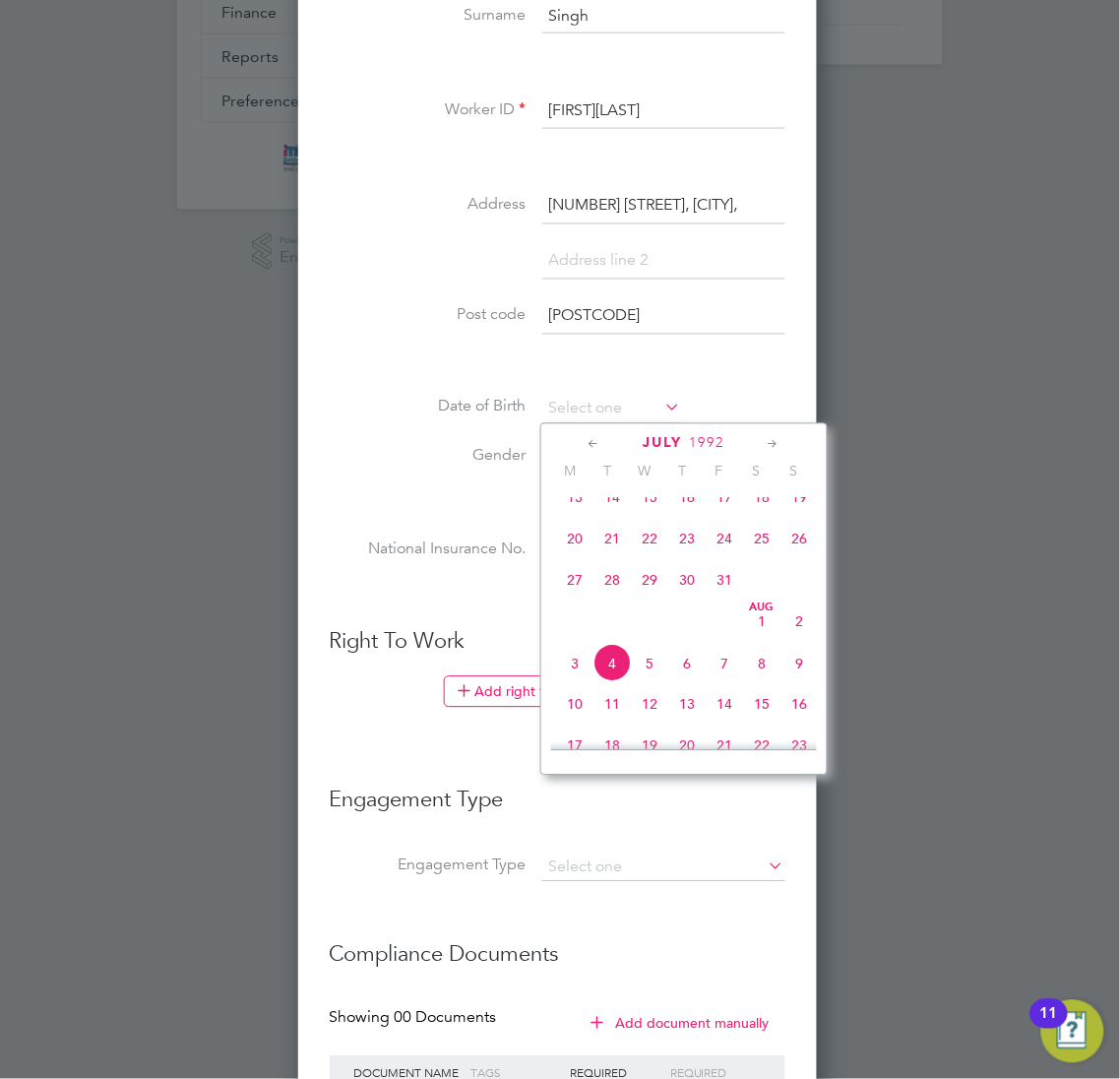 click 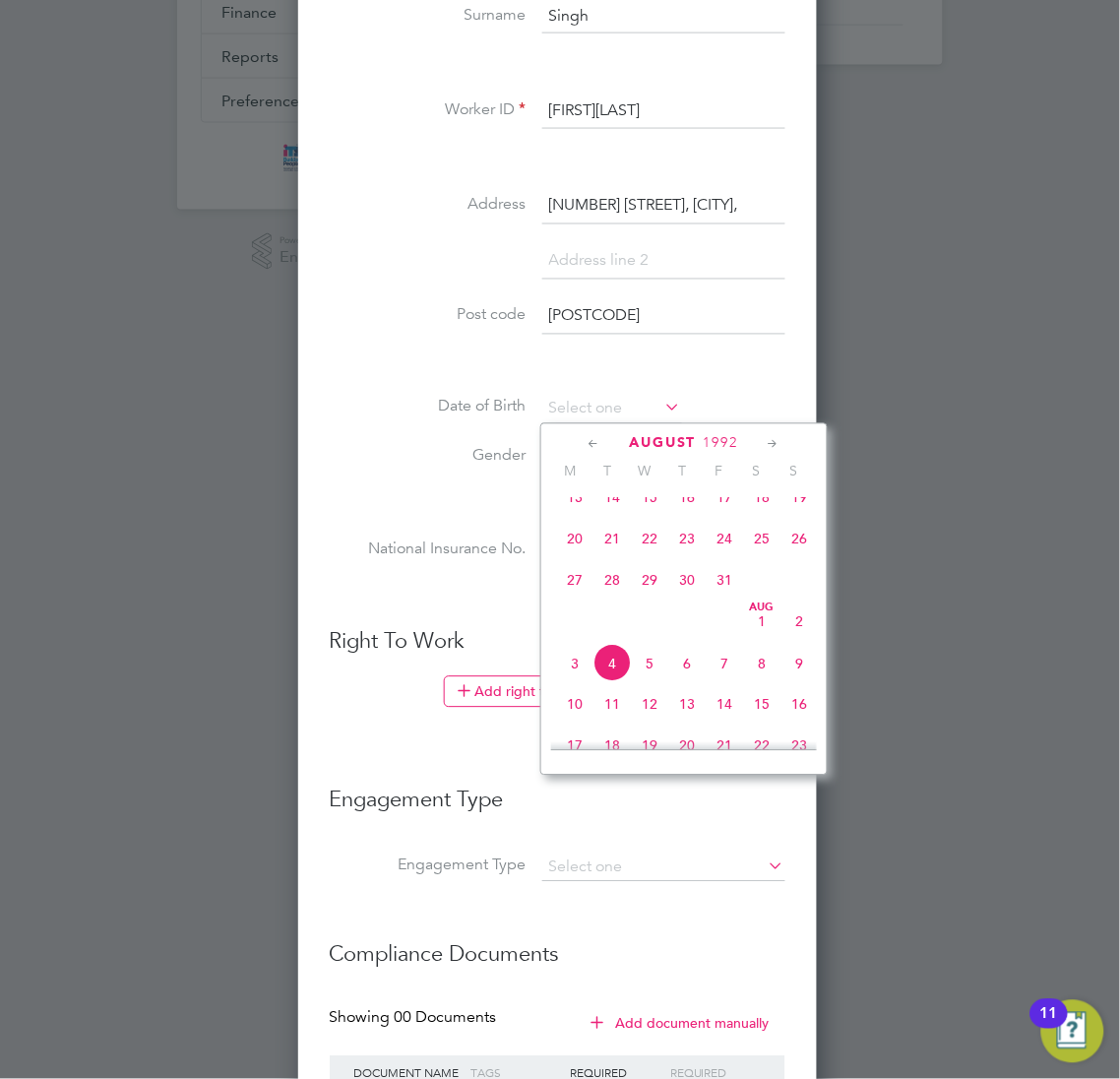 scroll, scrollTop: 634, scrollLeft: 0, axis: vertical 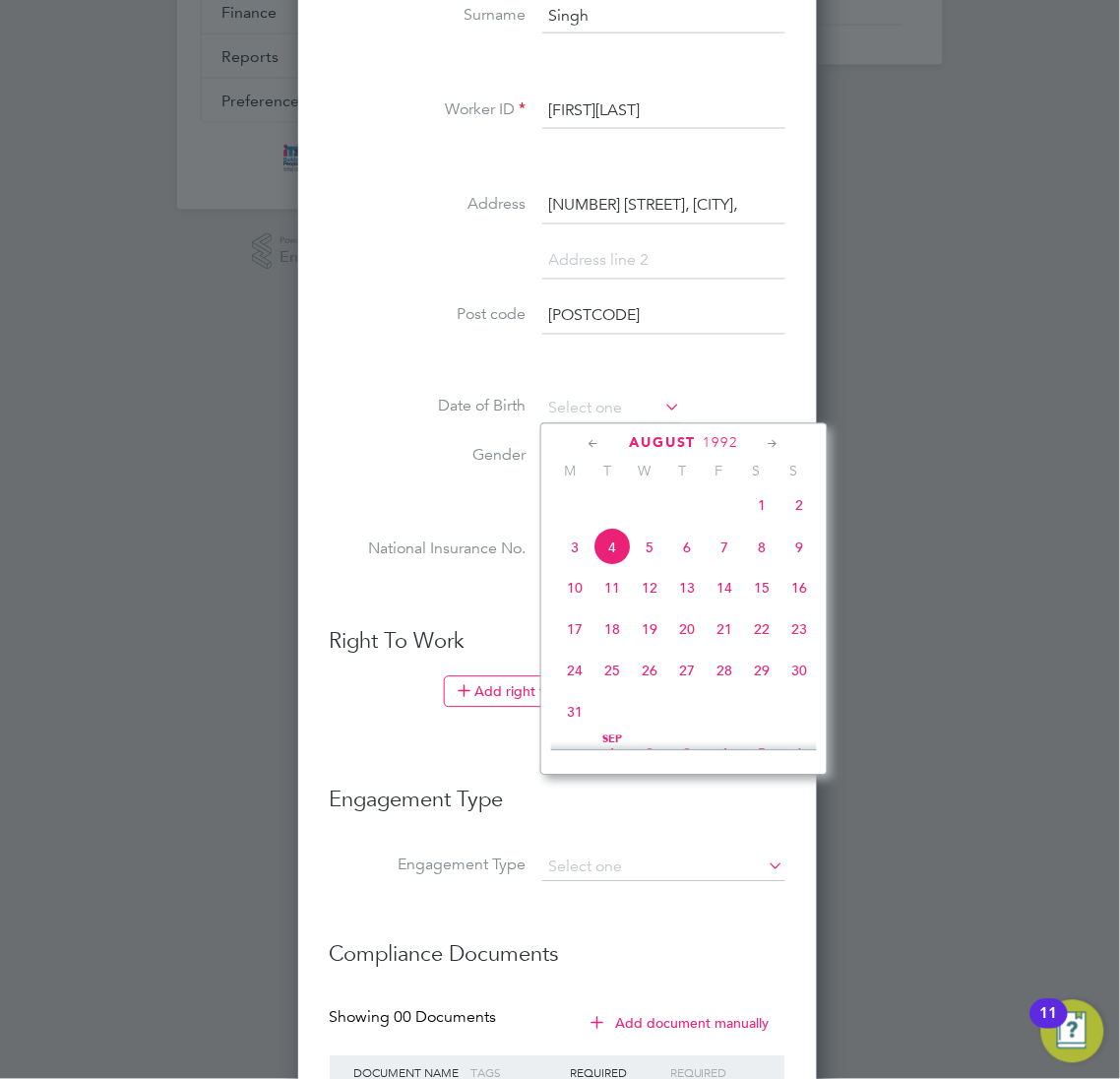 click on "9" 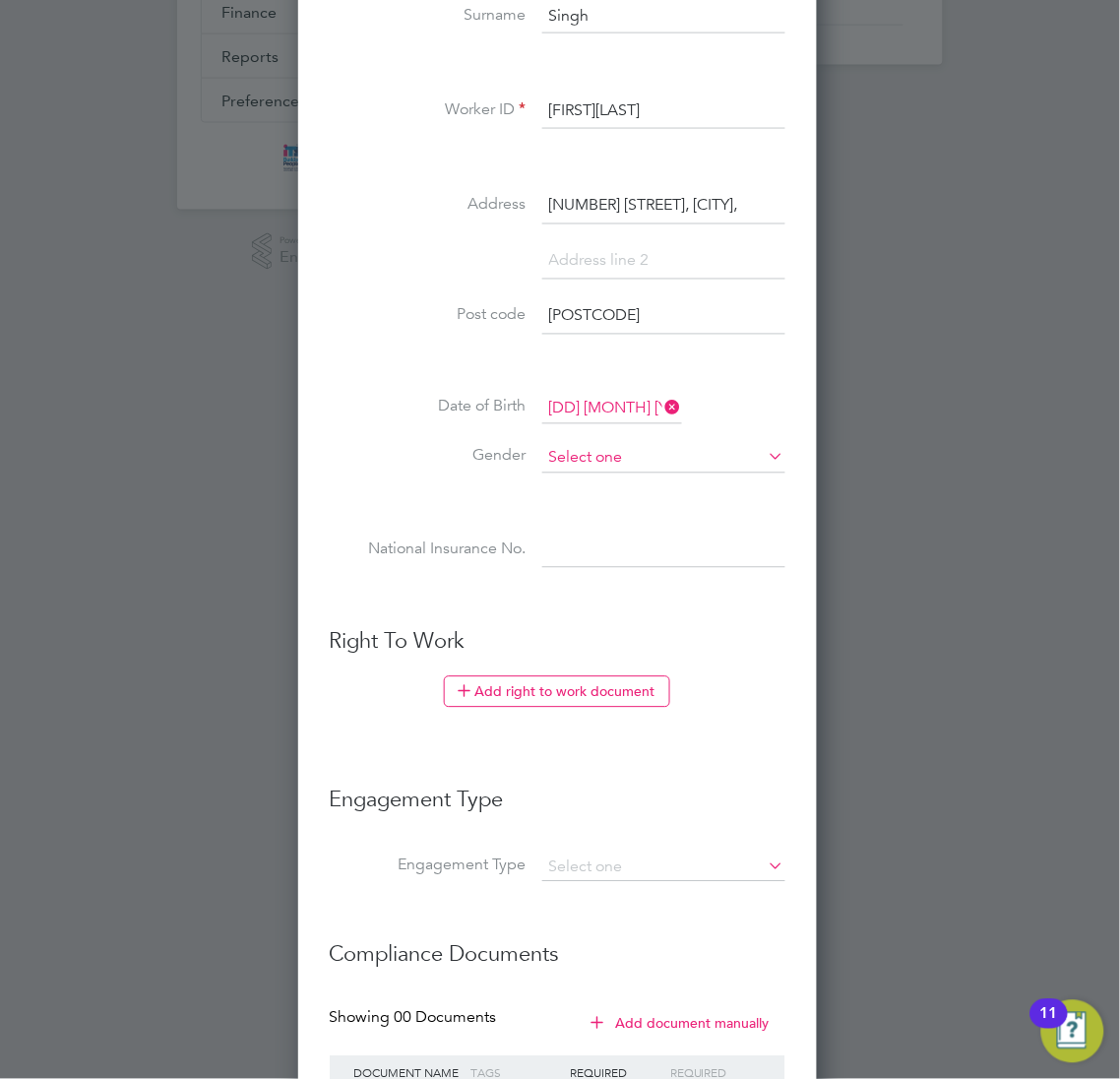 click at bounding box center [663, 459] 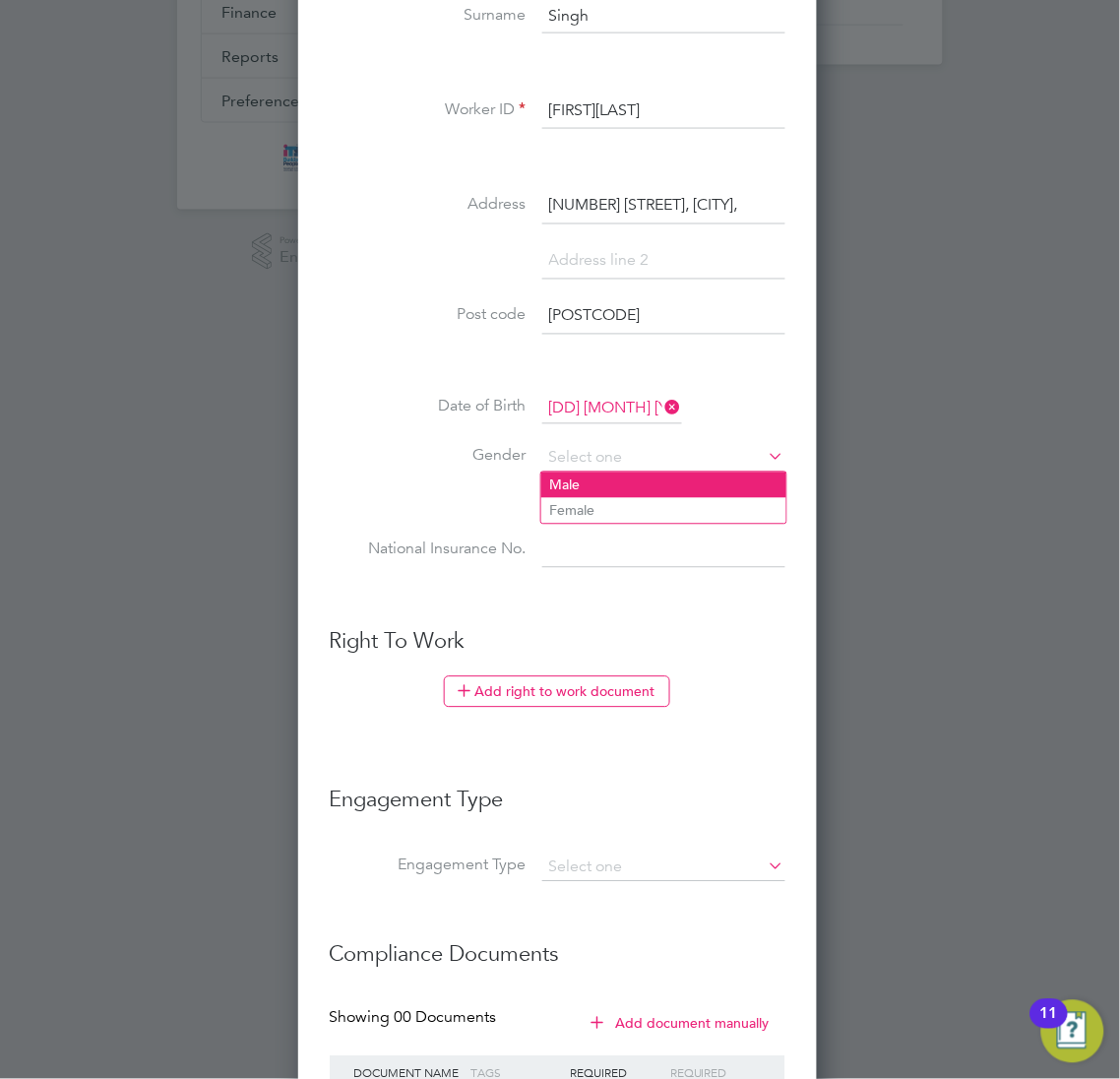 click on "Male" 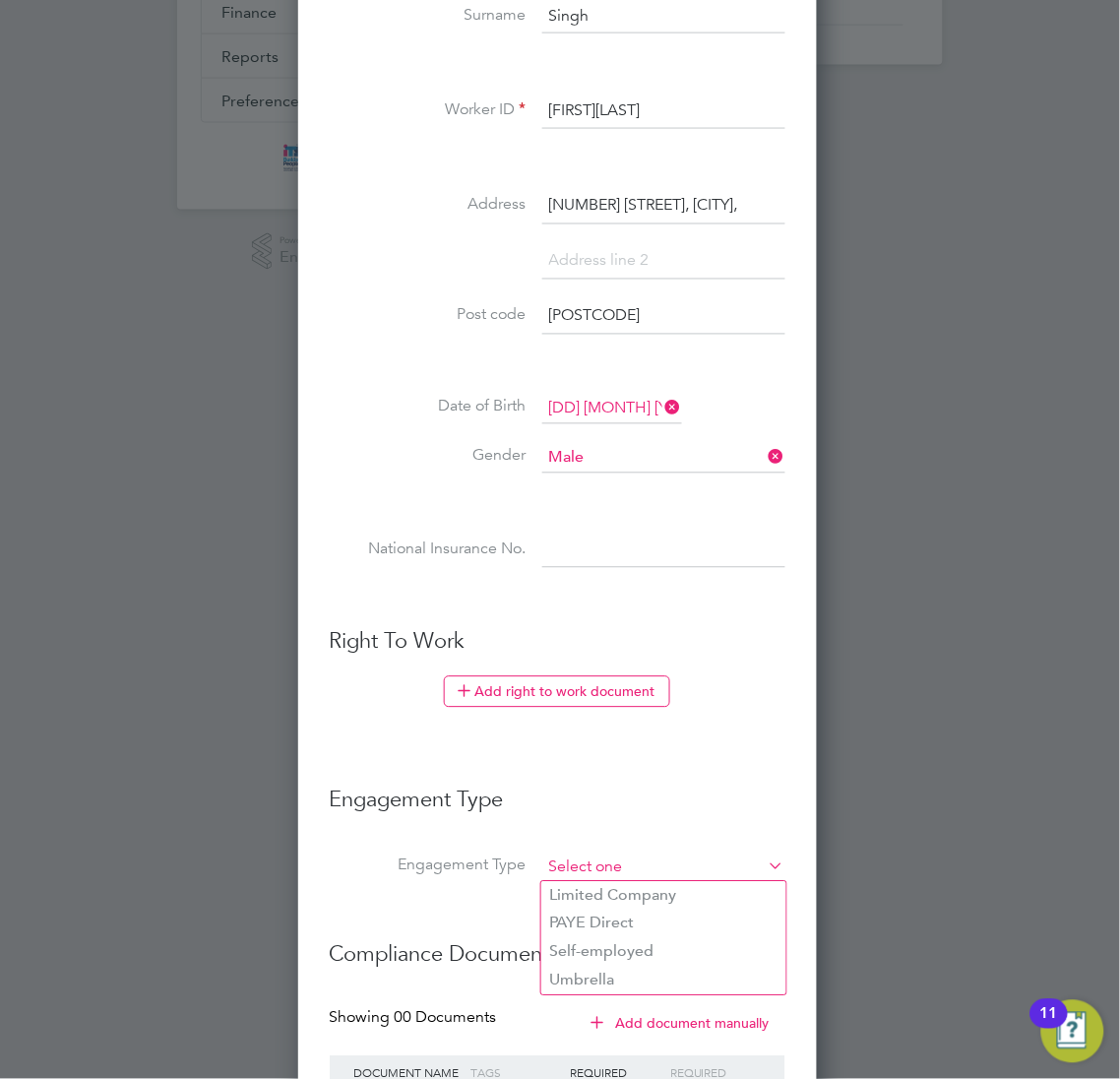 click at bounding box center [663, 868] 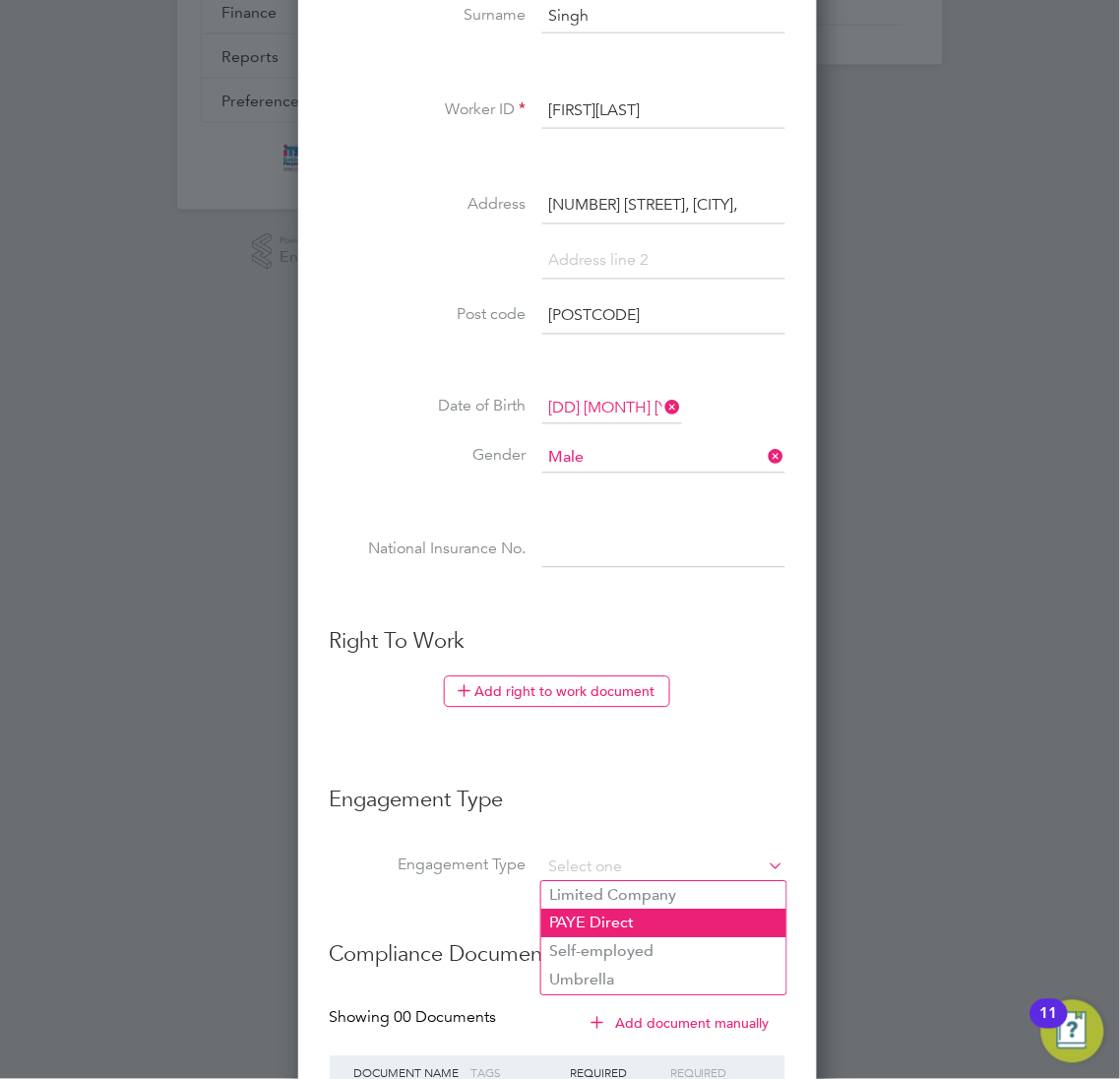click on "PAYE Direct" 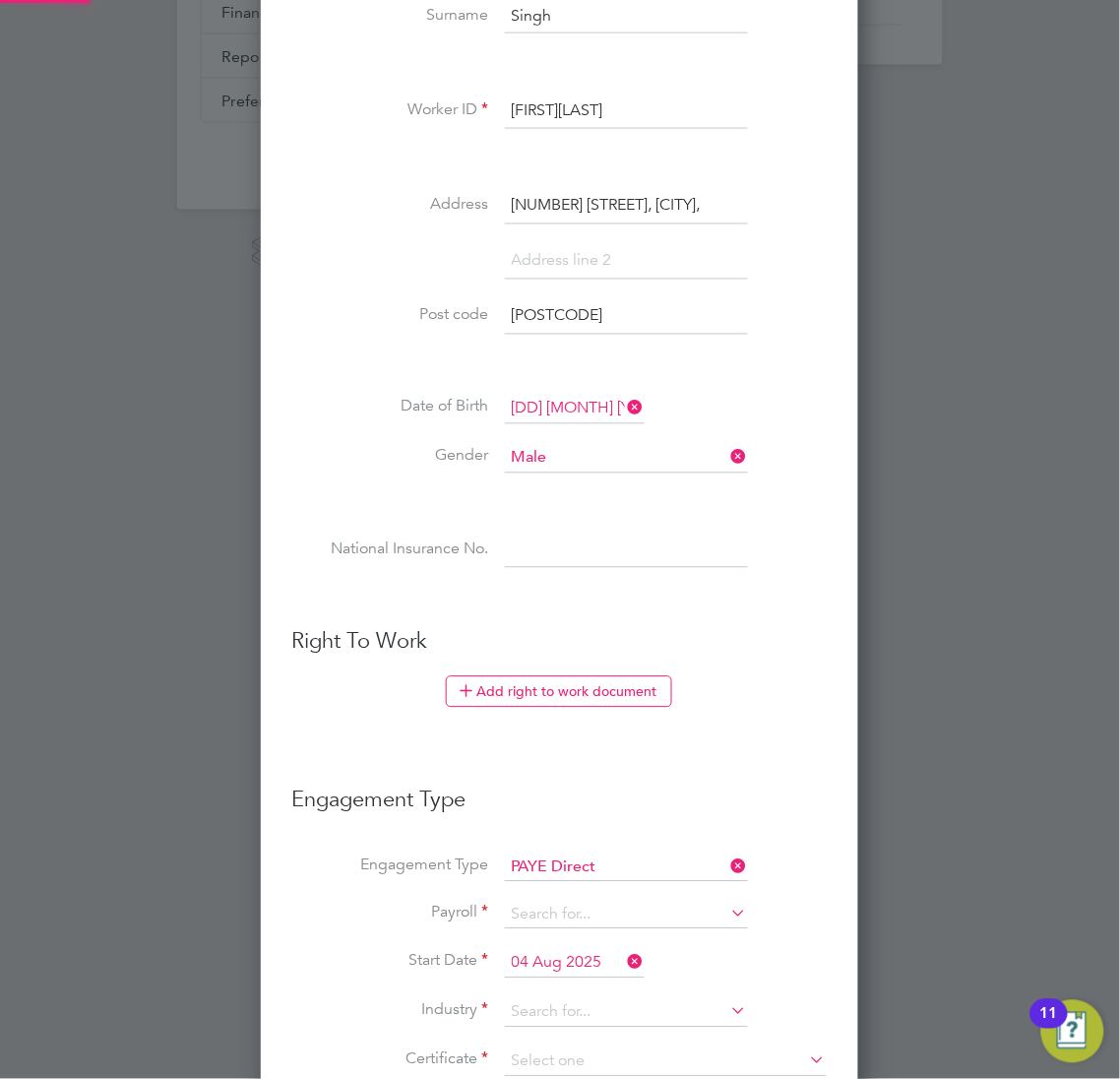 scroll, scrollTop: 9, scrollLeft: 9, axis: both 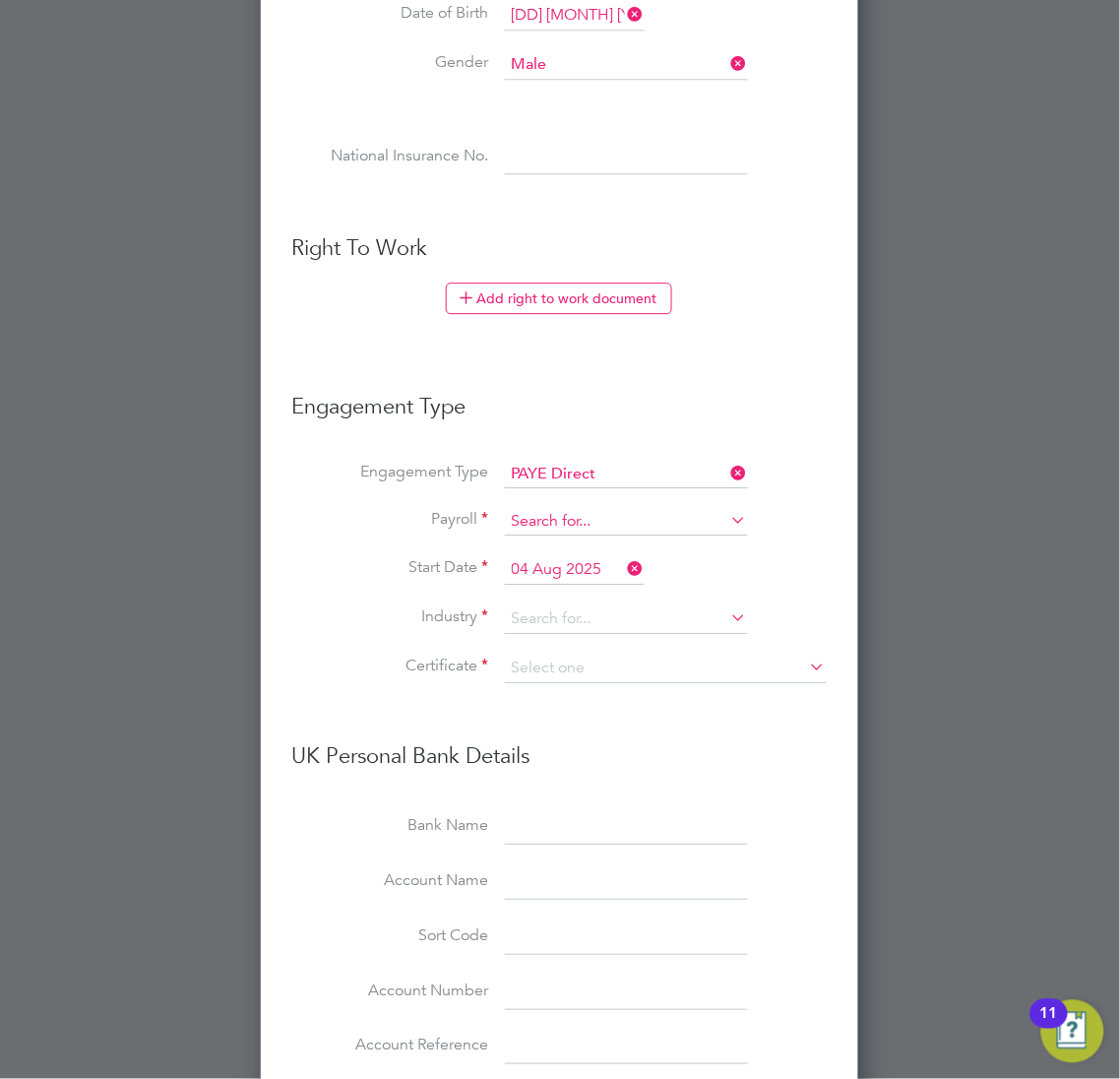 click at bounding box center [626, 522] 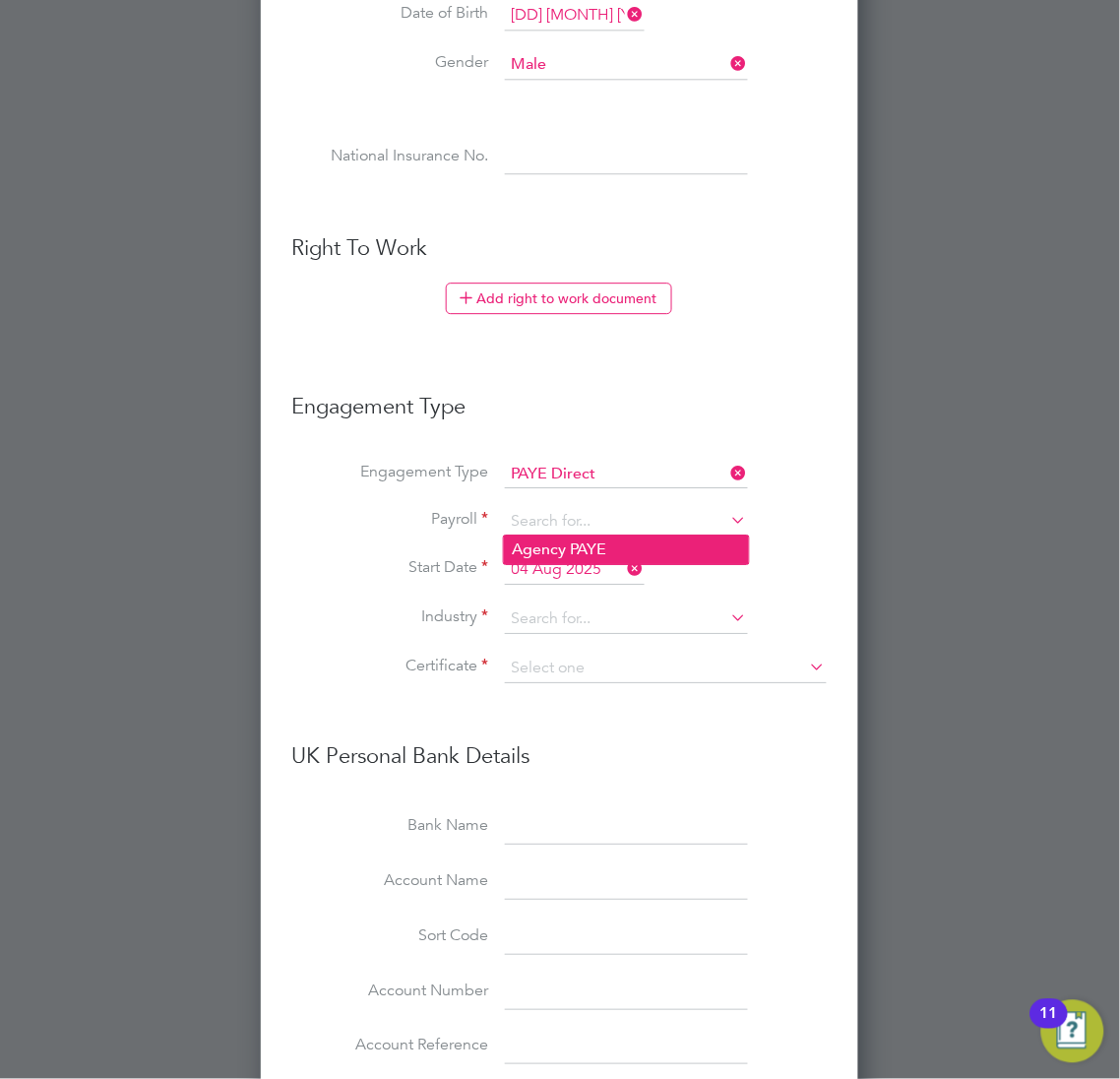 click on "Agency PAYE" 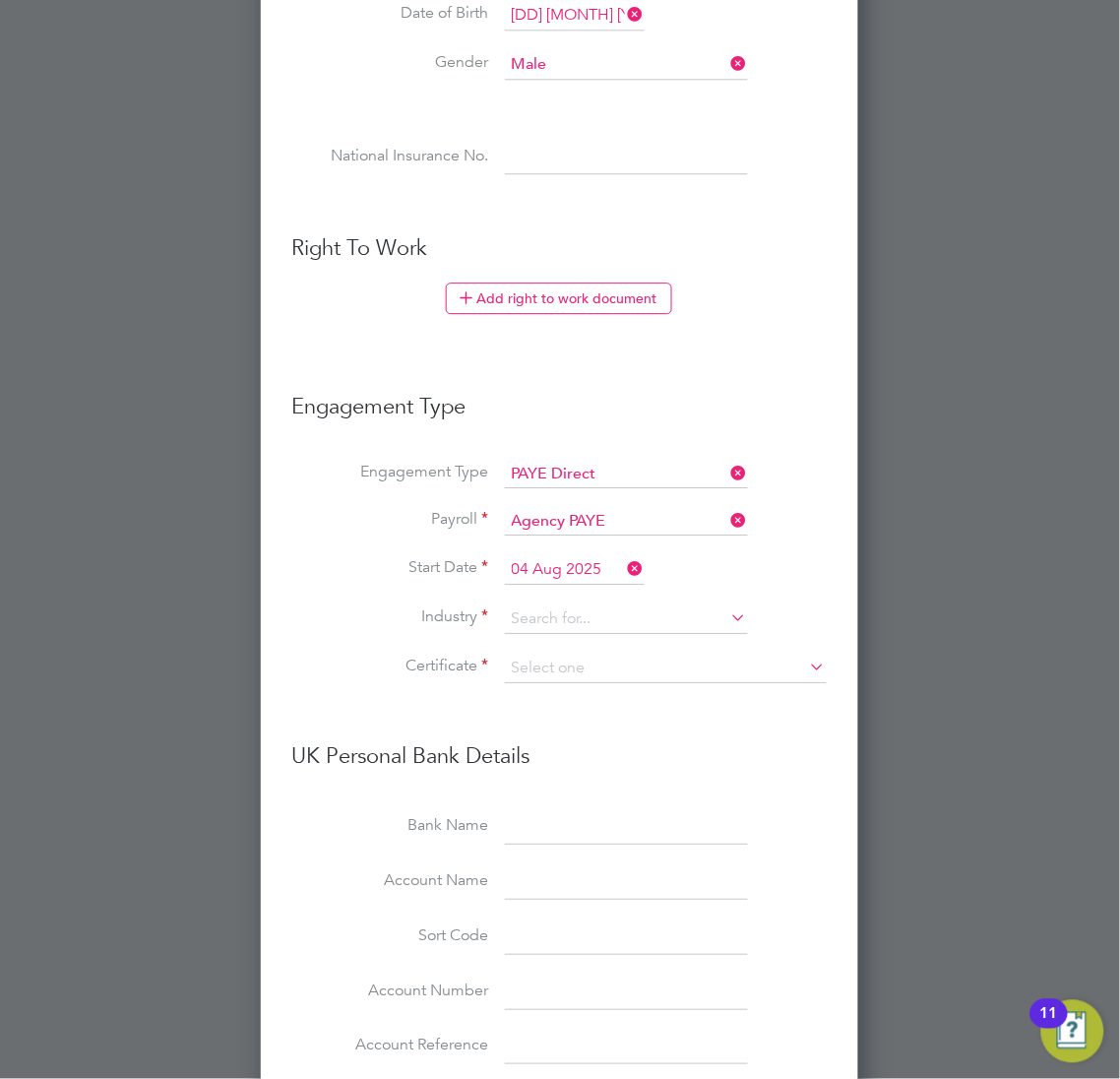 click on "Start Date   04 Aug 2025" at bounding box center (559, 580) 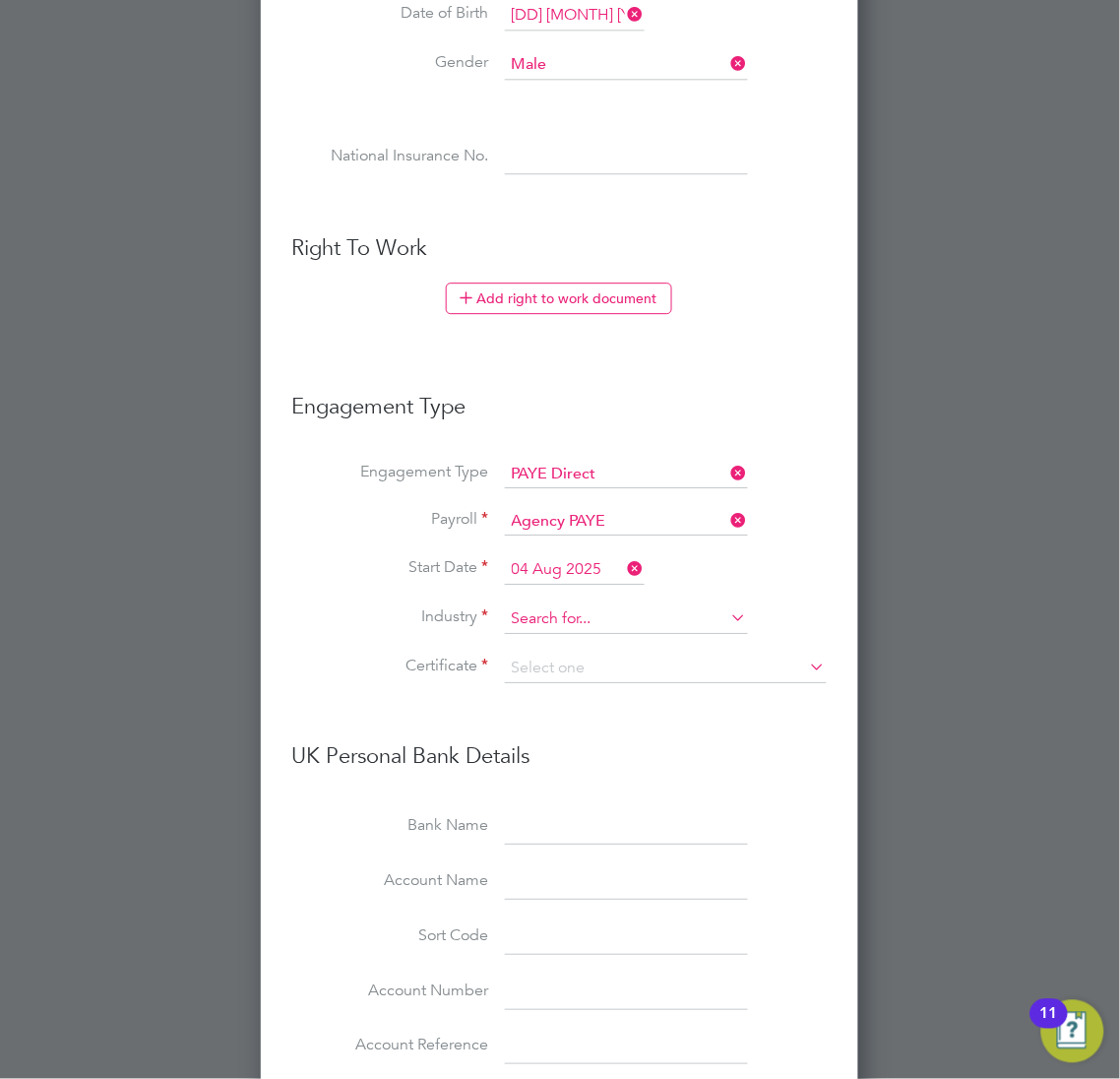 click at bounding box center (626, 619) 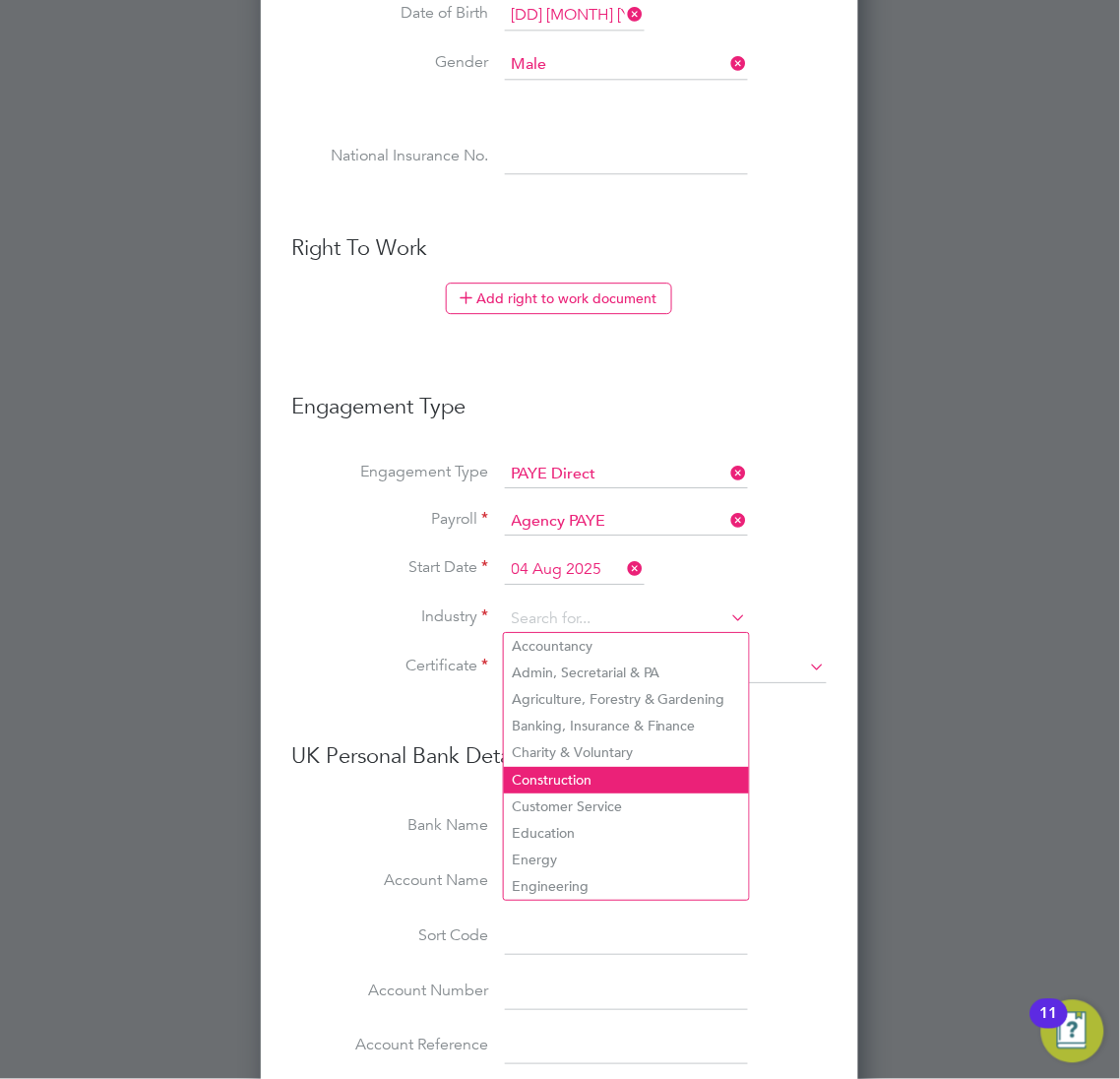 click on "Construction" 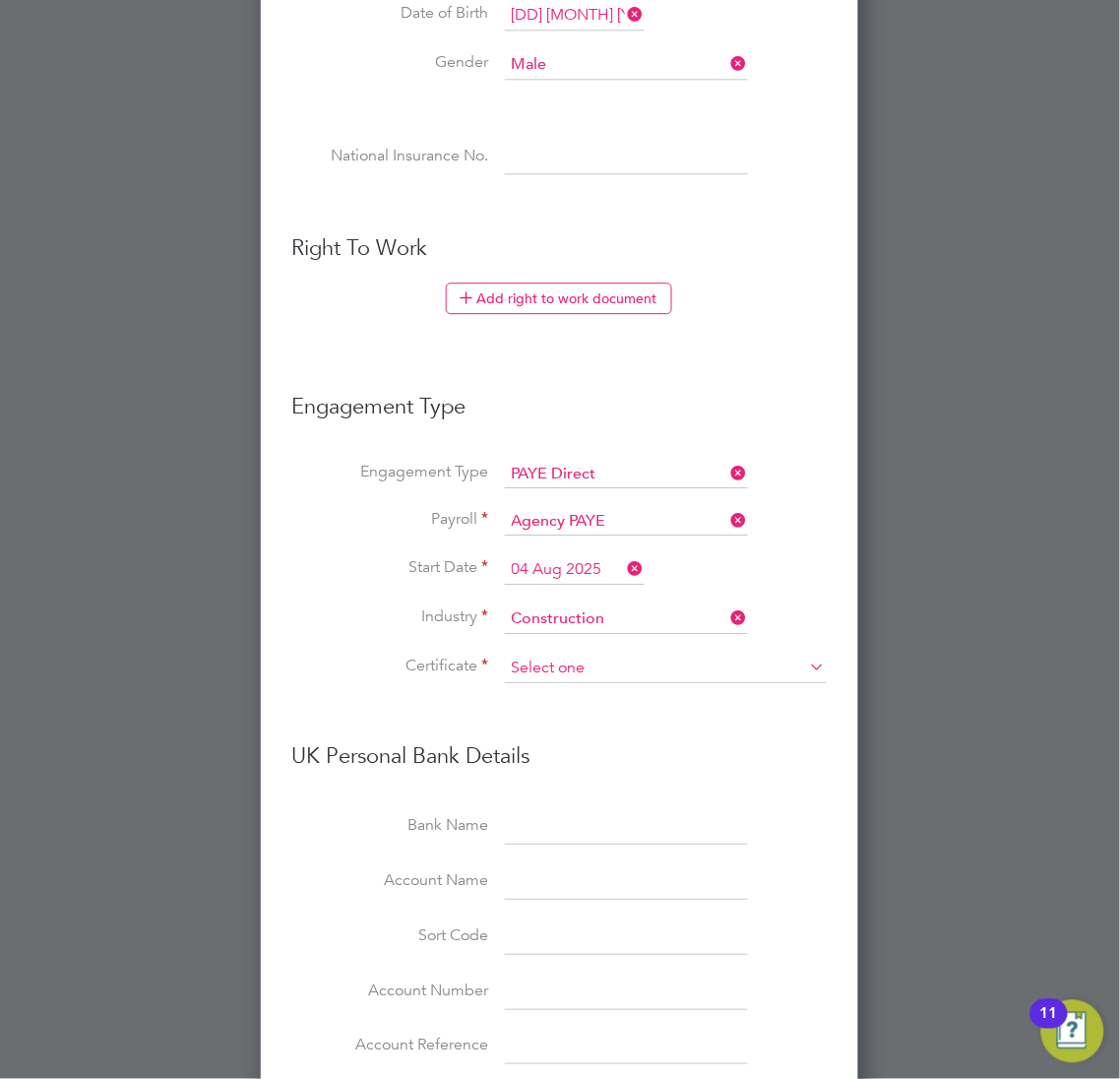 click at bounding box center [665, 668] 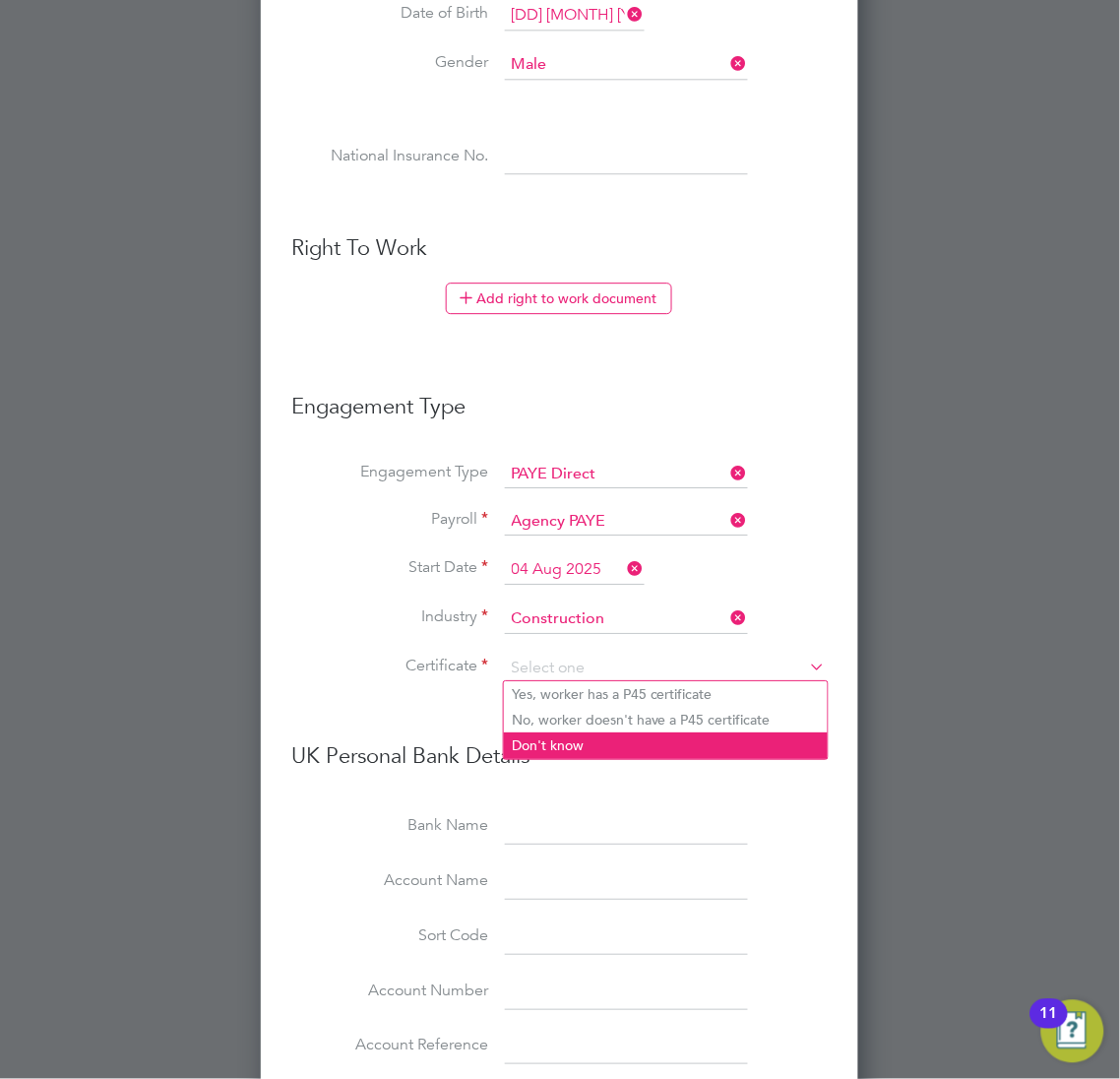 click on "Don't know" 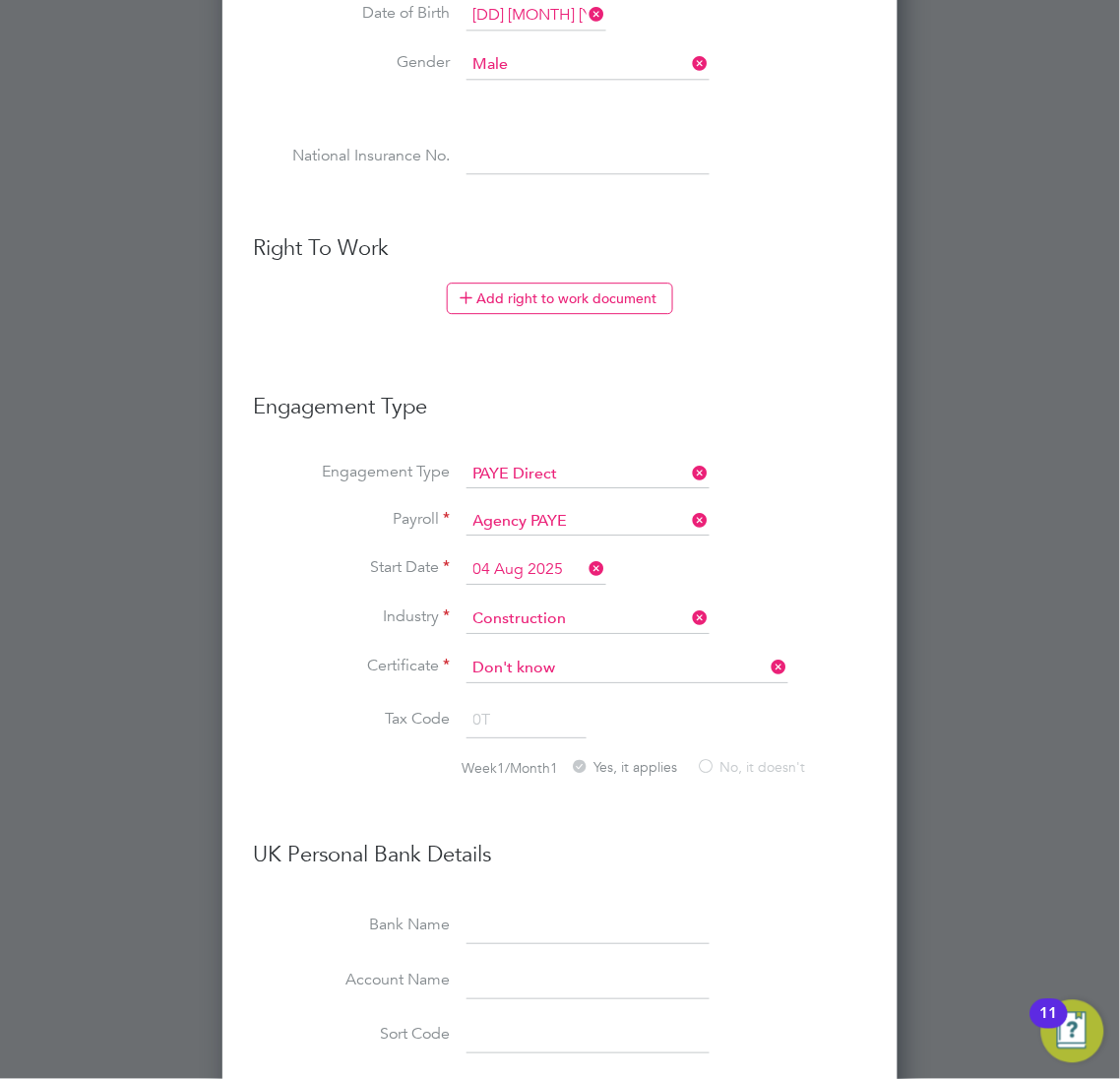 scroll, scrollTop: 10, scrollLeft: 9, axis: both 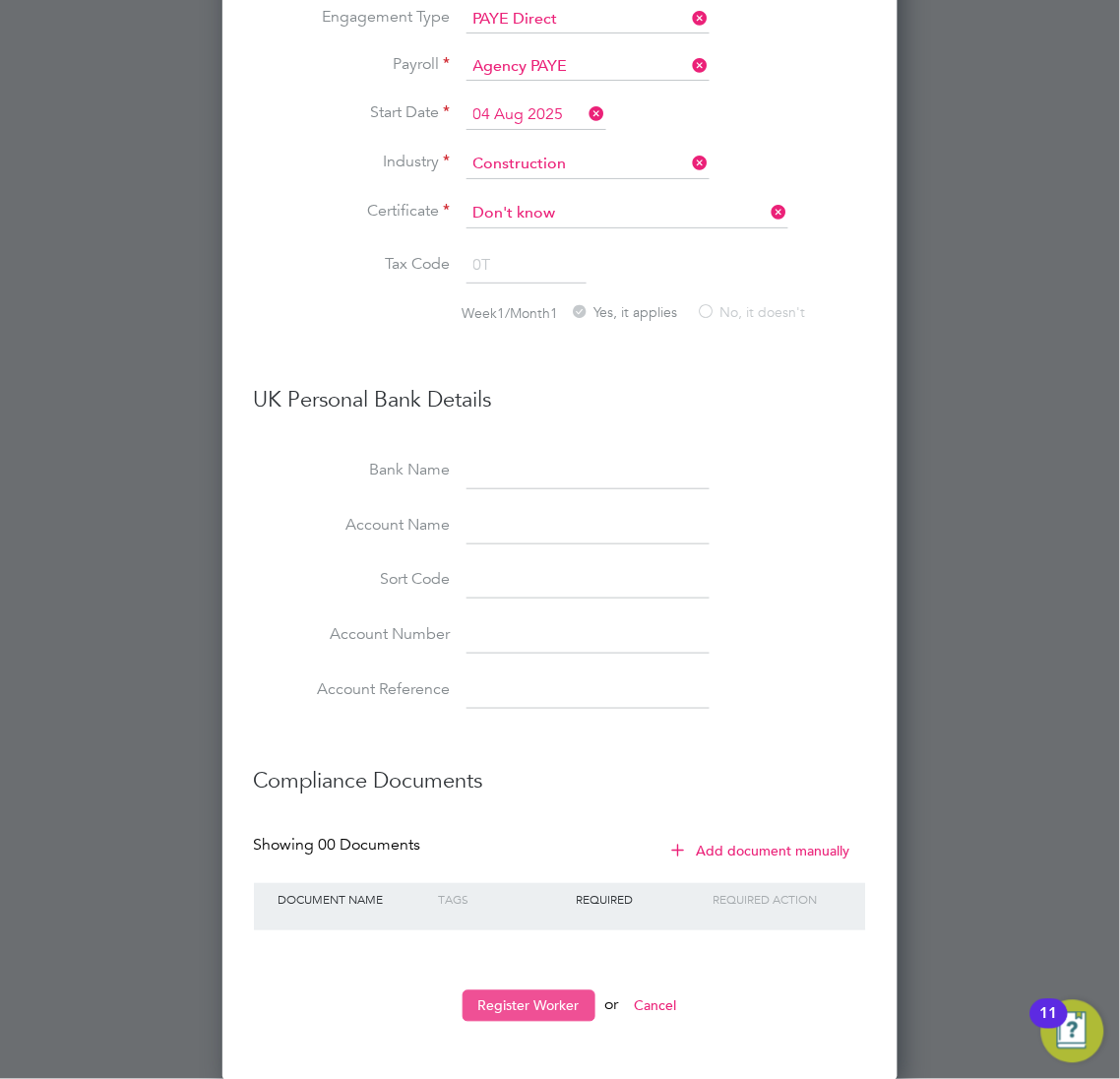 click on "Register Worker" at bounding box center (529, 1006) 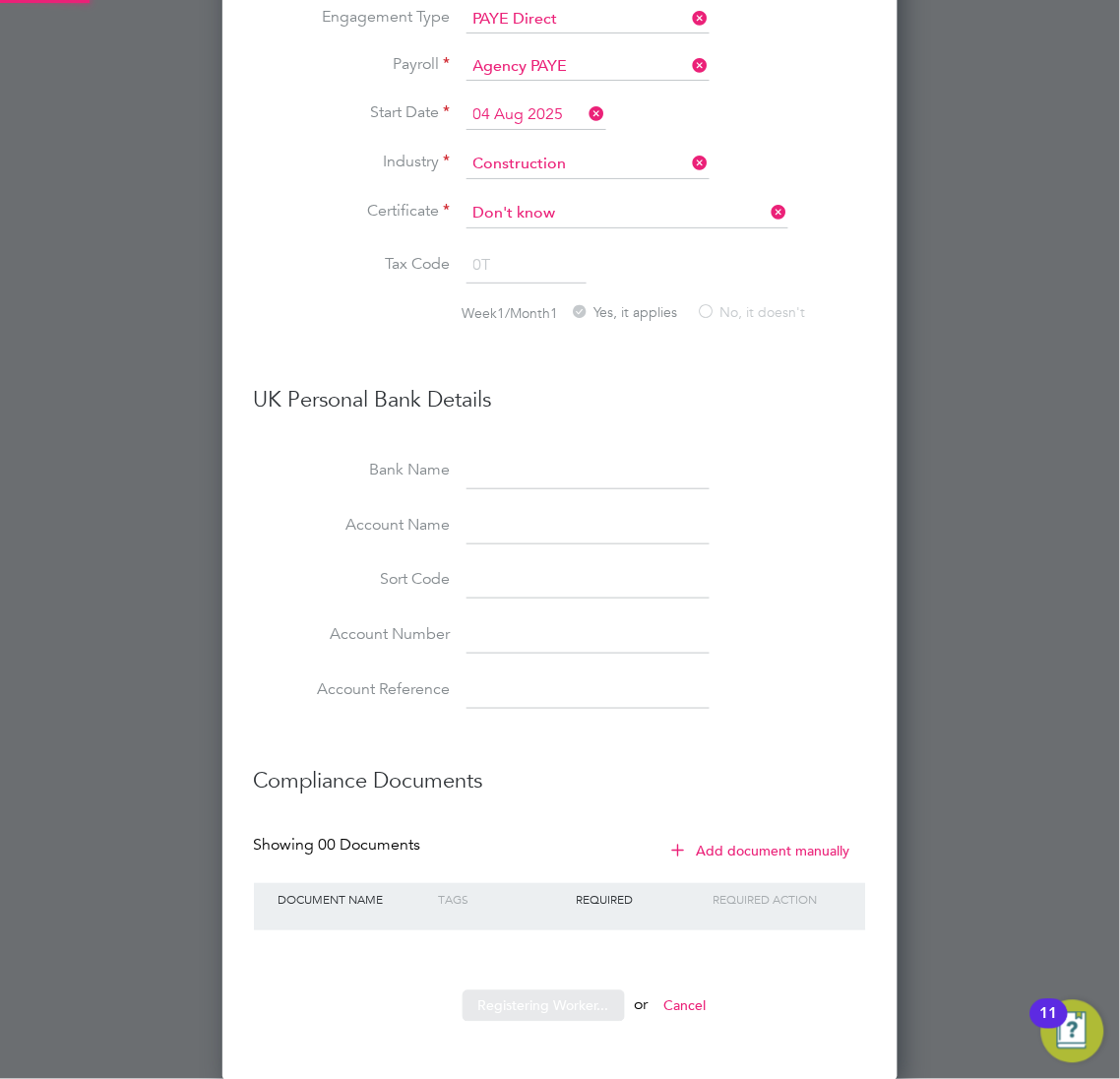 scroll, scrollTop: 0, scrollLeft: 0, axis: both 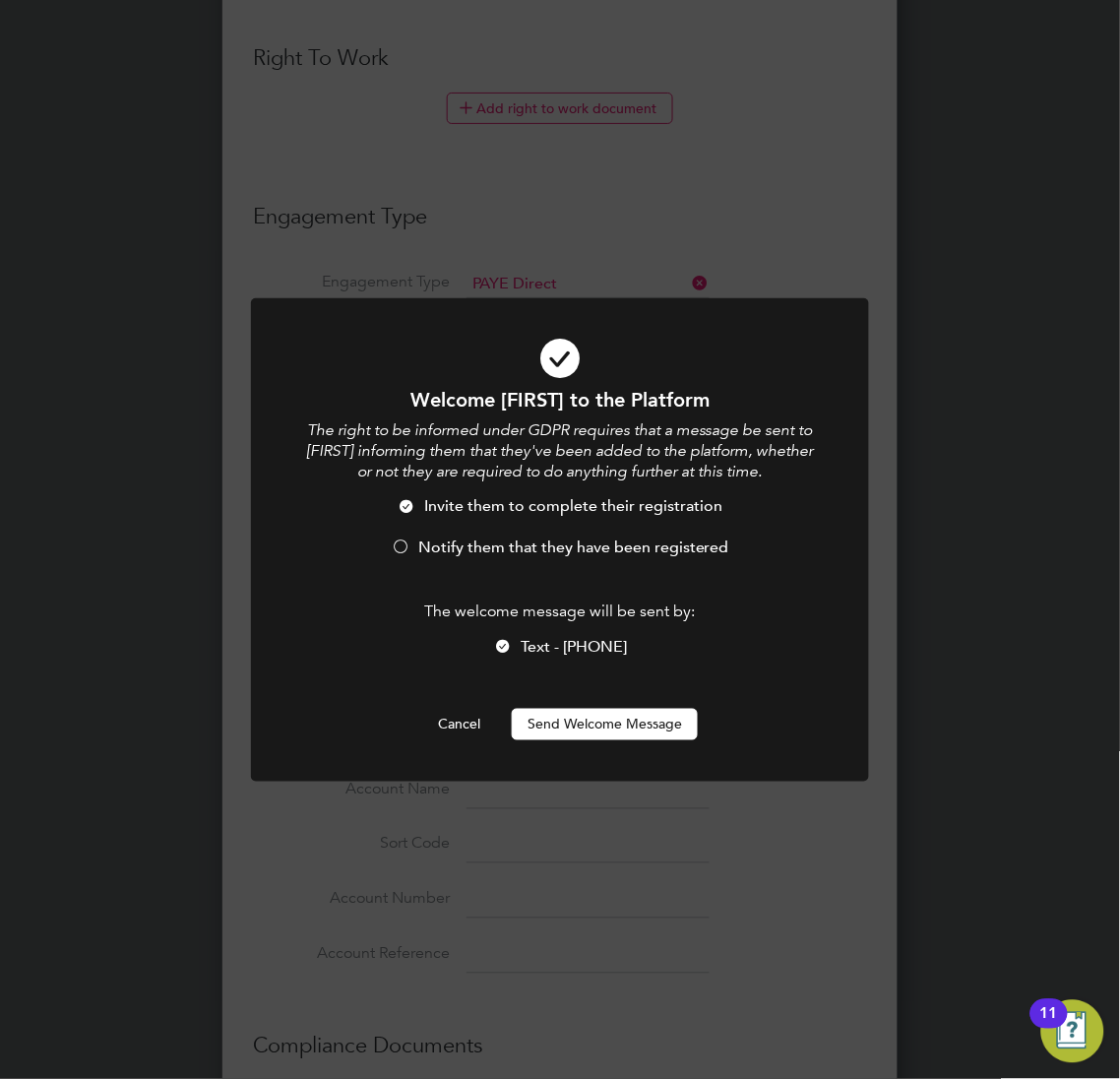 click on "Send Welcome Message" at bounding box center [604, 725] 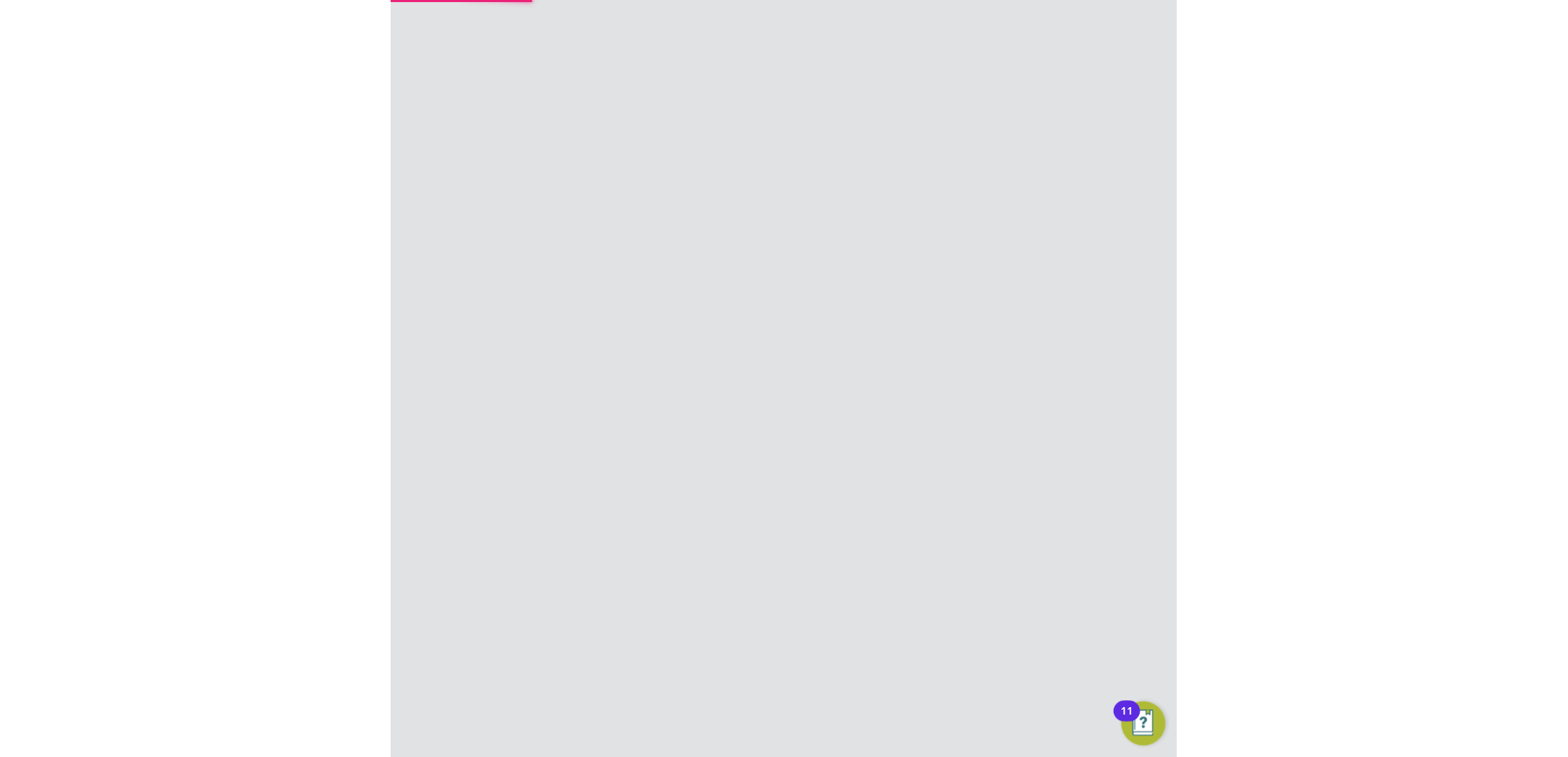 scroll, scrollTop: 0, scrollLeft: 0, axis: both 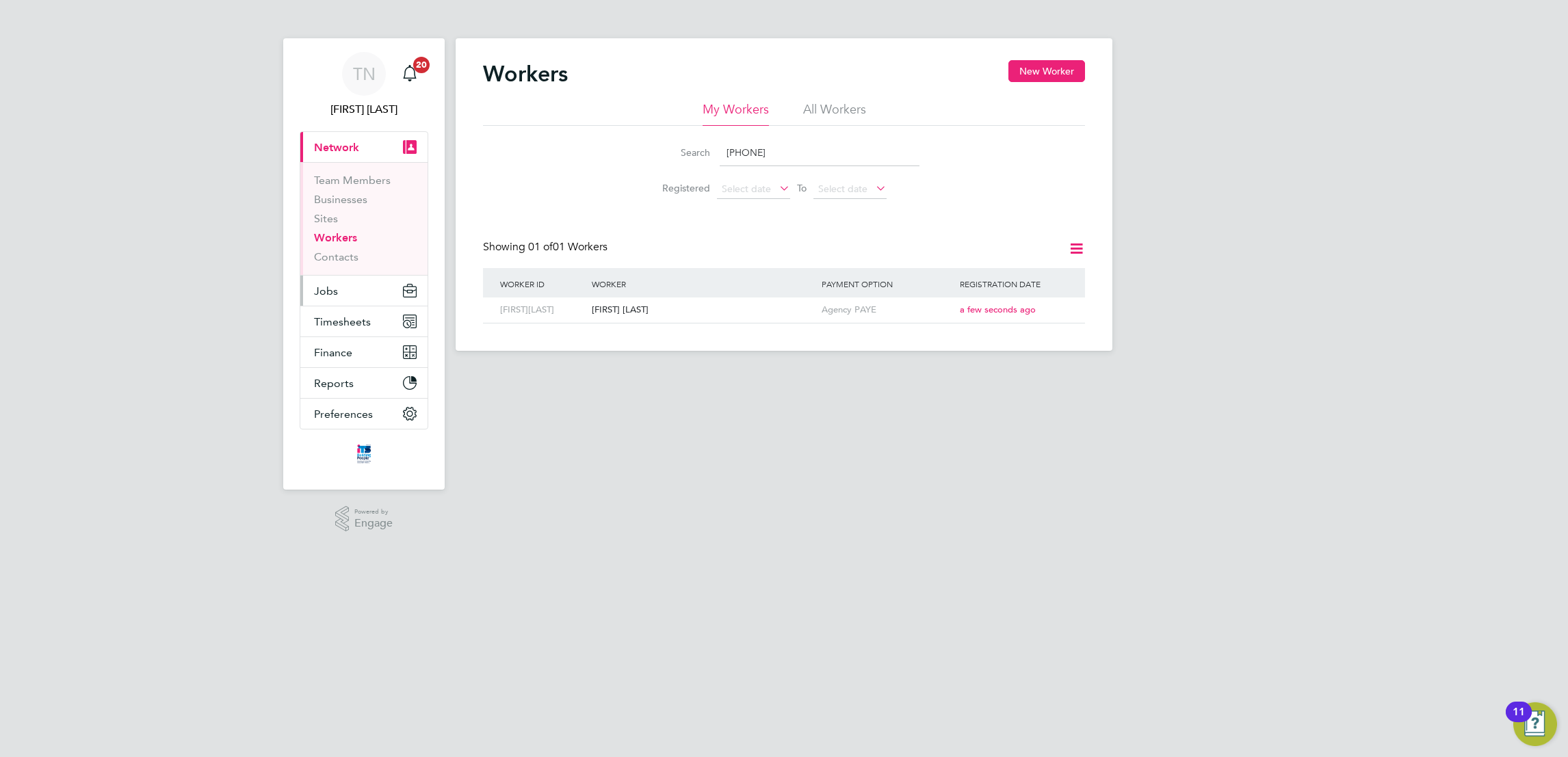 click on "Jobs" at bounding box center [364, 291] 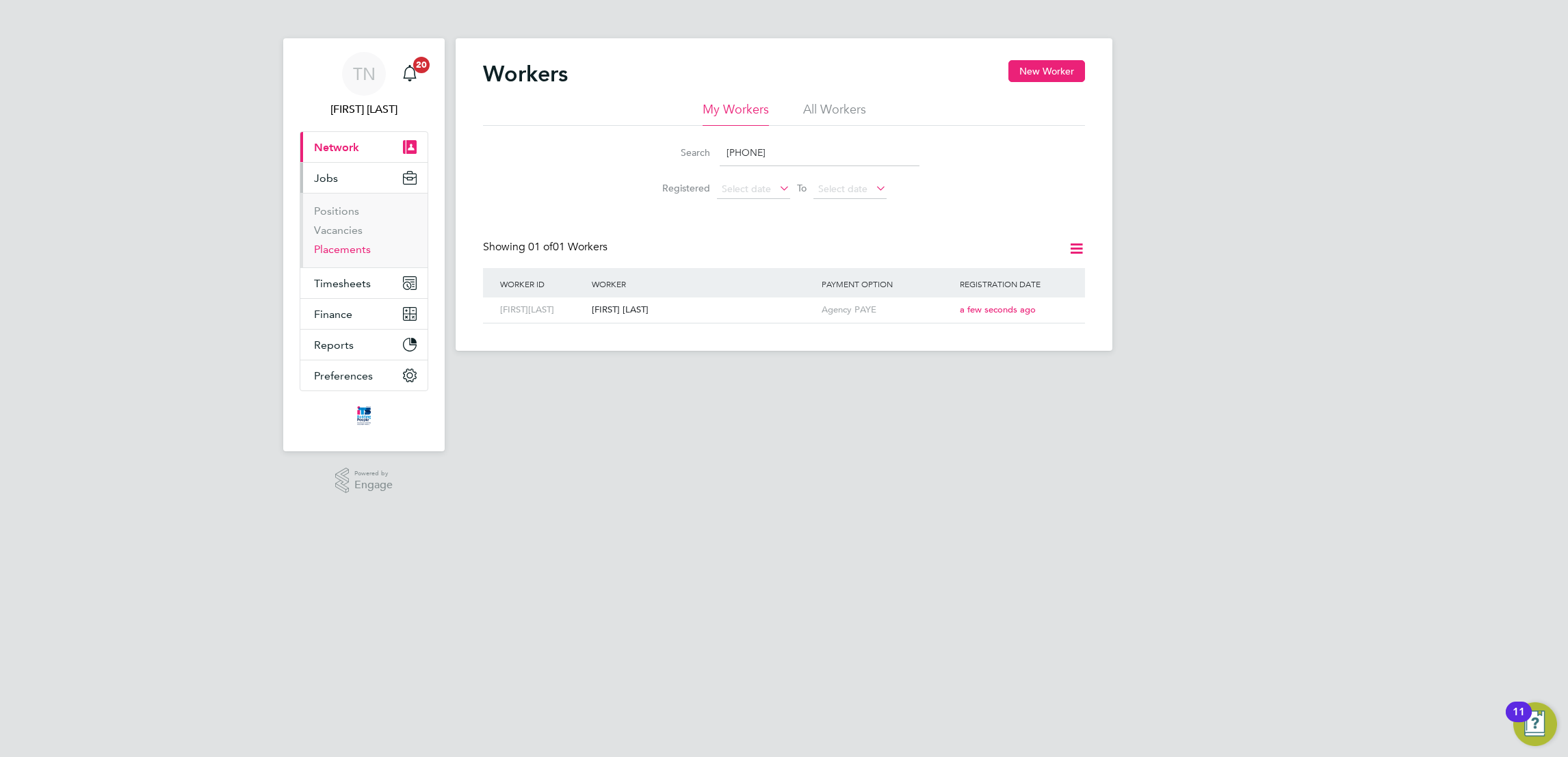 click on "Placements" at bounding box center (342, 249) 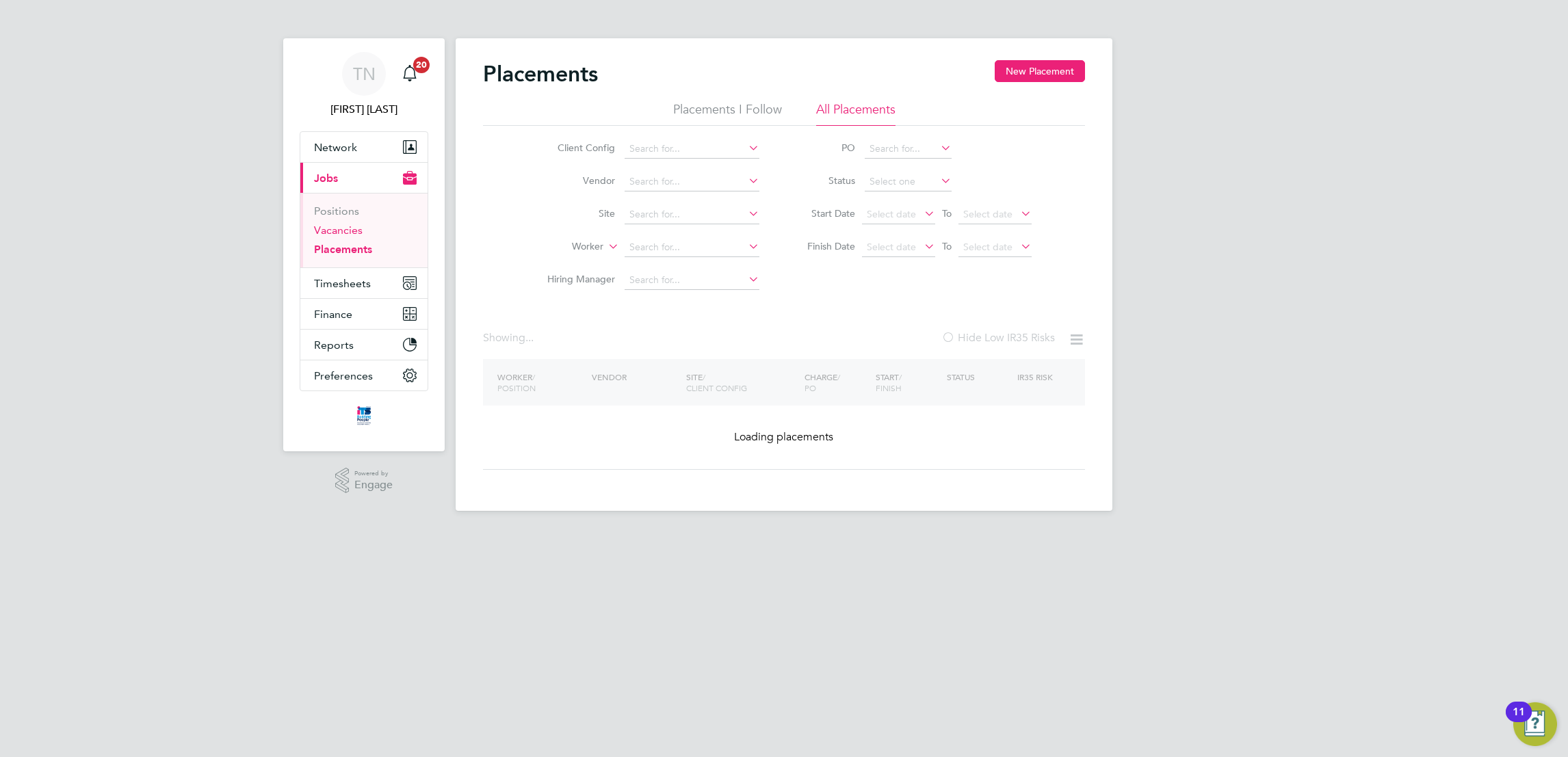 click on "Vacancies" at bounding box center [338, 230] 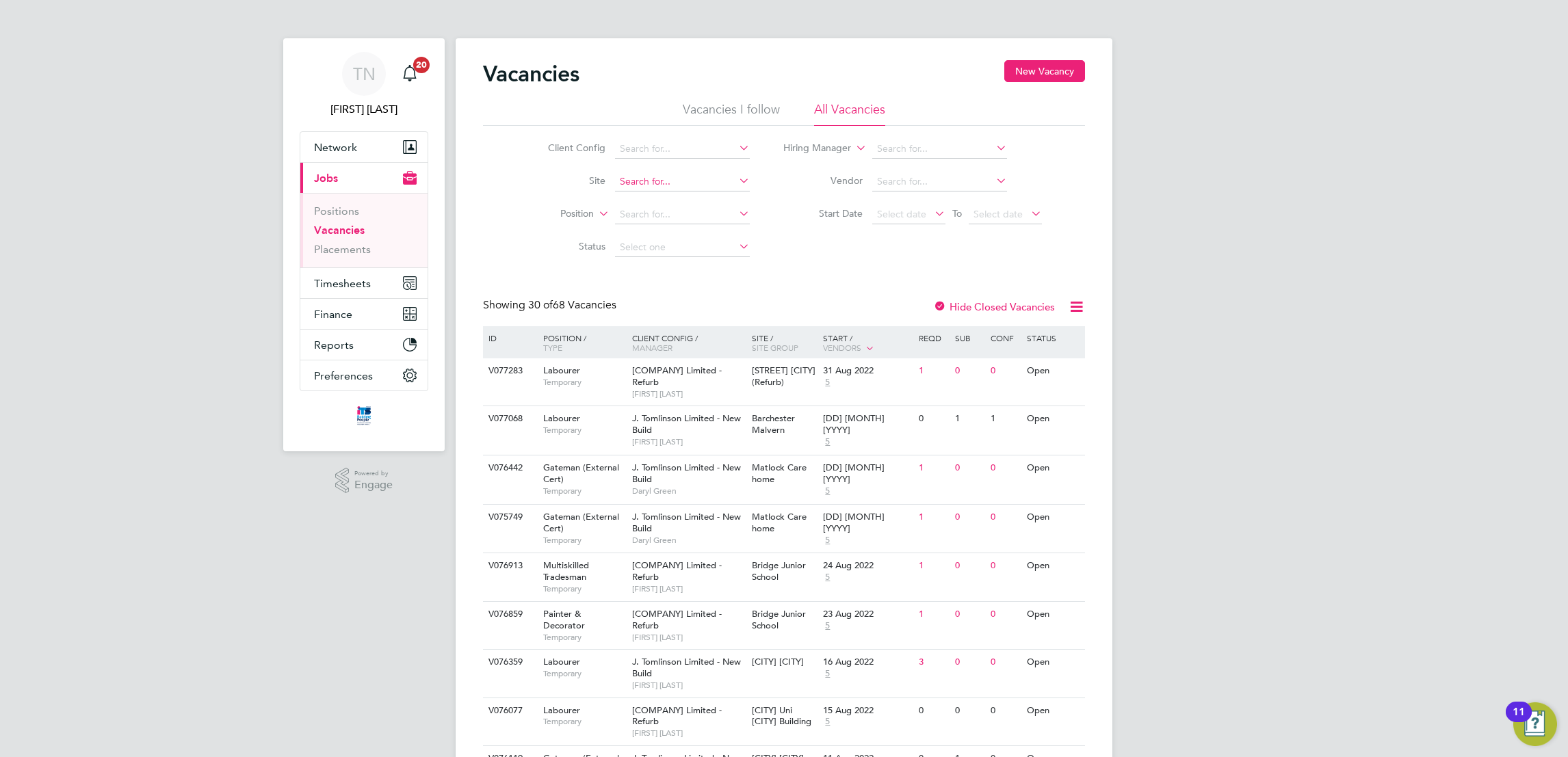 click 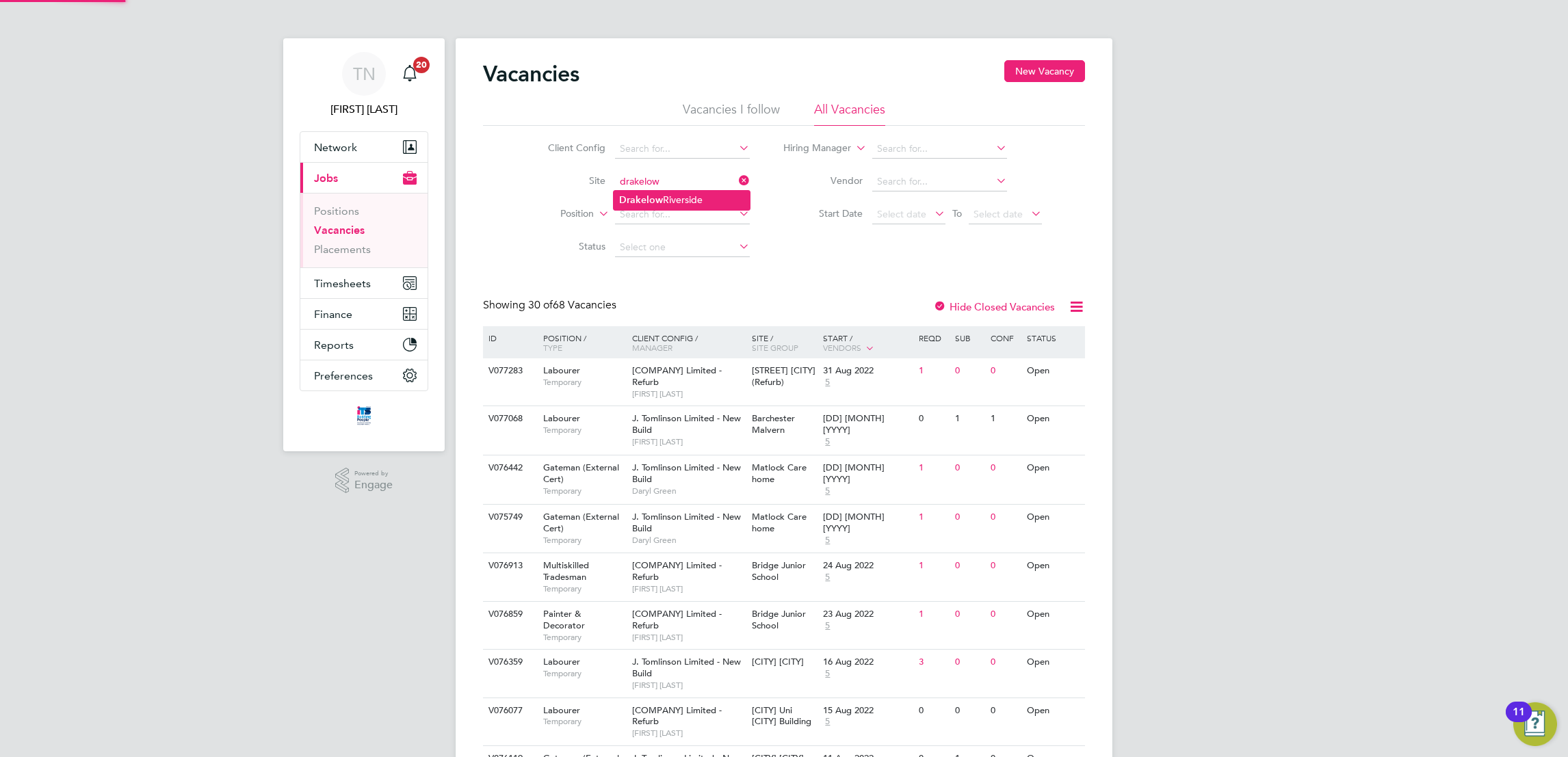 click on "Drakelow" 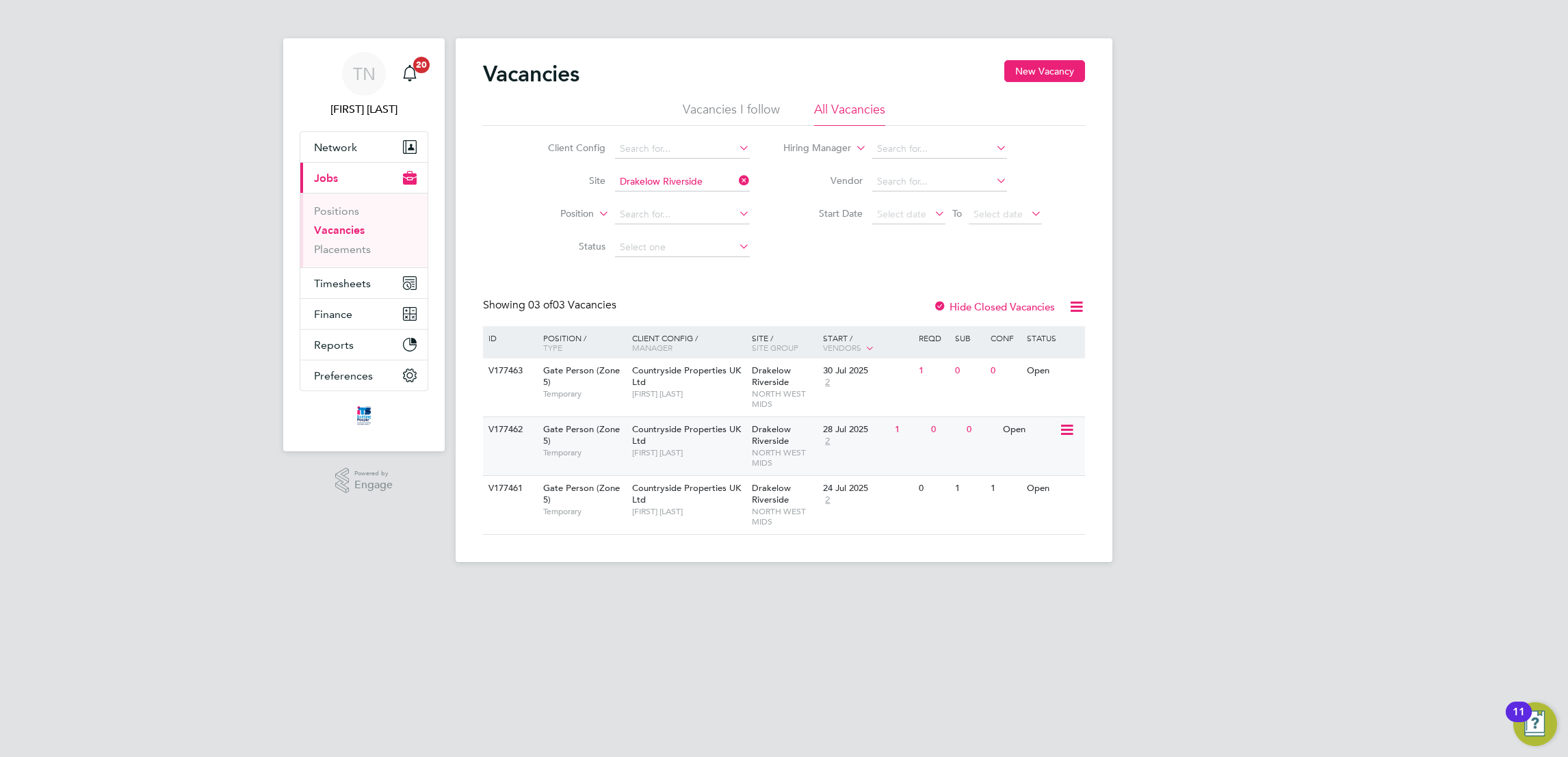 click on "0" 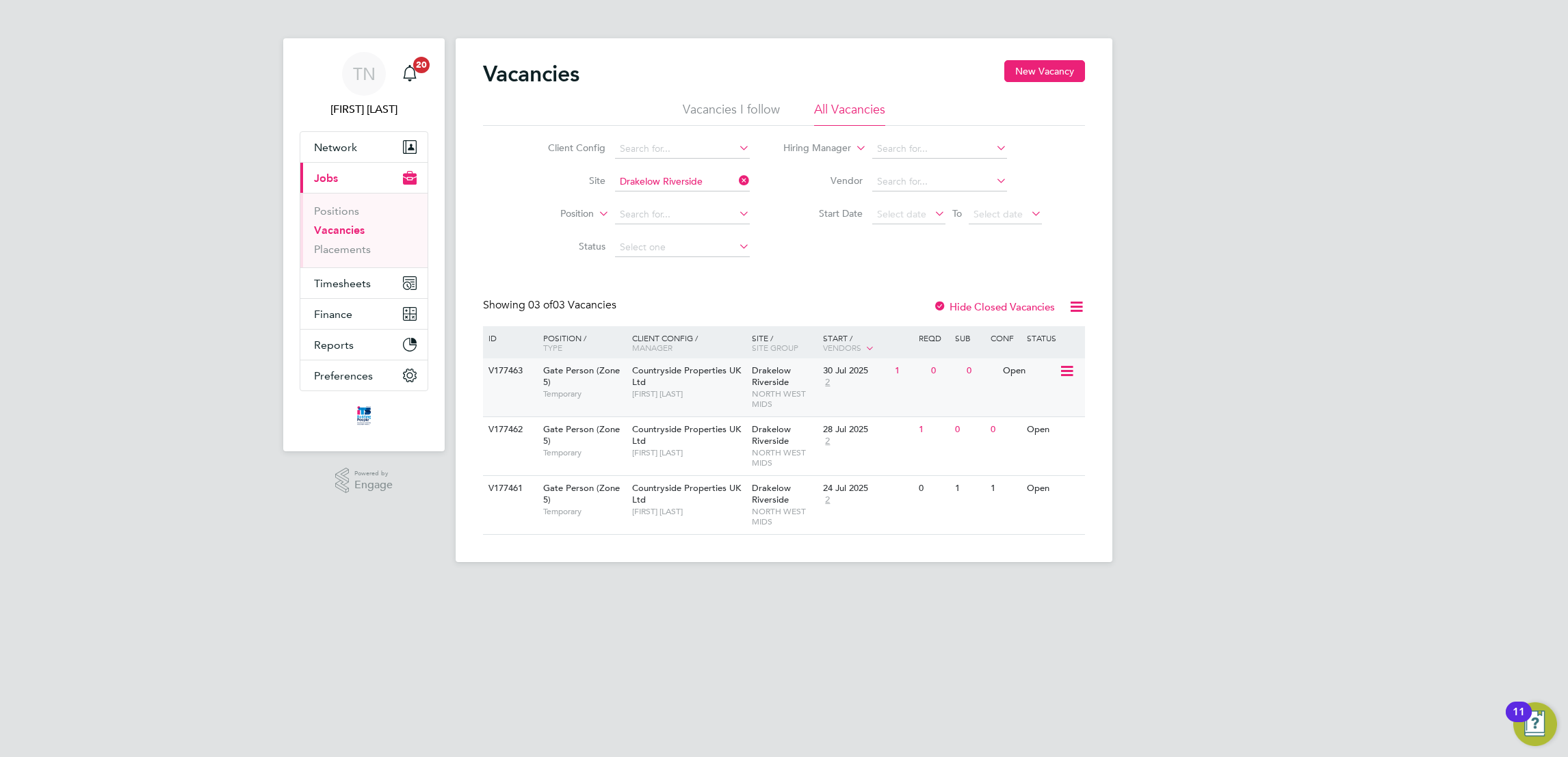 click on "1" 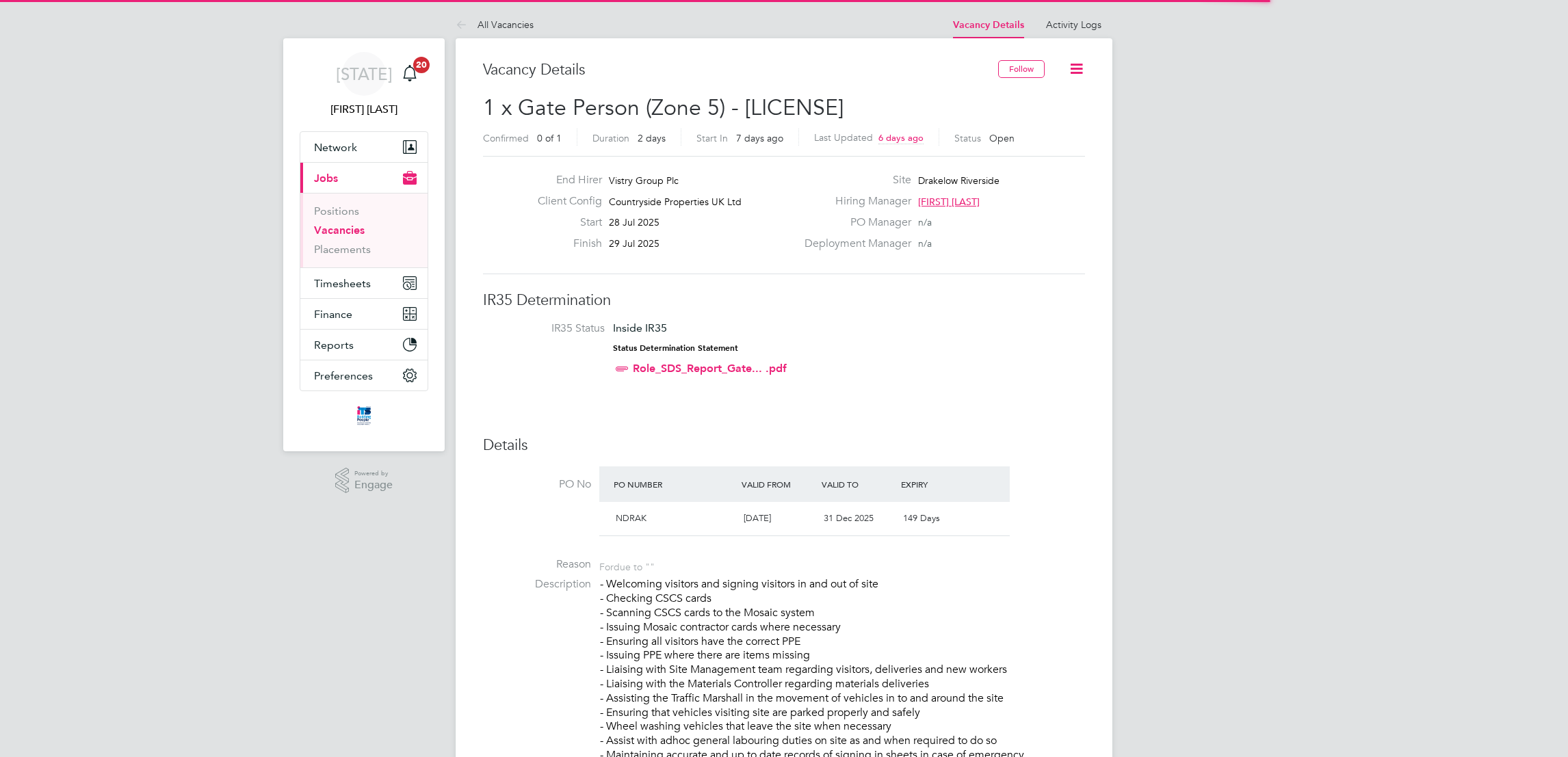 scroll, scrollTop: 0, scrollLeft: 0, axis: both 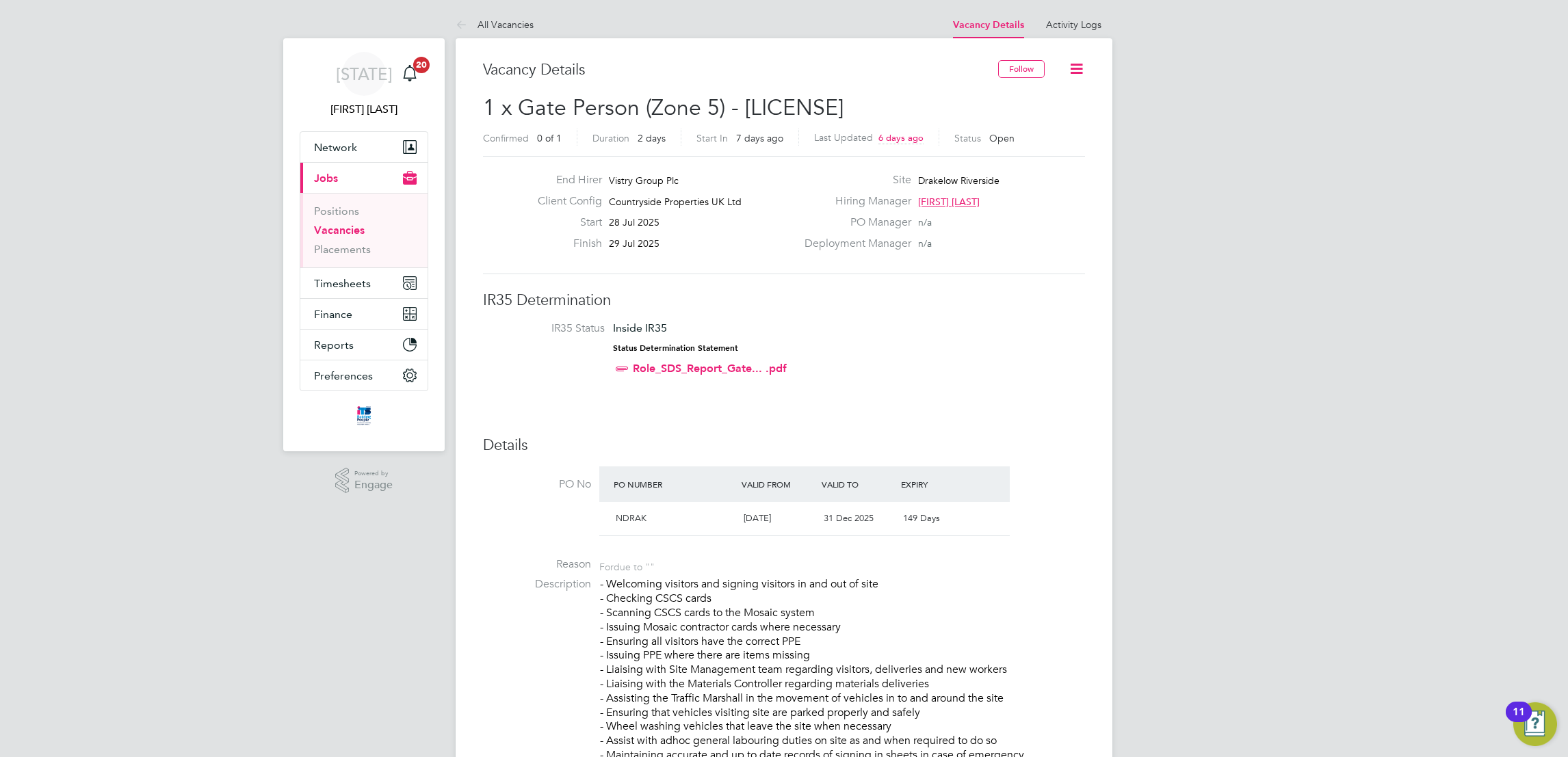 click on "IR35 Status Inside IR35 Status Determination Statement   Role_SDS_Report_Gate... .pdf" at bounding box center [784, 351] 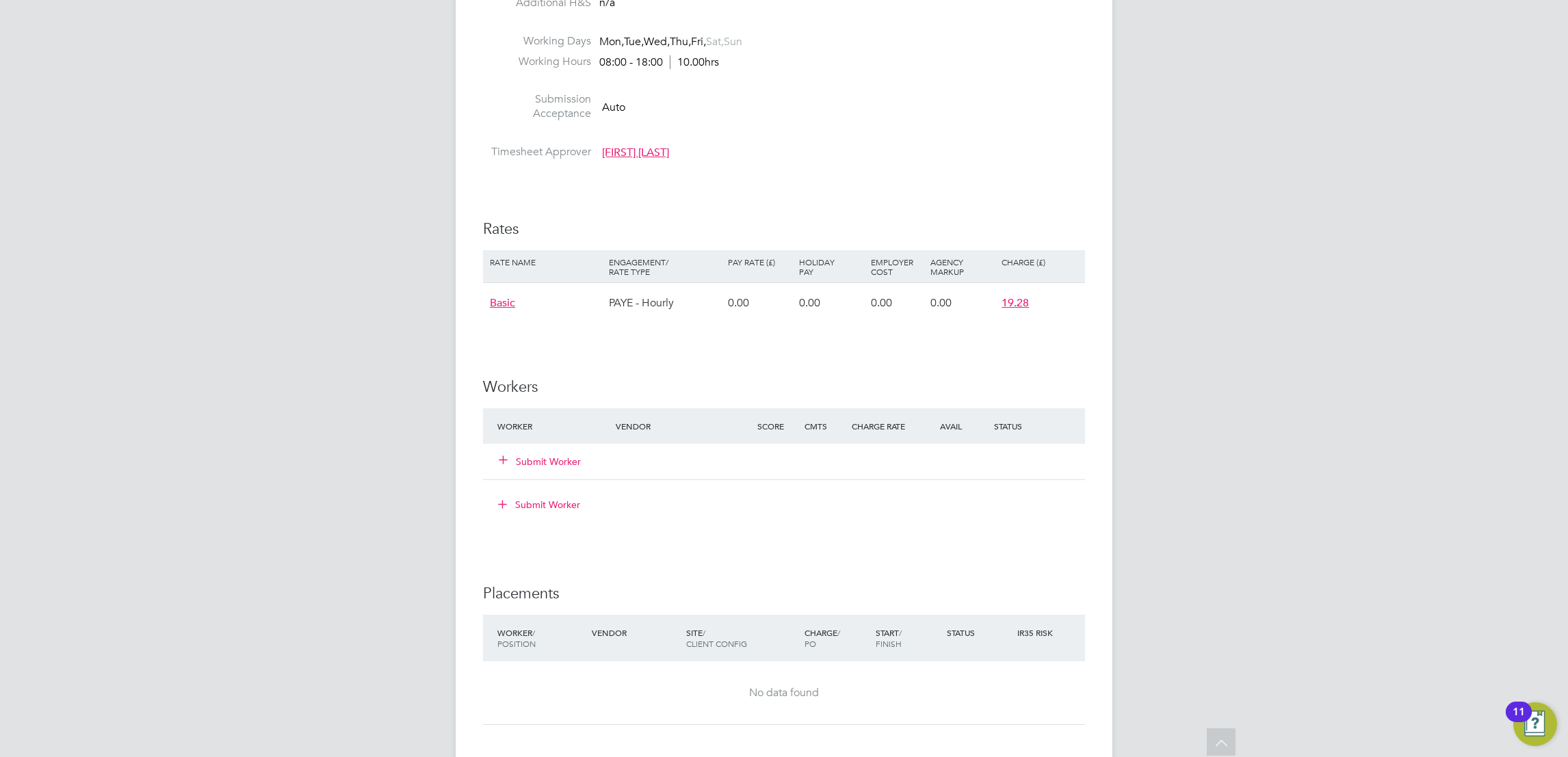 scroll, scrollTop: 838, scrollLeft: 0, axis: vertical 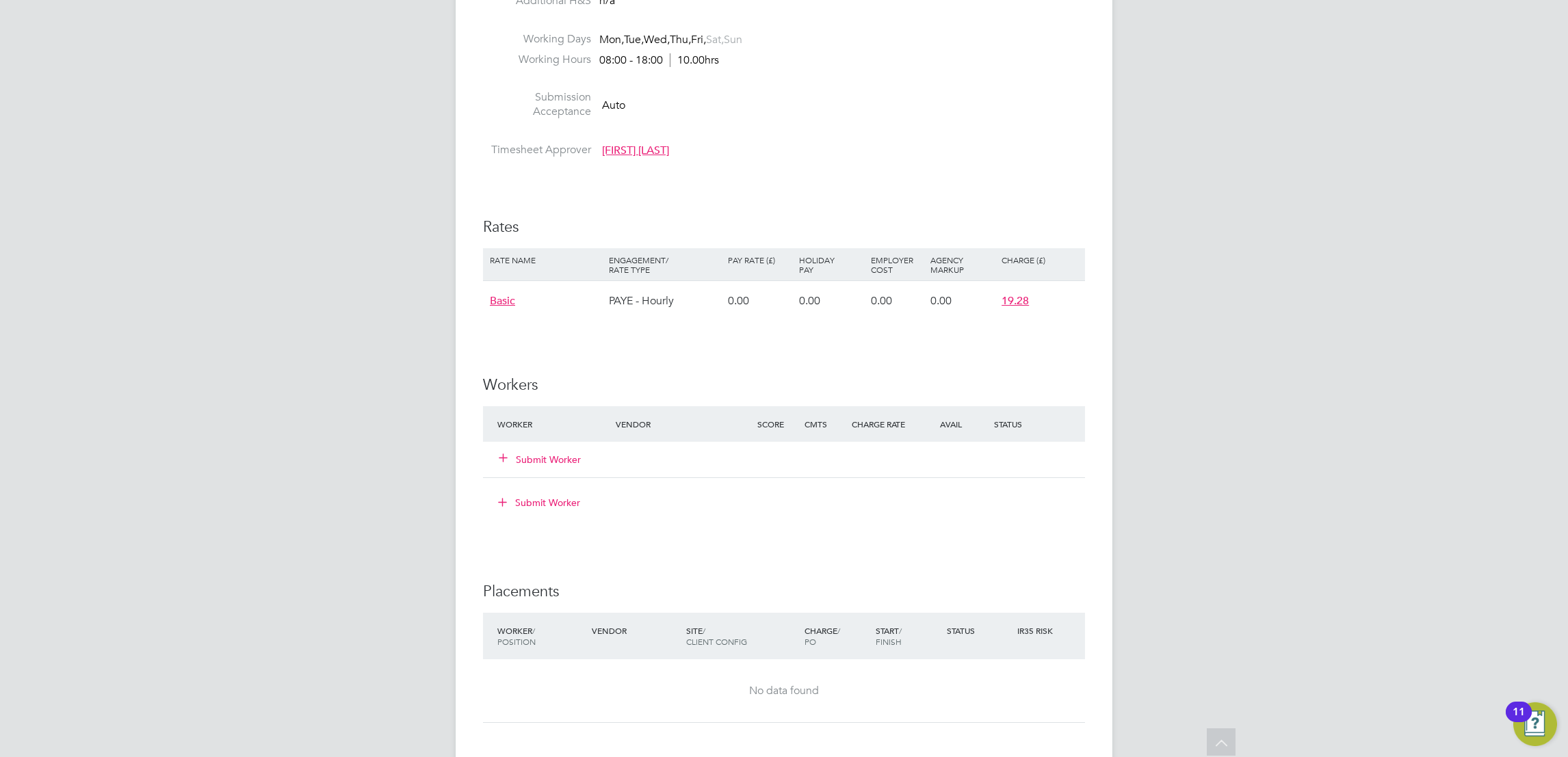 click on "Submit Worker" 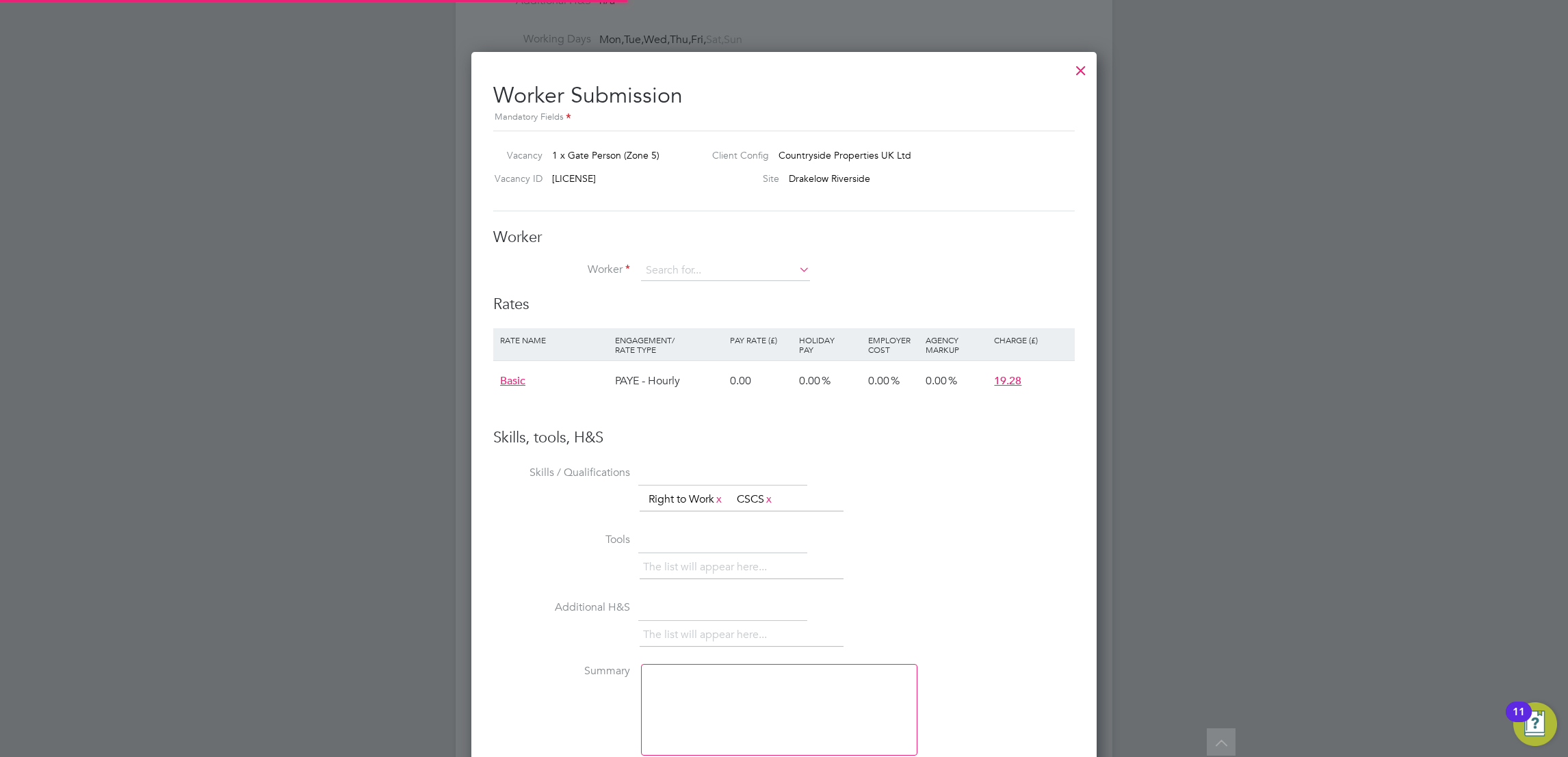 scroll, scrollTop: 6, scrollLeft: 6, axis: both 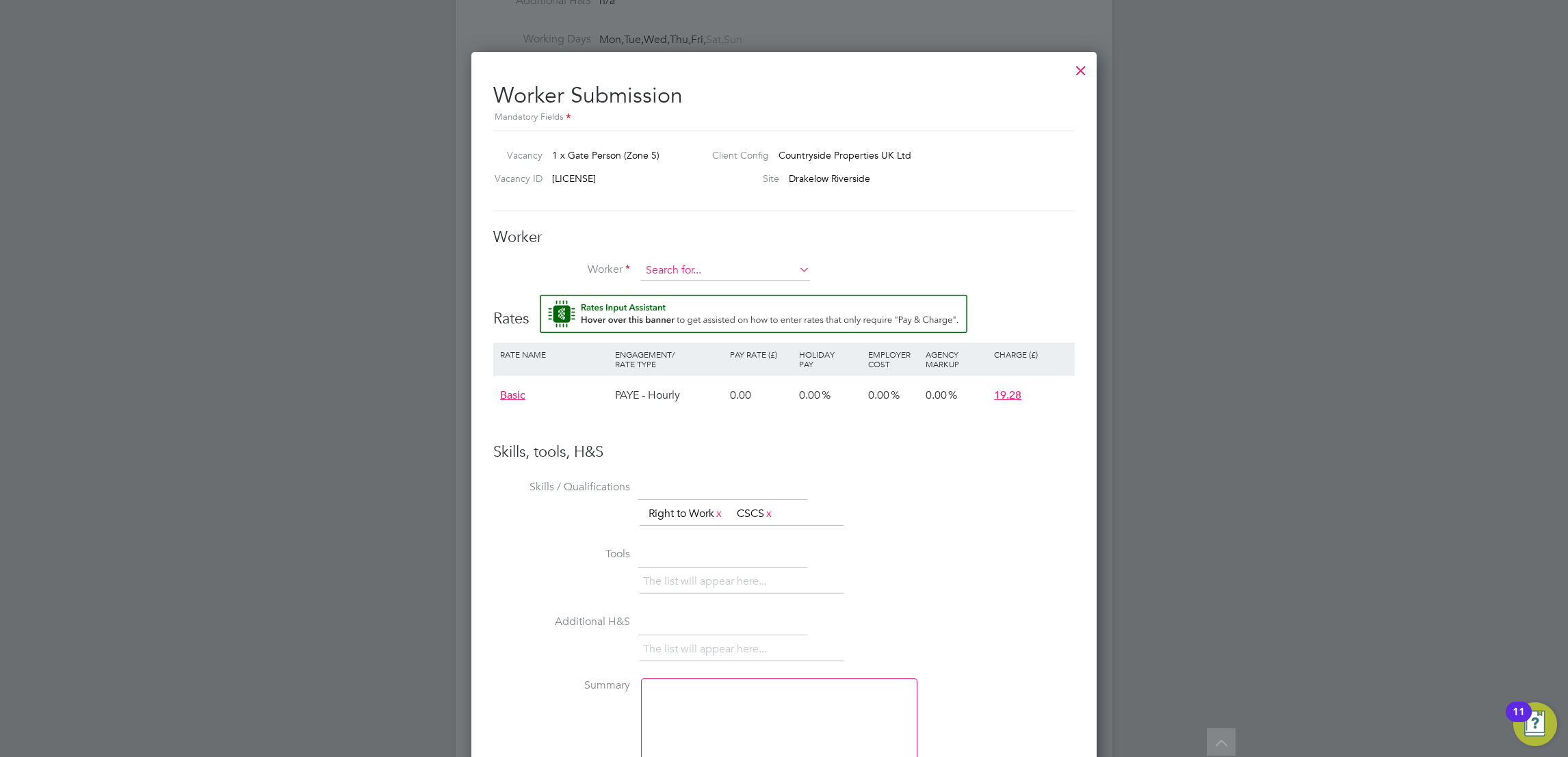 click at bounding box center [725, 271] 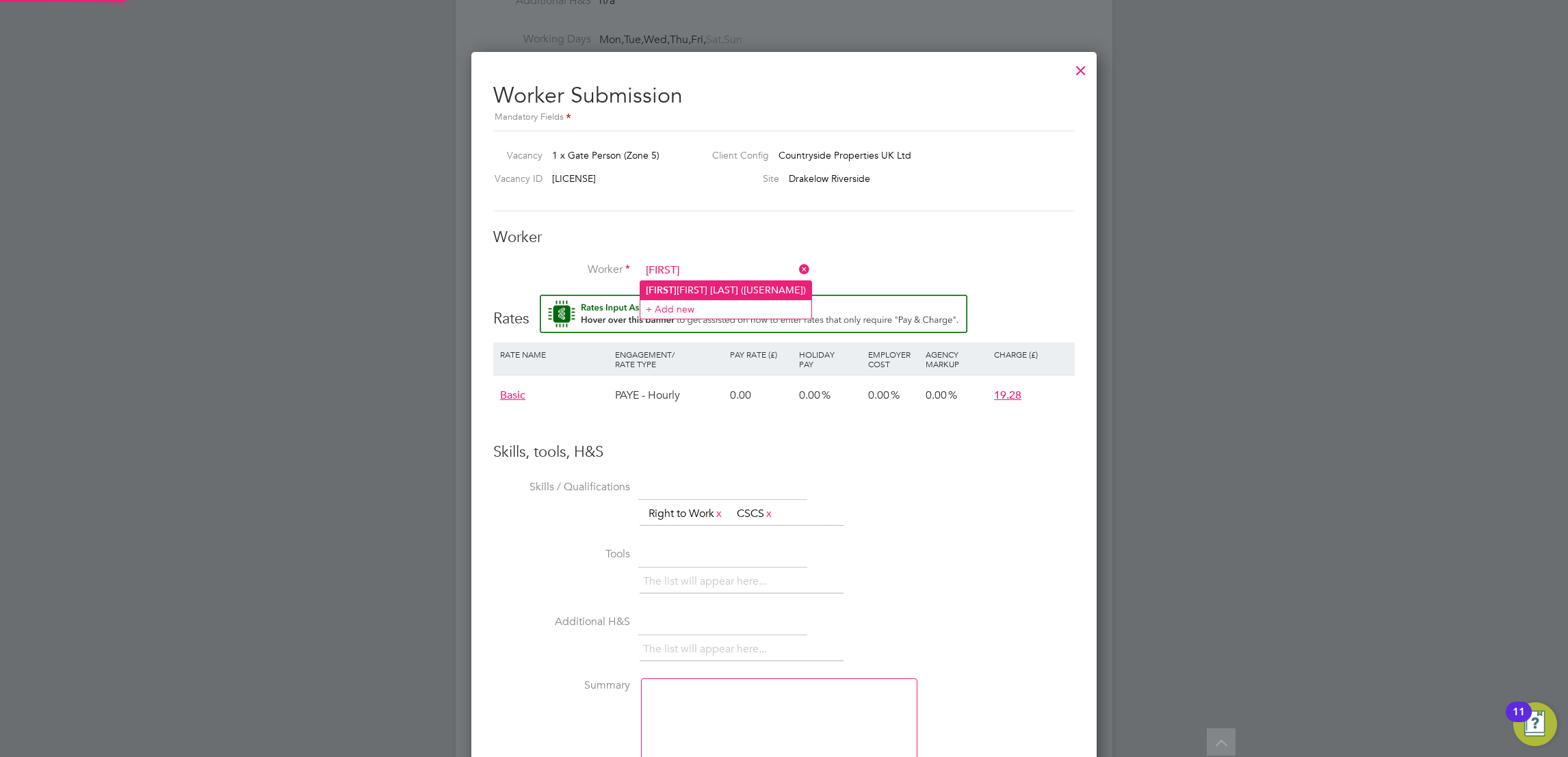 click on "Love preet Singh (LovepreetS)" 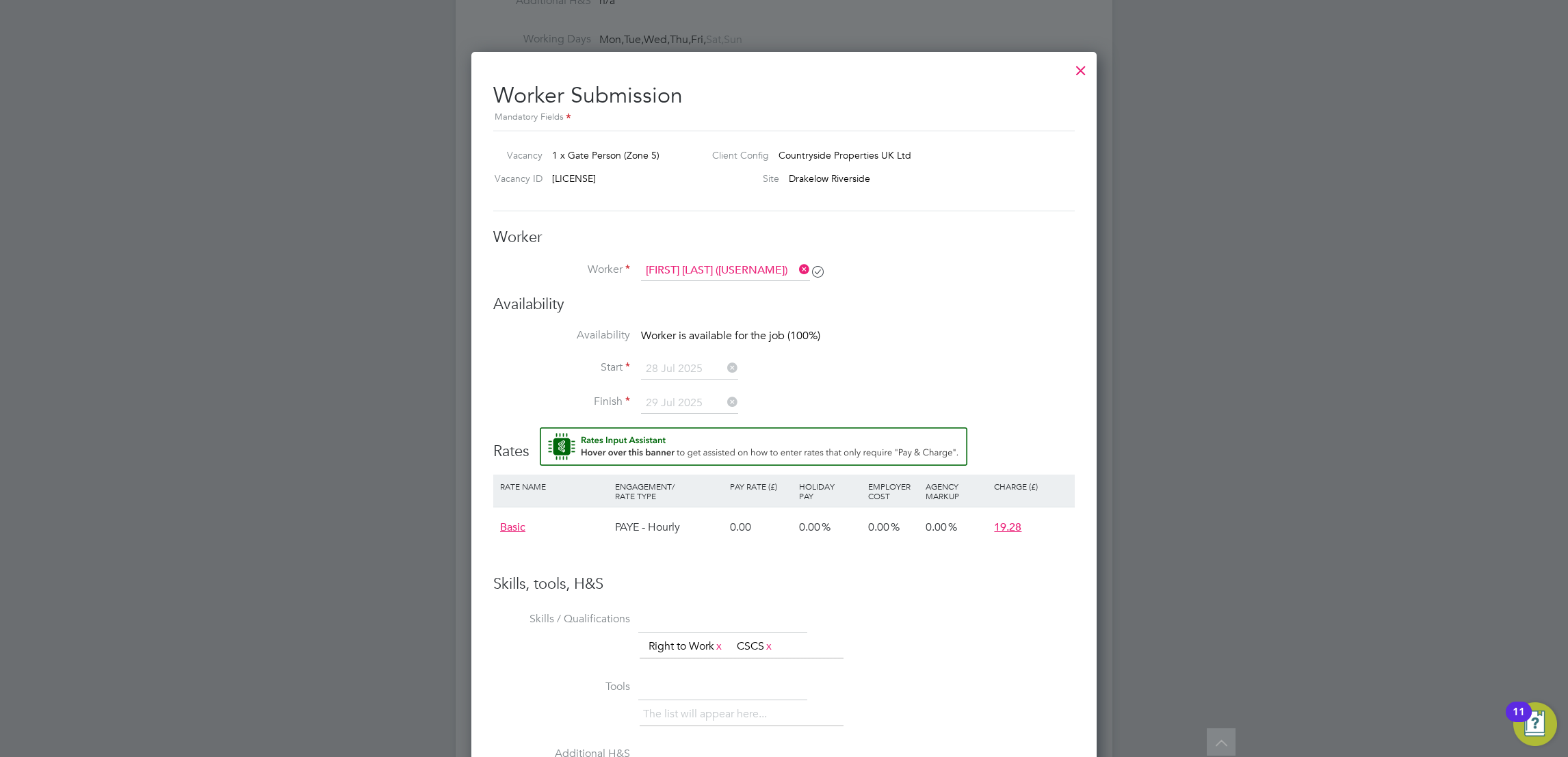scroll, scrollTop: 7, scrollLeft: 7, axis: both 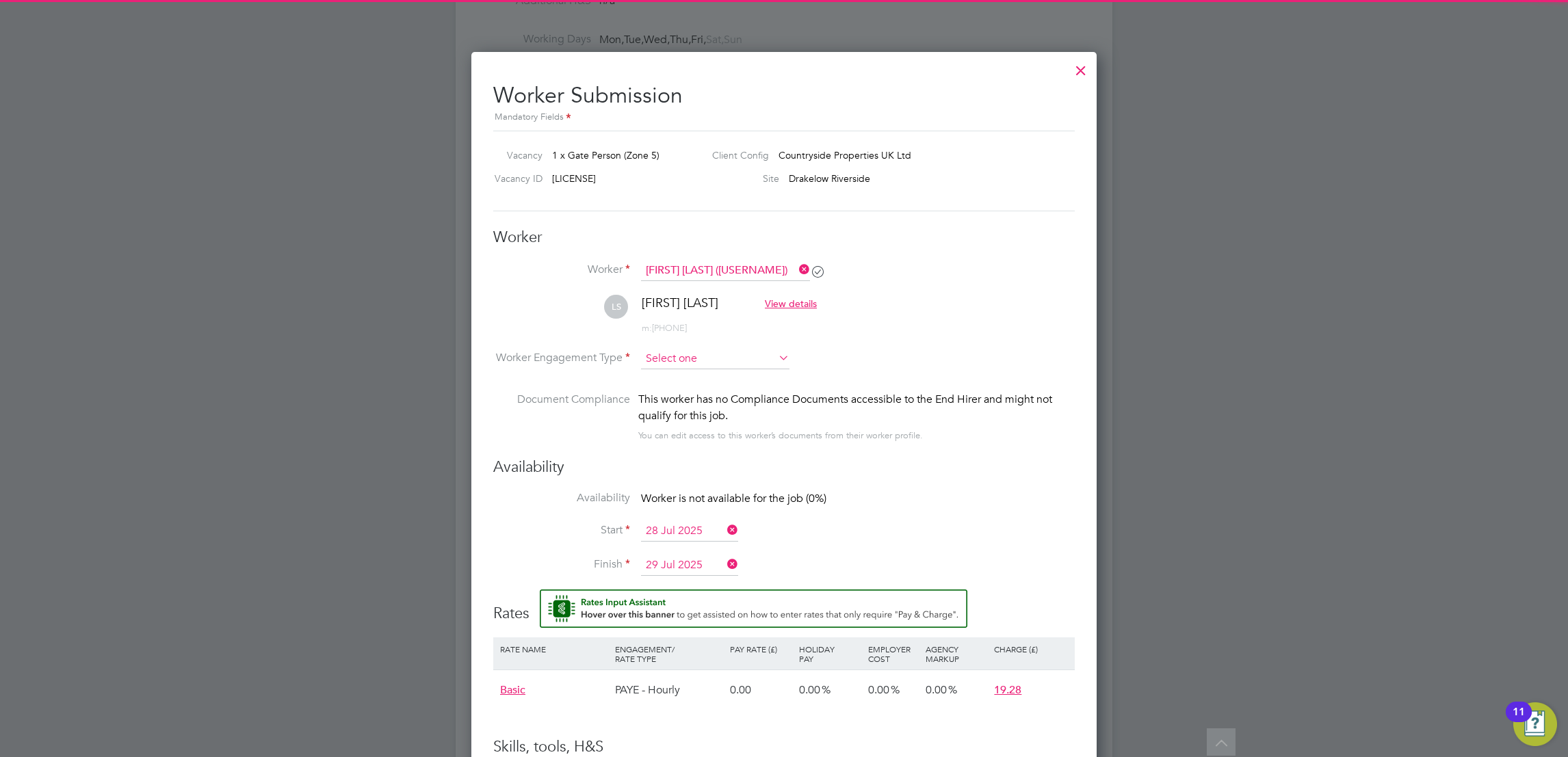 click at bounding box center [715, 359] 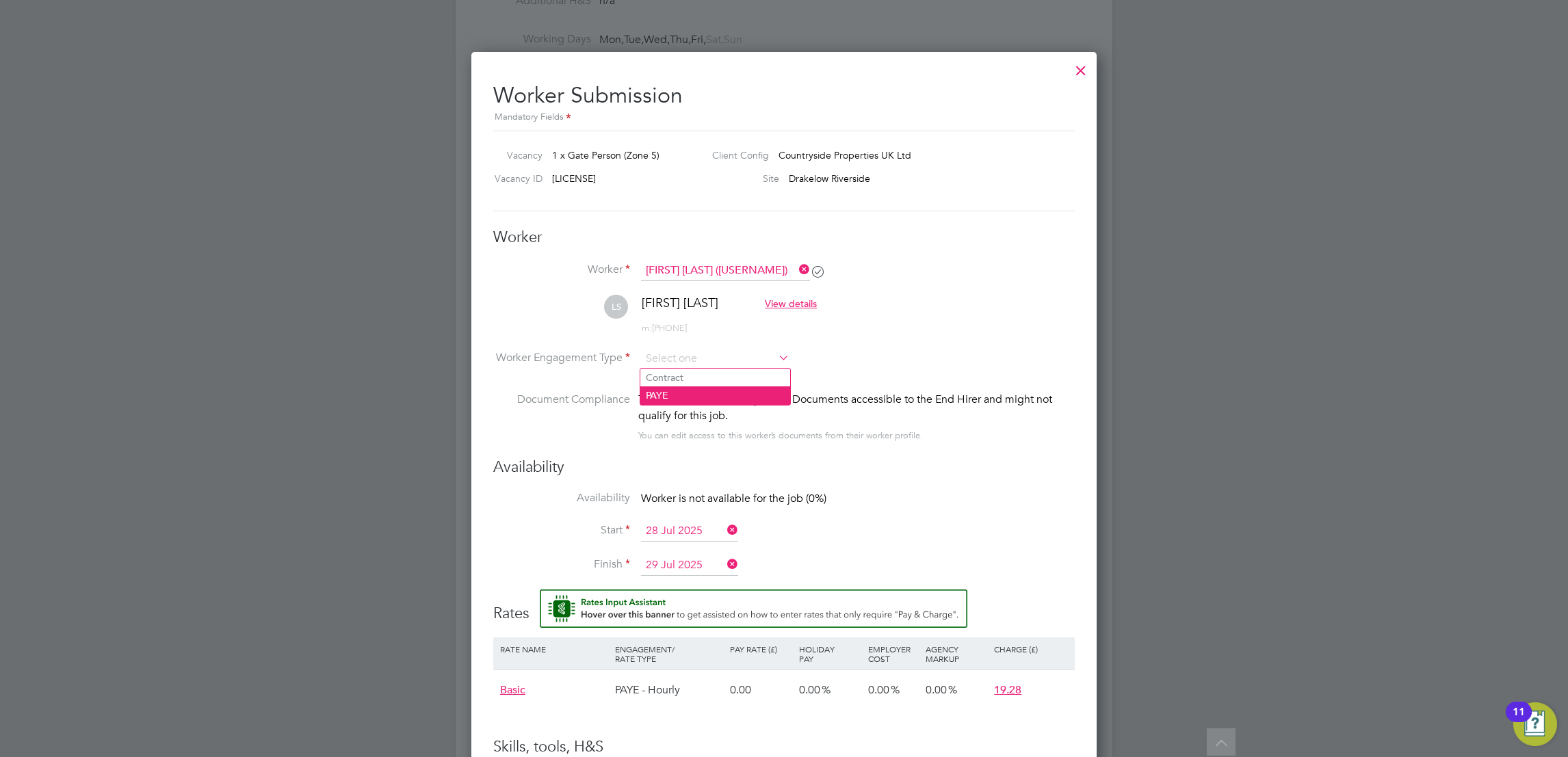 click on "PAYE" 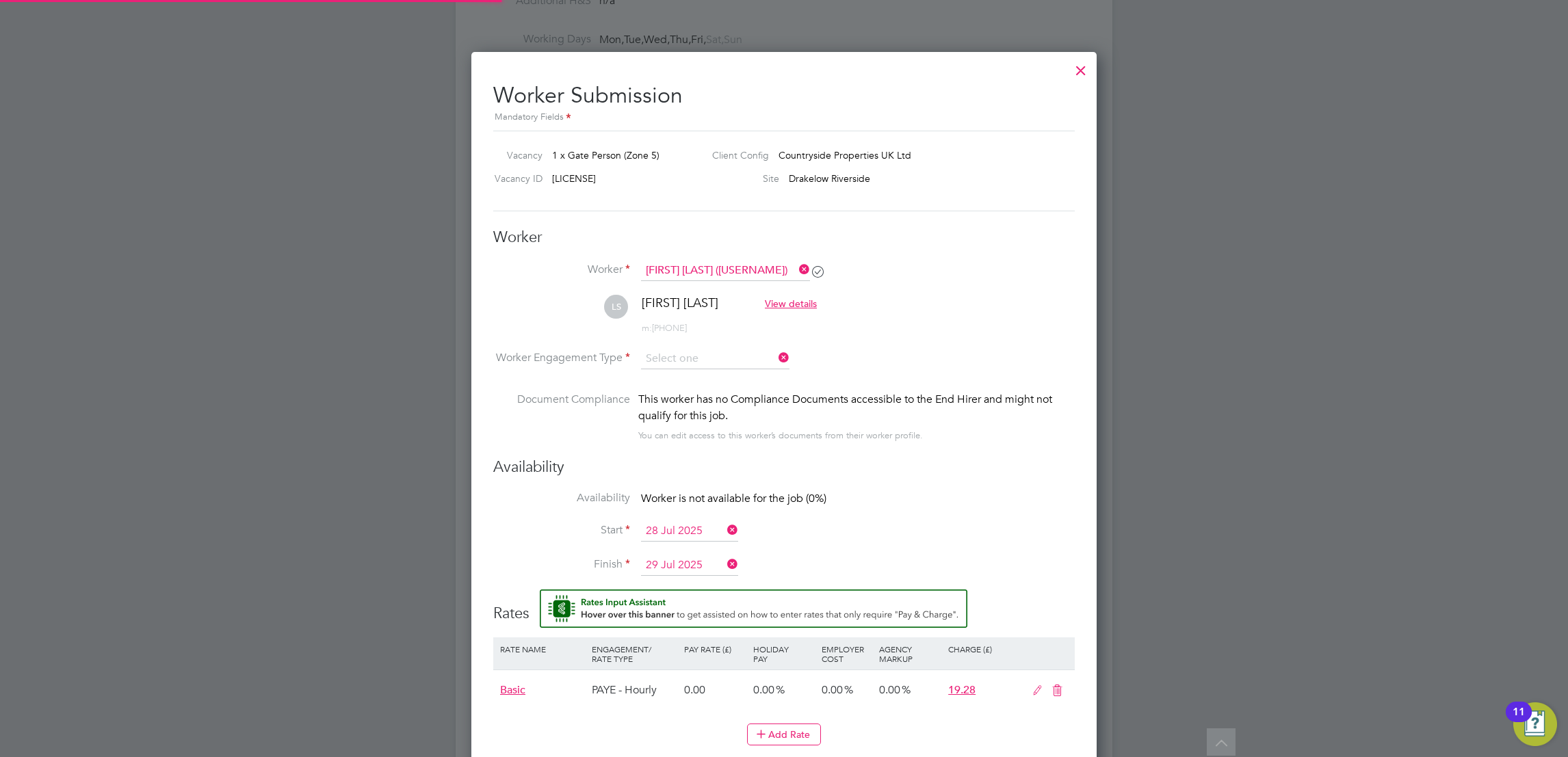 type on "PAYE" 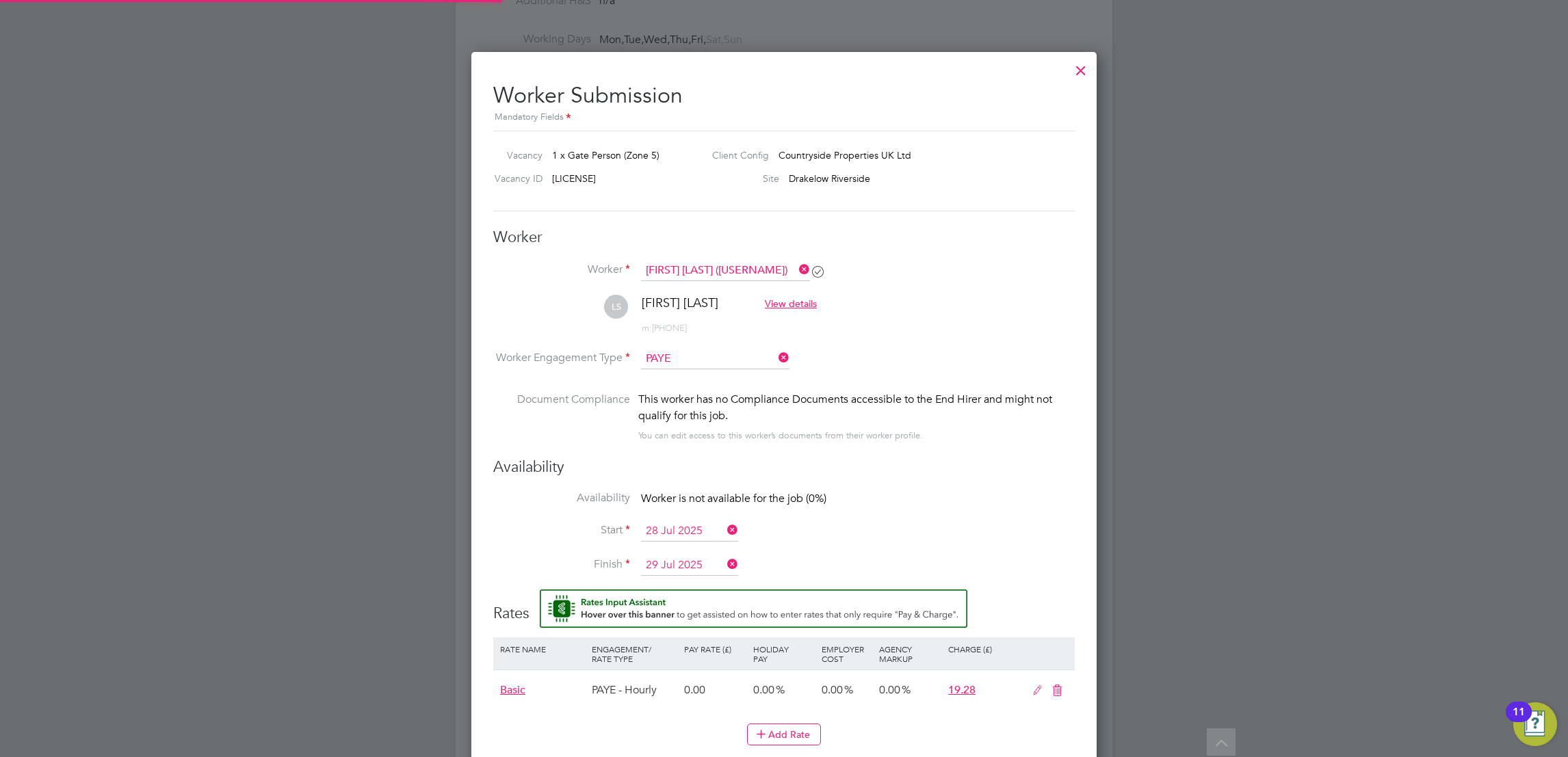 scroll, scrollTop: 7, scrollLeft: 7, axis: both 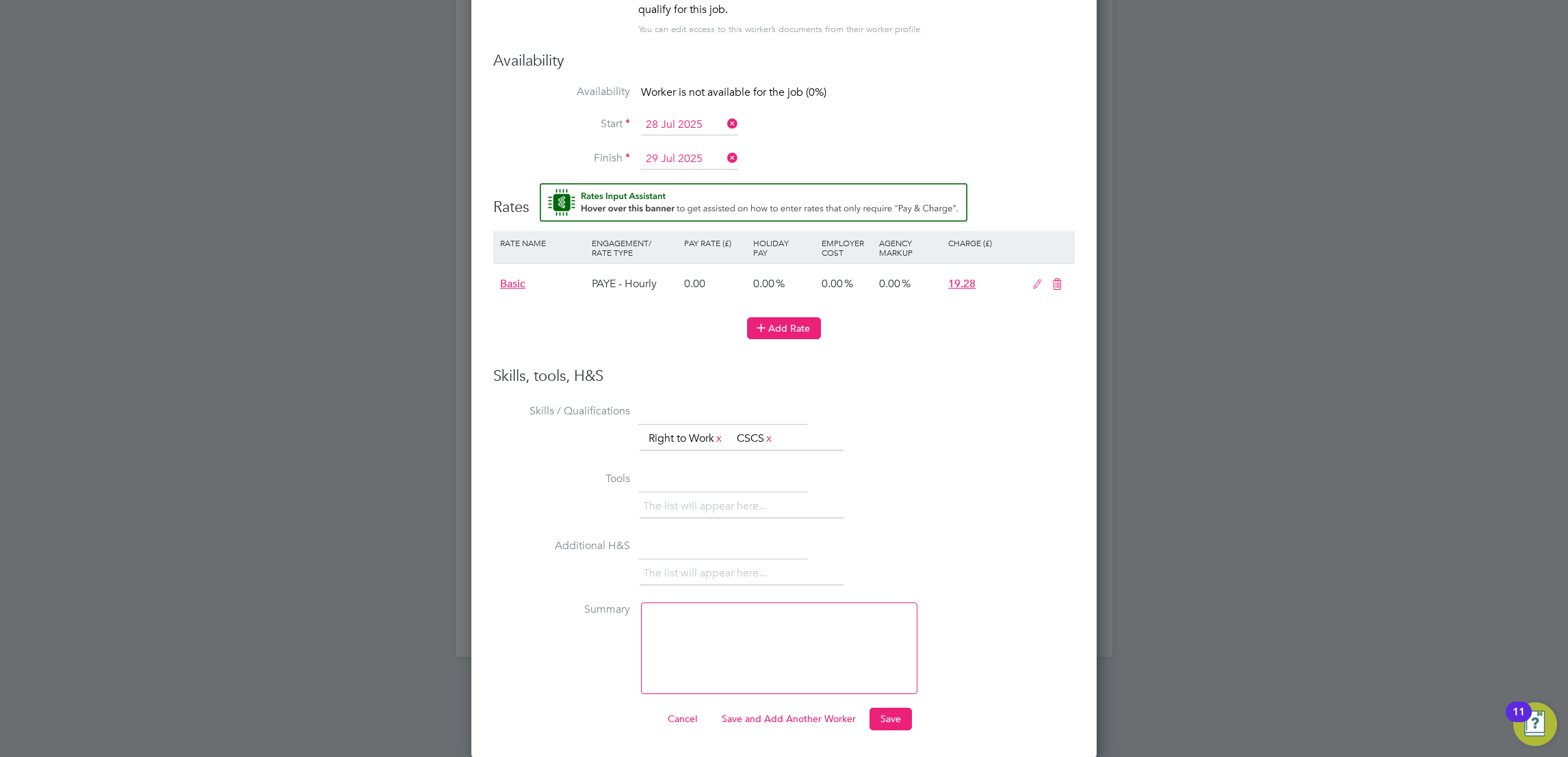 click on "Add Rate" at bounding box center [784, 328] 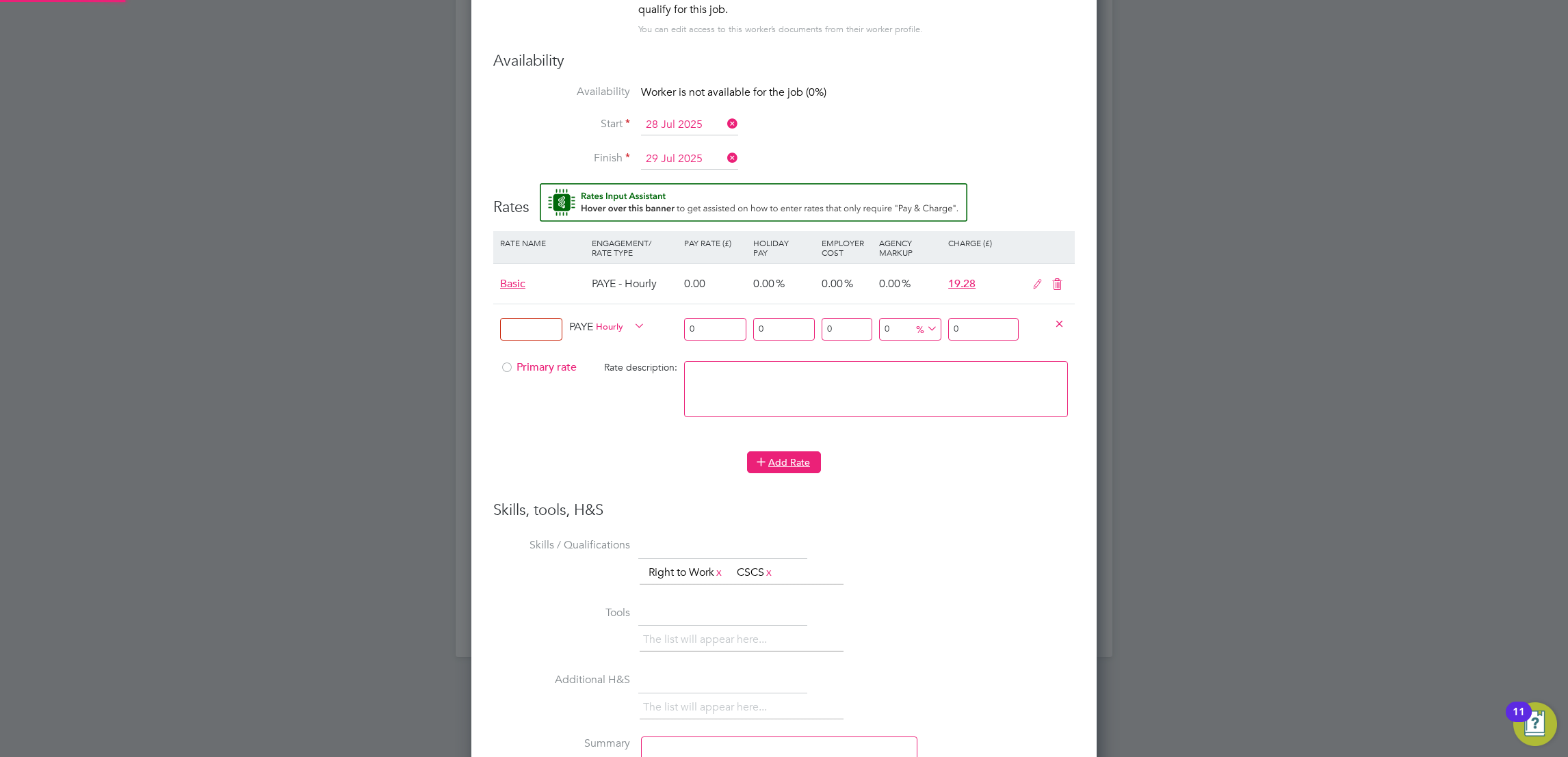 scroll, scrollTop: 7, scrollLeft: 7, axis: both 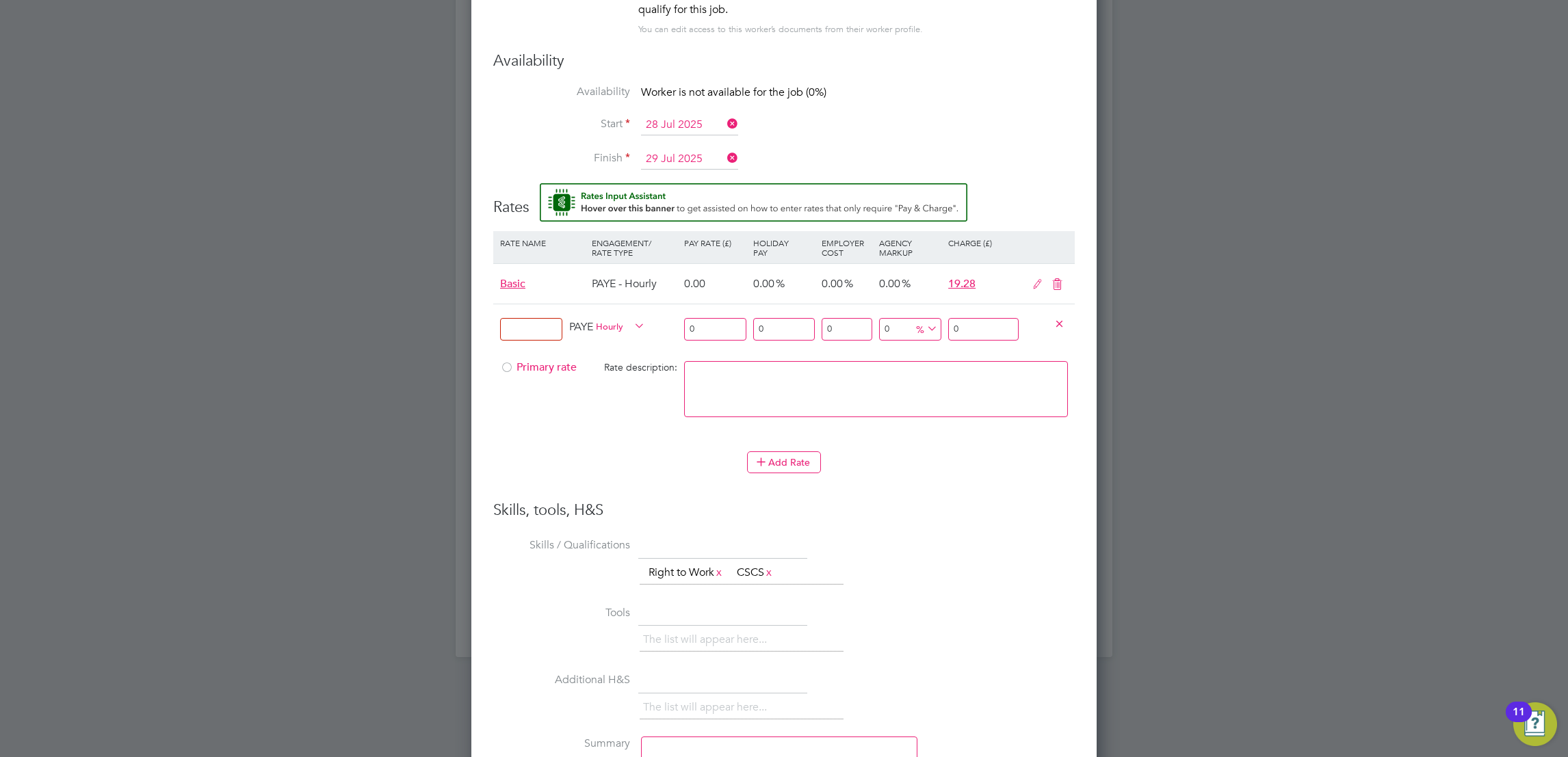 click at bounding box center (531, 329) 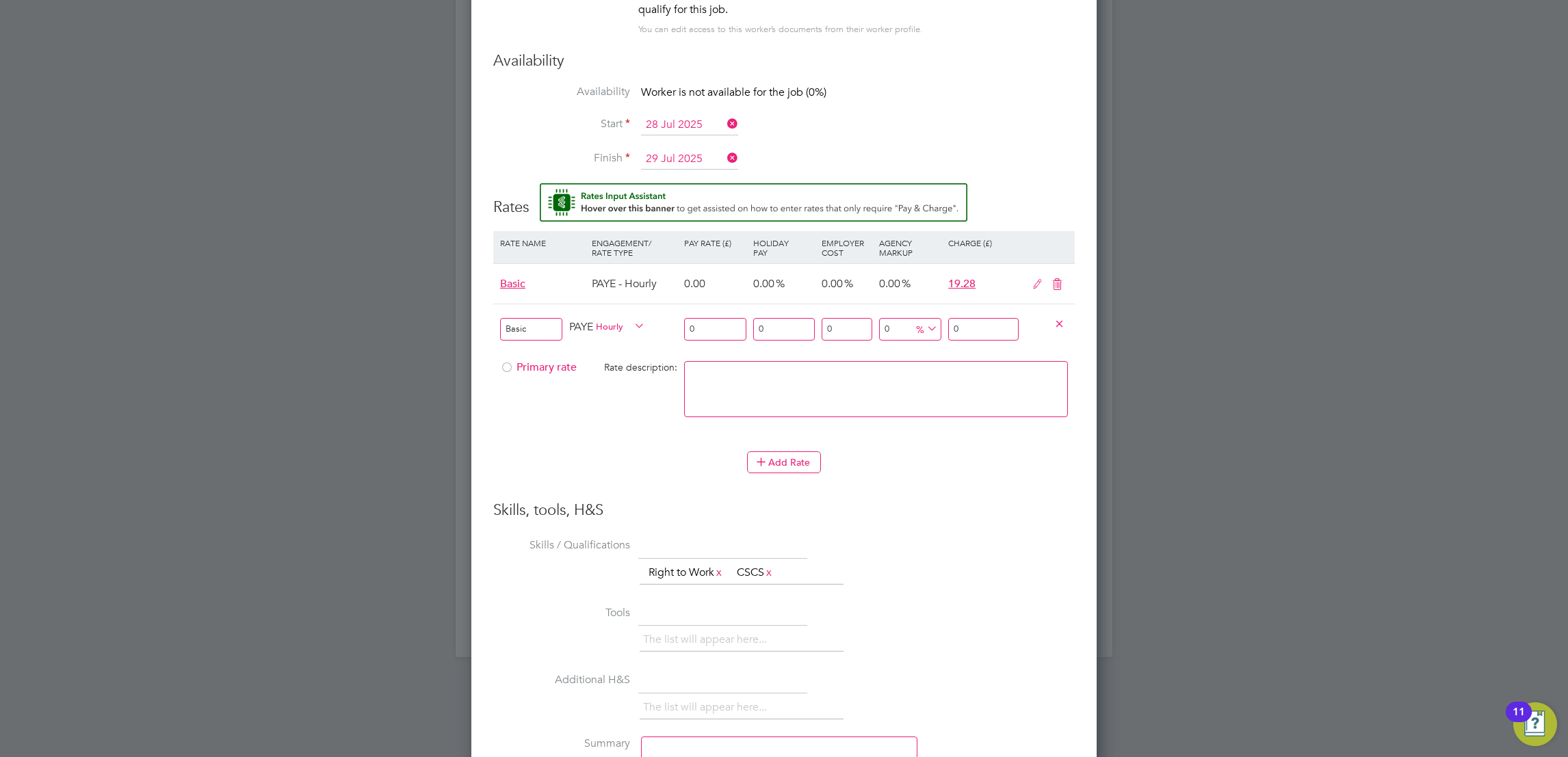 click at bounding box center [507, 371] 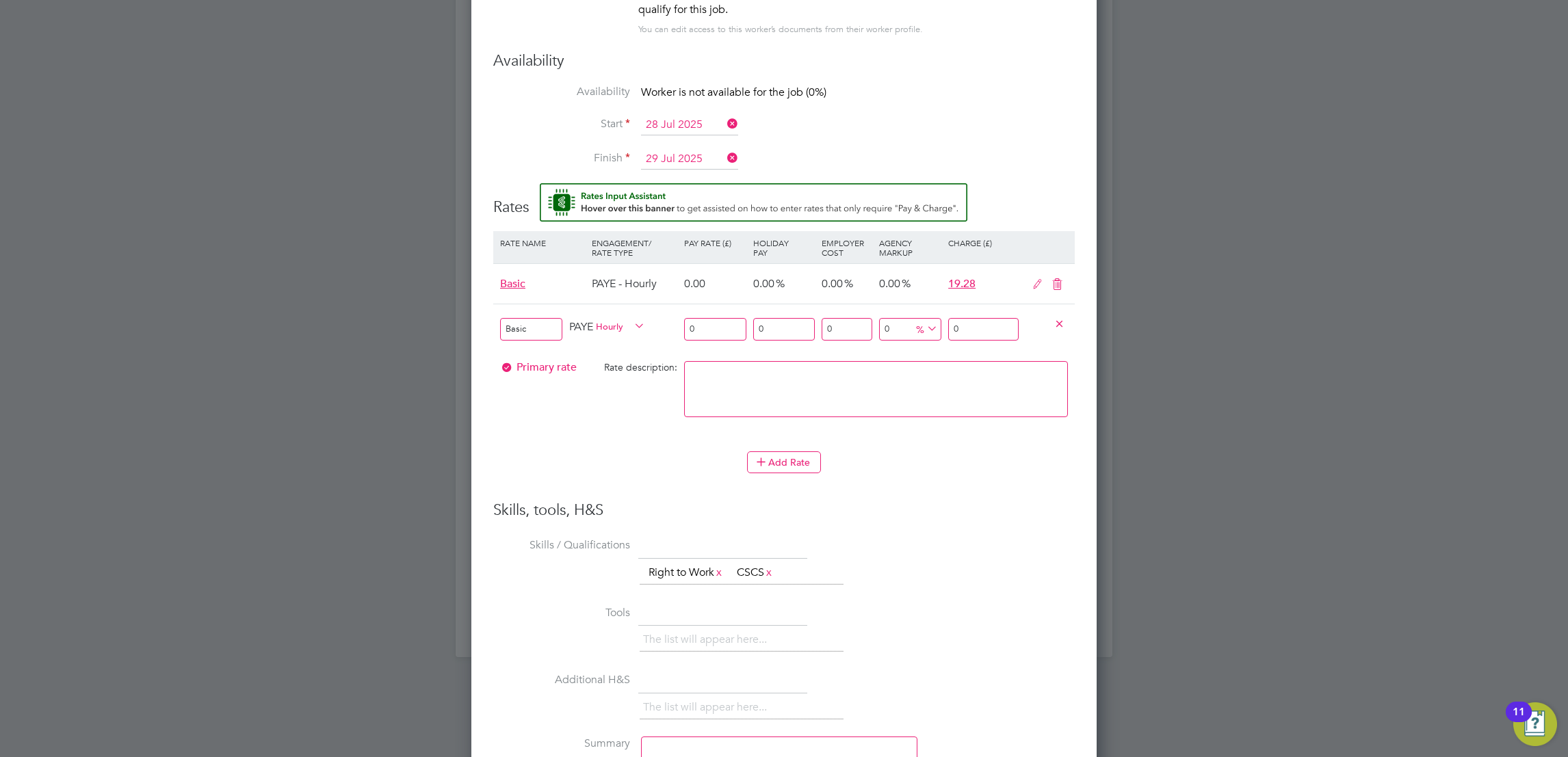 click on "0" at bounding box center [715, 329] 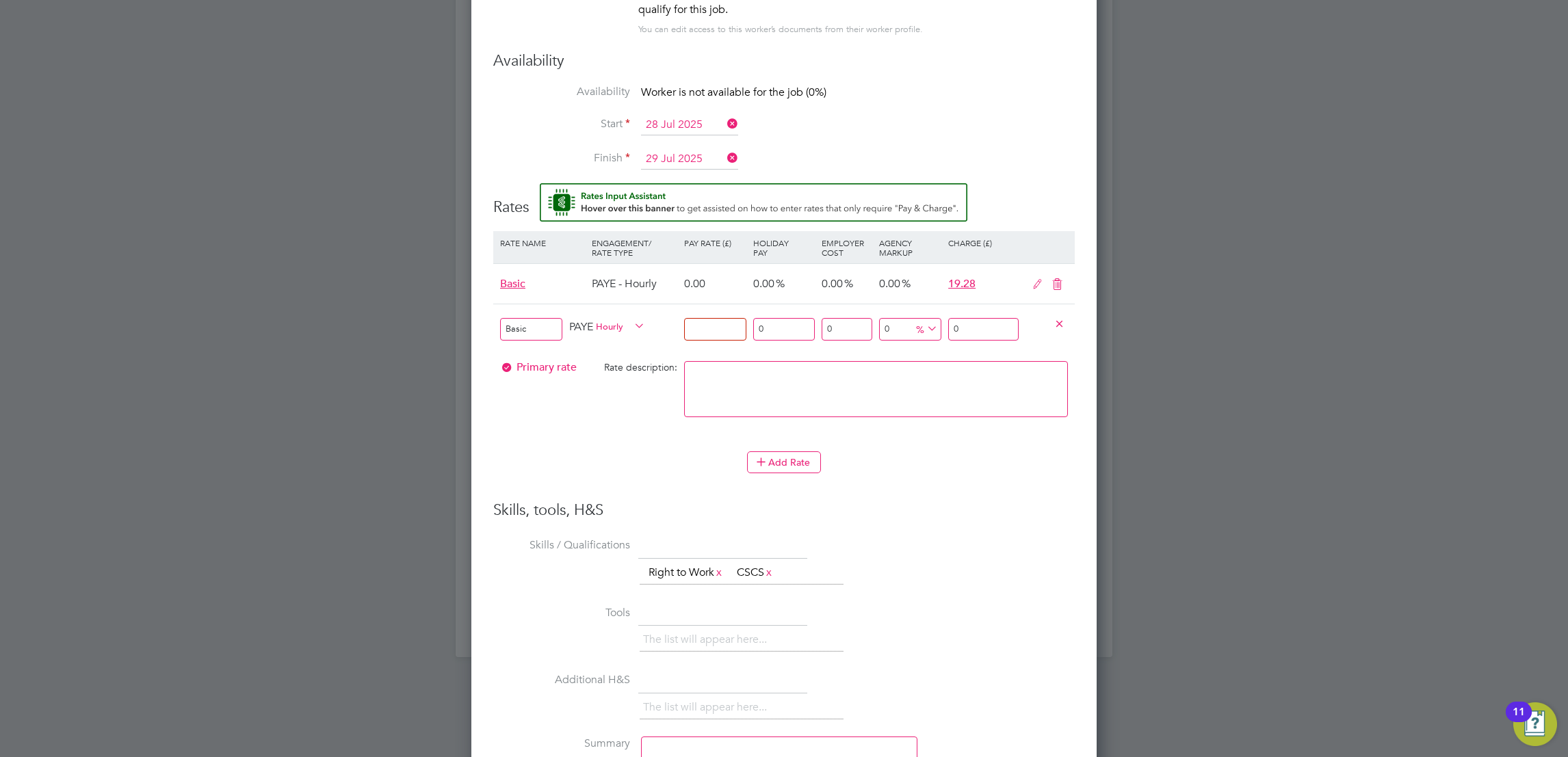 type on "1" 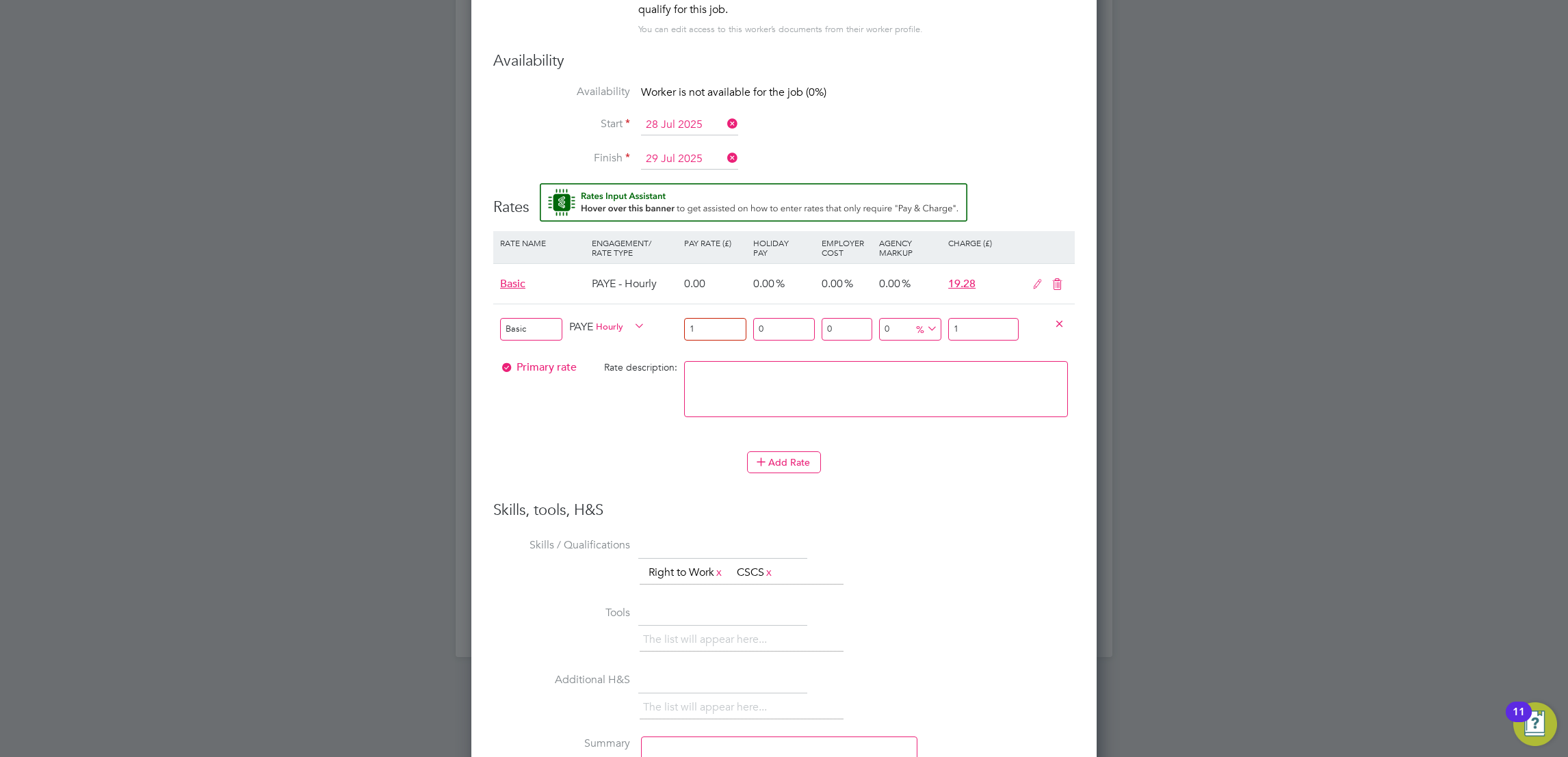 type on "13" 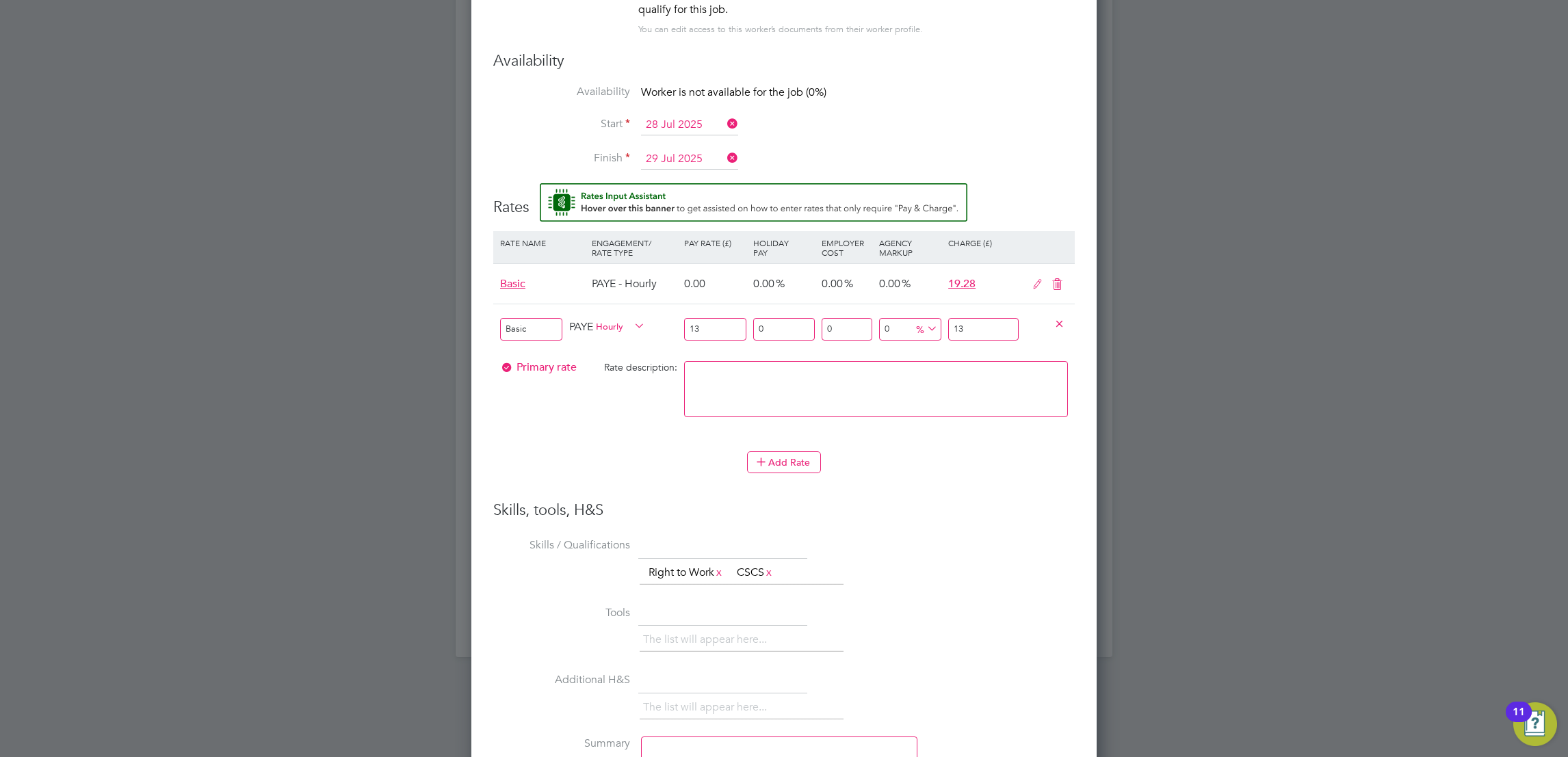 type on "13.3" 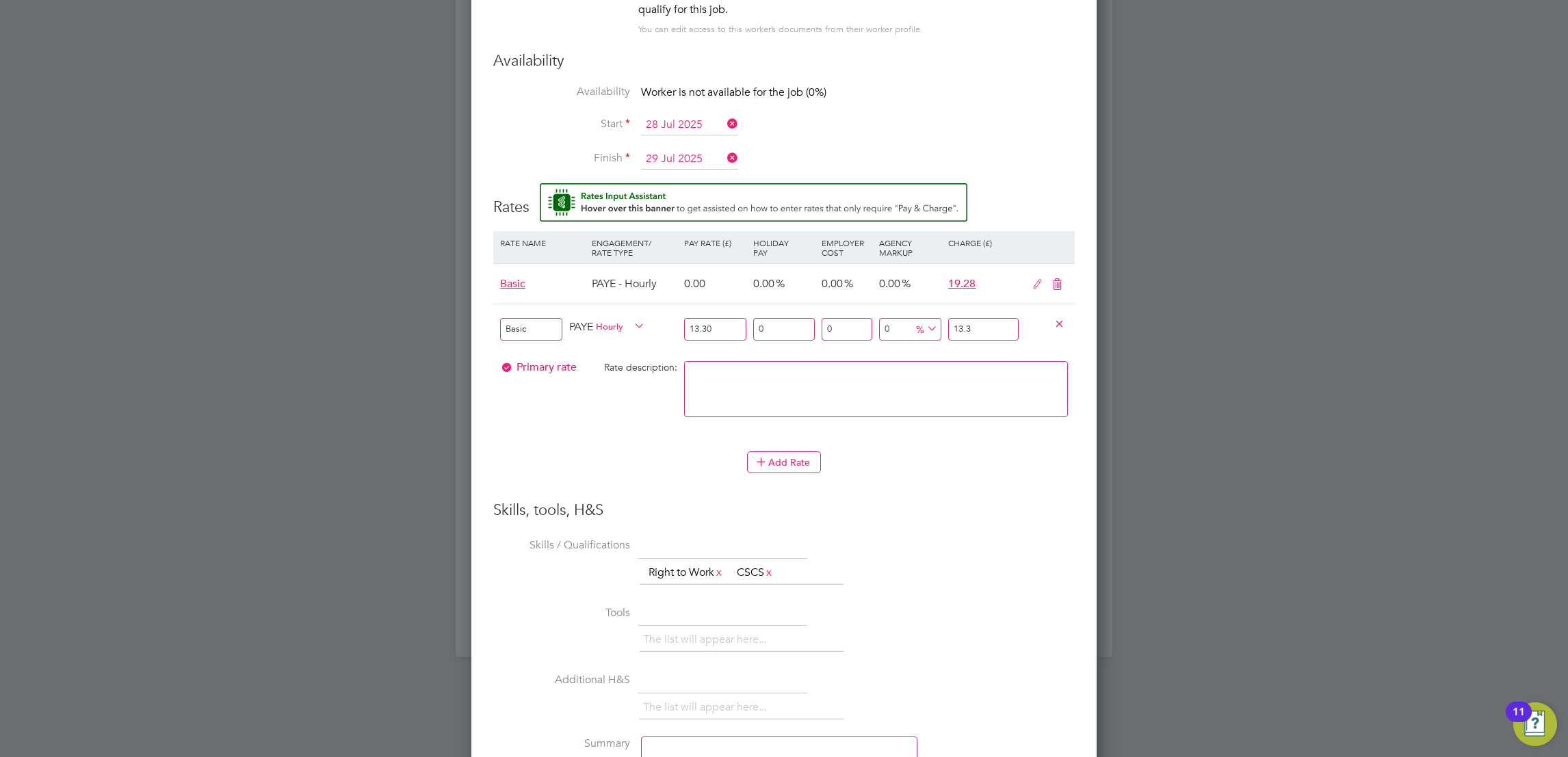 click on "13.30" at bounding box center (715, 329) 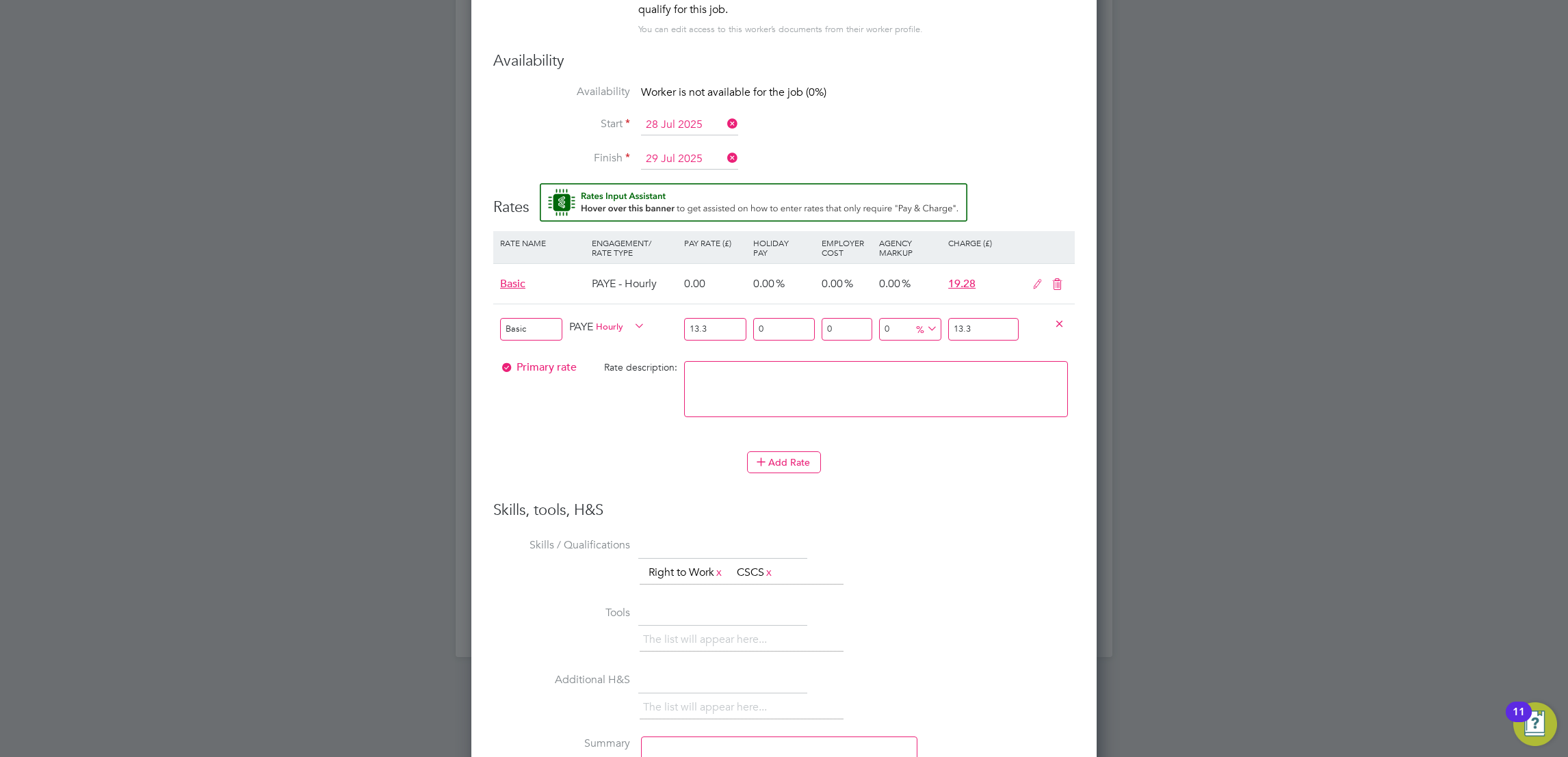 type on "13" 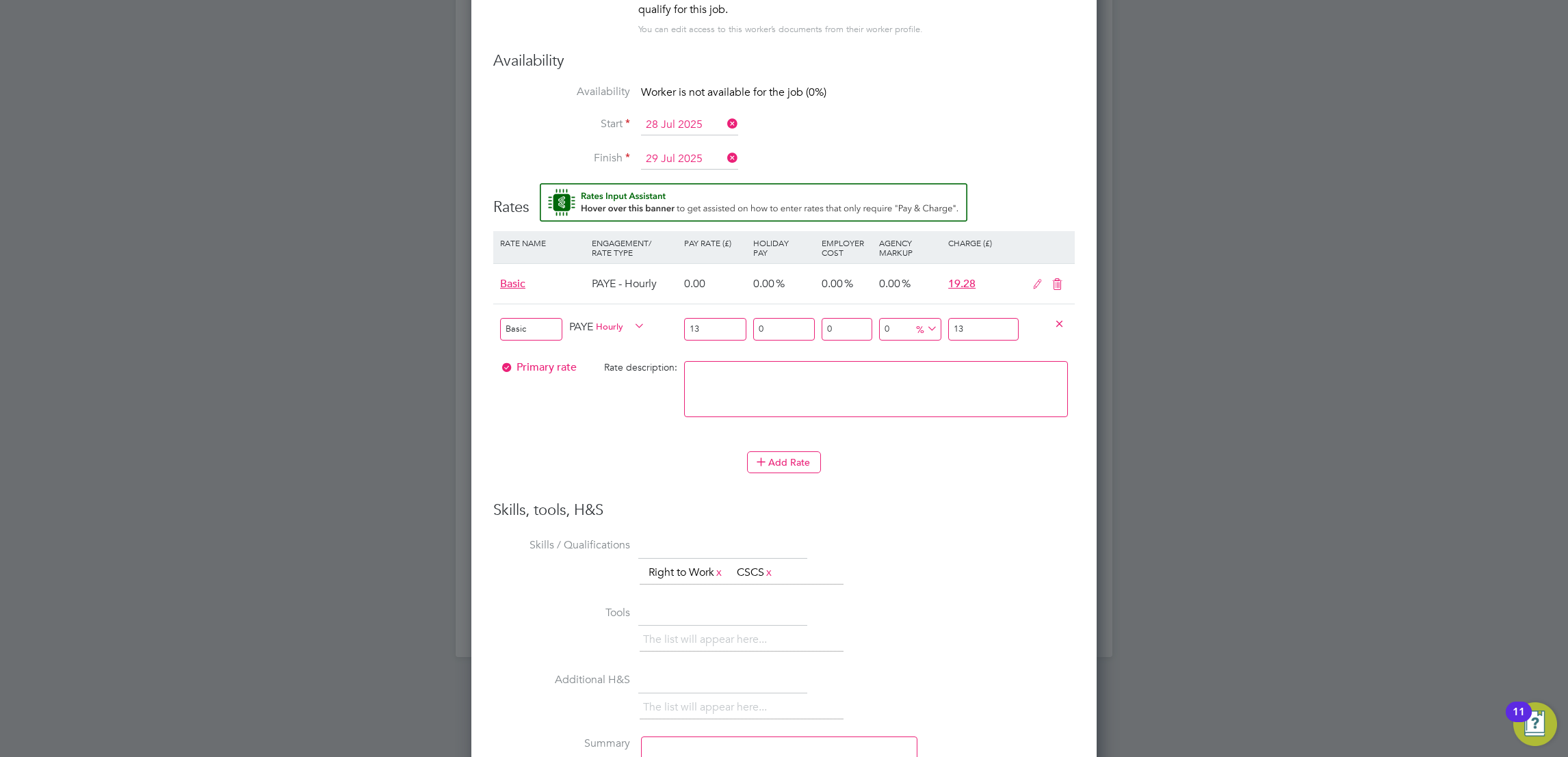 type on "13.4" 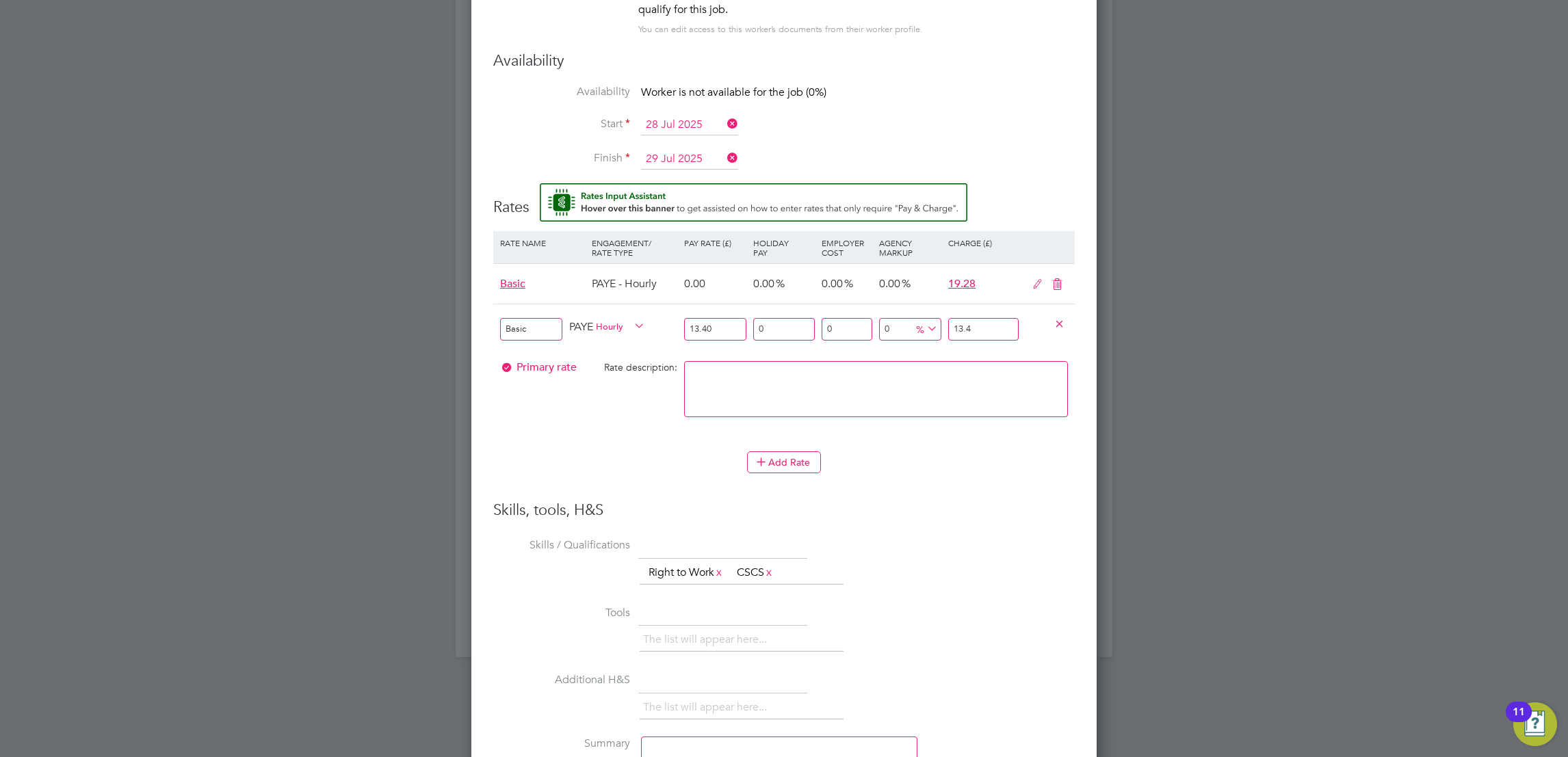 type on "13.40" 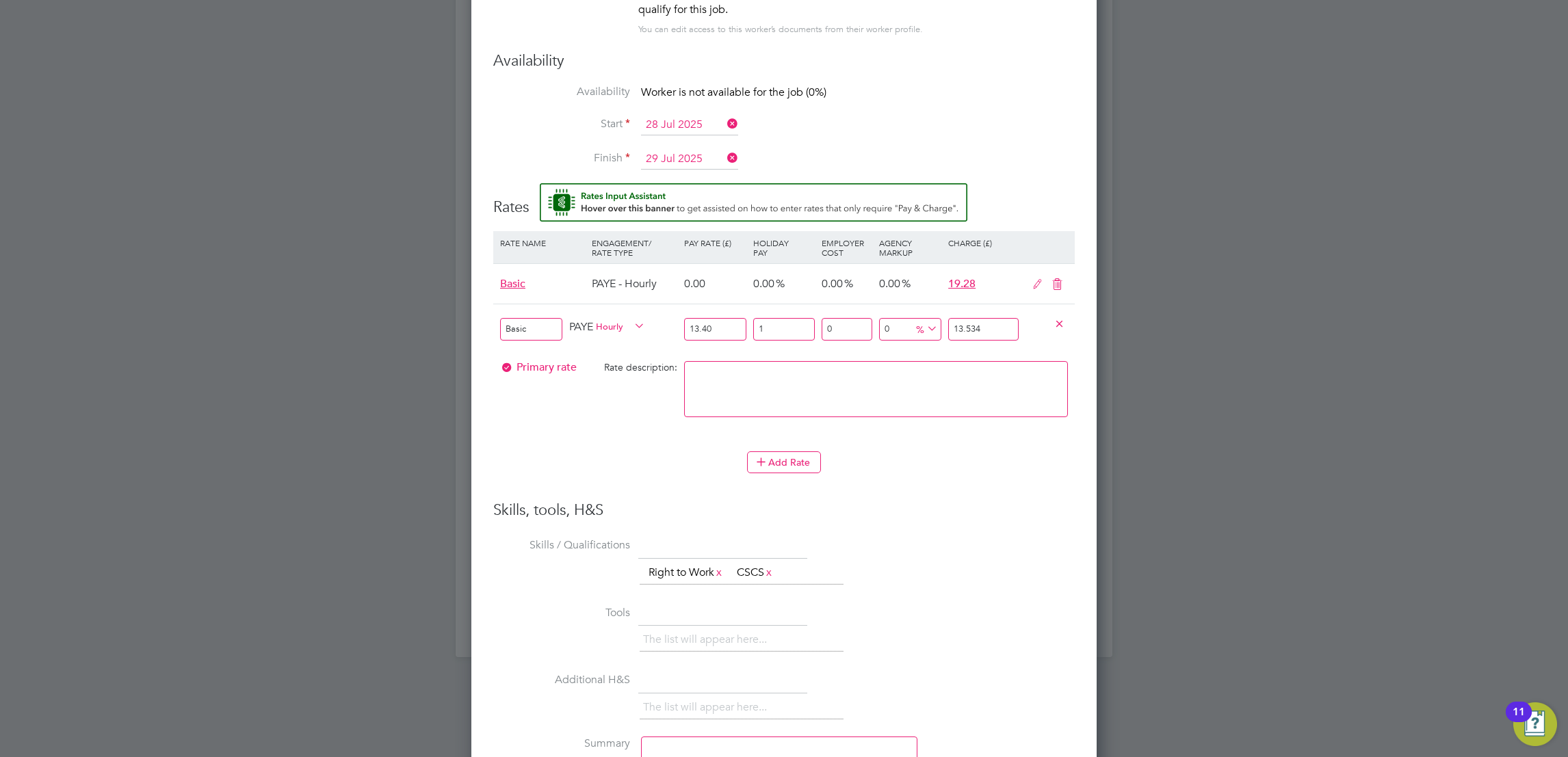 type on "12" 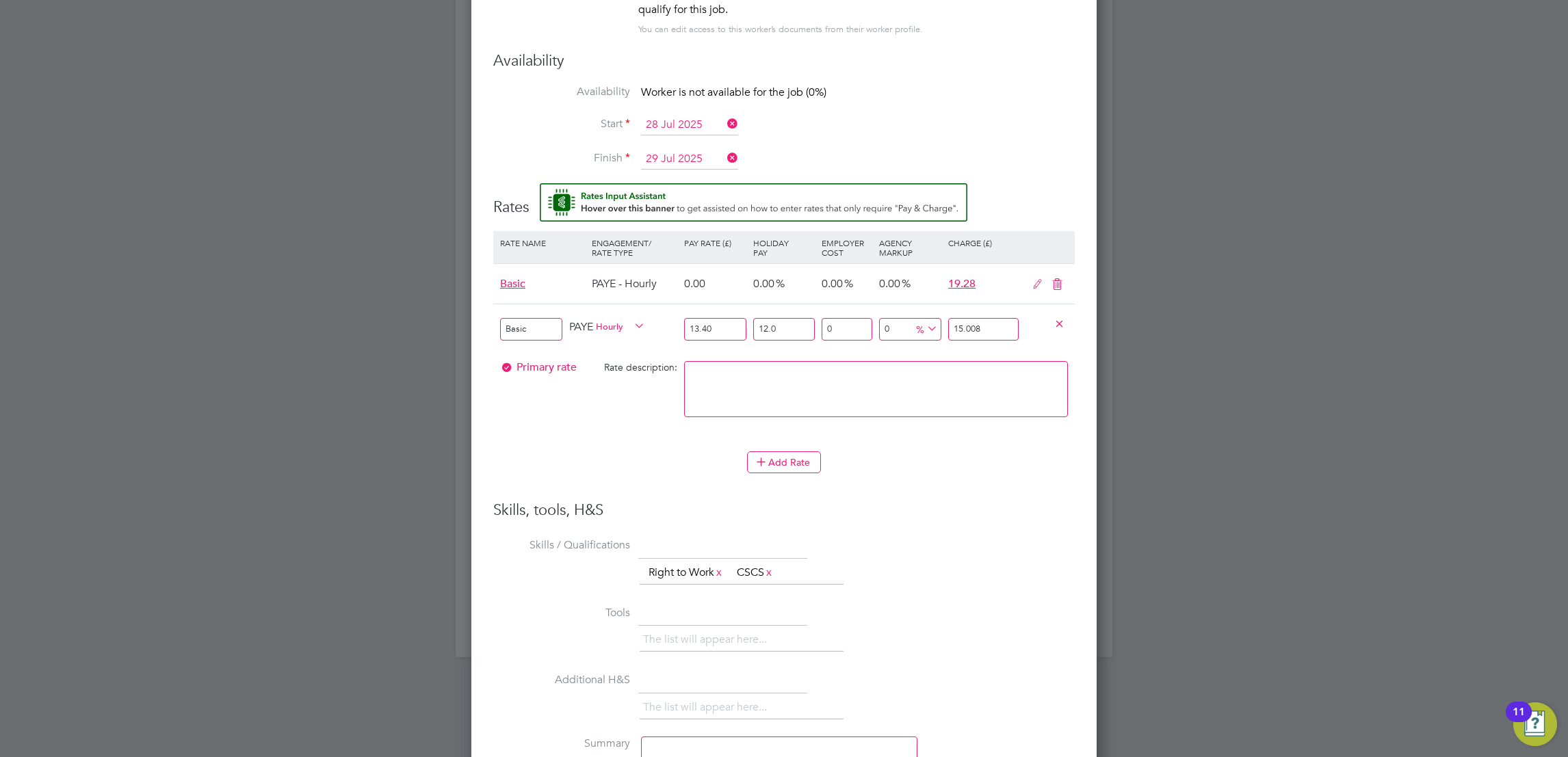 type on "12.07" 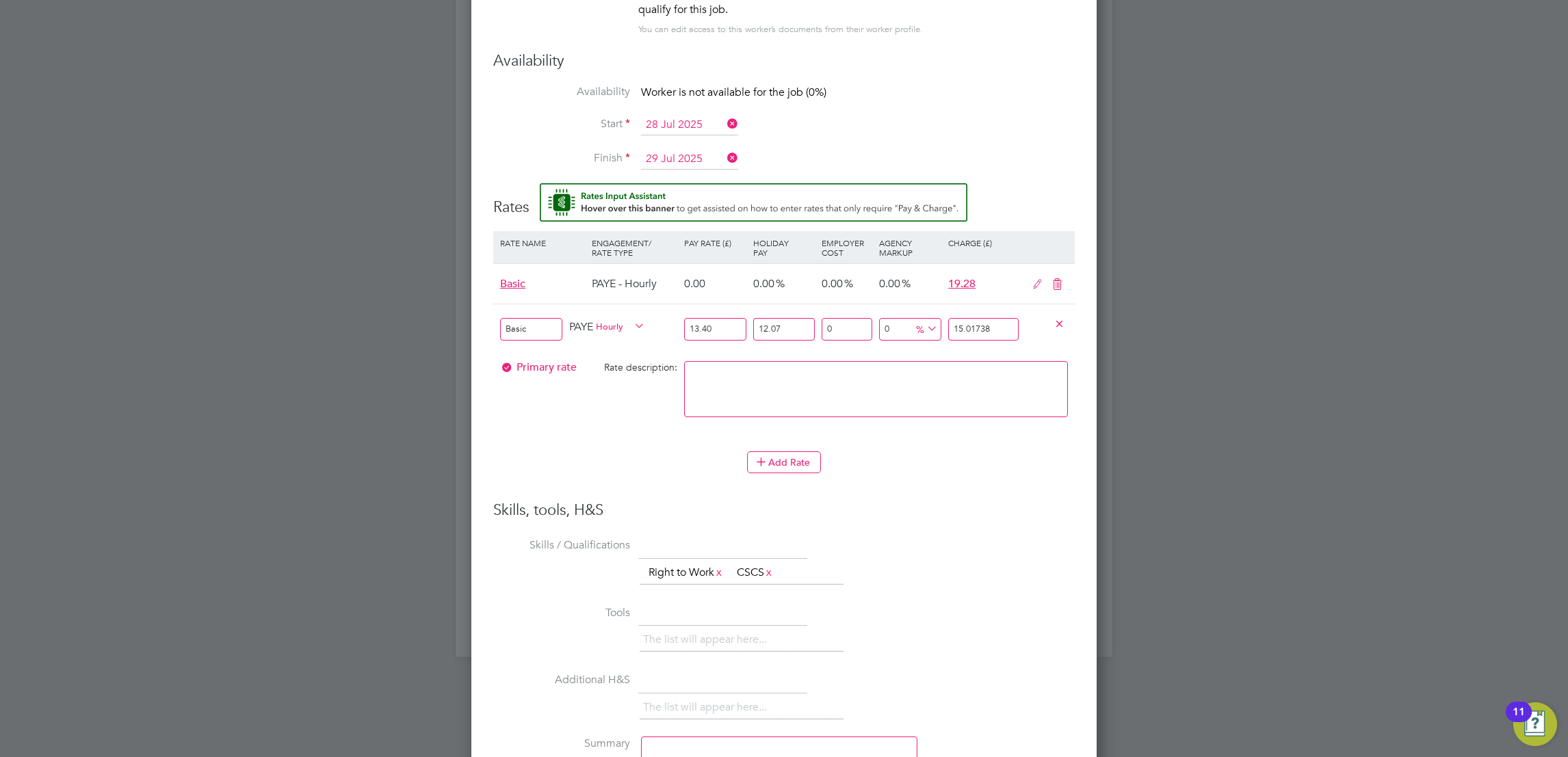 type on "12.07" 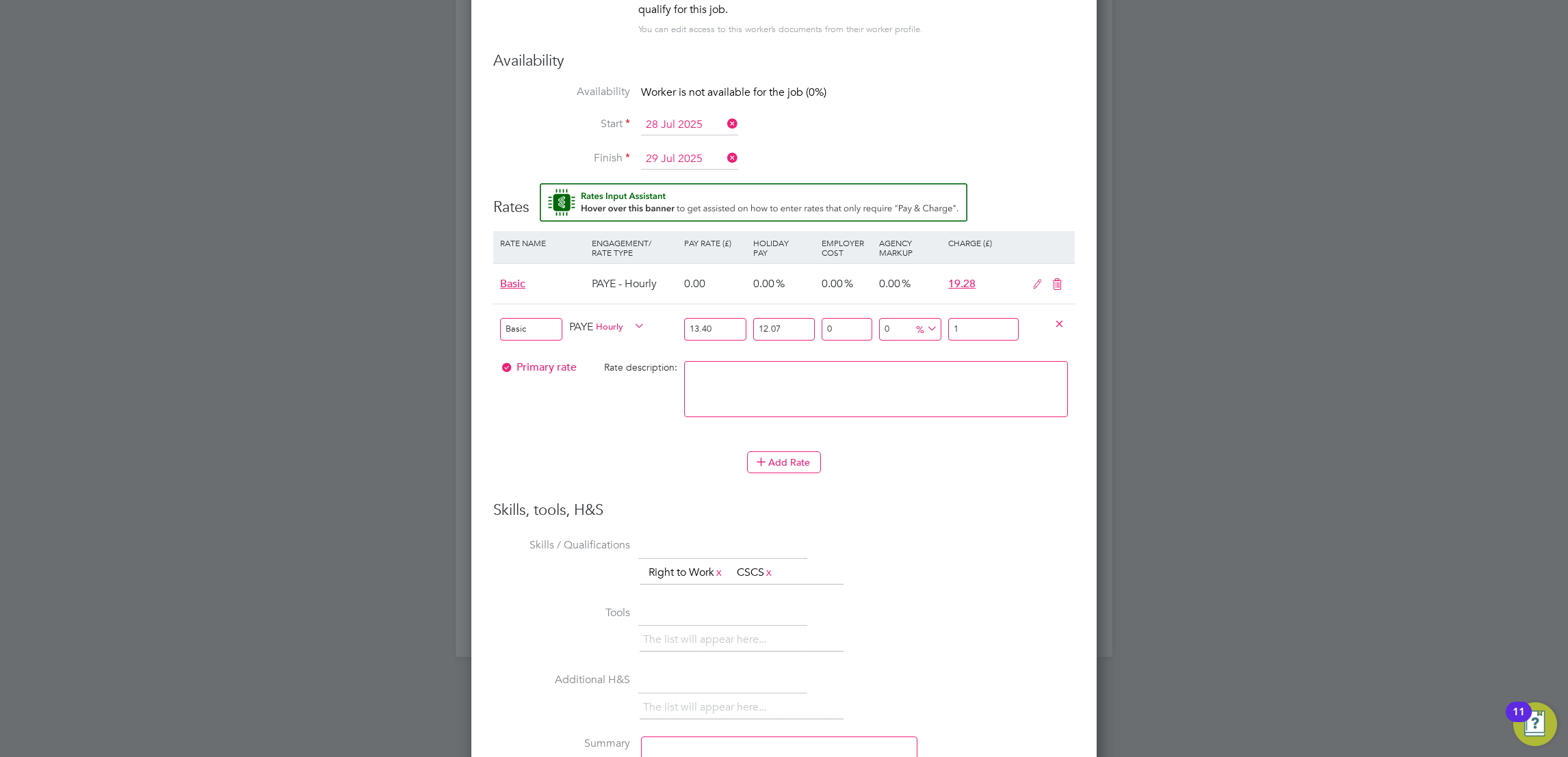 type on "26.520072076487377" 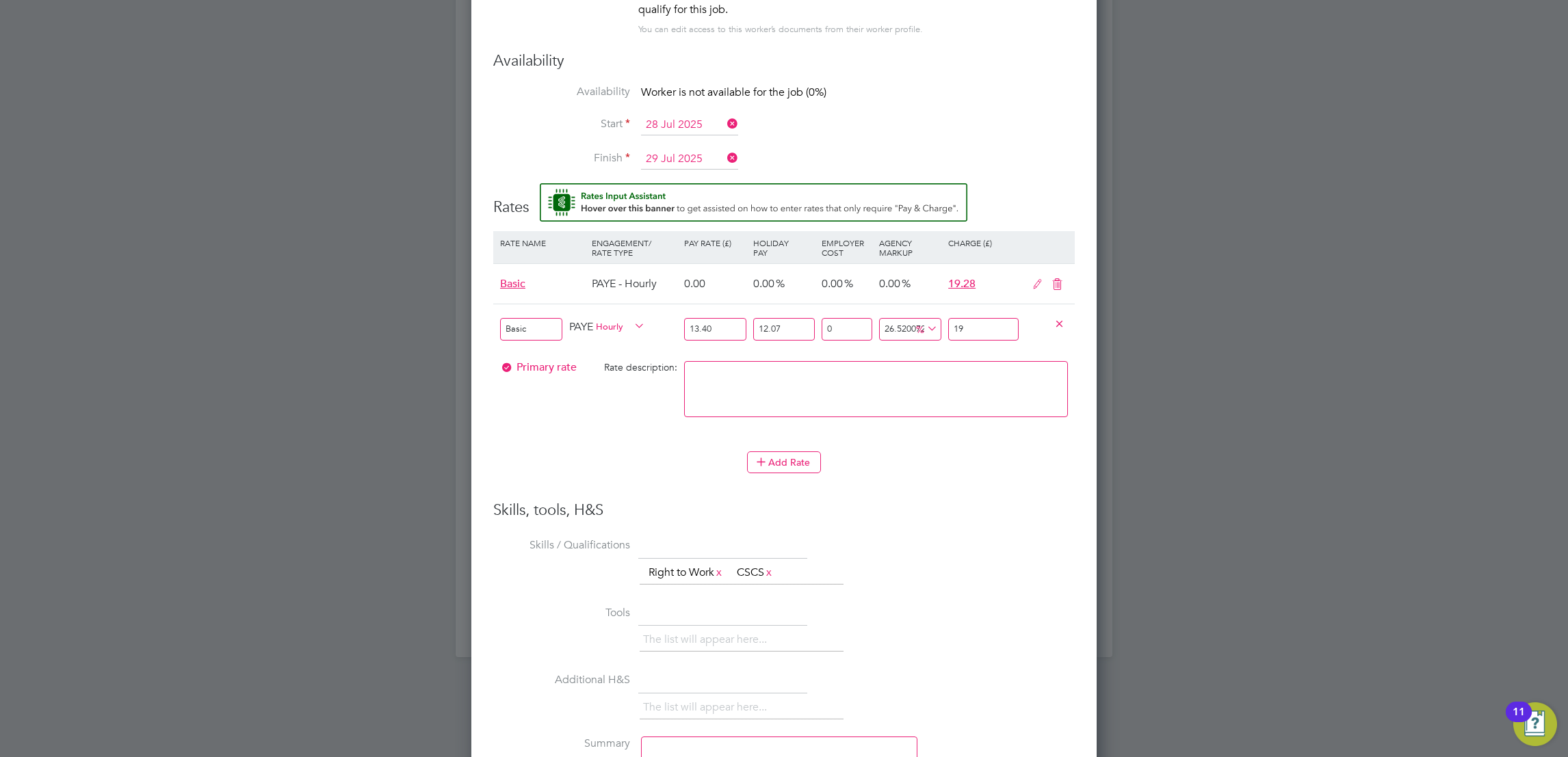 type on "27.851862308871453" 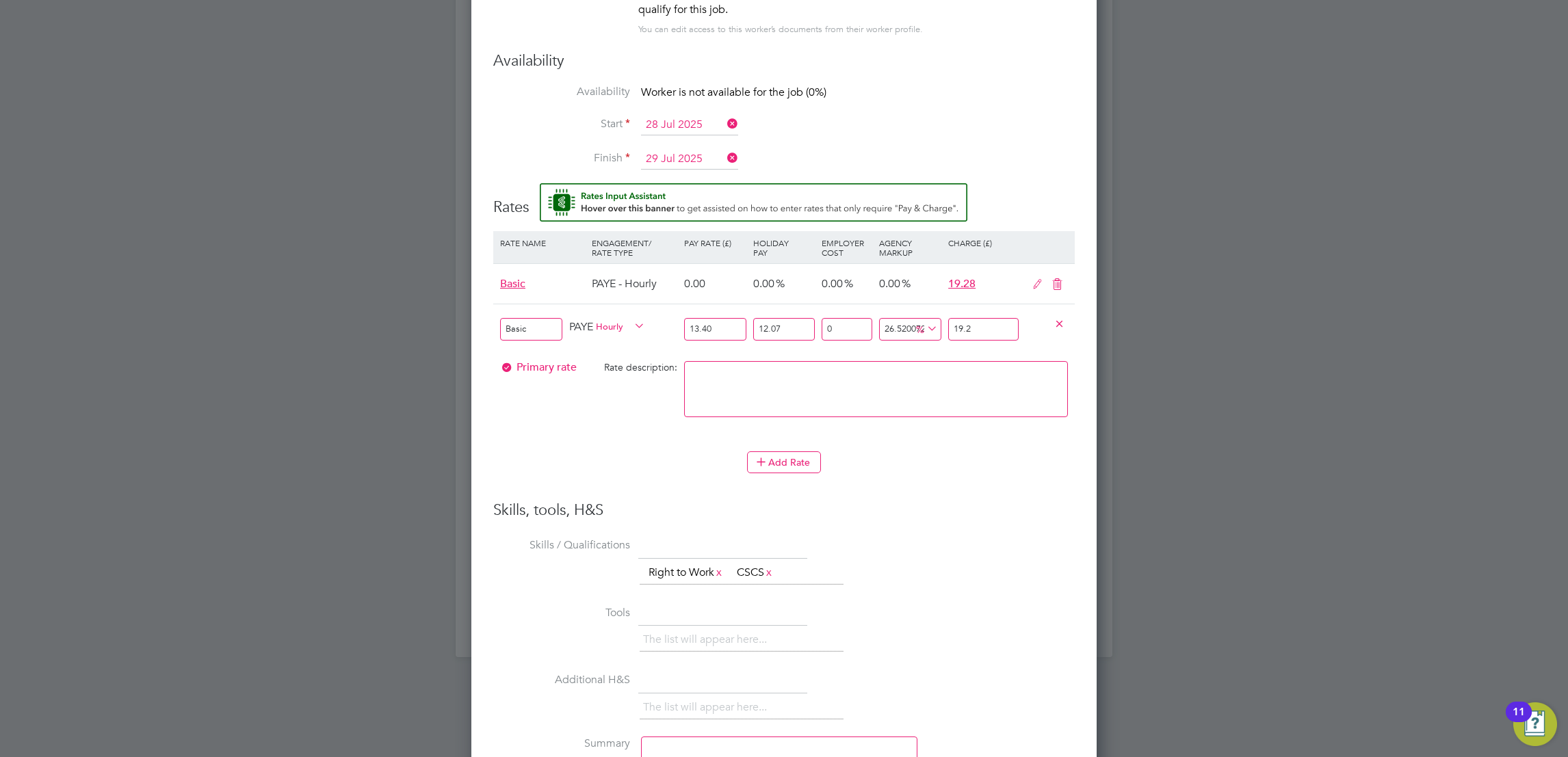 type on "28.384578401825085" 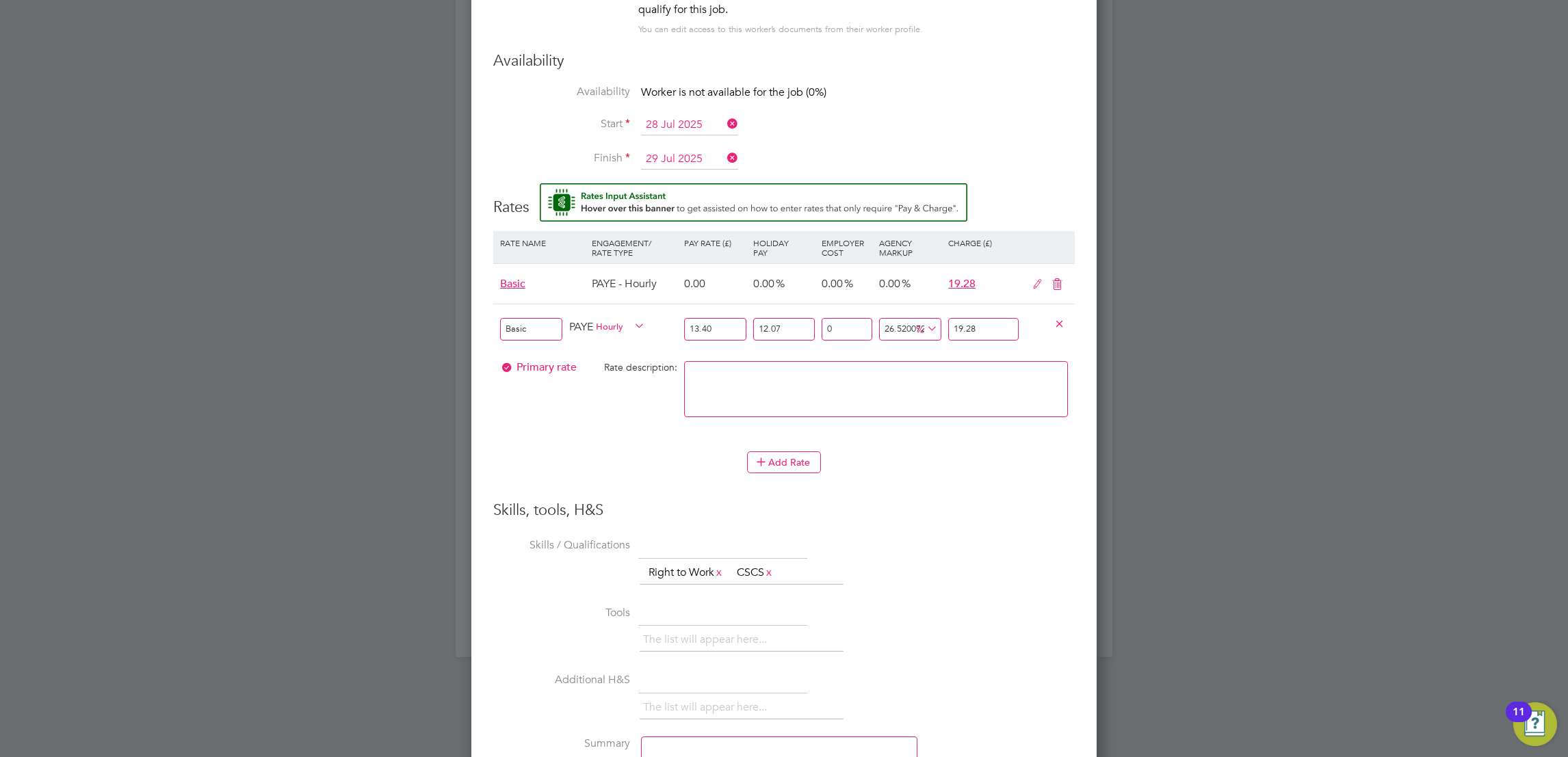 type on "19.28" 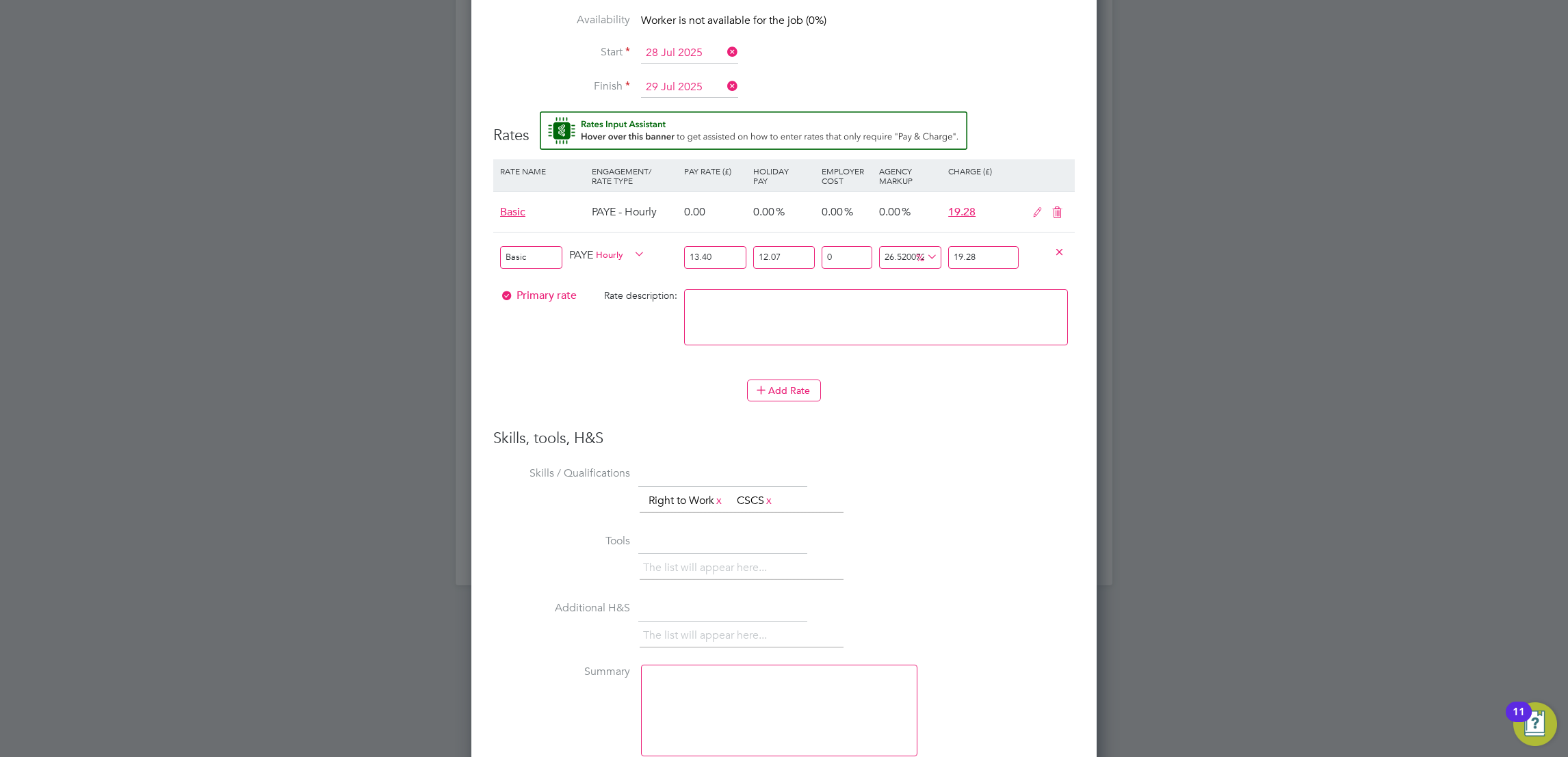 scroll, scrollTop: 1378, scrollLeft: 0, axis: vertical 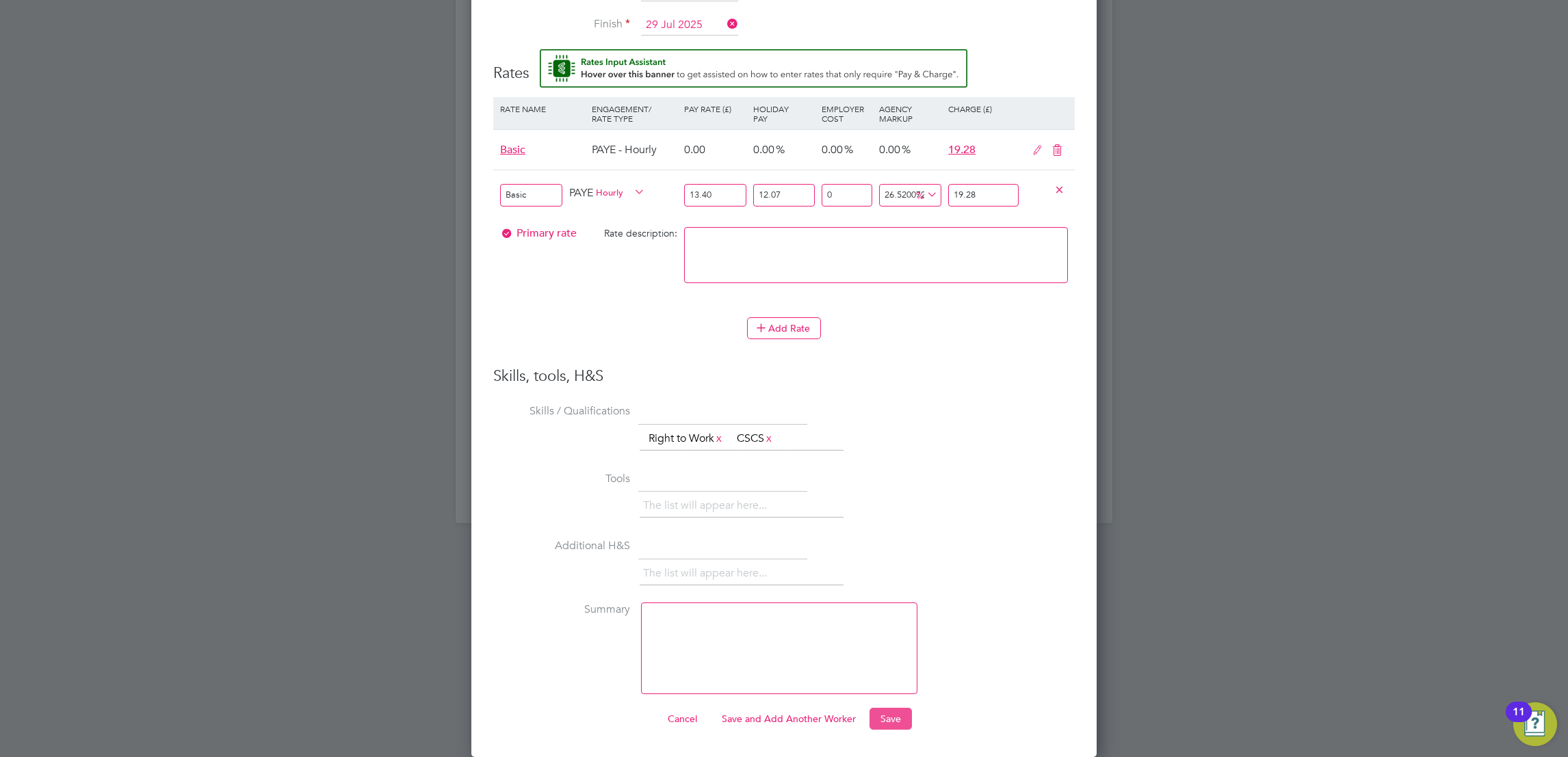click on "Save" at bounding box center [891, 719] 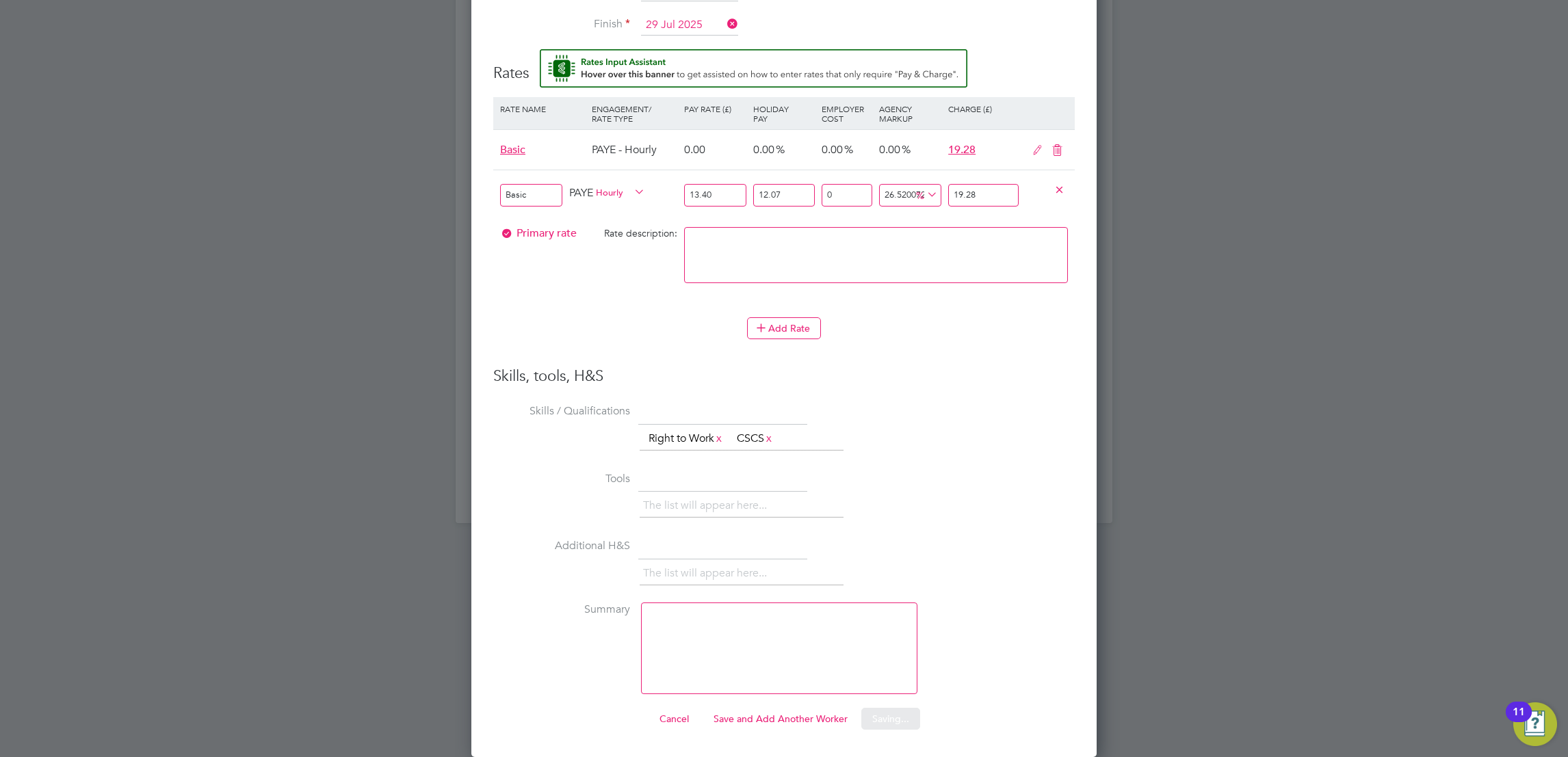 scroll, scrollTop: 0, scrollLeft: 0, axis: both 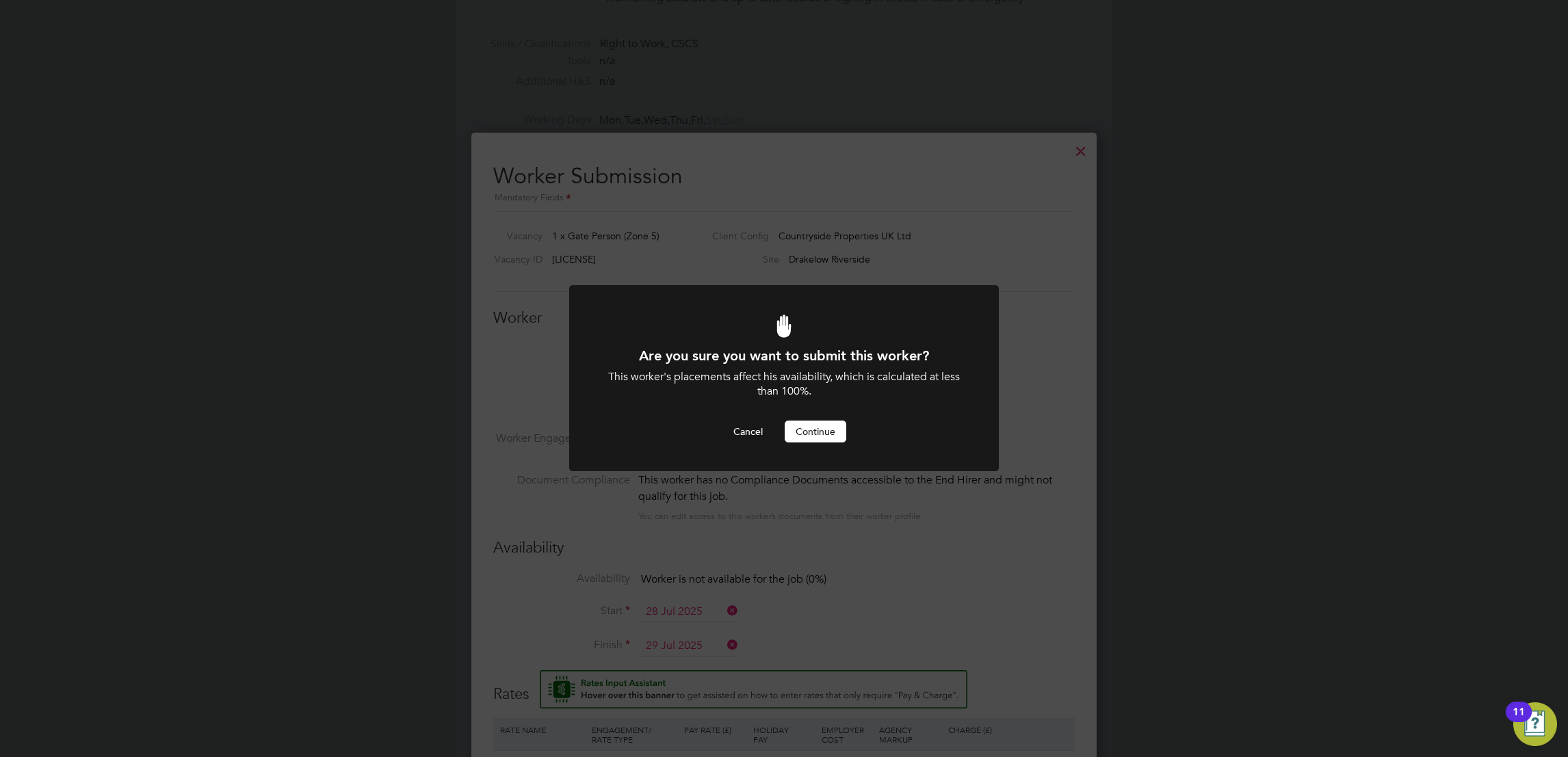 click at bounding box center [784, 378] 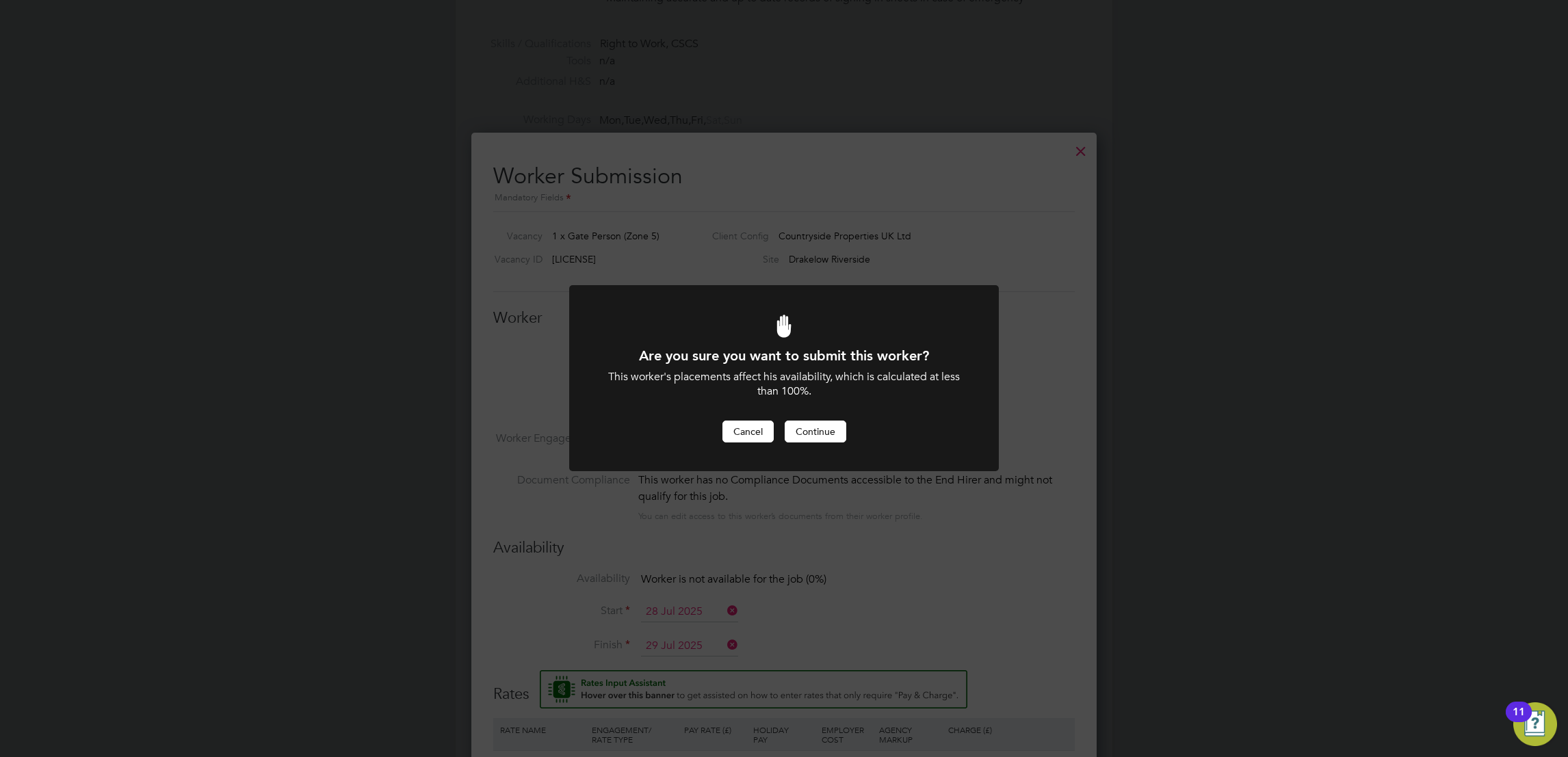 click on "Cancel" at bounding box center [748, 431] 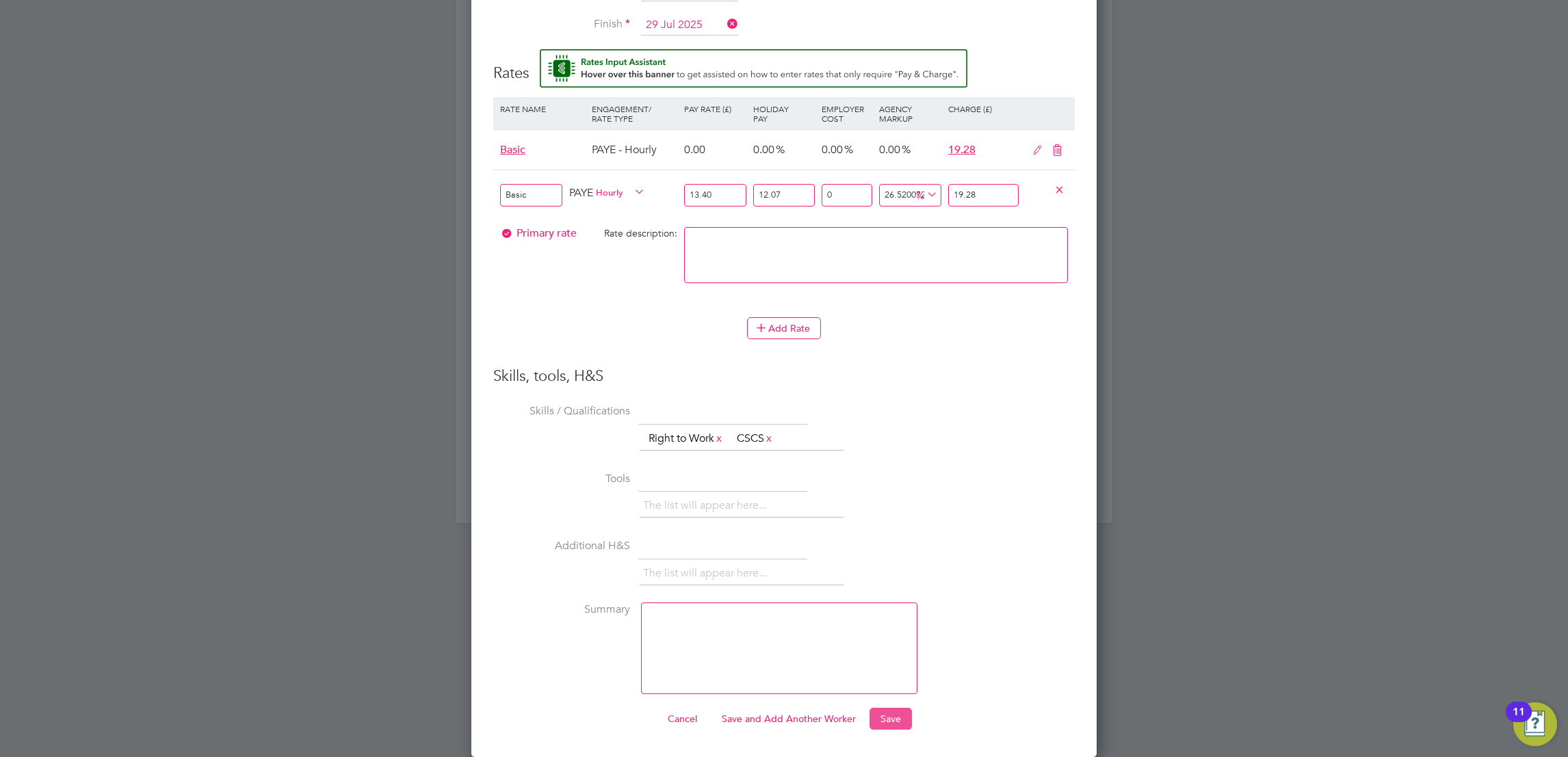click on "Save" at bounding box center (891, 719) 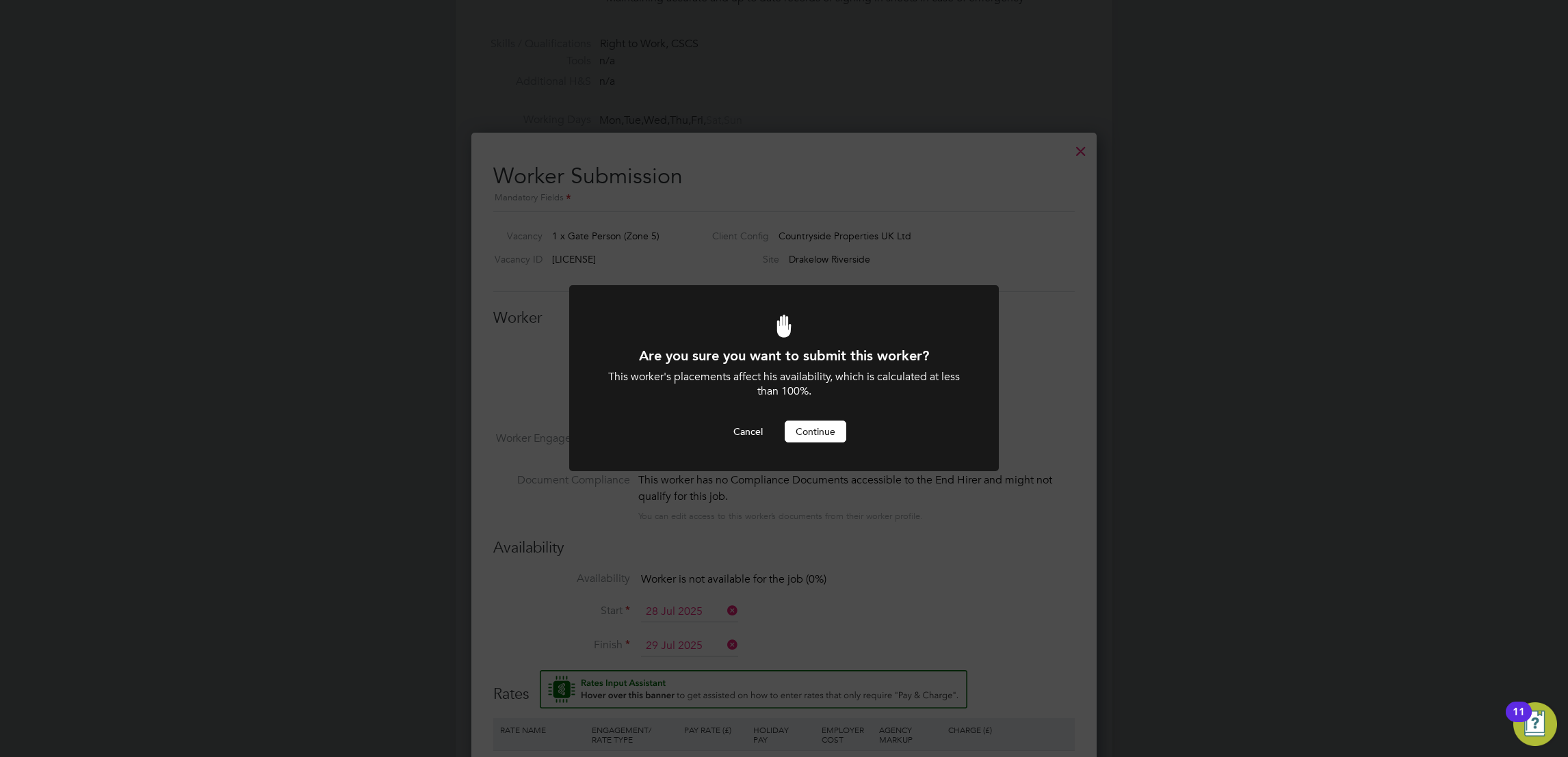 click on "Continue" at bounding box center [815, 431] 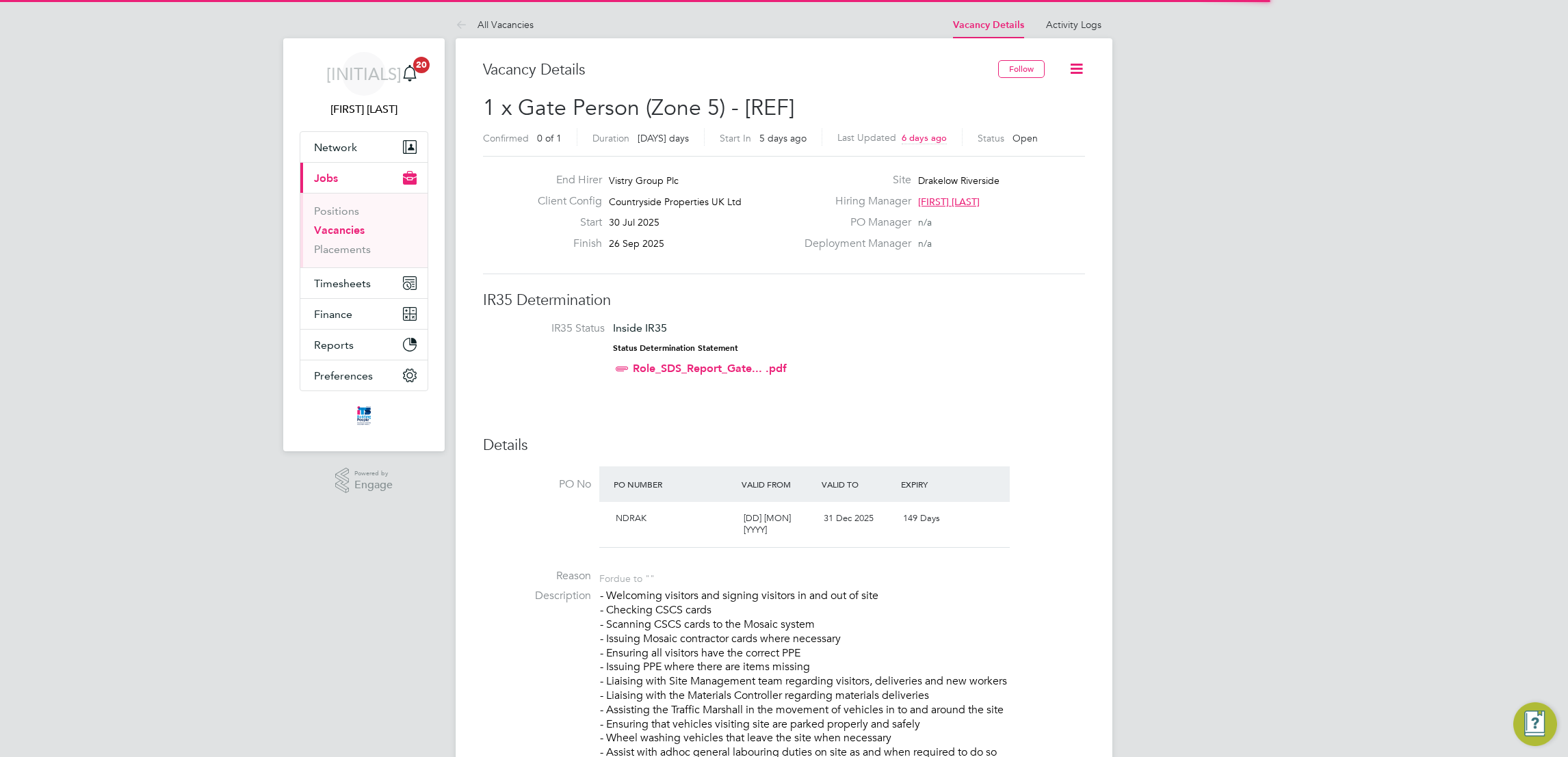 scroll, scrollTop: 0, scrollLeft: 0, axis: both 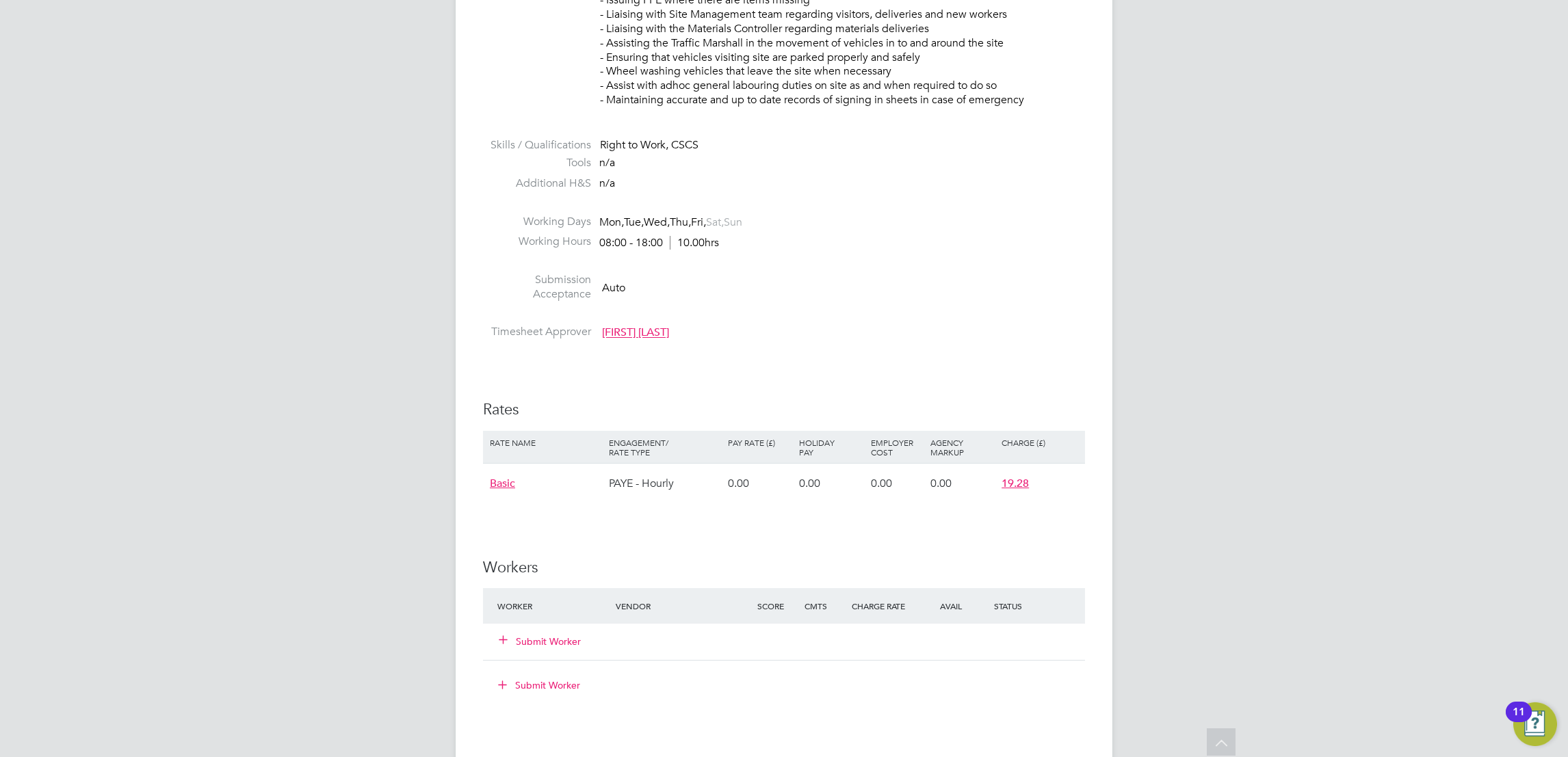 click on "Submit Worker" 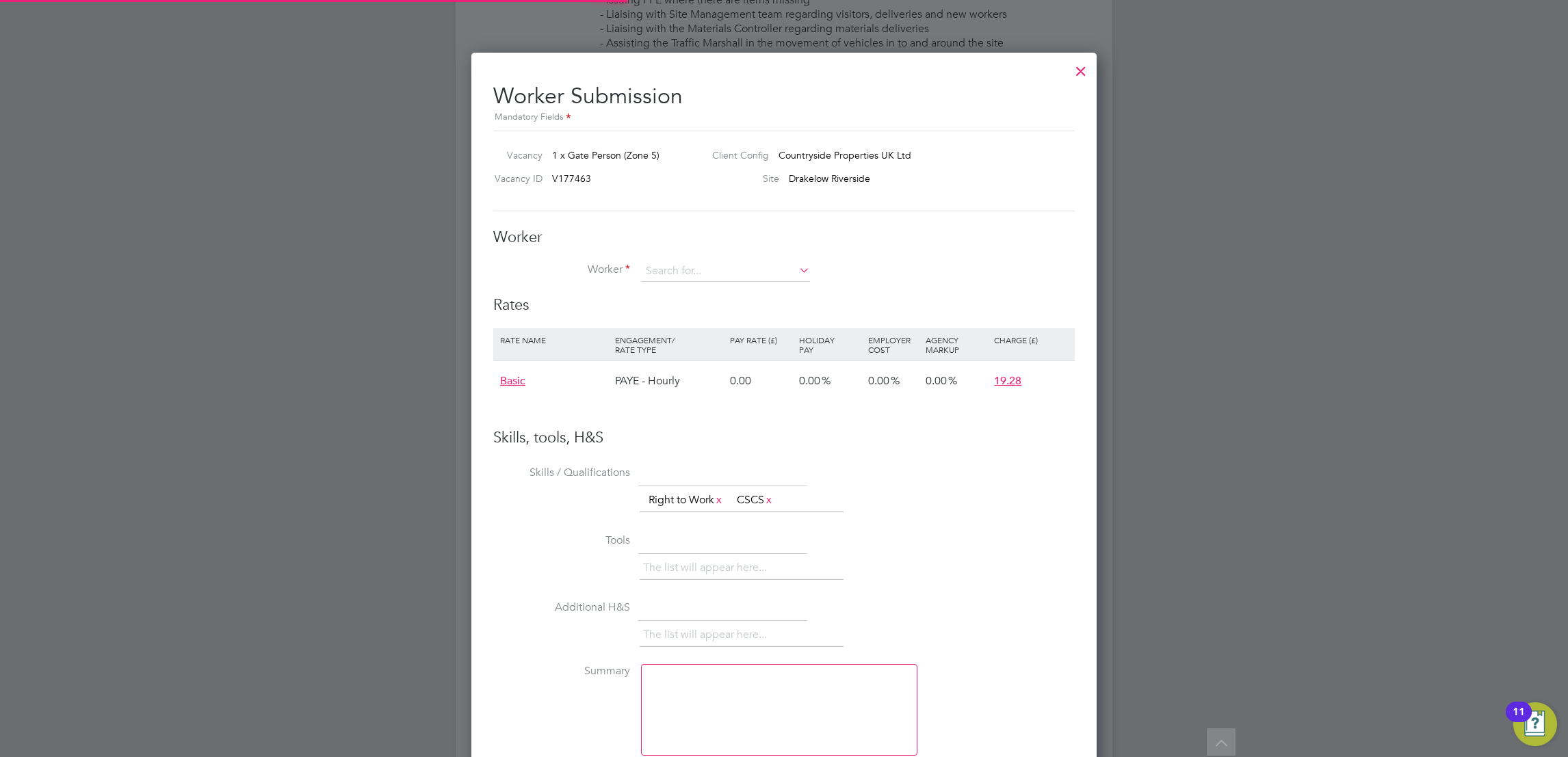 scroll, scrollTop: 6, scrollLeft: 6, axis: both 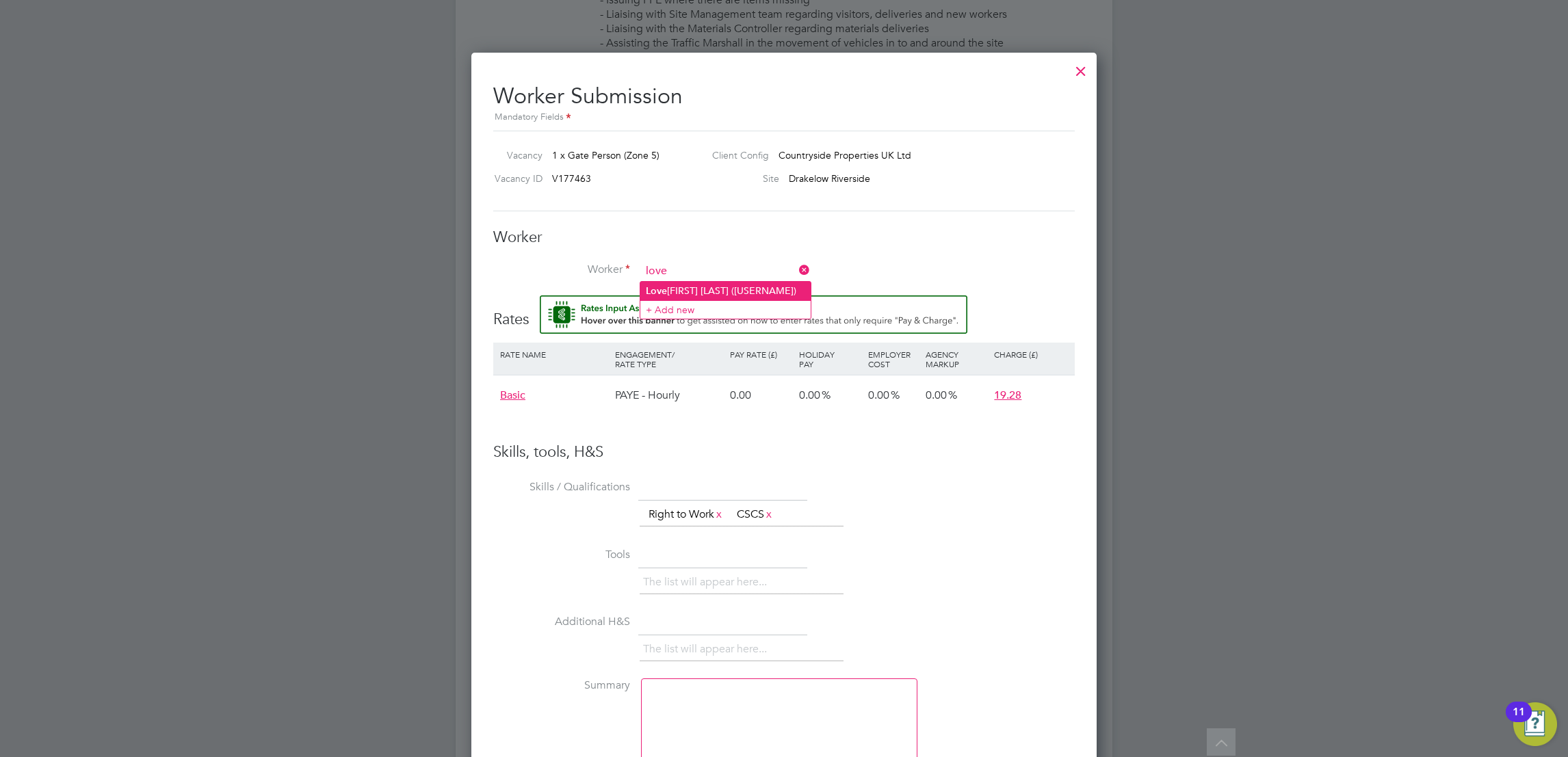 type on "Lovepreet Singh (LovepreetS)" 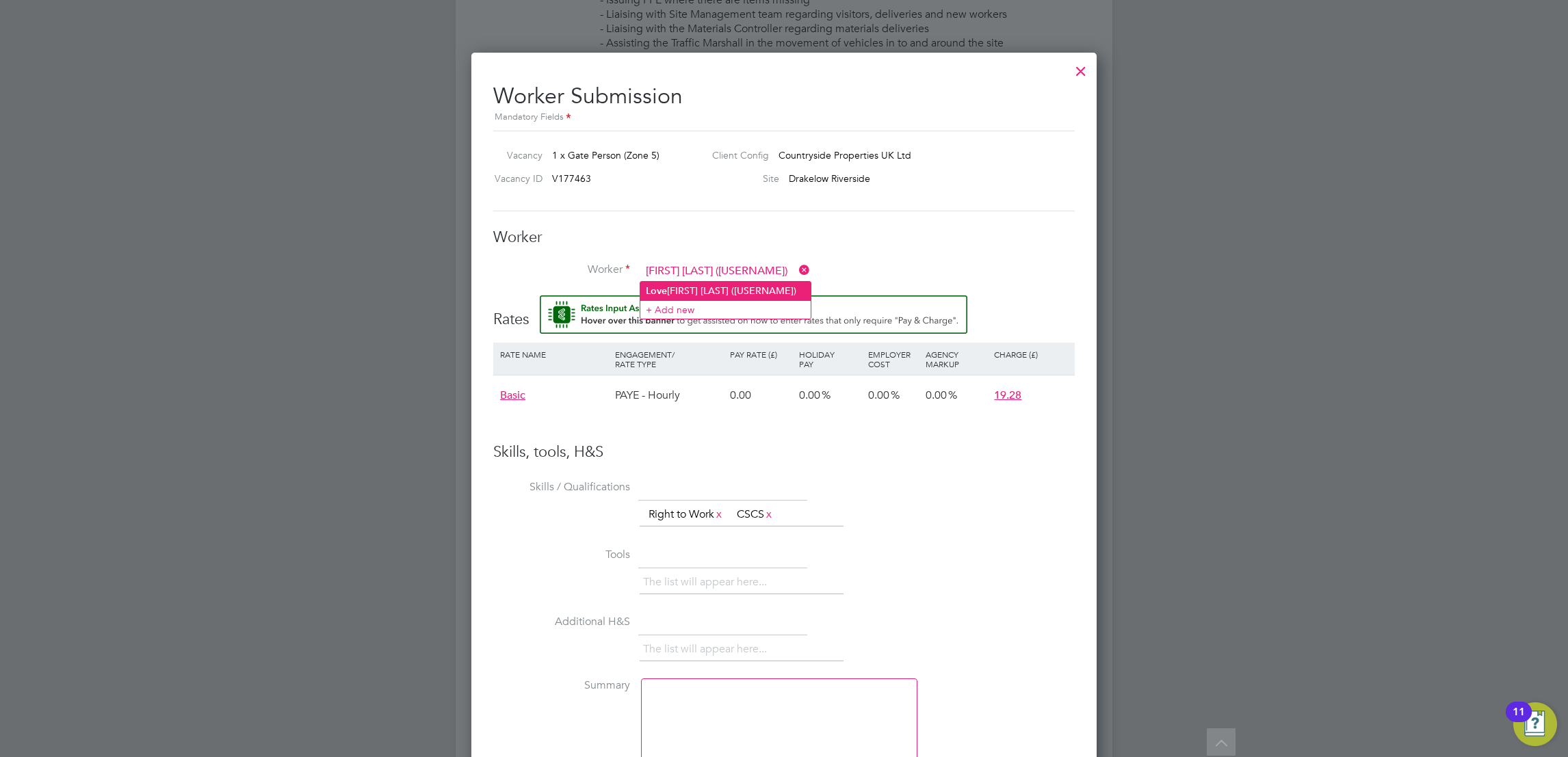 scroll, scrollTop: 7, scrollLeft: 7, axis: both 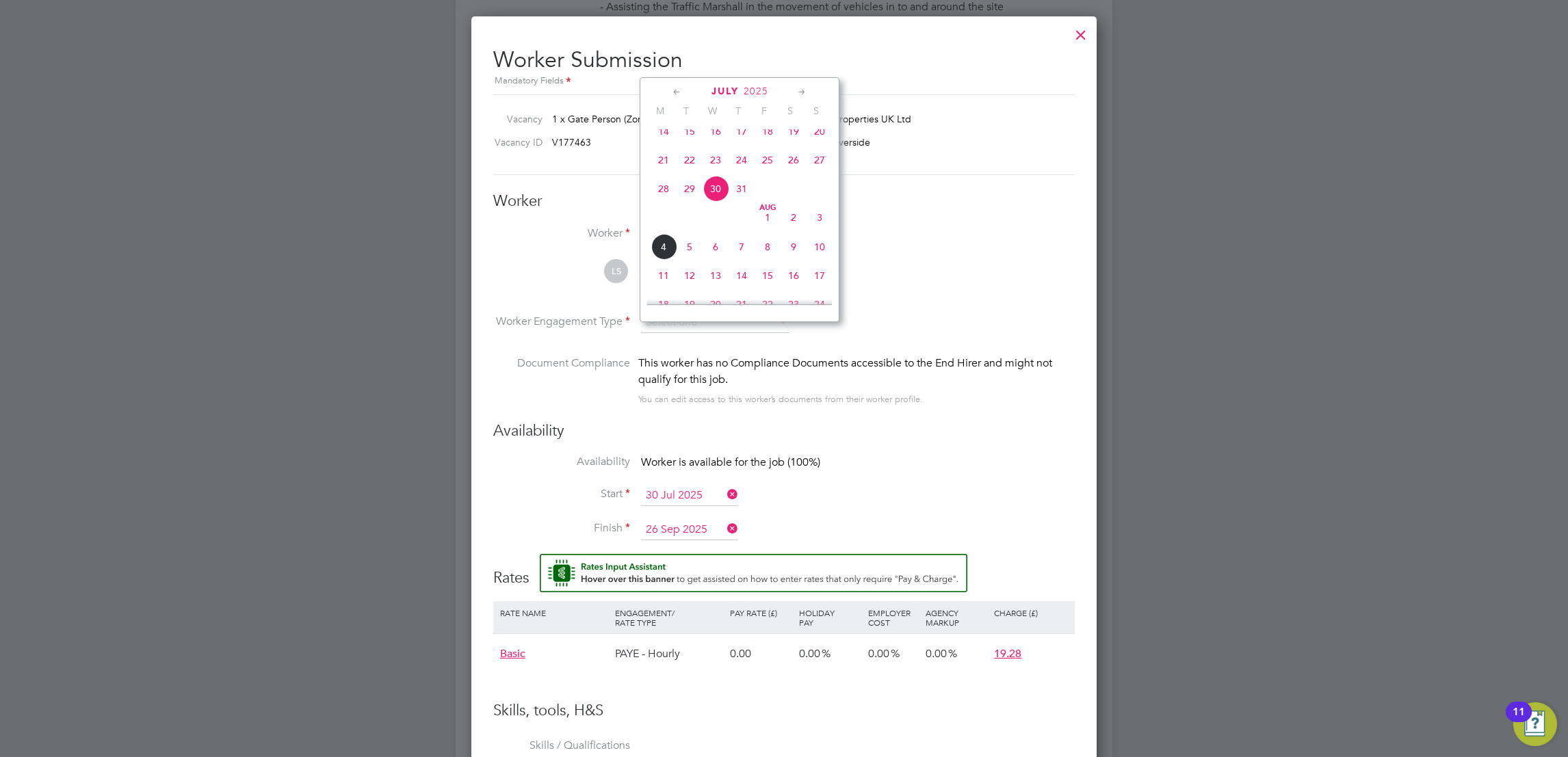click on "28" 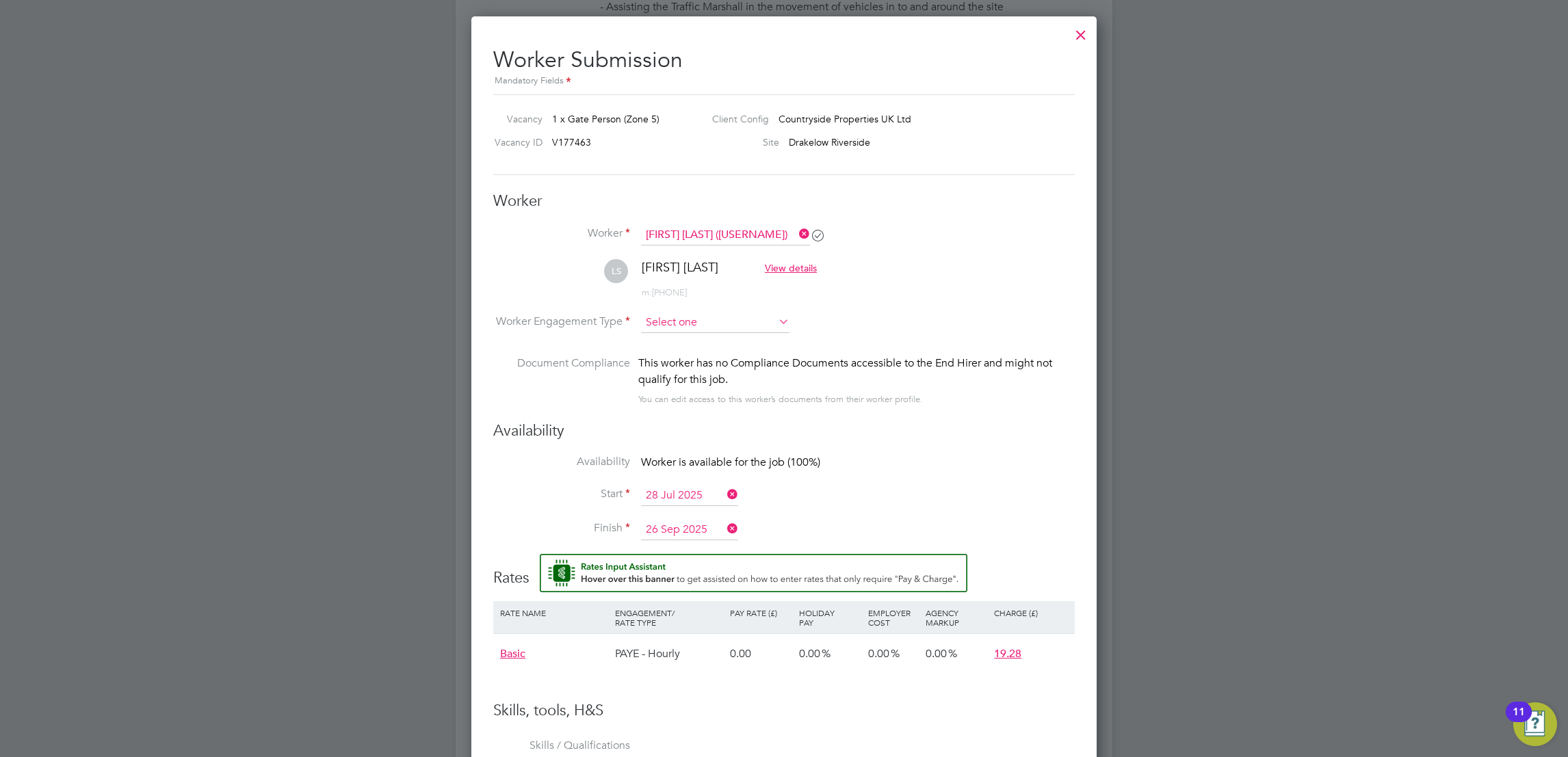 click at bounding box center [715, 323] 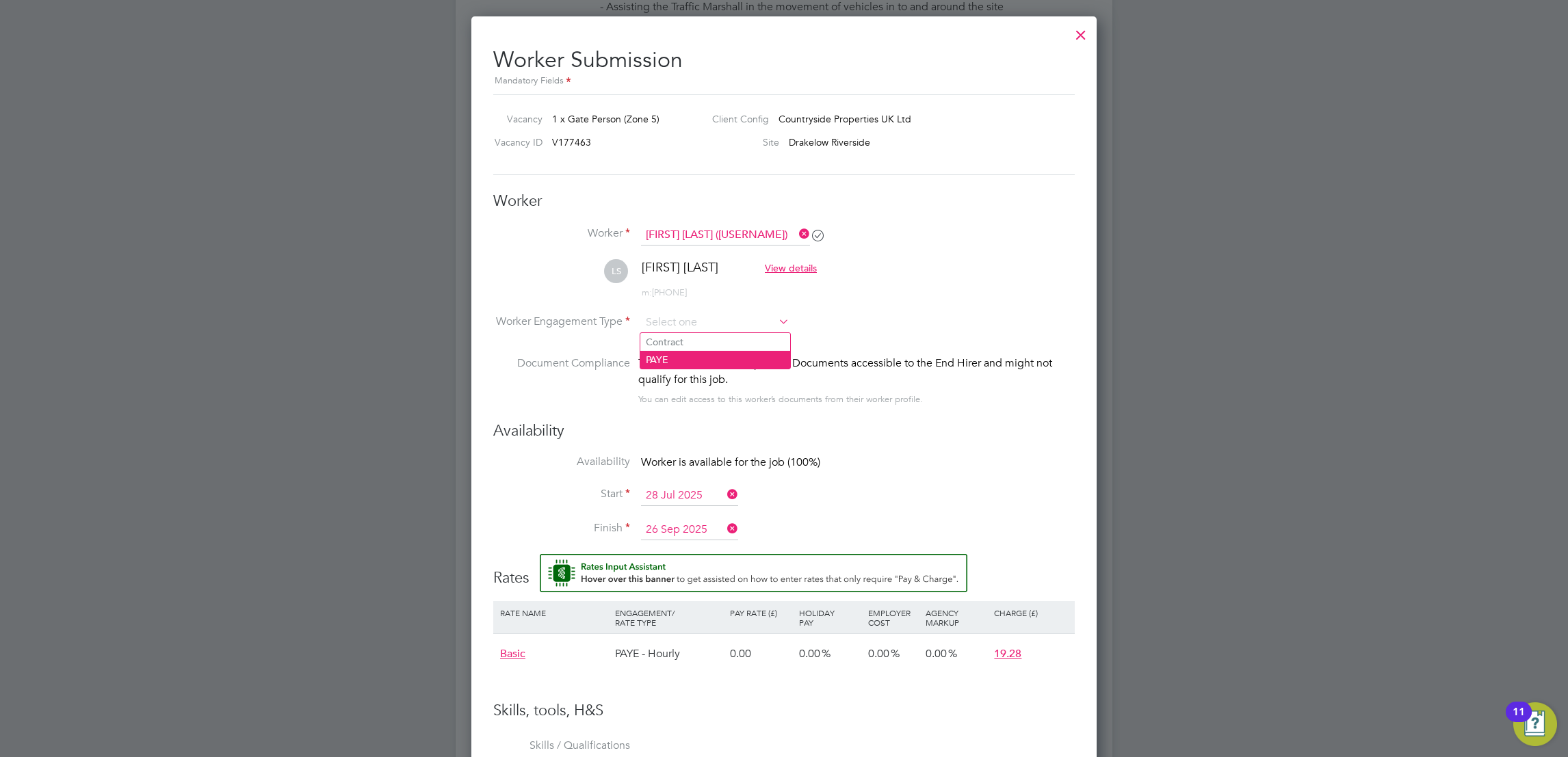 click on "PAYE" 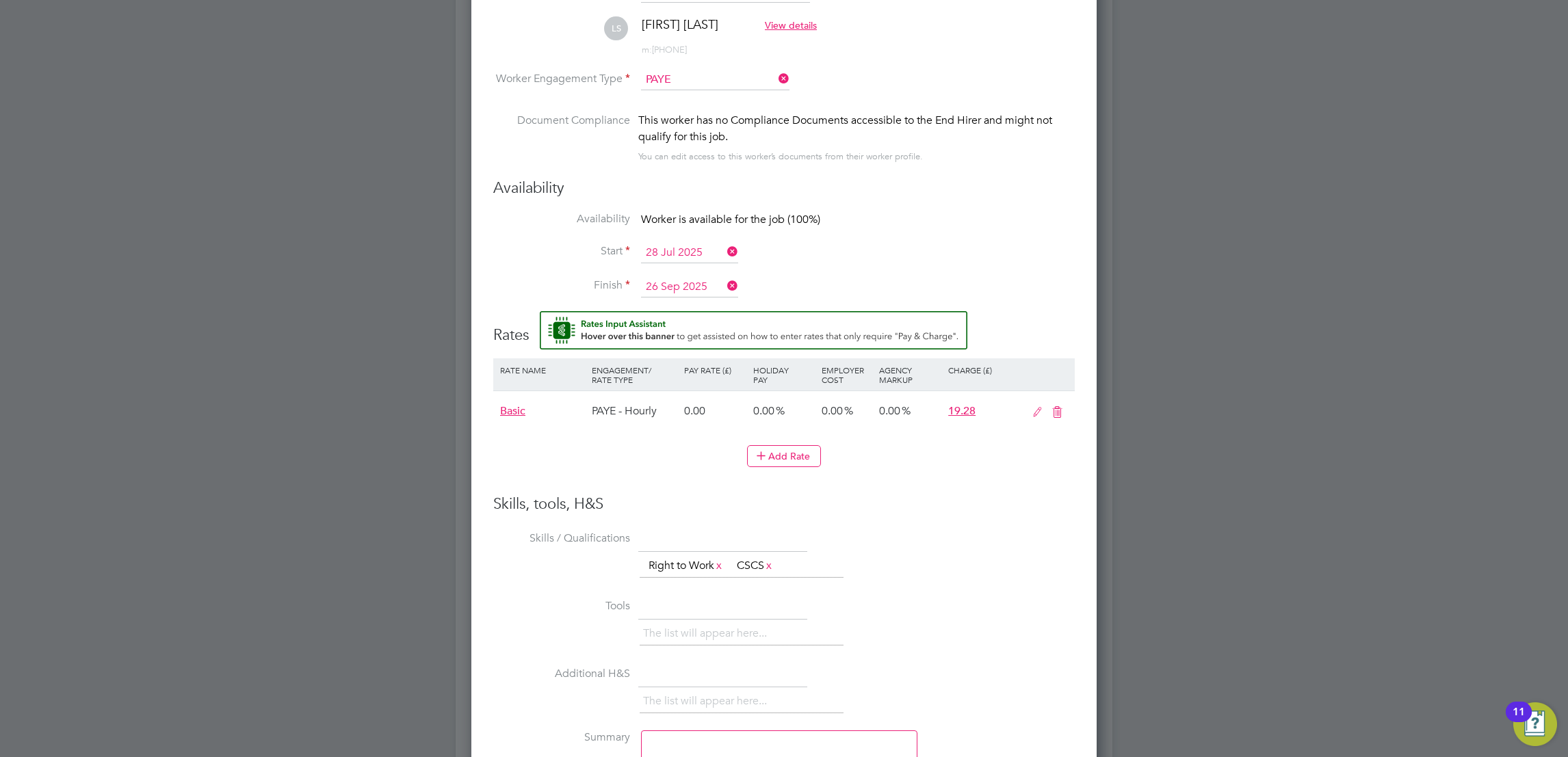click at bounding box center [724, 286] 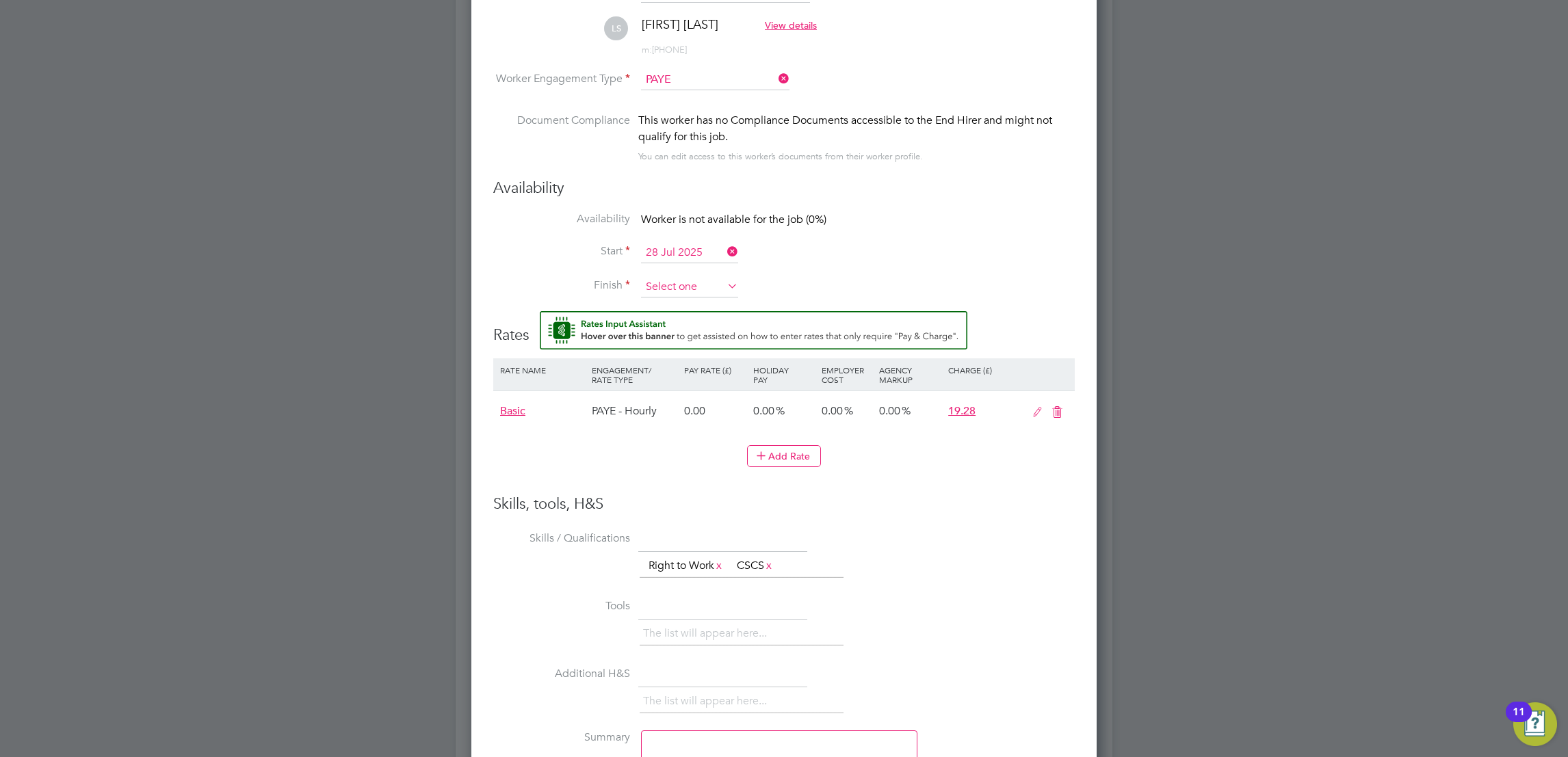 click at bounding box center (690, 287) 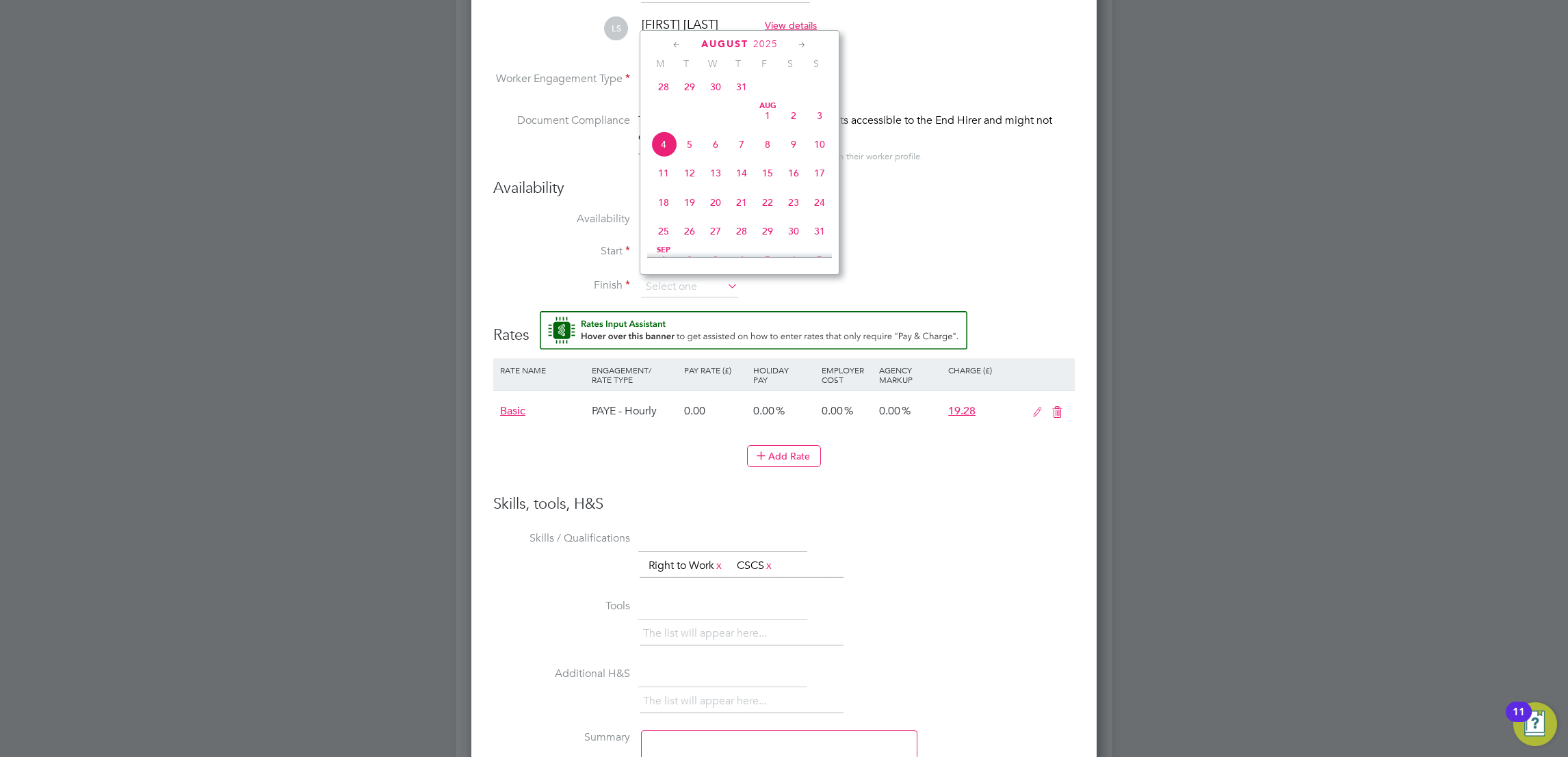click on "29" 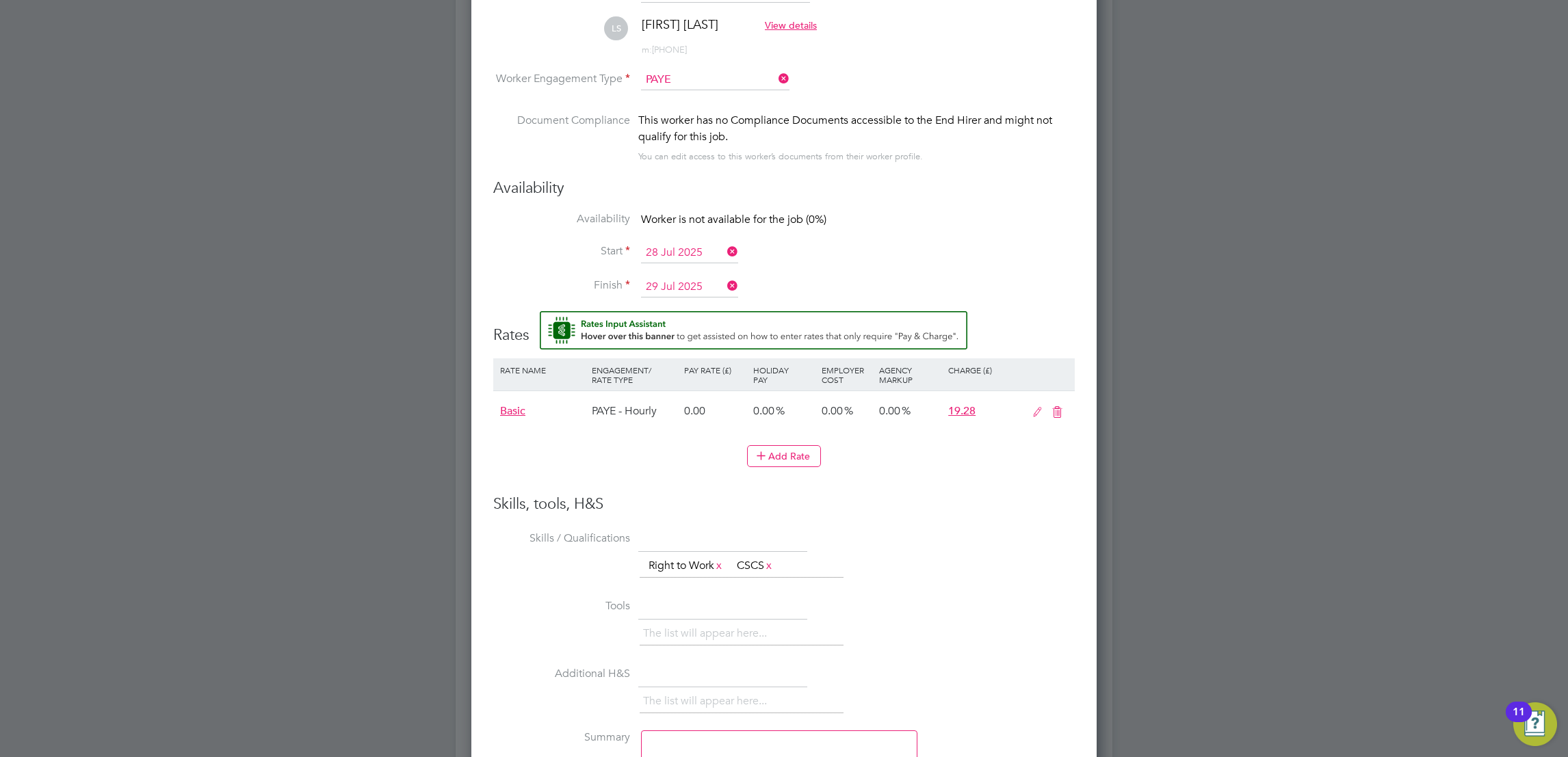 click on "Start   28 Jul 2025" at bounding box center [784, 260] 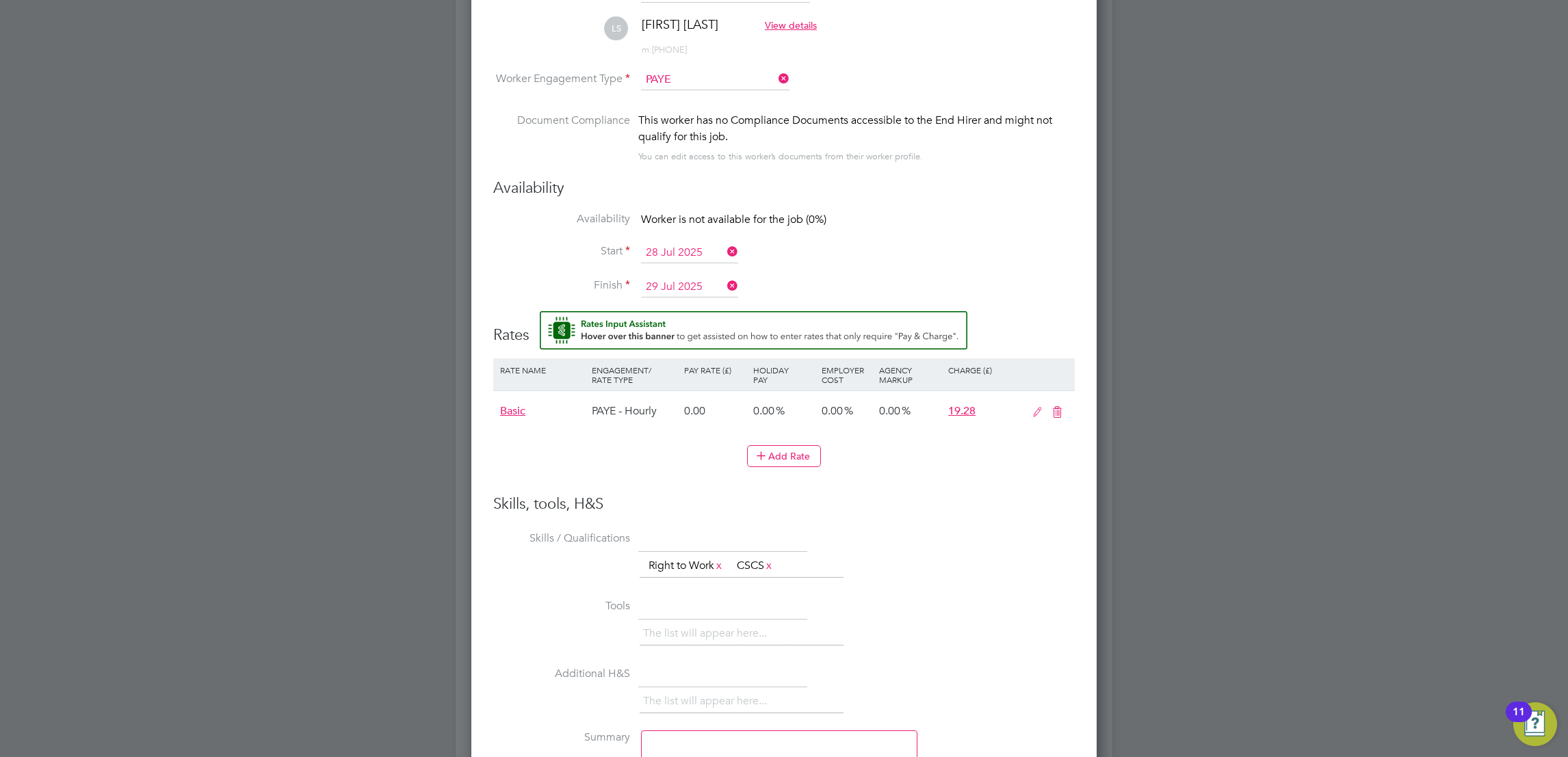 click on "Skills, tools, H&S Skills / Qualifications The list will appear here... Right to Work  x CSCS  x Tools The list will appear here... Additional H&S The list will appear here... Summary" at bounding box center (784, 665) 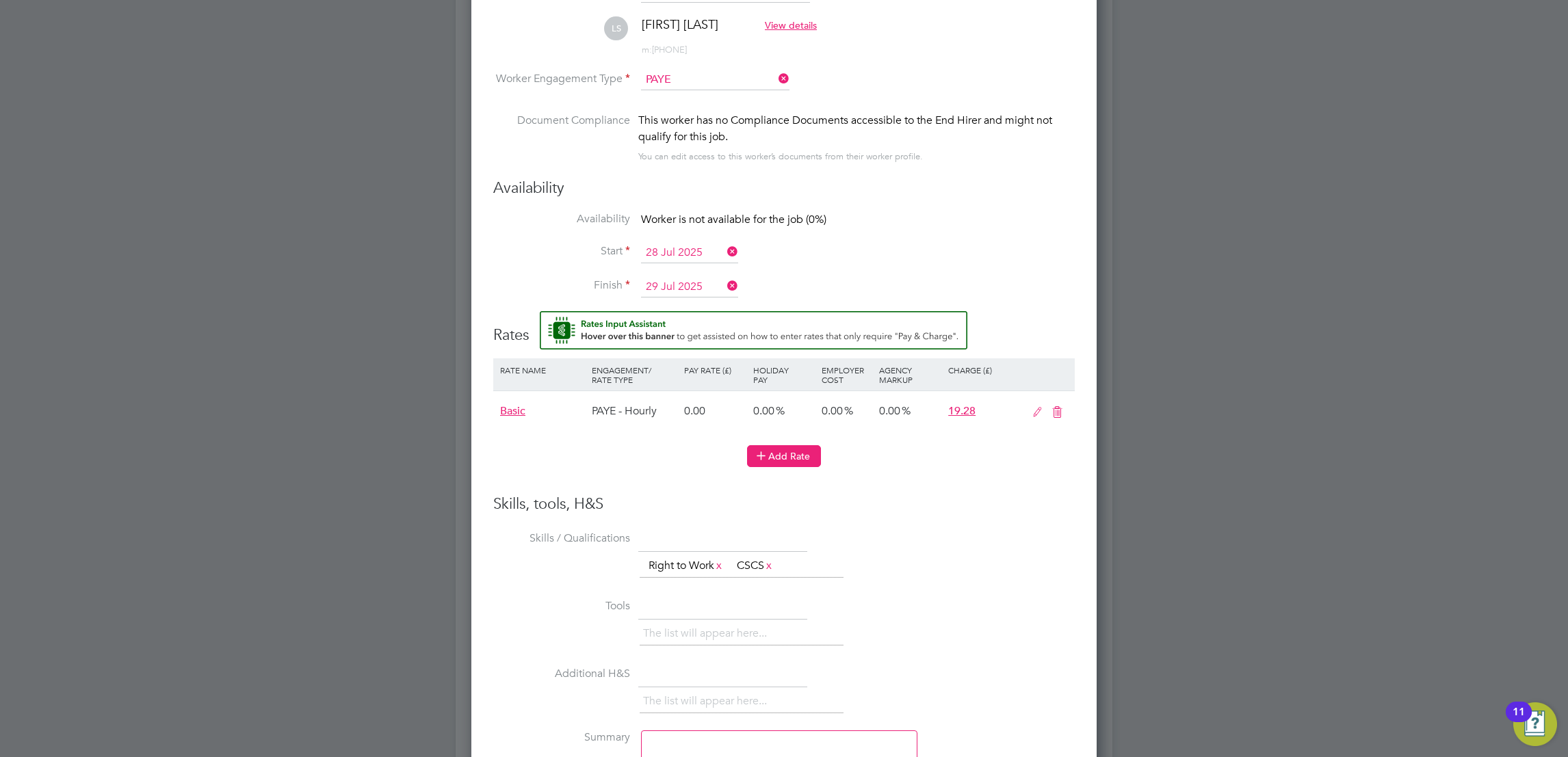 click on "Add Rate" at bounding box center (784, 456) 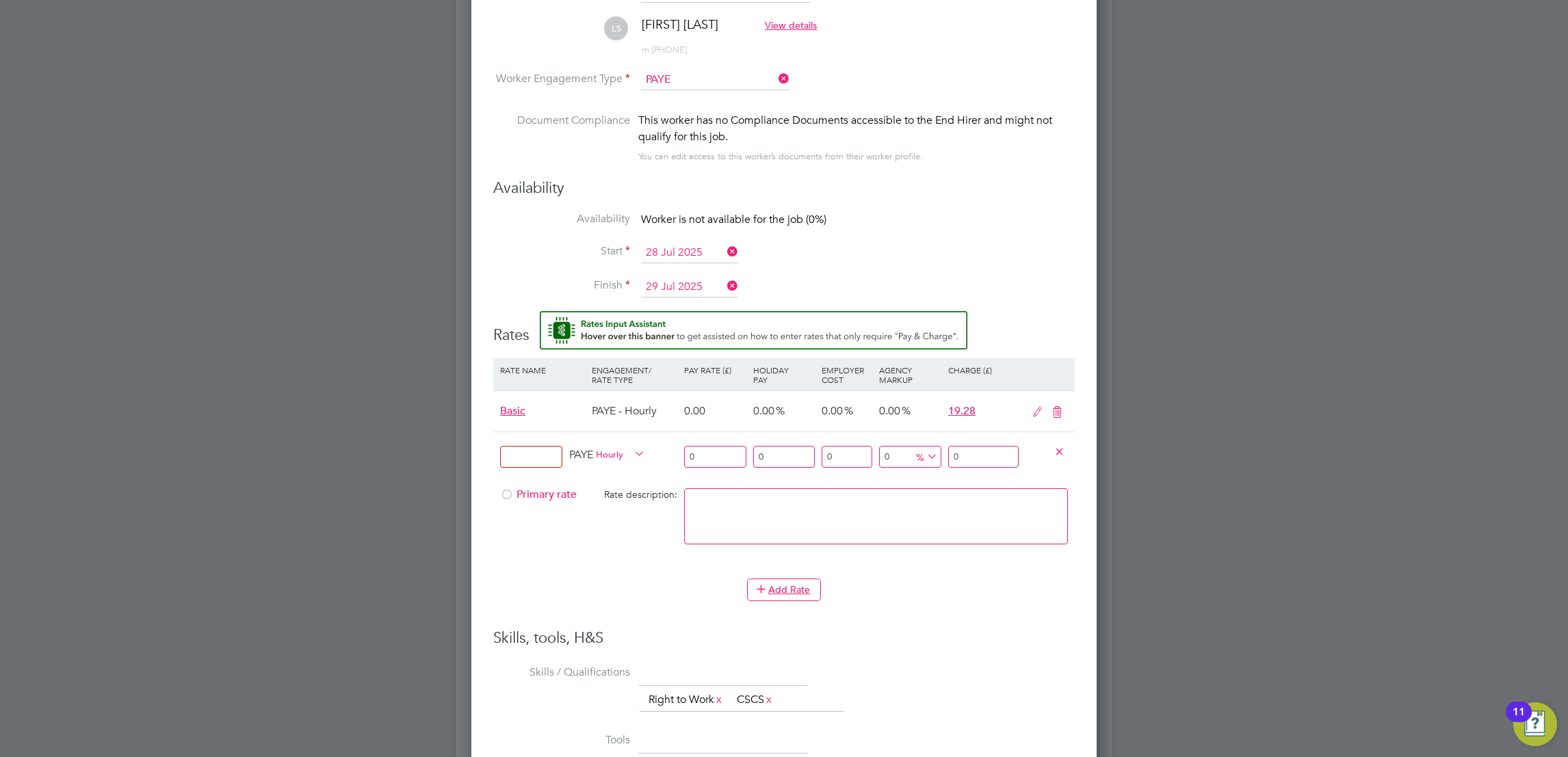 click on "0" at bounding box center (715, 457) 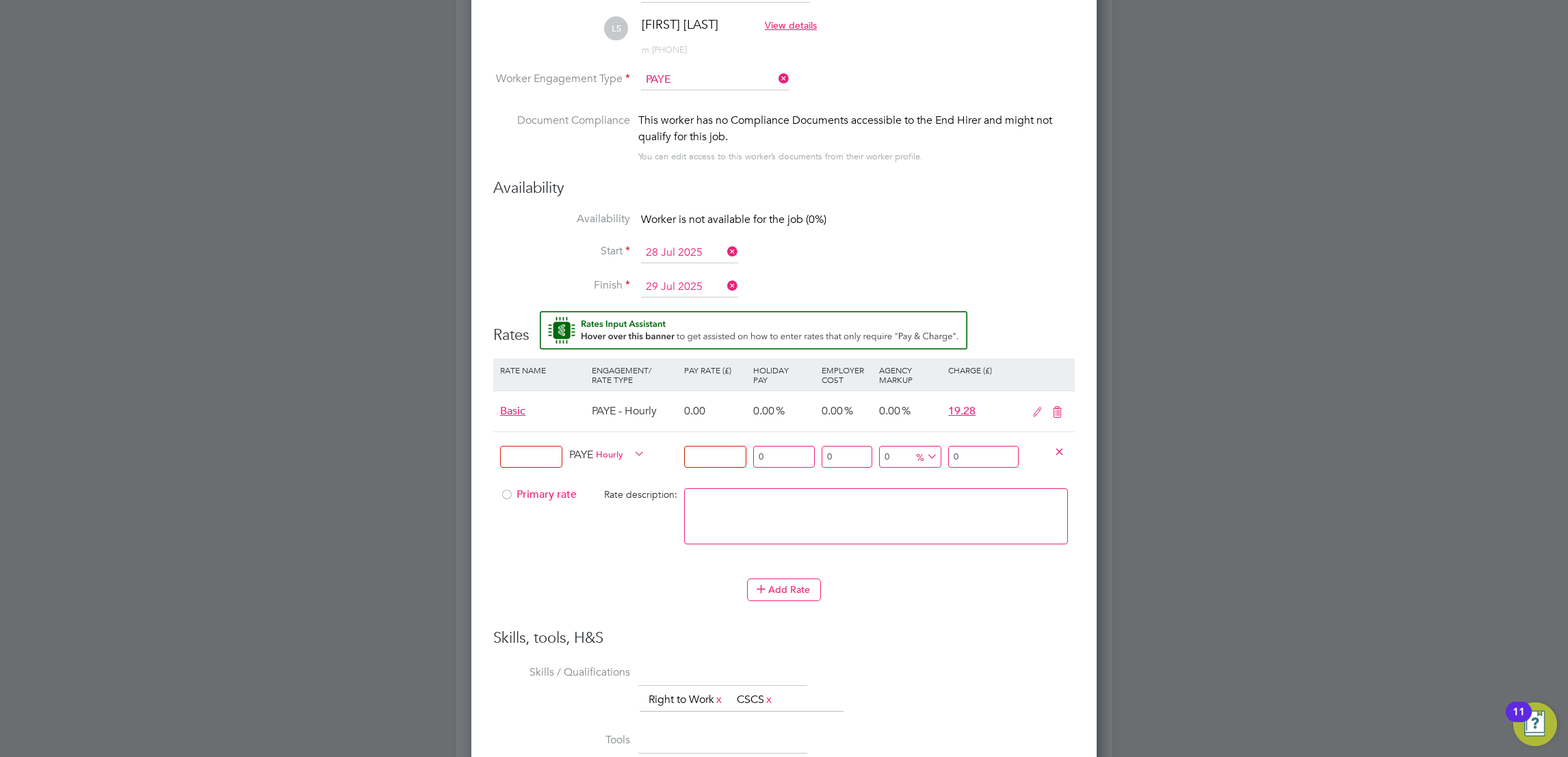 type on "1" 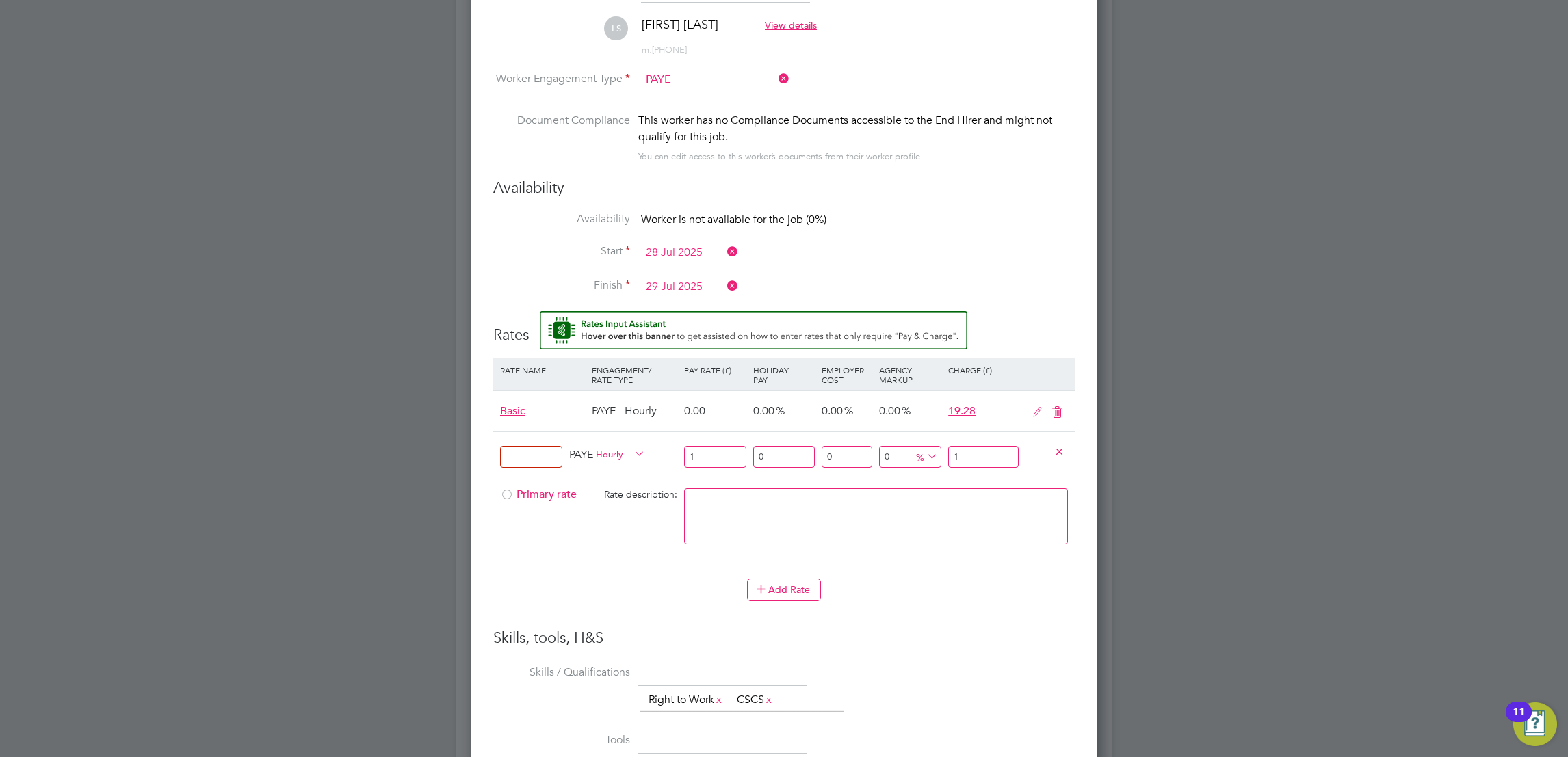 type on "13" 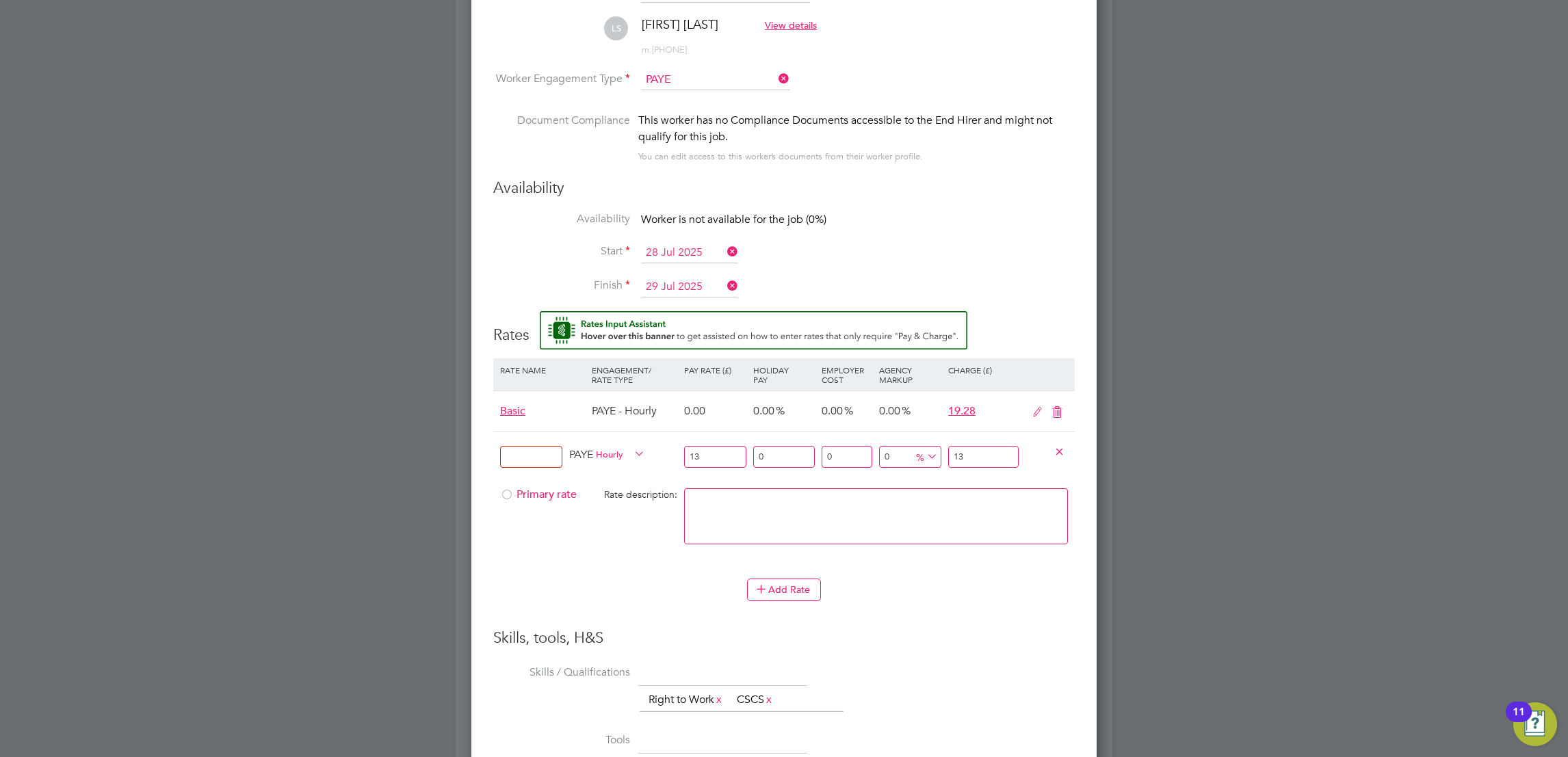 type on "13.4" 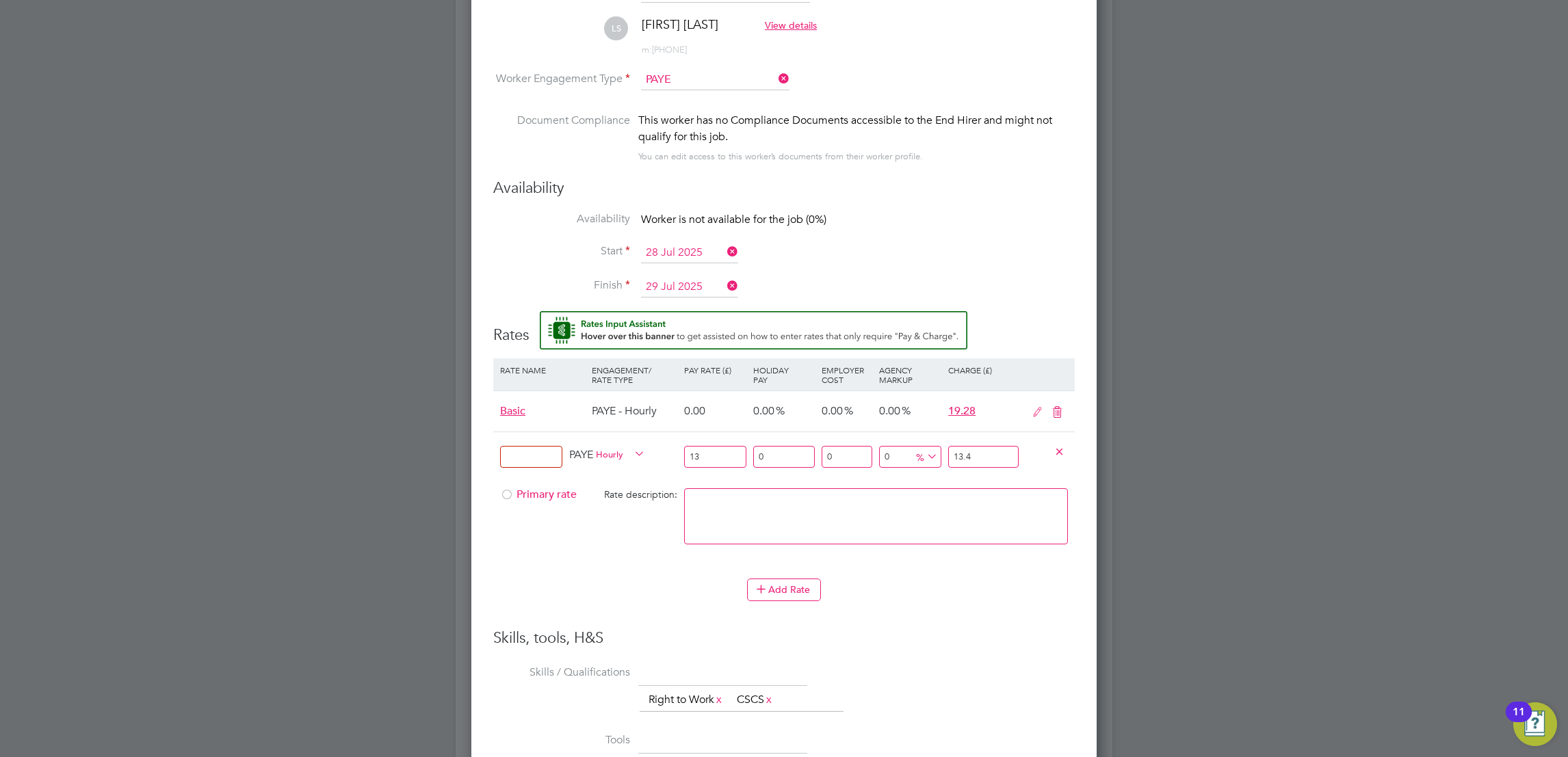 type on "13.40" 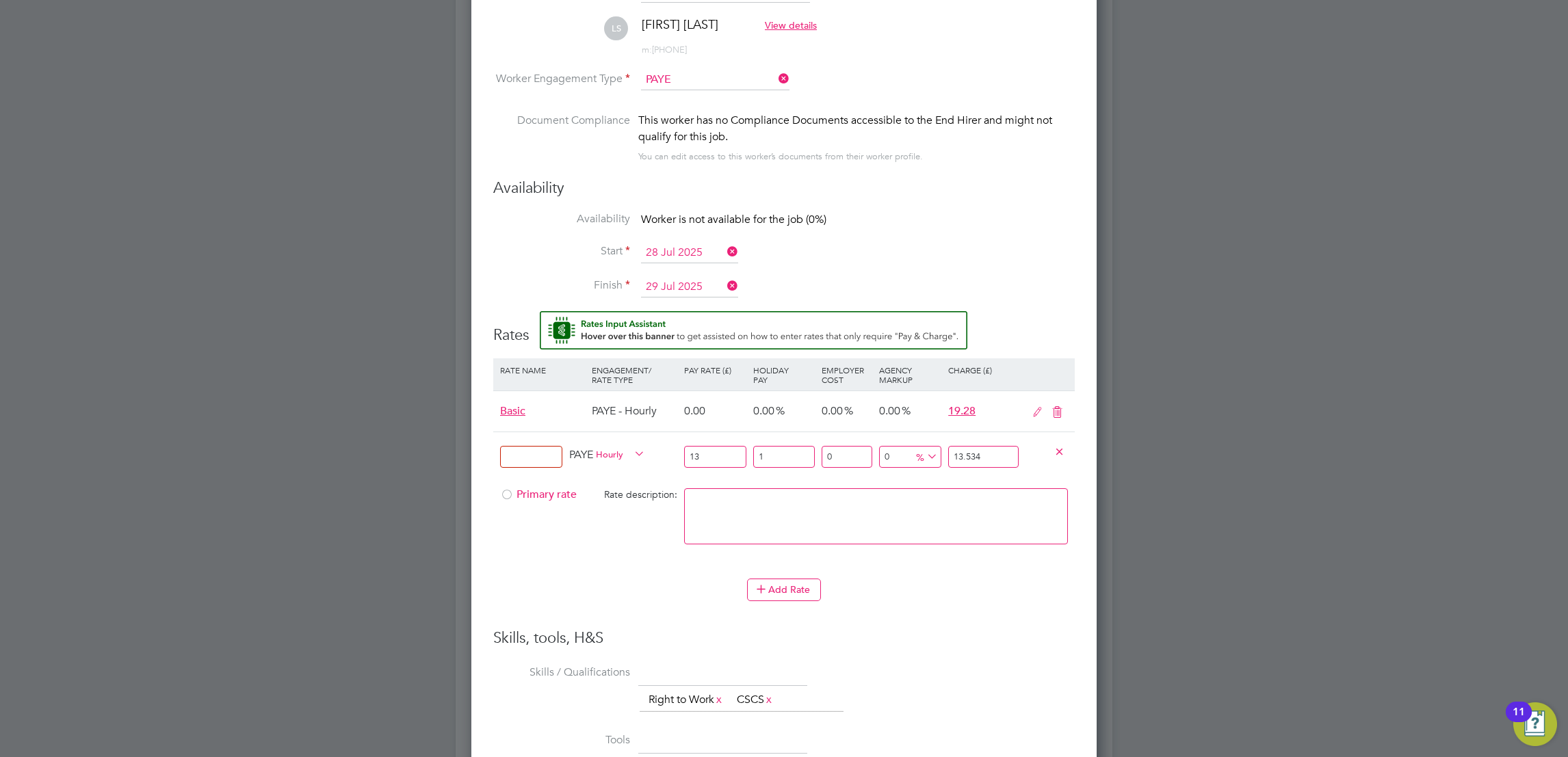 type on "12" 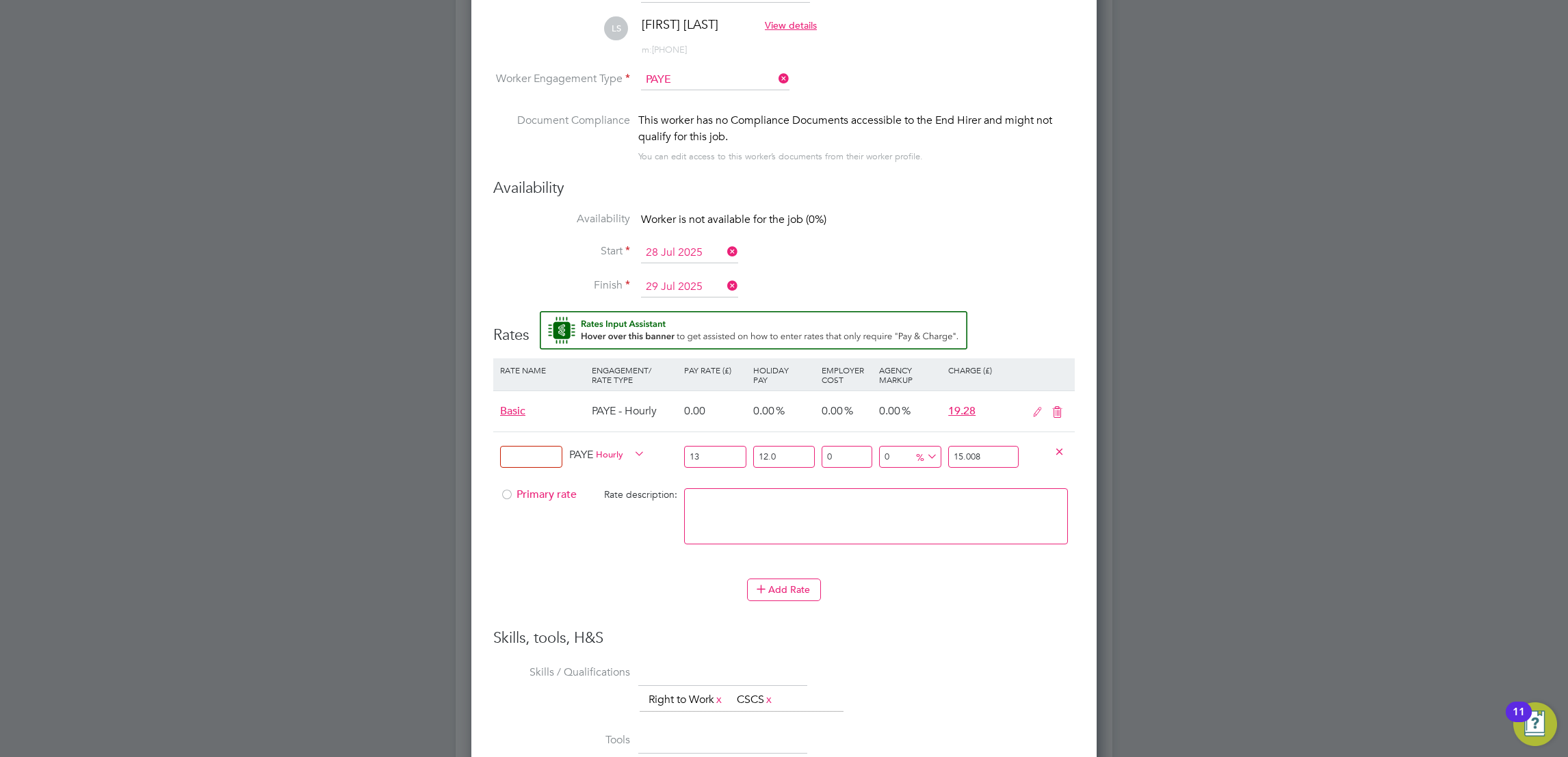 type on "12.07" 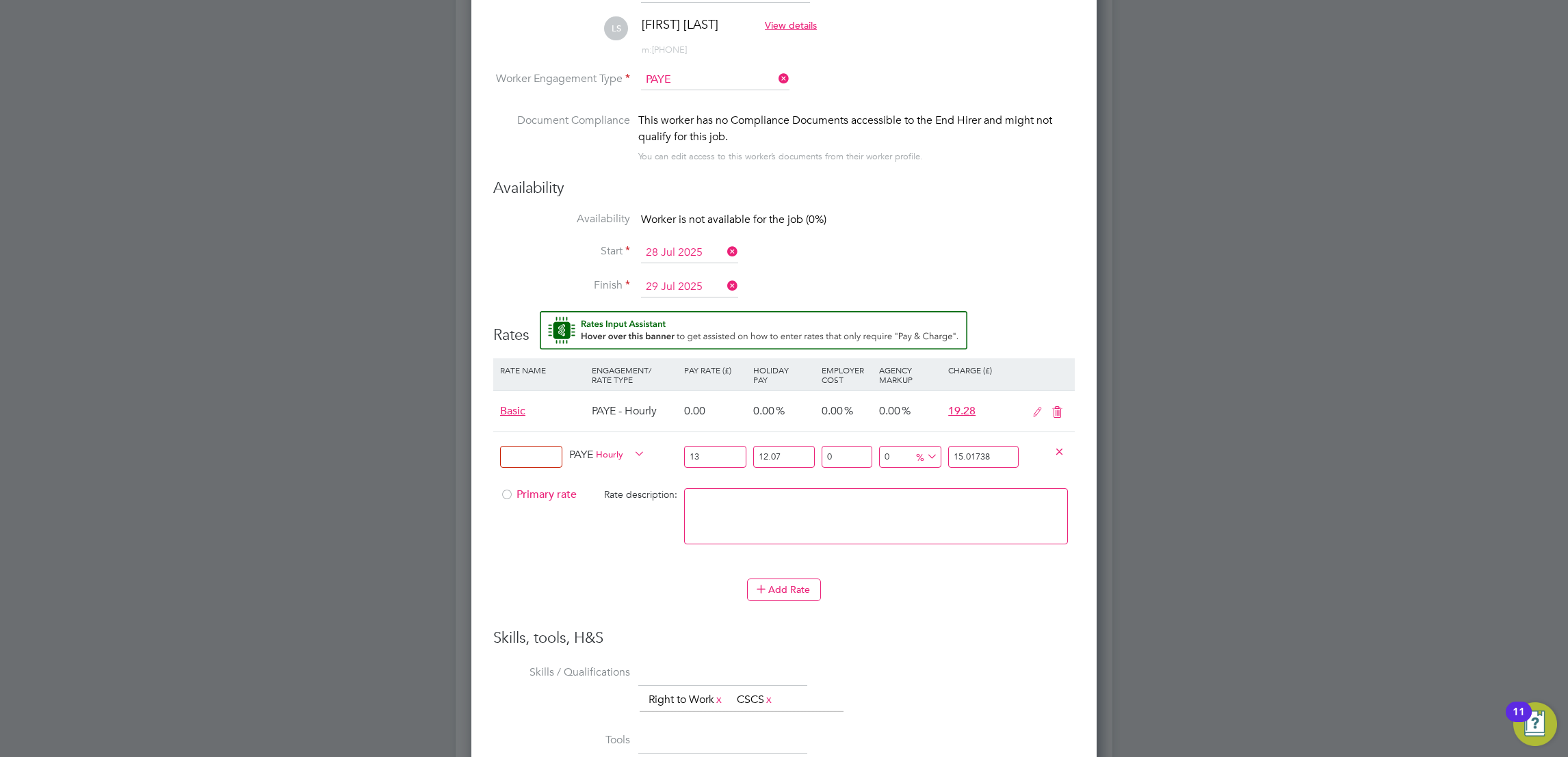 type on "12.07" 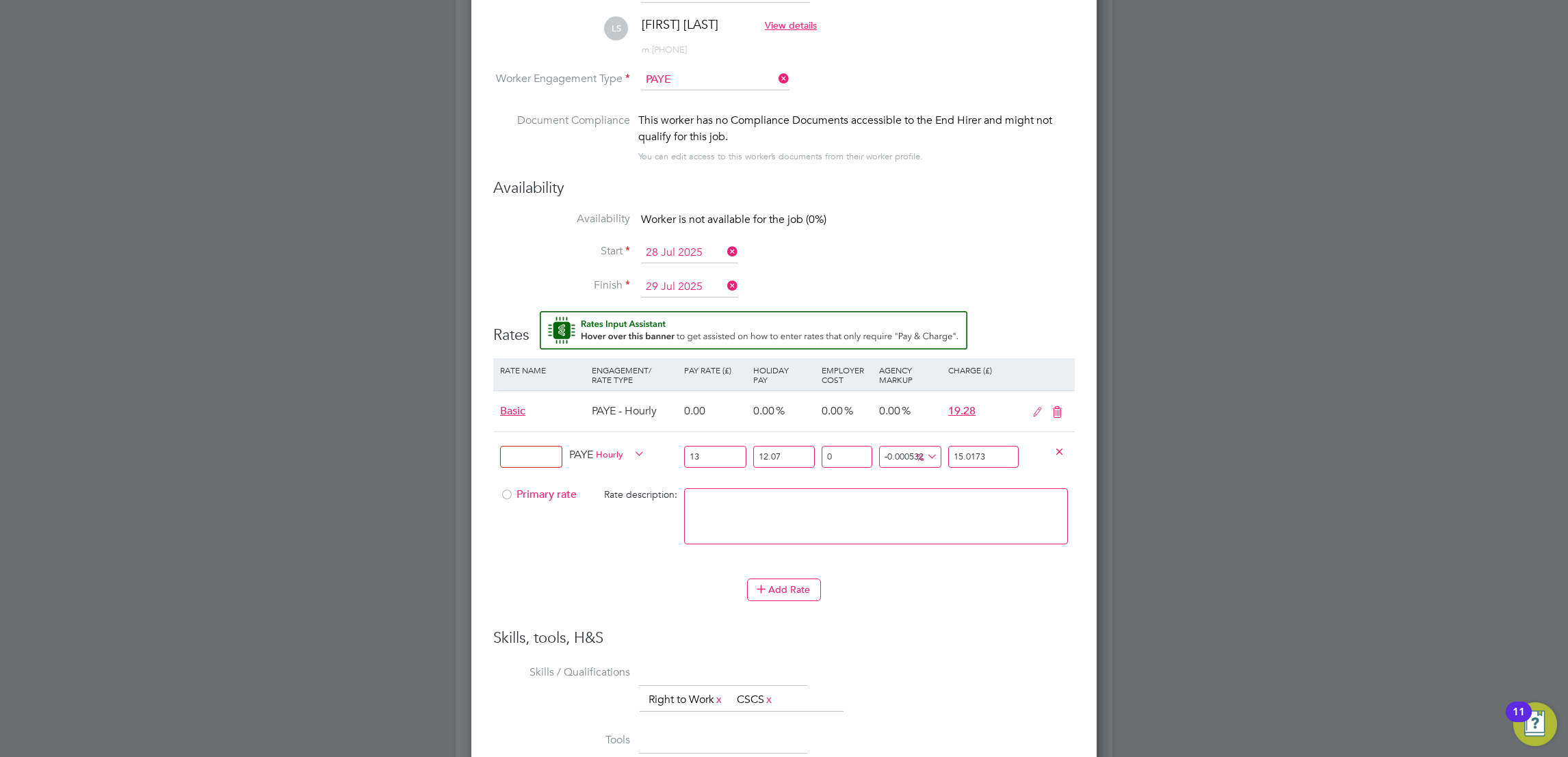 type on "-0.002530401441529748" 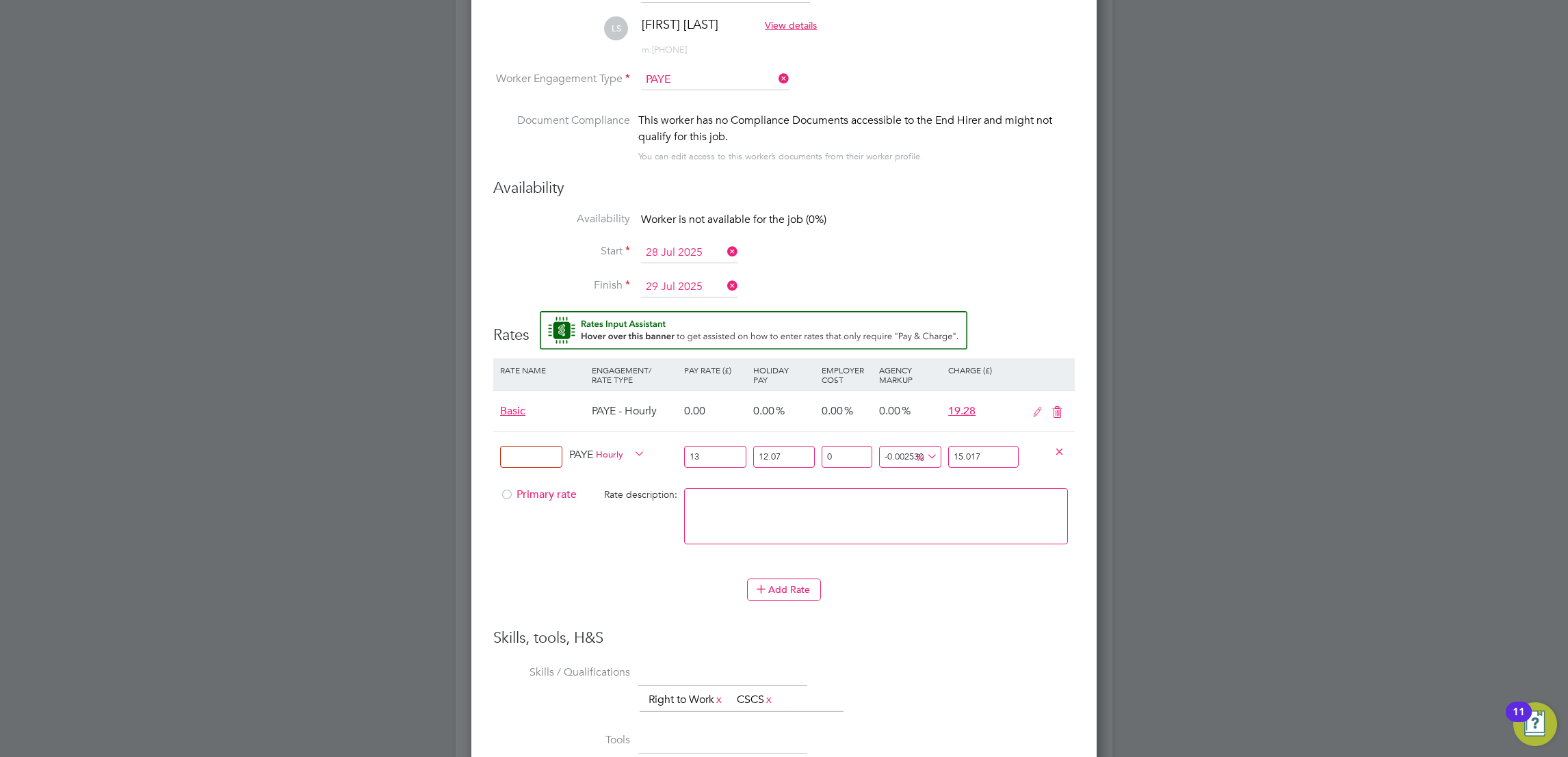 type on "-0.04914305957497247" 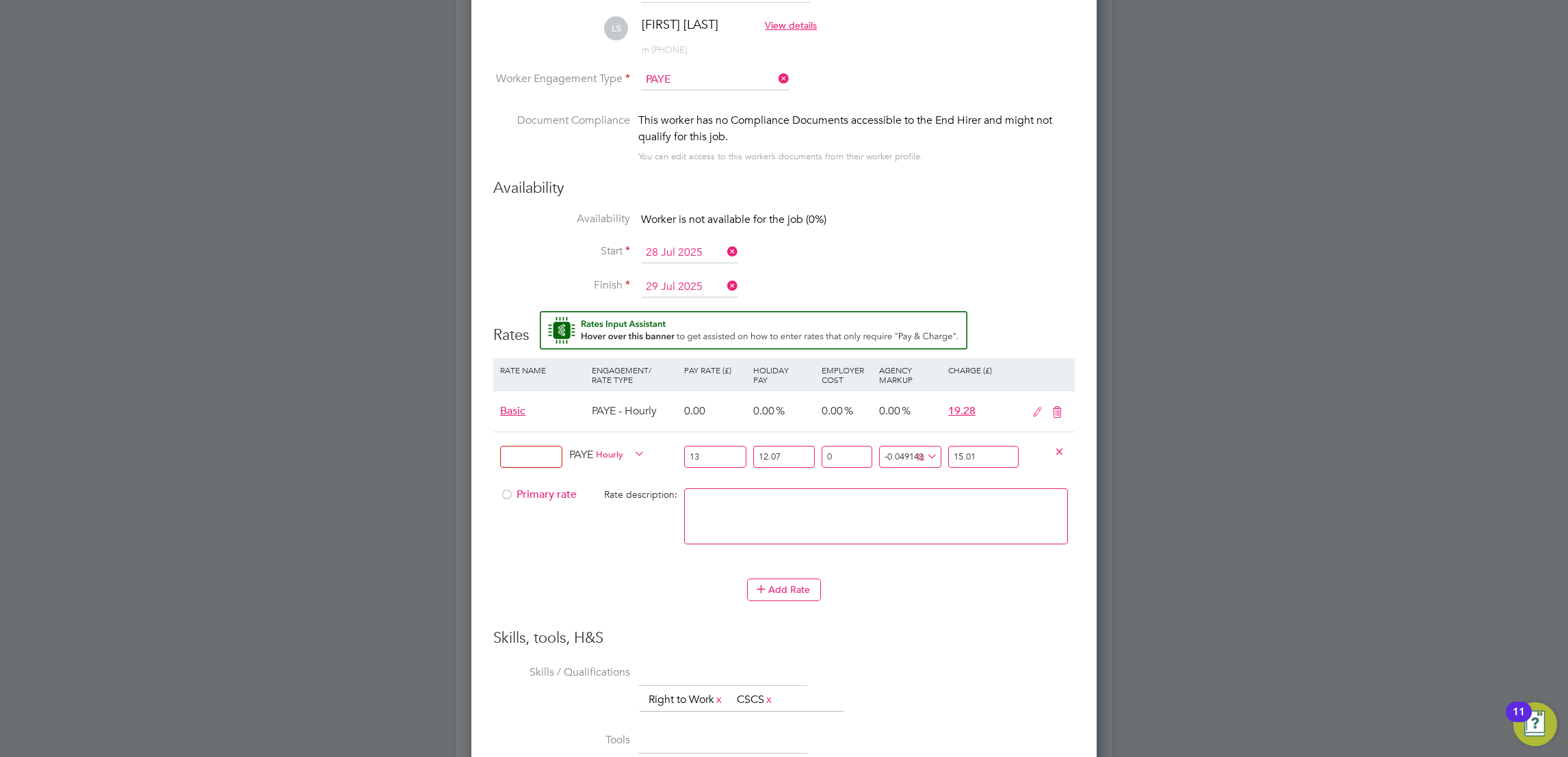 type on "-0.11573257119417635" 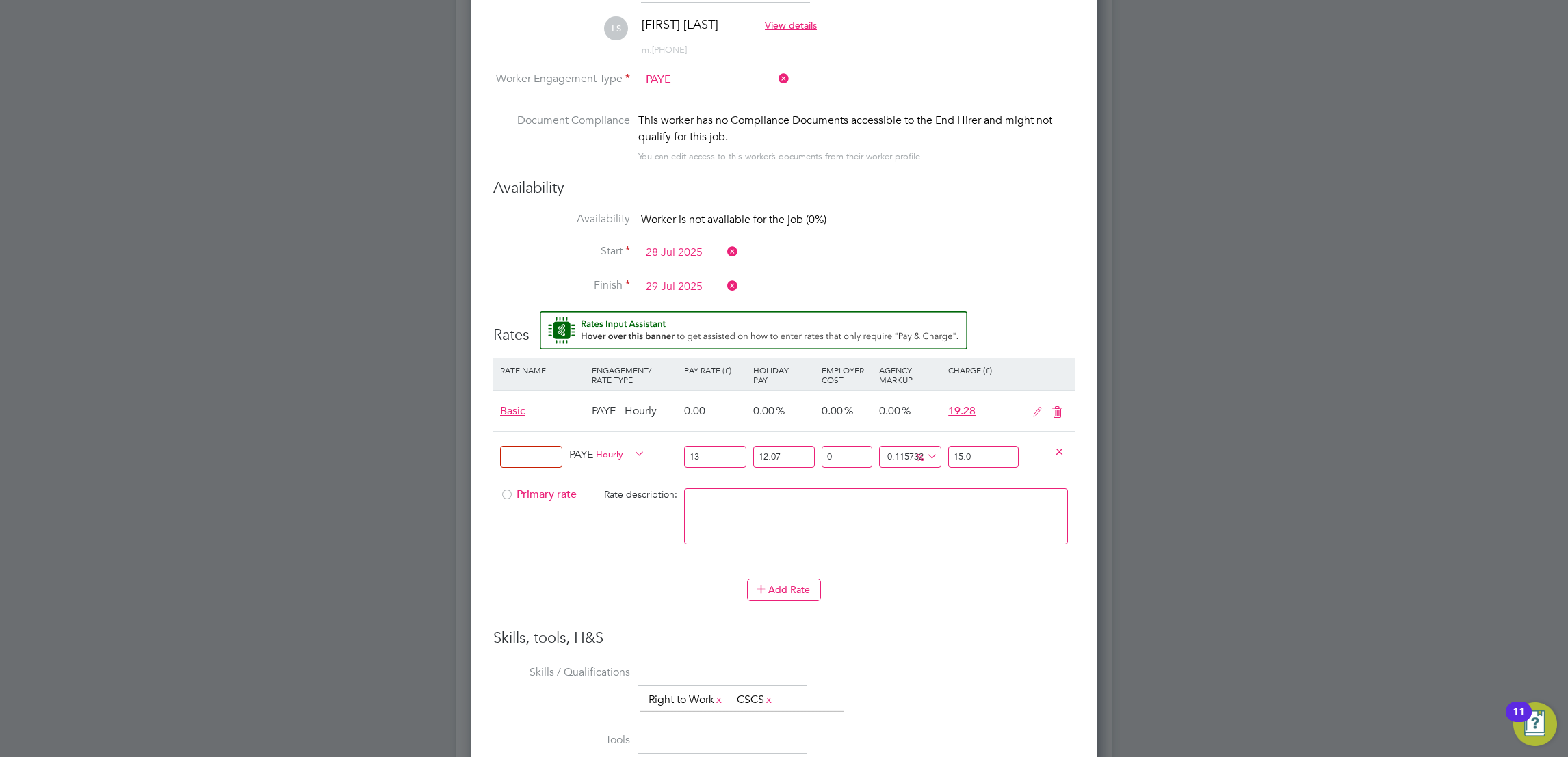 type on "15" 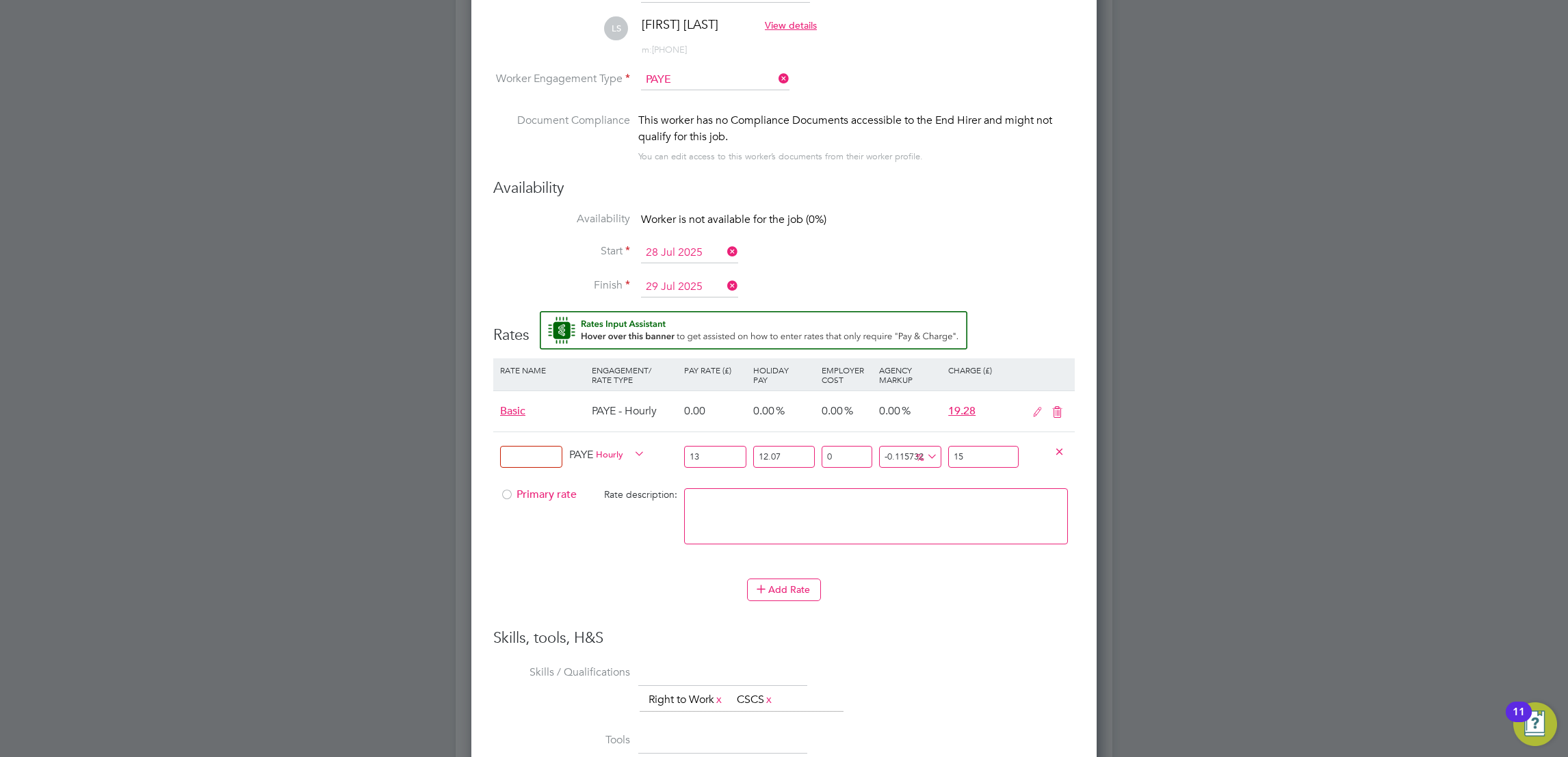 type on "-93.34104883807962" 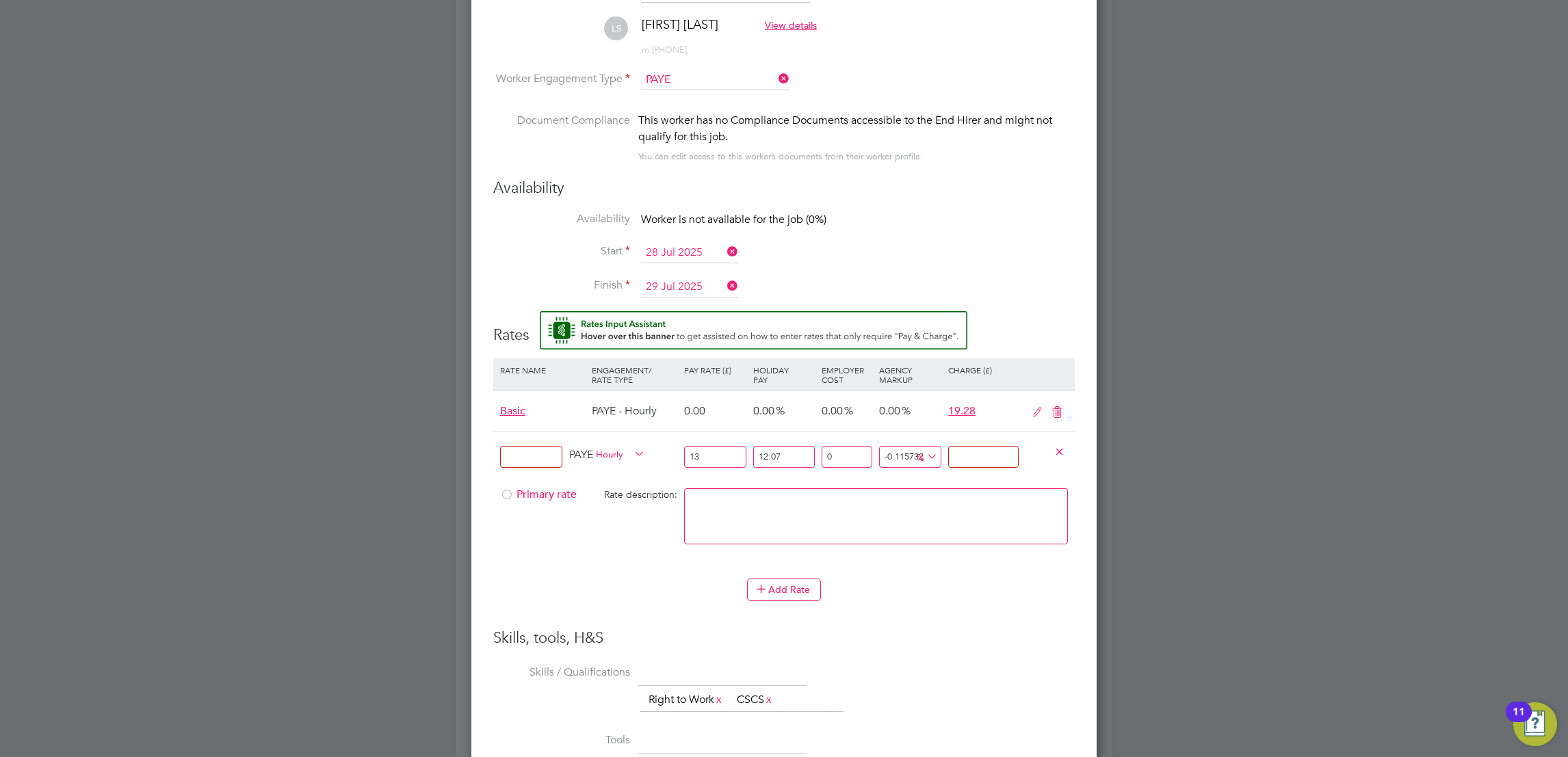 type on "1" 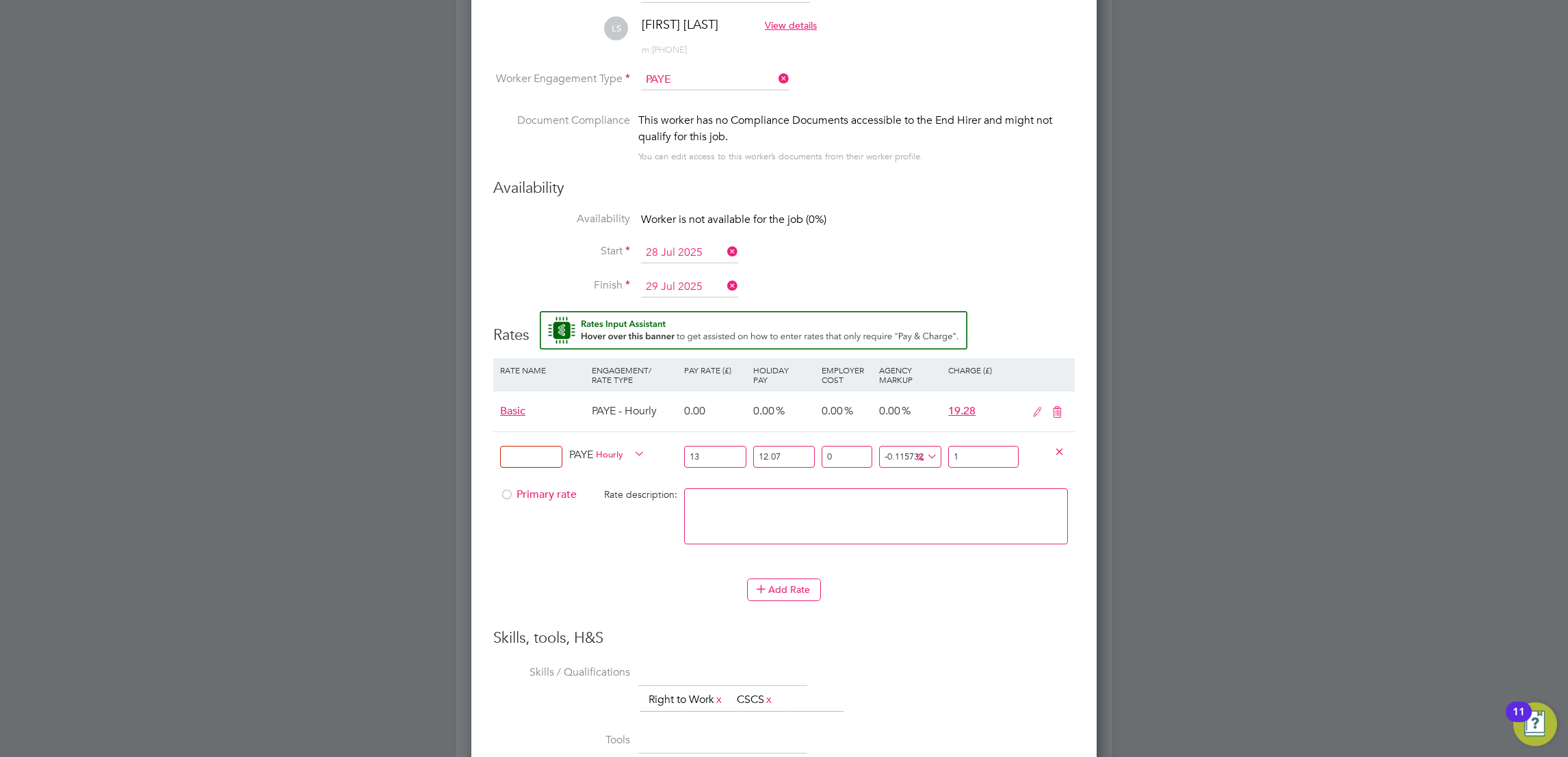 type on "26.520072076487377" 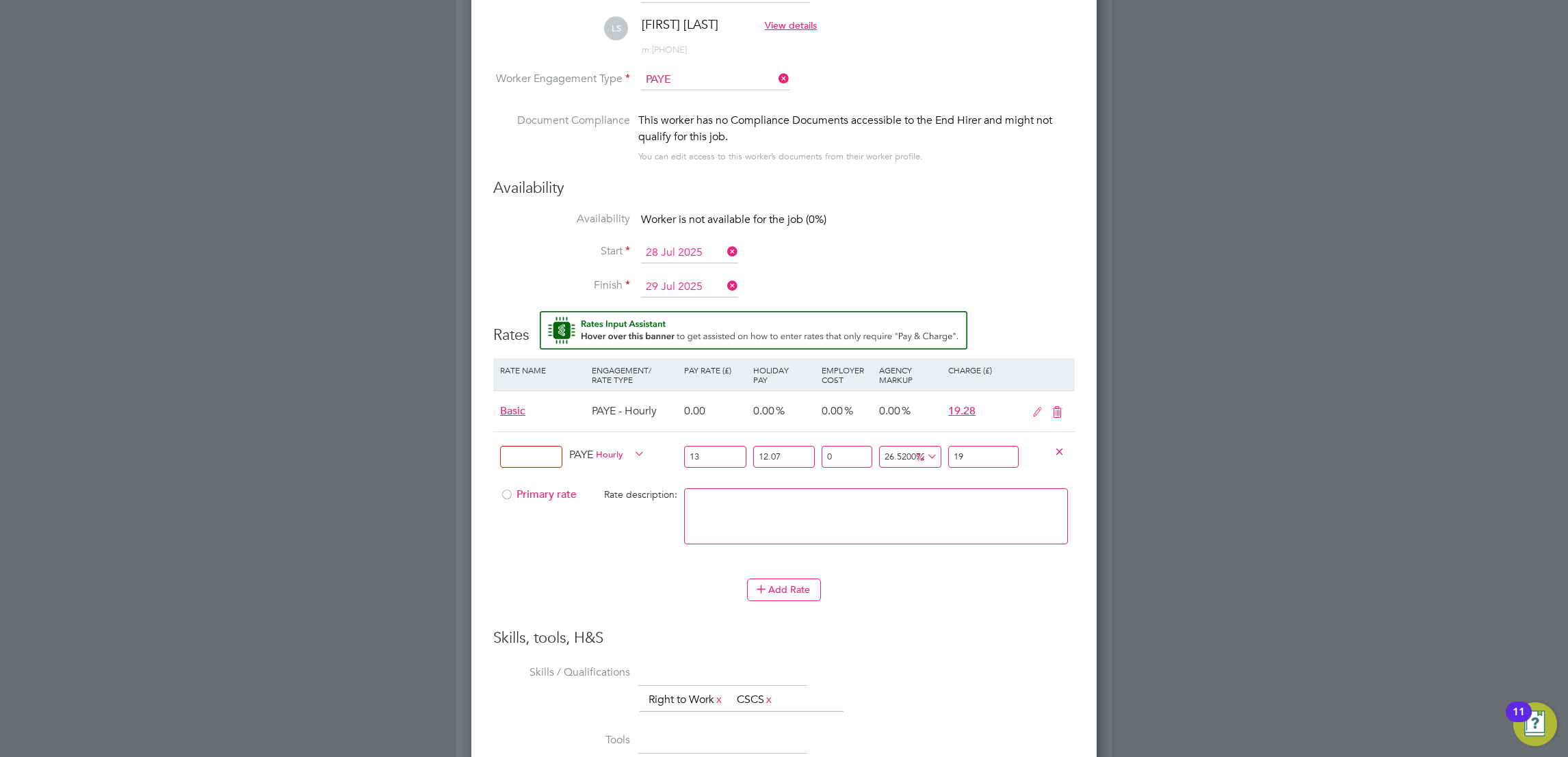 type on "27.851862308871453" 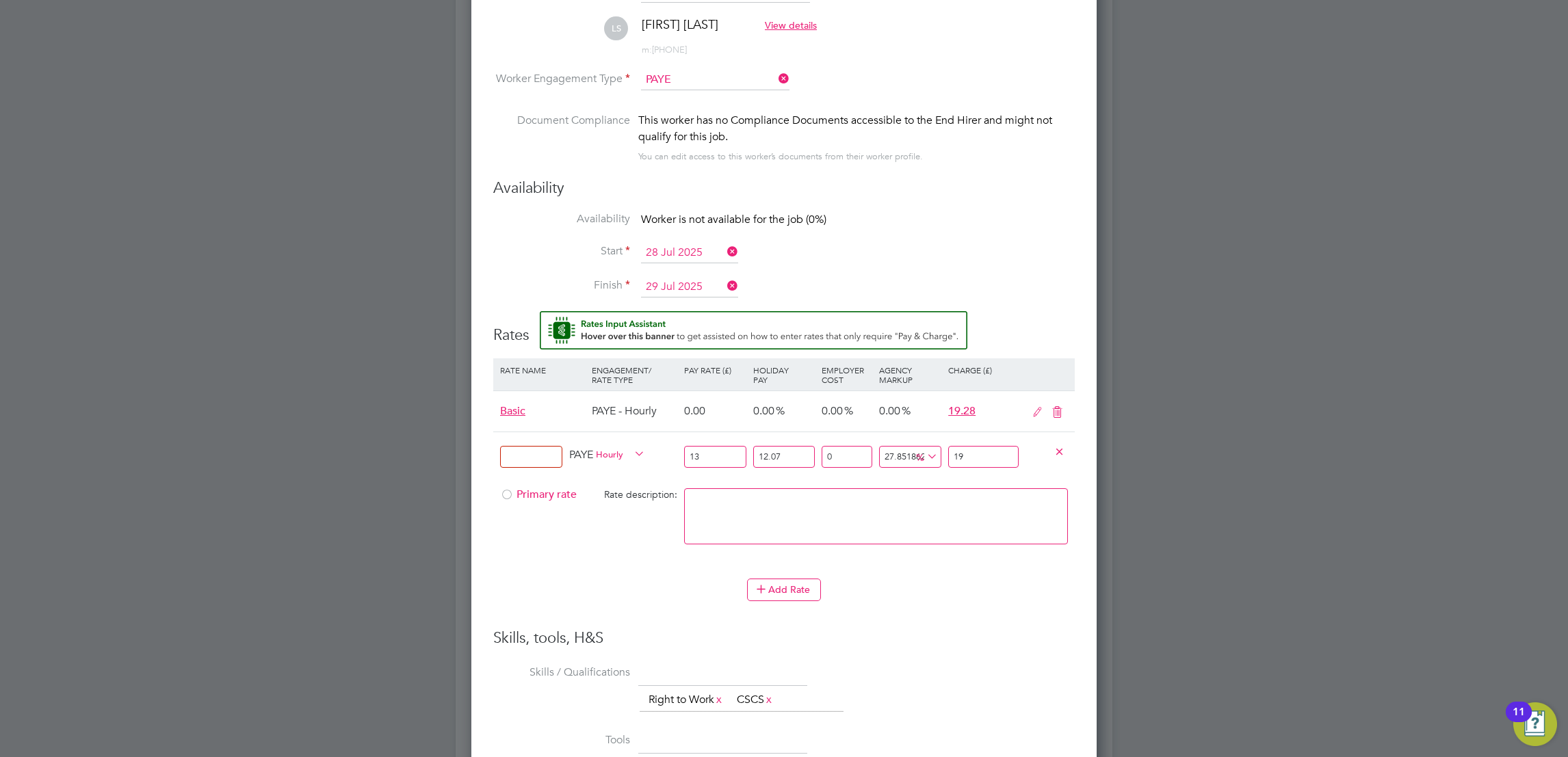 type on "19.2" 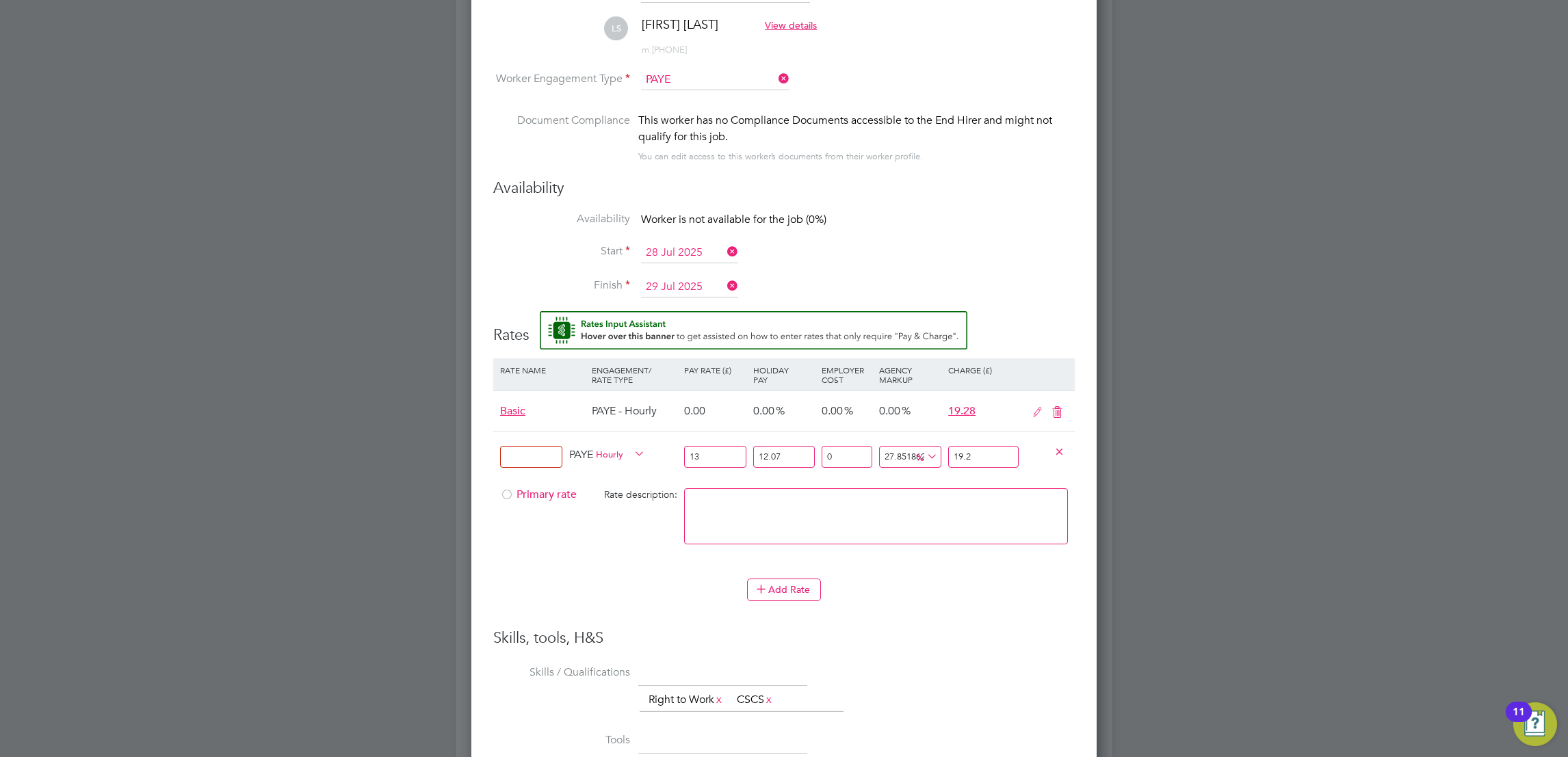 type on "28.384578401825085" 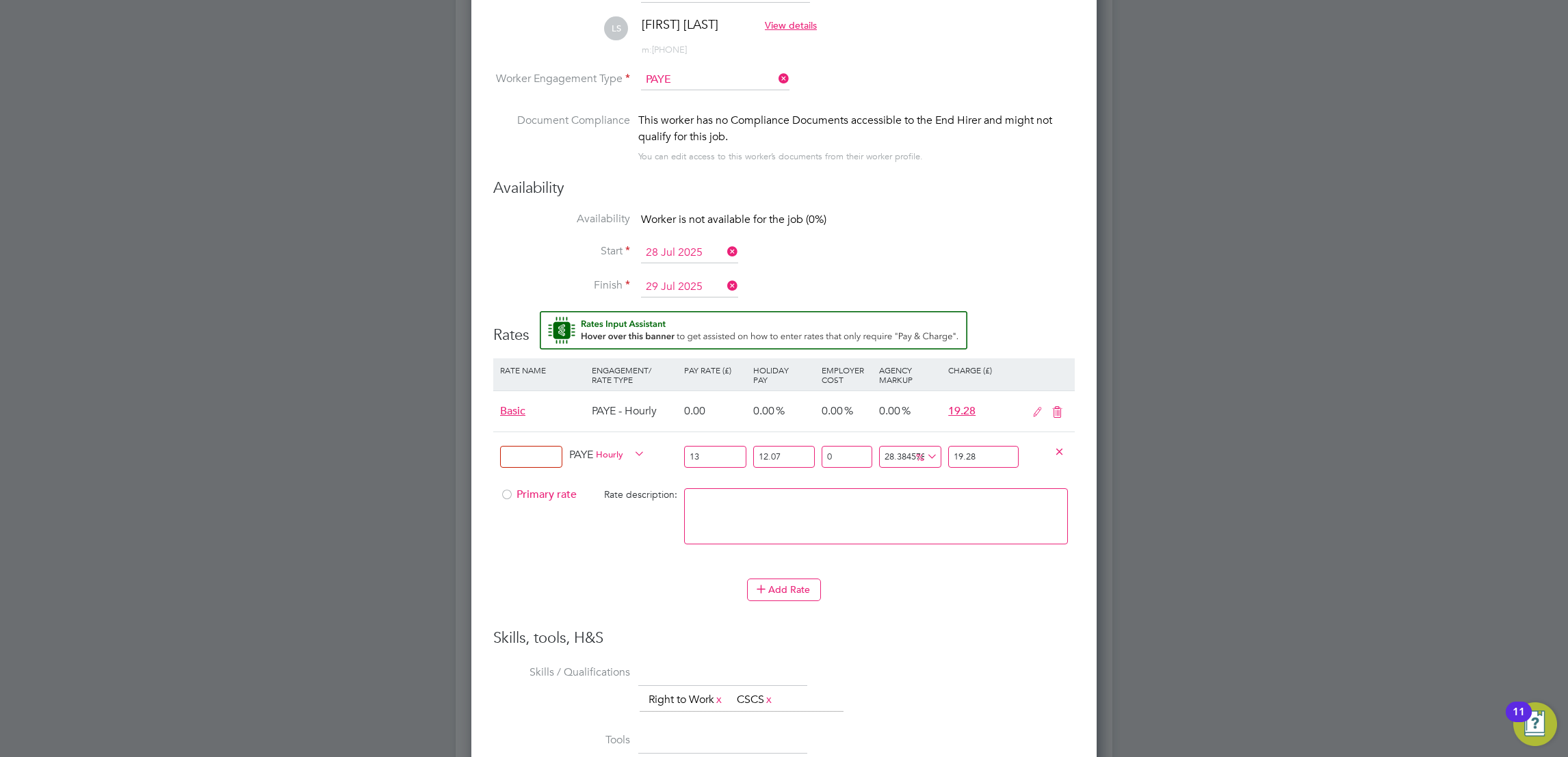 type on "19.28" 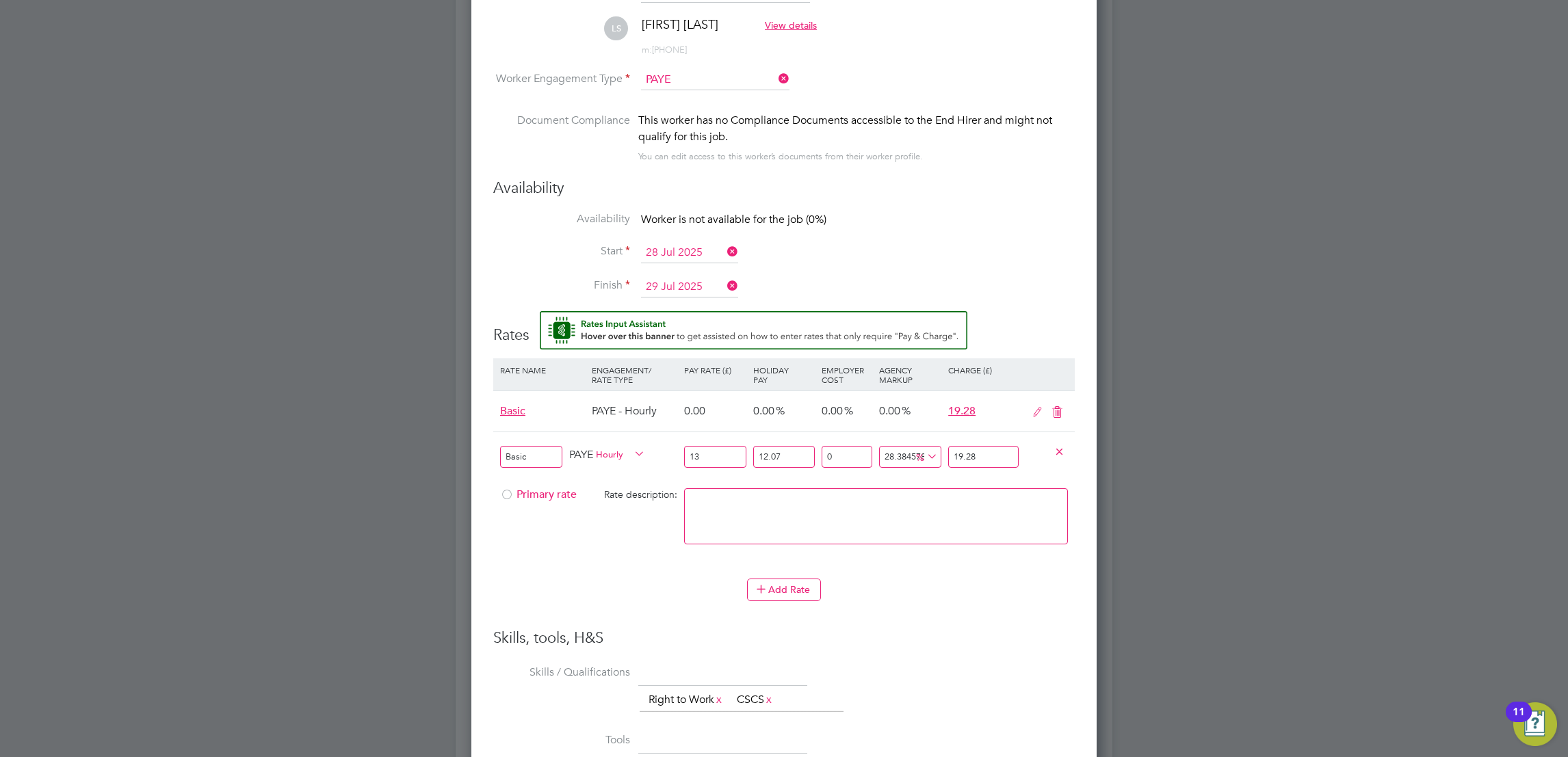 click at bounding box center [507, 499] 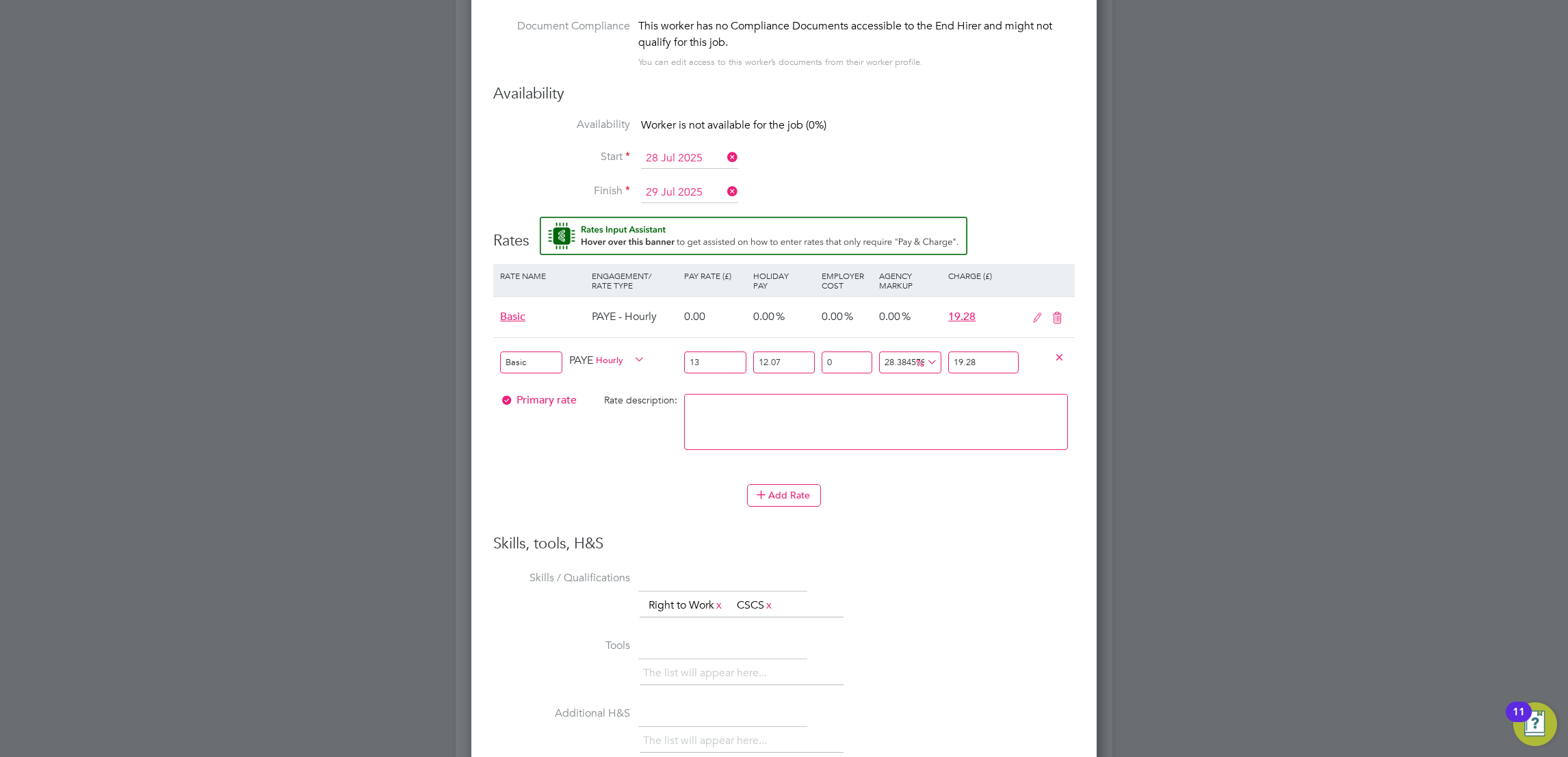 scroll, scrollTop: 1041, scrollLeft: 0, axis: vertical 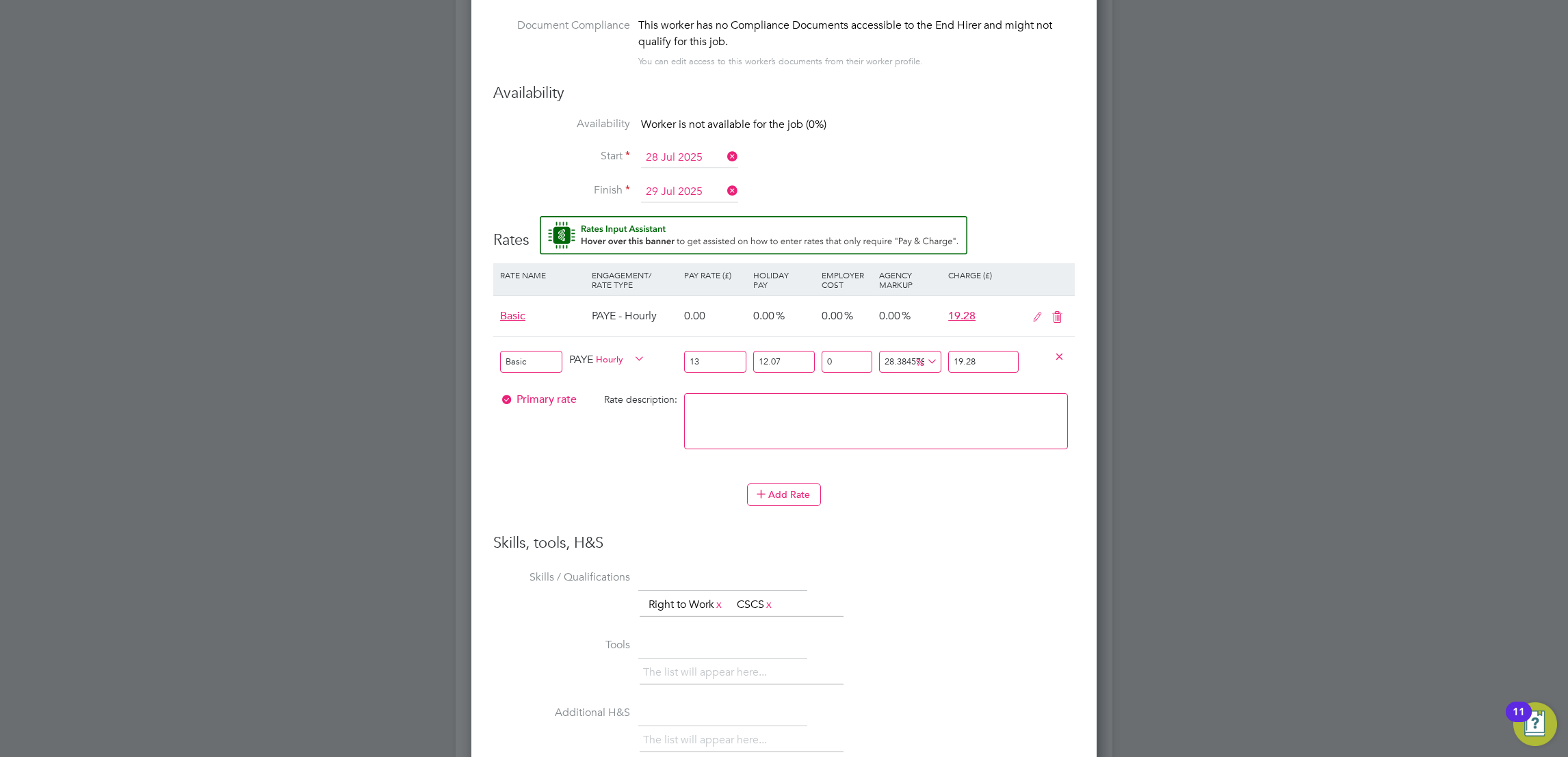 click on "Add Rate" at bounding box center (784, 494) 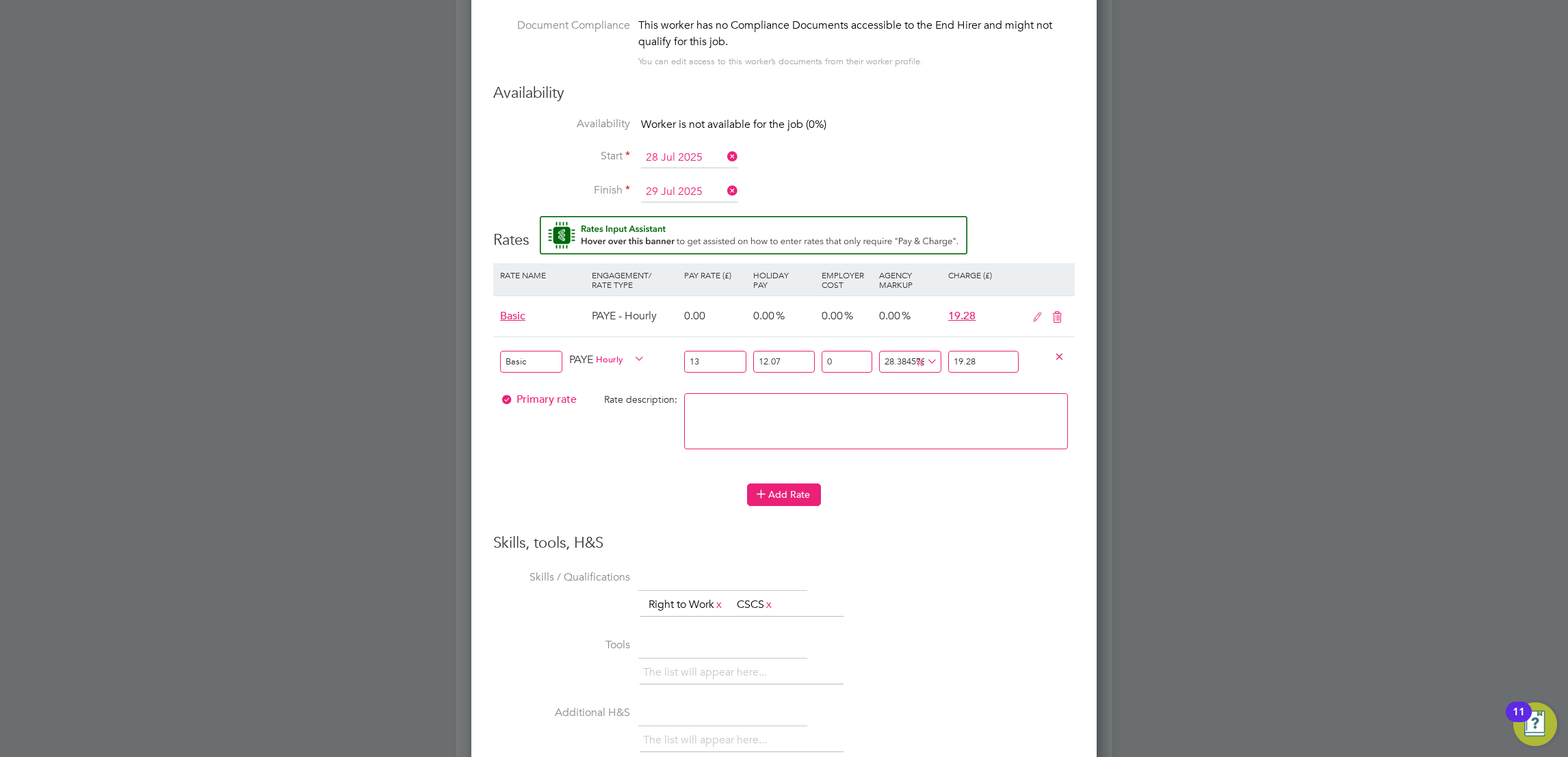 click on "Add Rate" at bounding box center [784, 494] 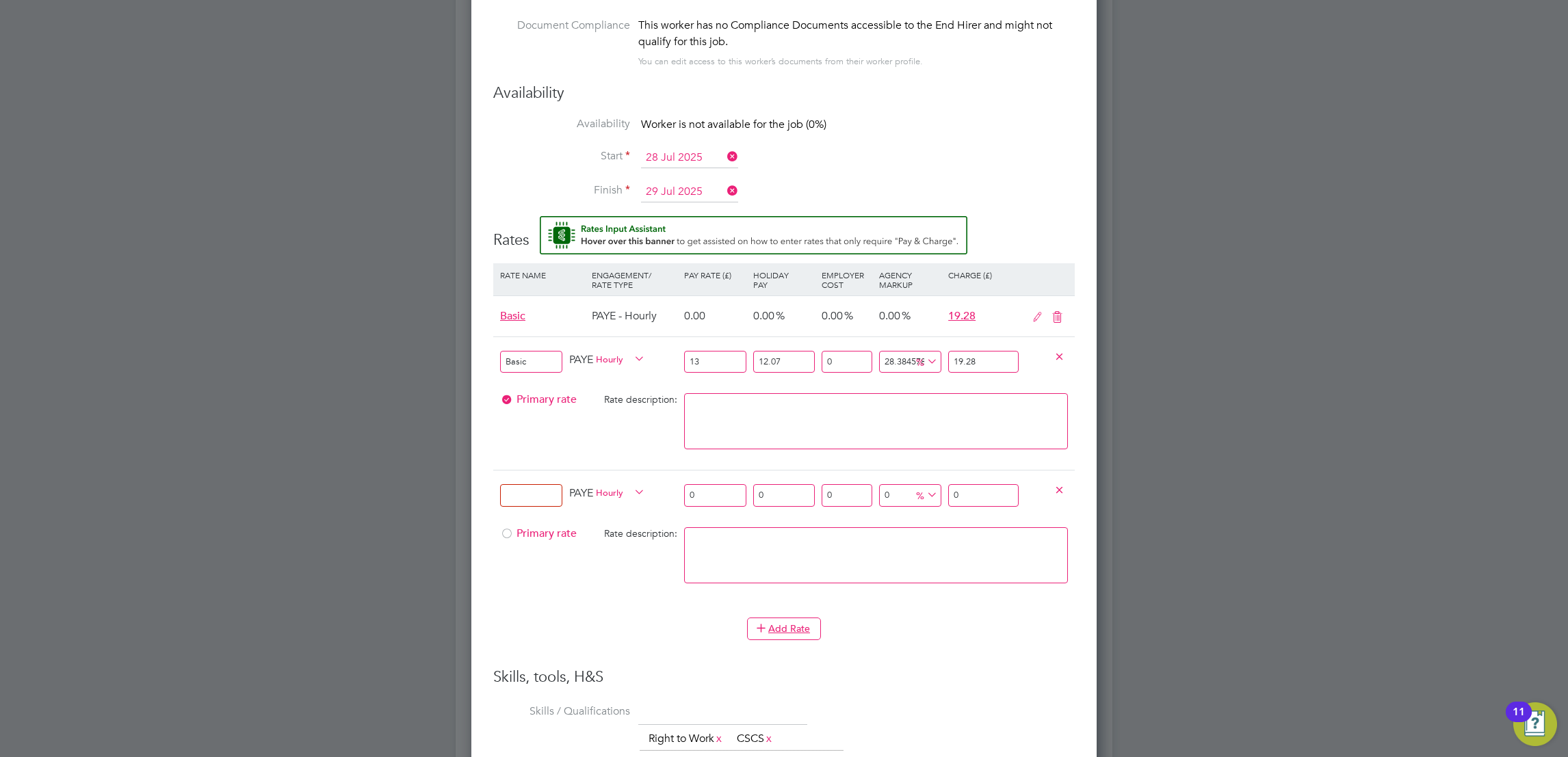 click at bounding box center (1059, 489) 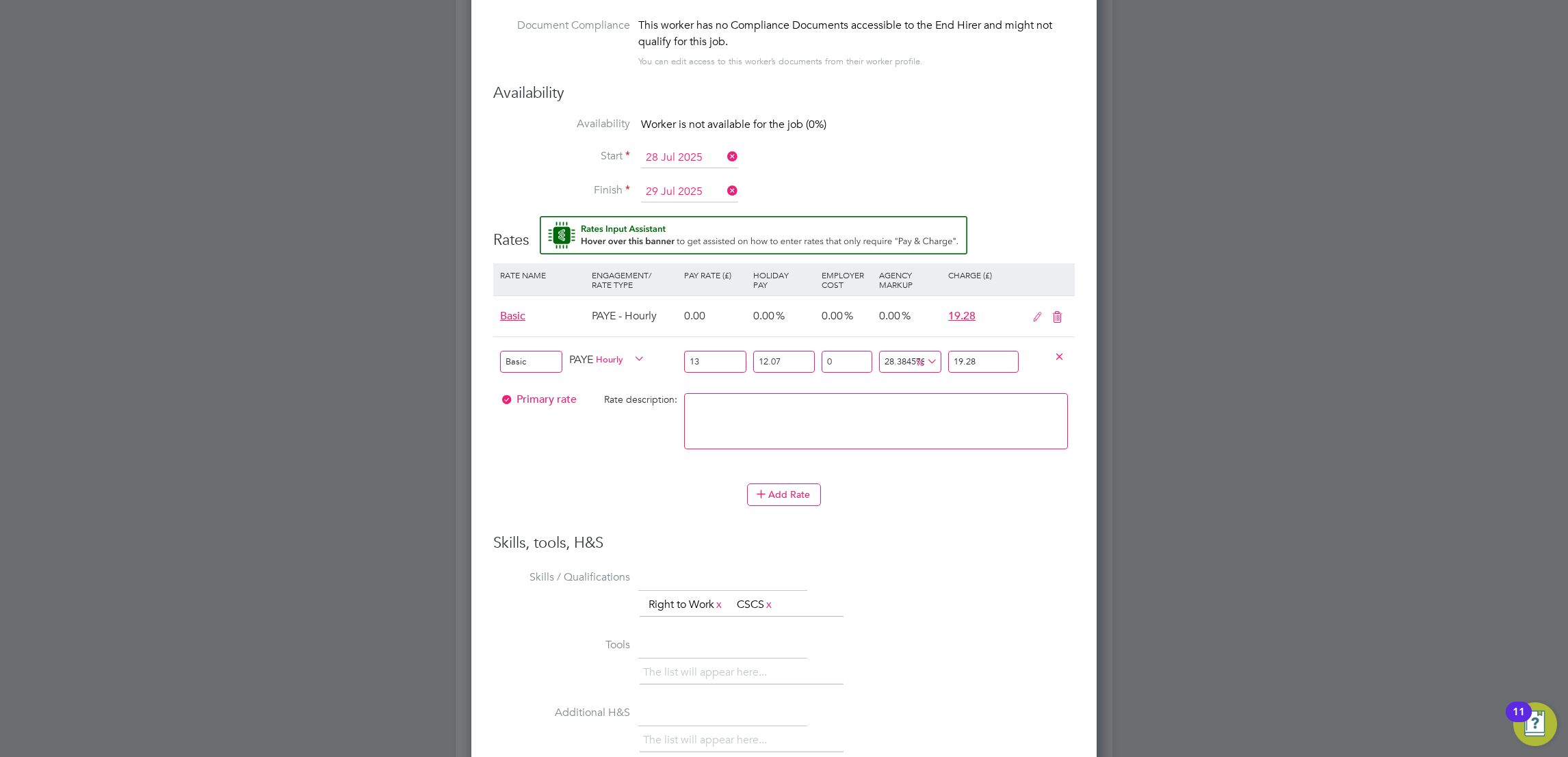 scroll, scrollTop: 1247, scrollLeft: 626, axis: both 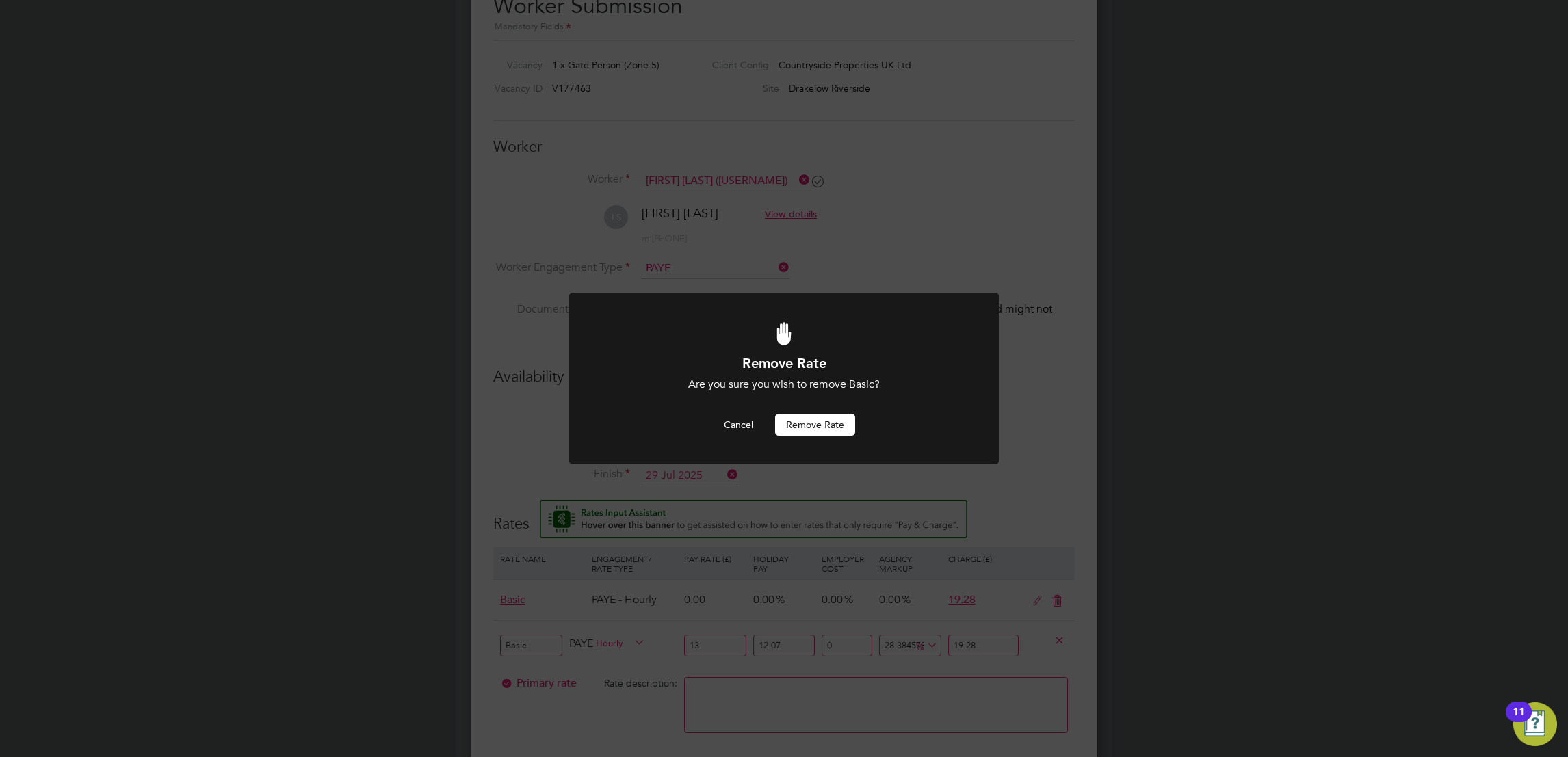 click on "Remove rate" at bounding box center [815, 425] 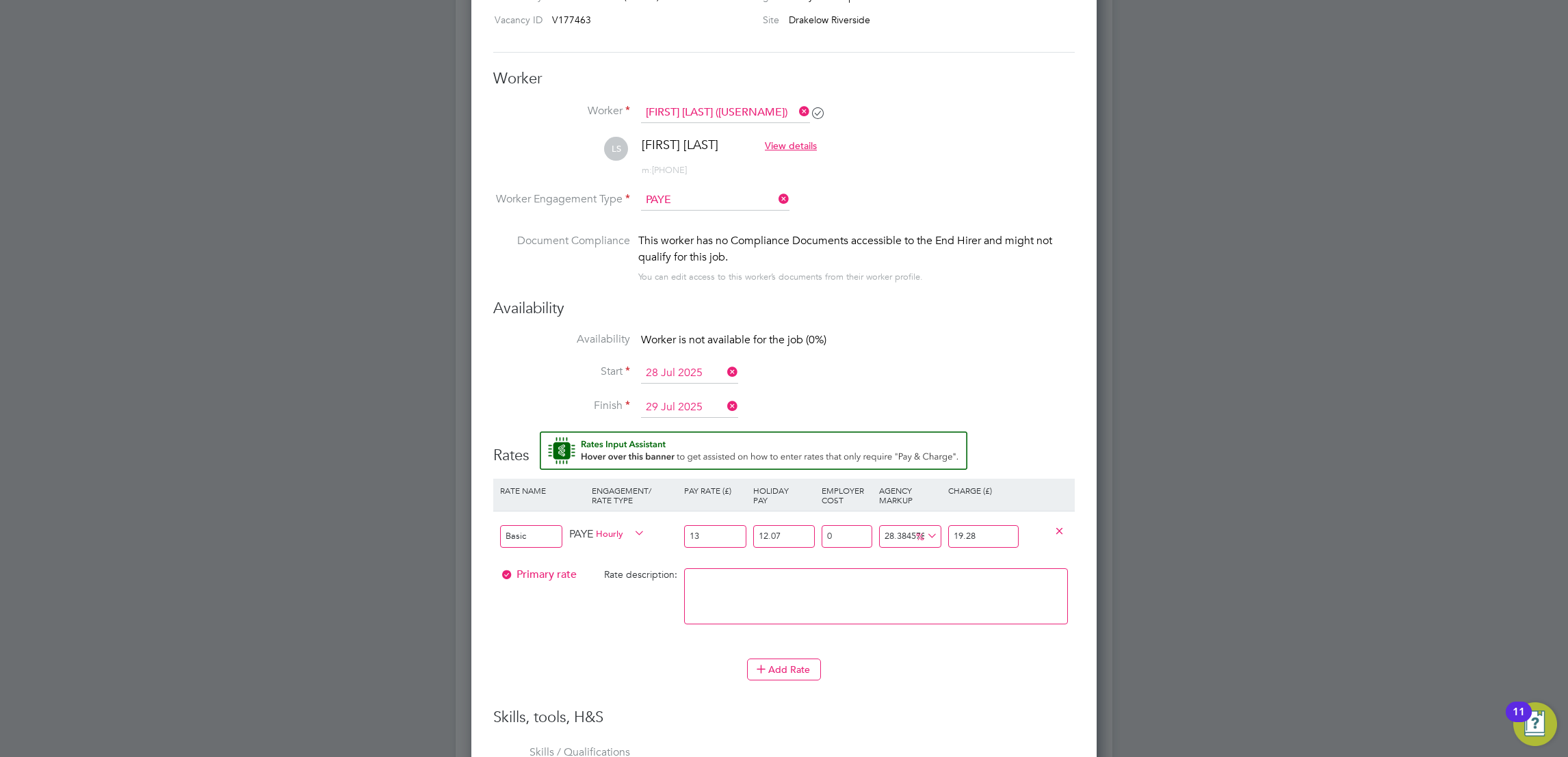 scroll, scrollTop: 1032, scrollLeft: 0, axis: vertical 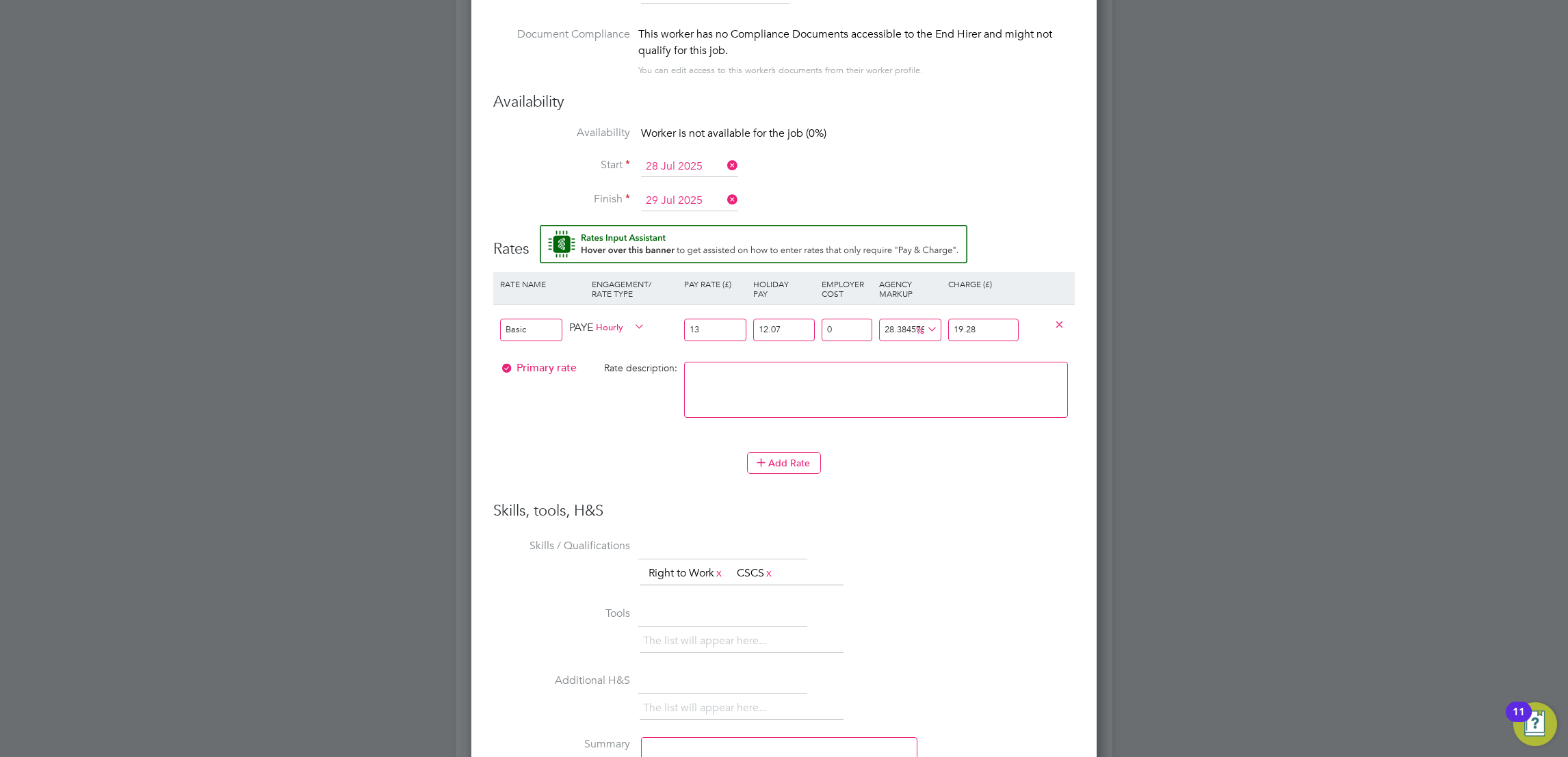 click on "Skills, tools, H&S" at bounding box center (784, 511) 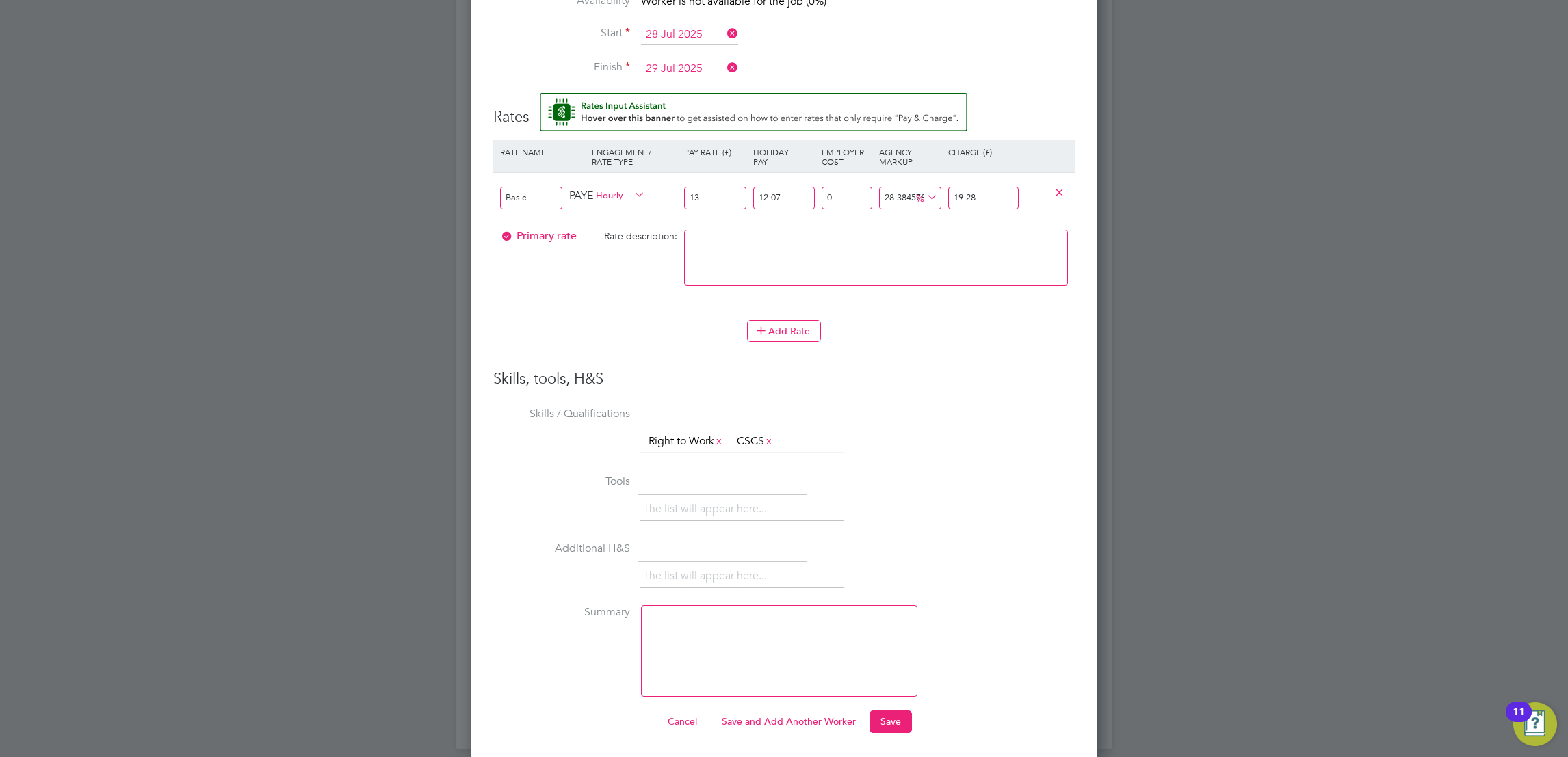 scroll, scrollTop: 1167, scrollLeft: 0, axis: vertical 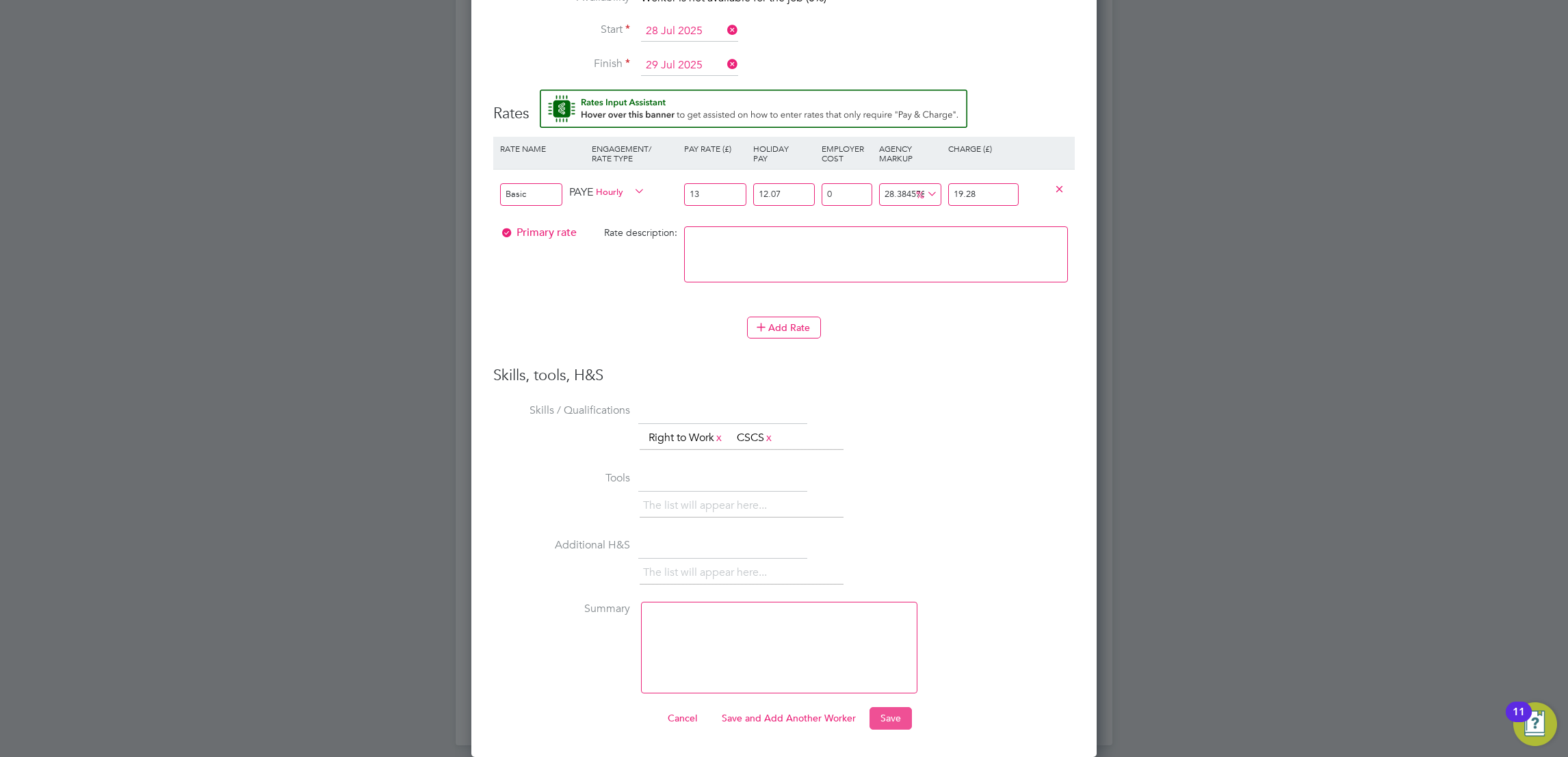 click on "Save" at bounding box center [891, 718] 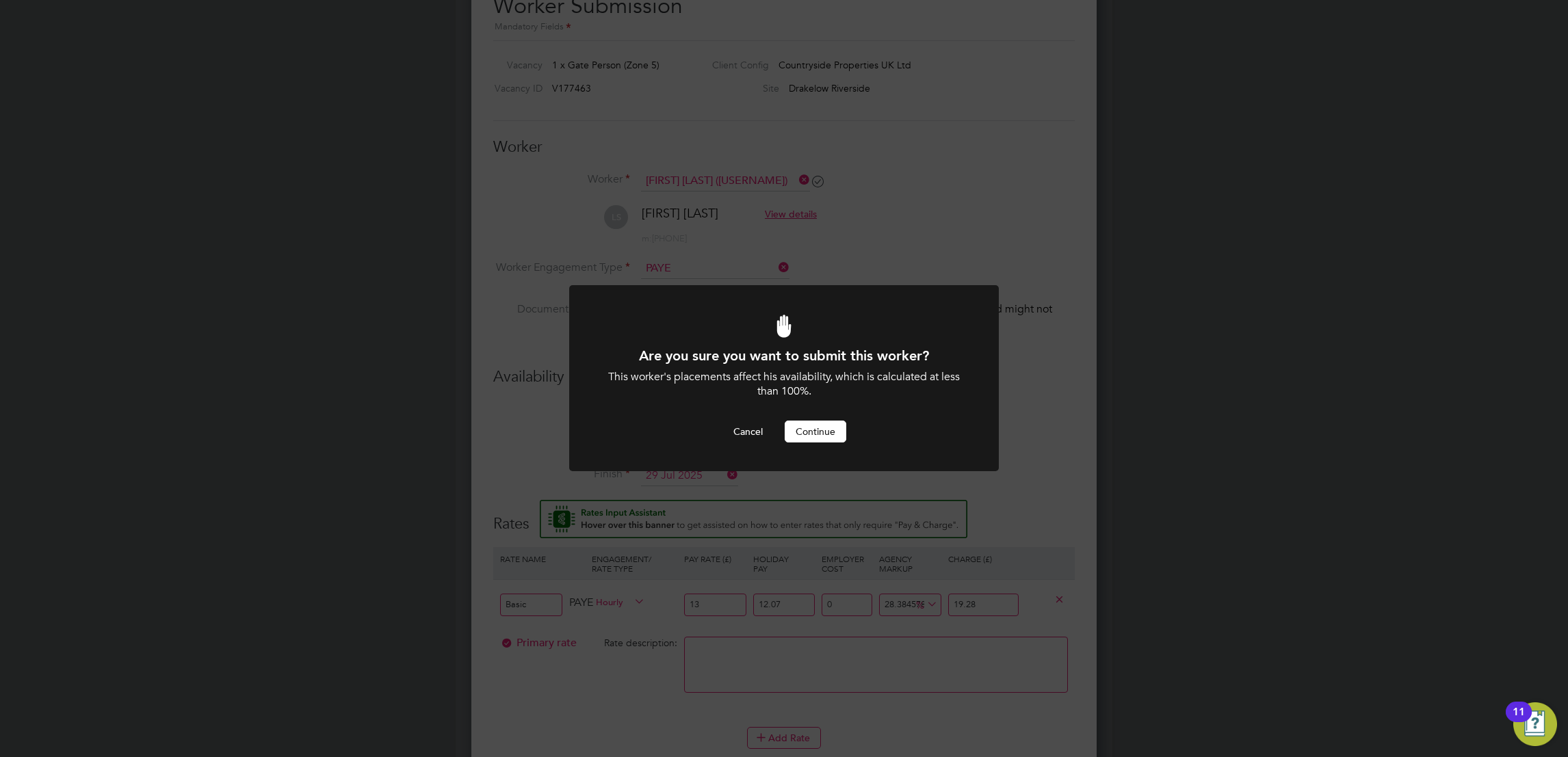 scroll, scrollTop: 0, scrollLeft: 0, axis: both 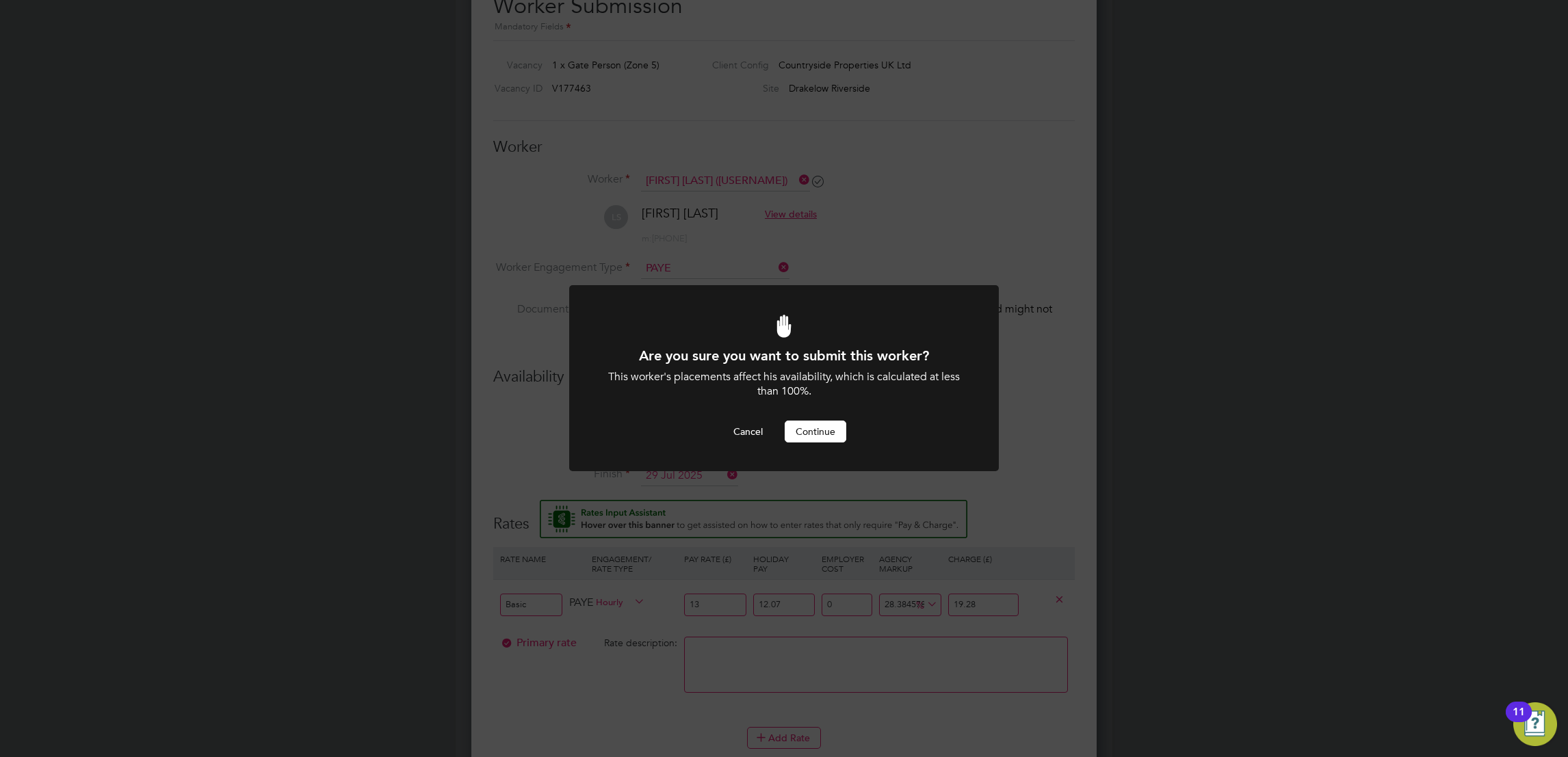 click on "Continue" at bounding box center [815, 431] 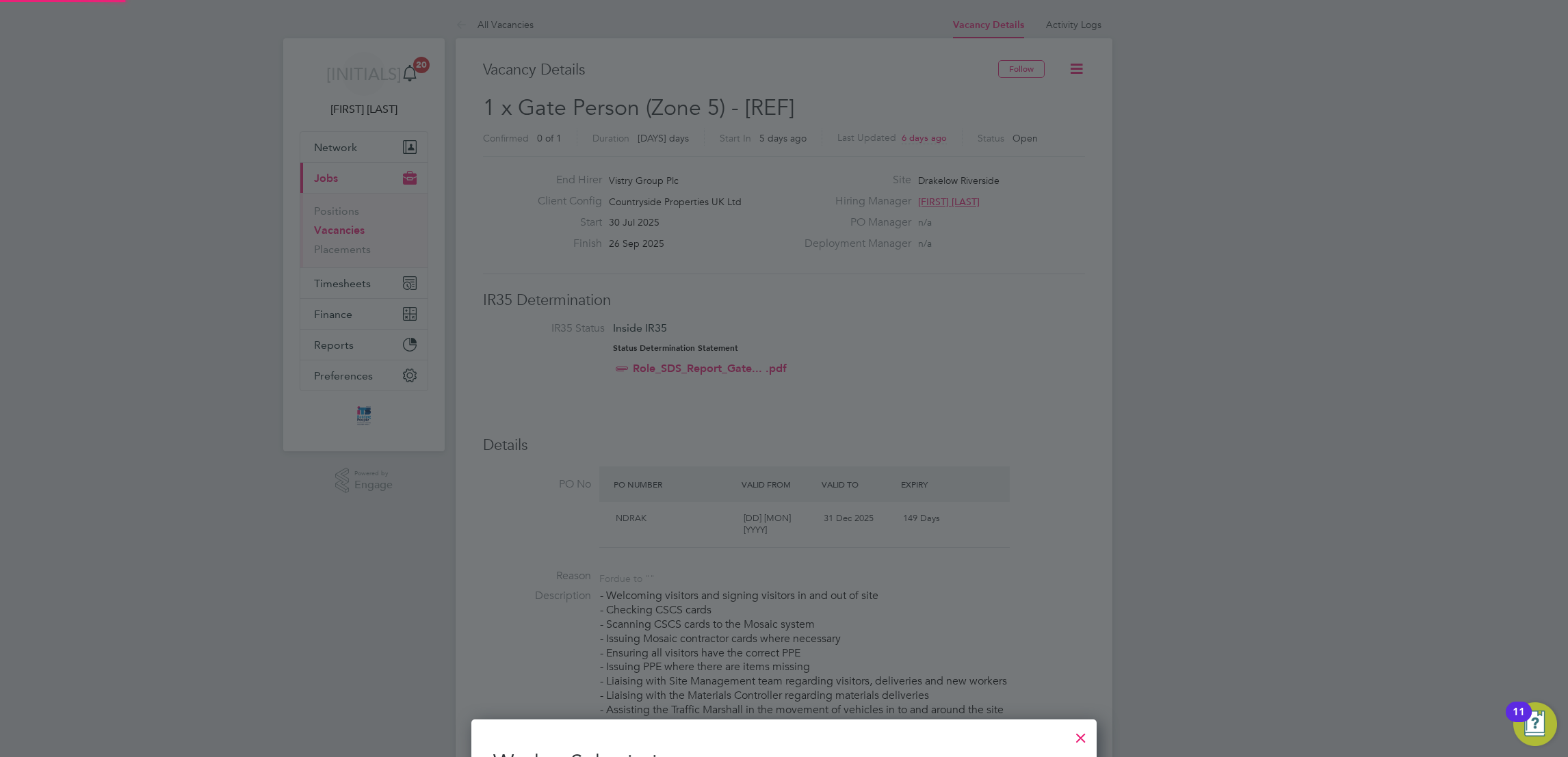 scroll, scrollTop: 757, scrollLeft: 0, axis: vertical 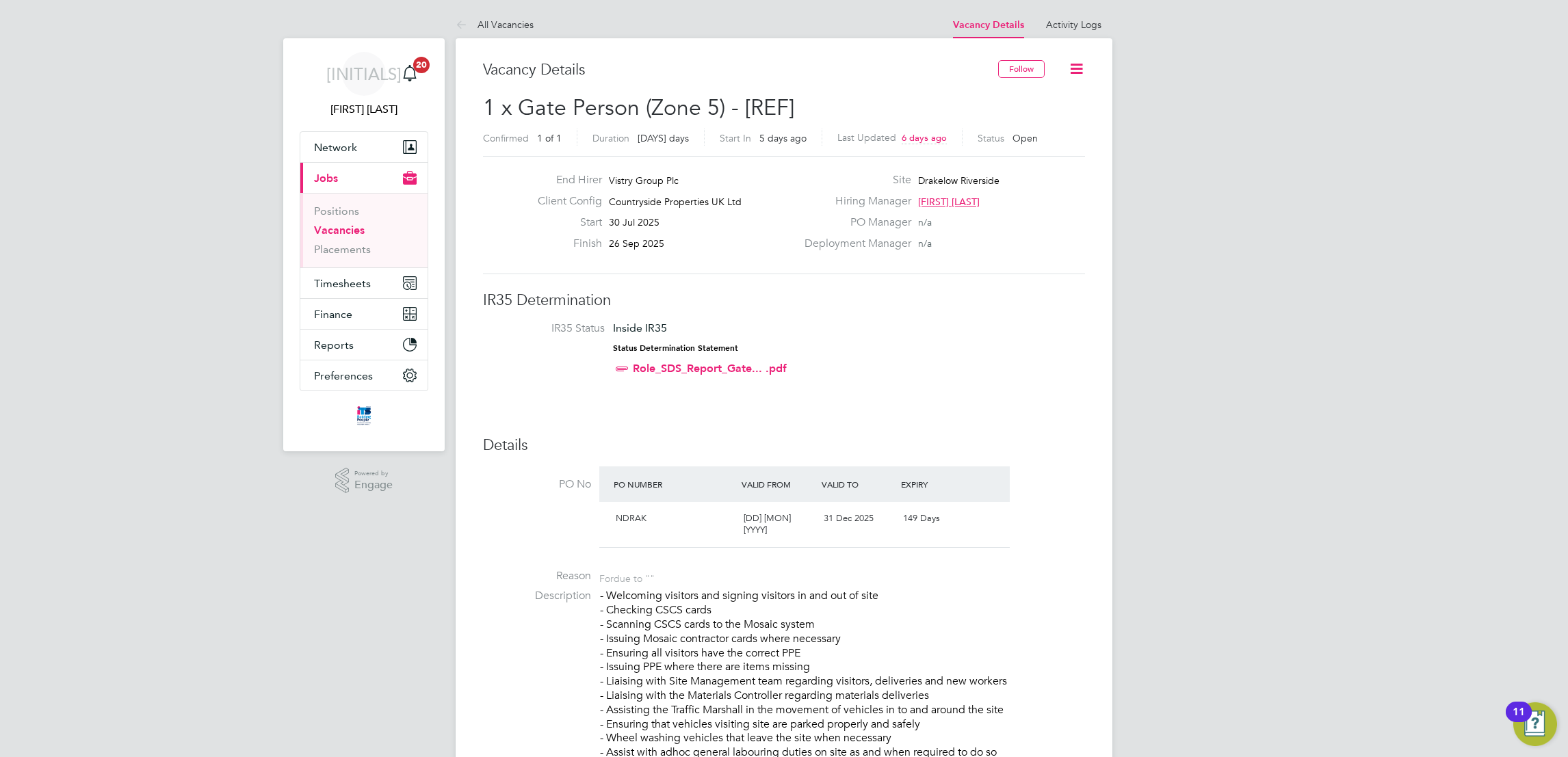 click 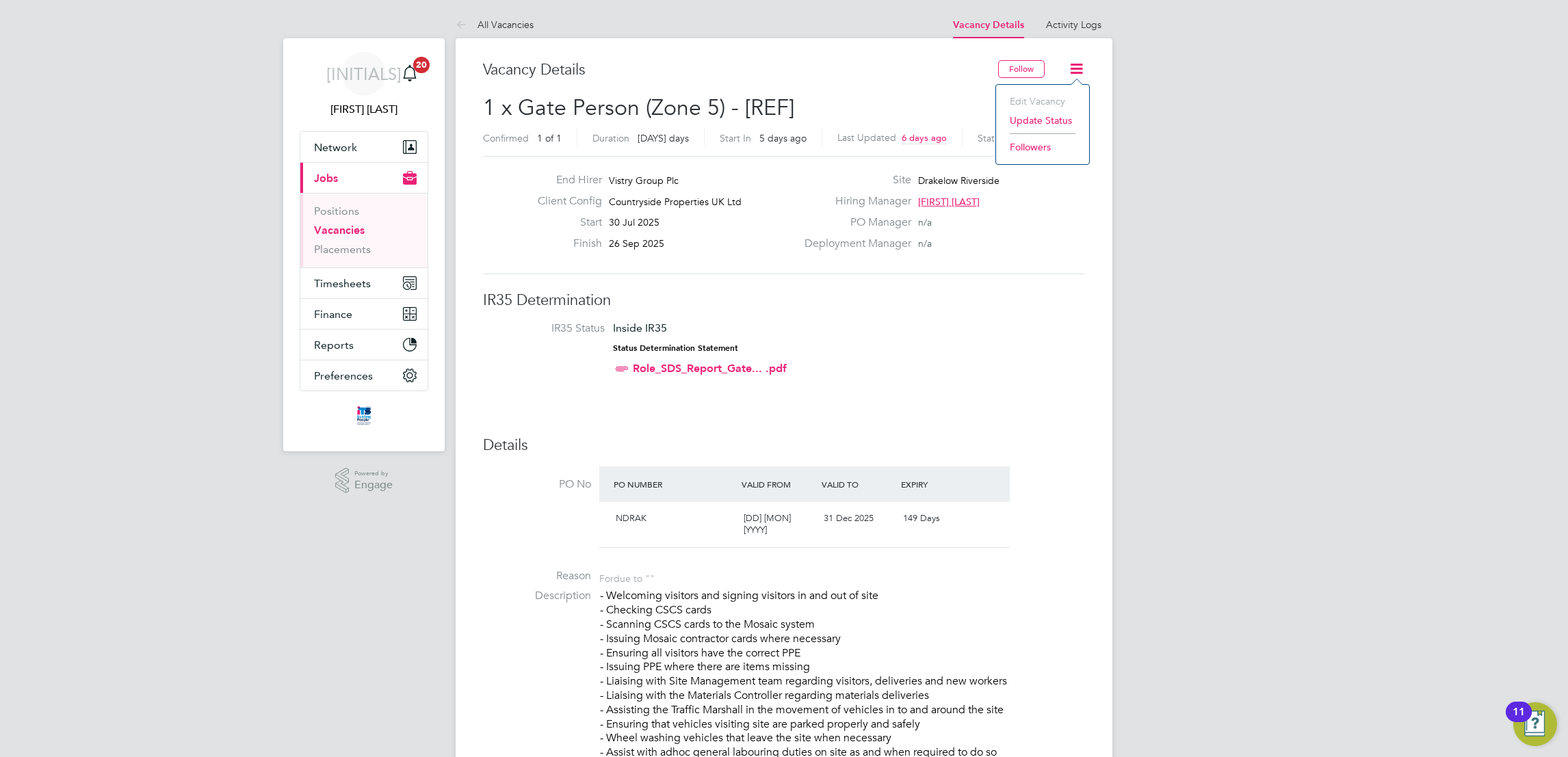 click on "IR35 Determination" 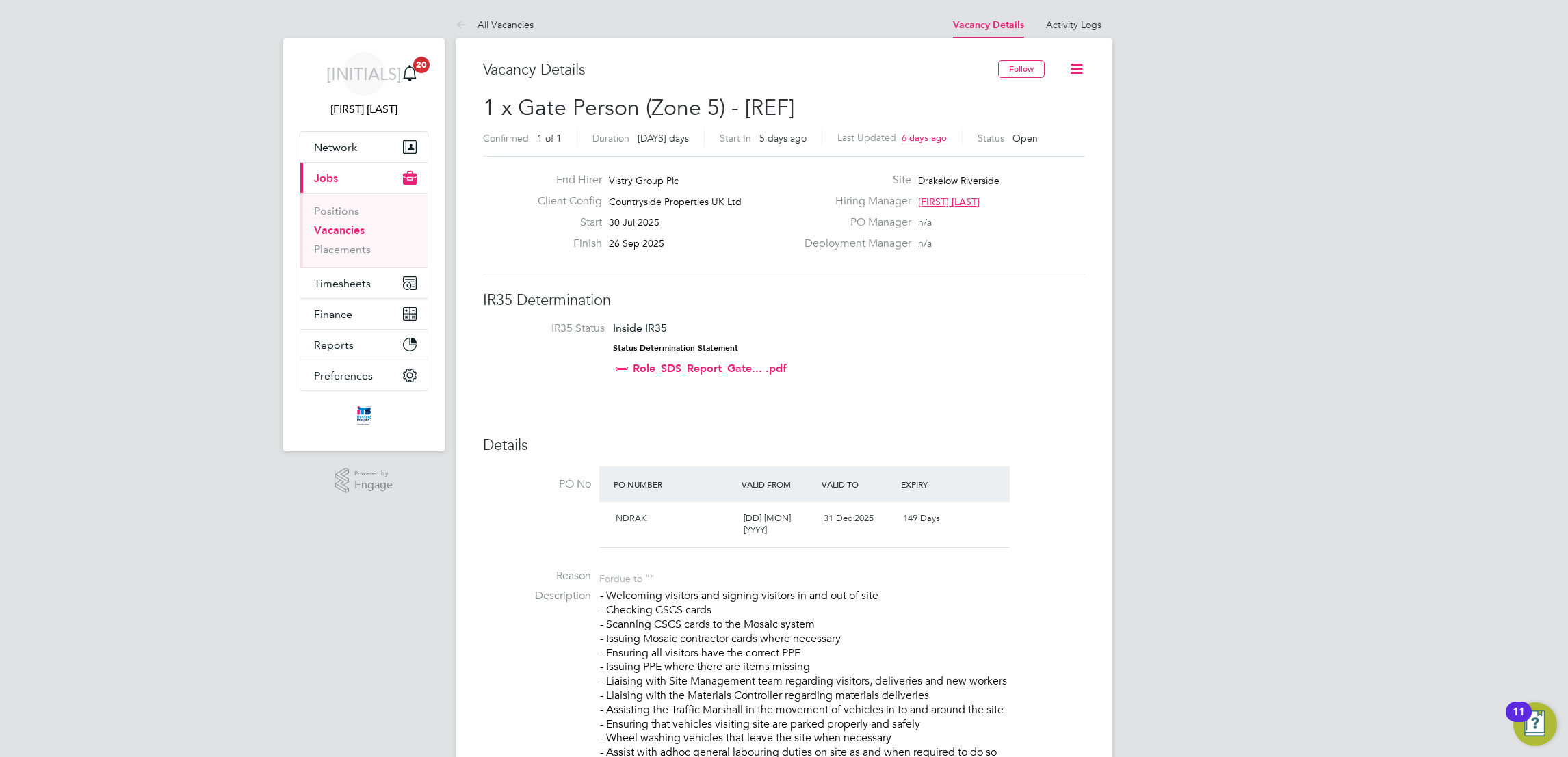 click on "IR35 Status Inside IR35 Status Determination Statement   Role_SDS_Report_Gate... .pdf" at bounding box center [784, 351] 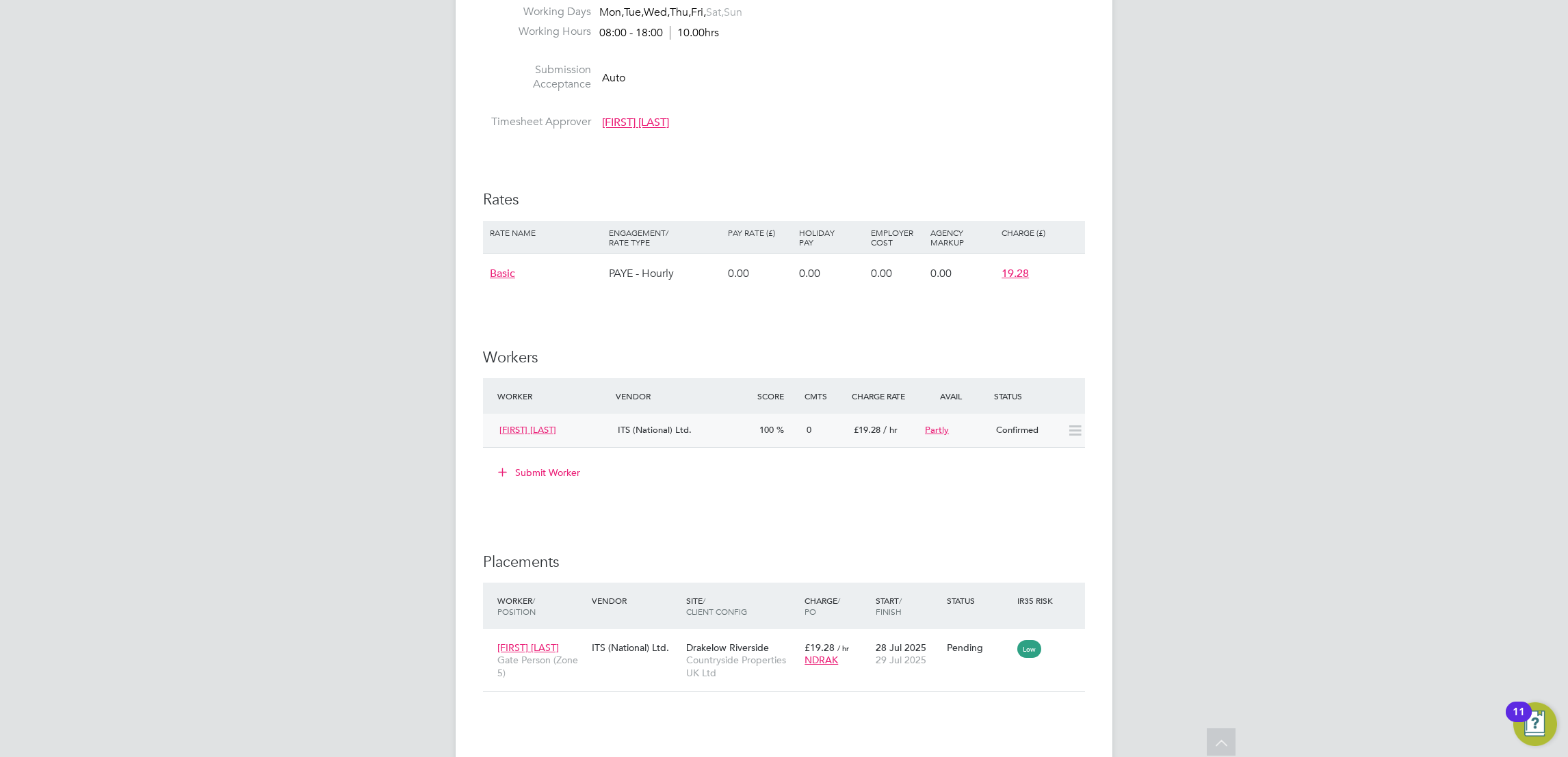 click 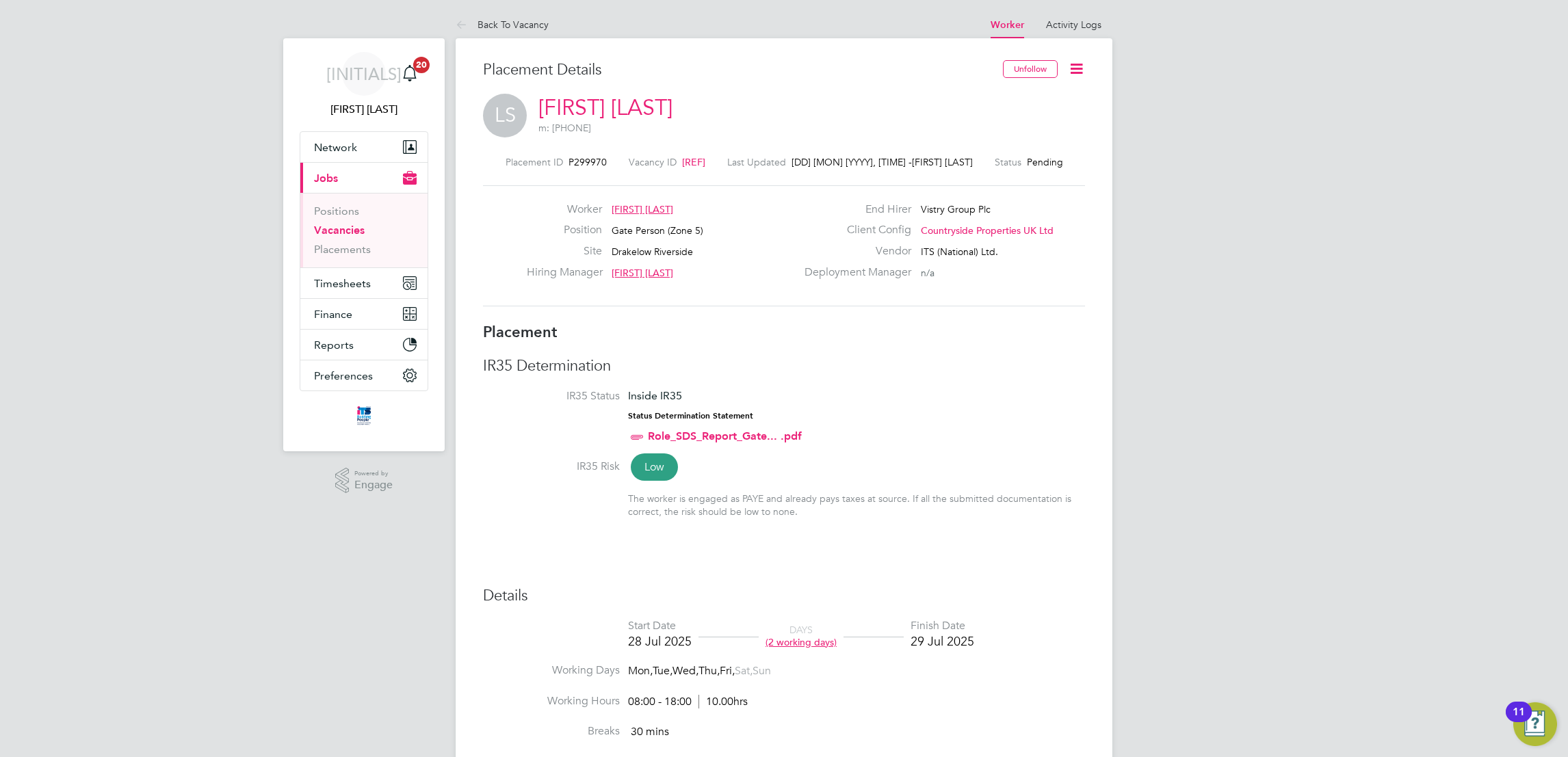 click 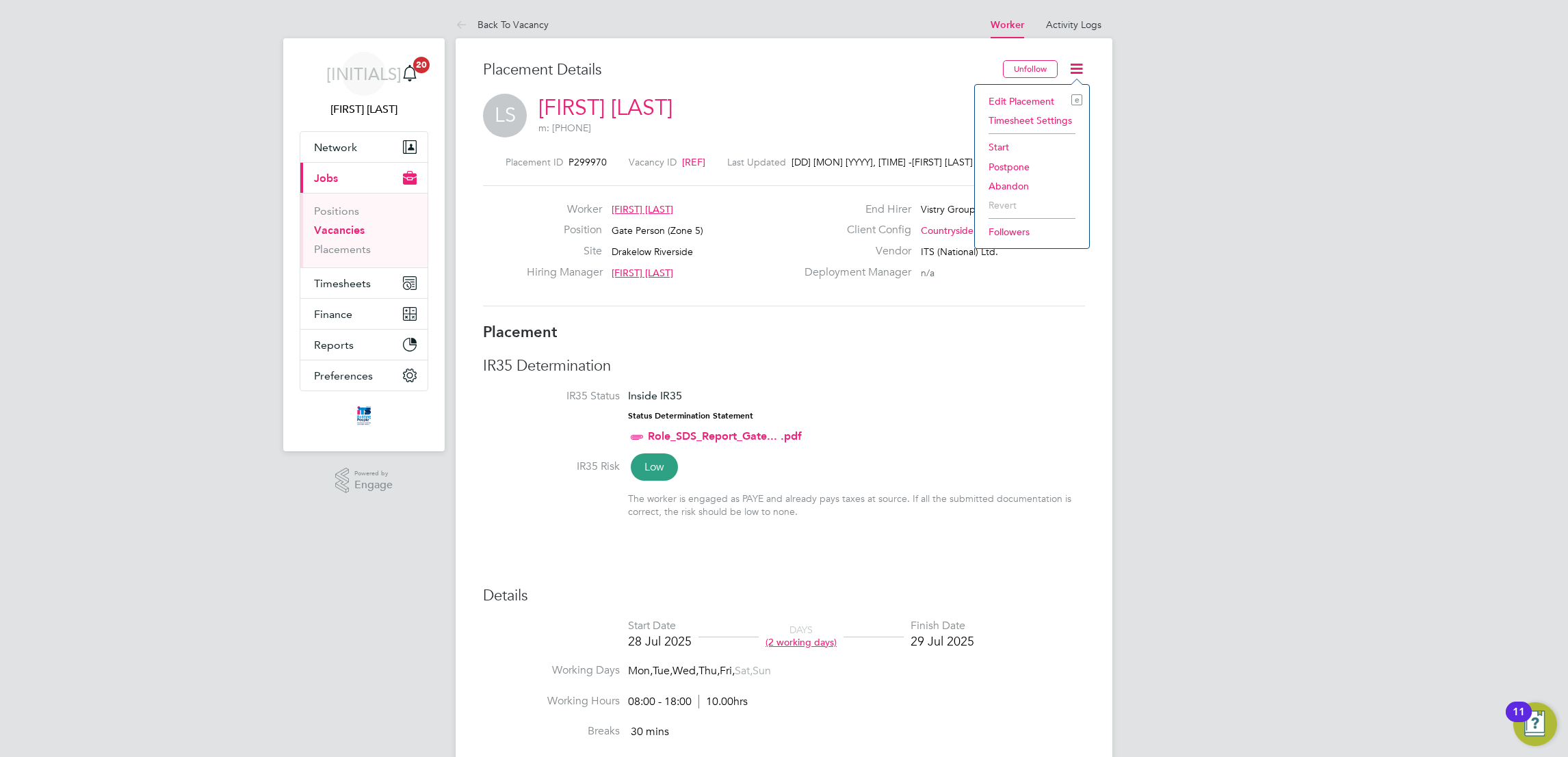 click on "Abandon" 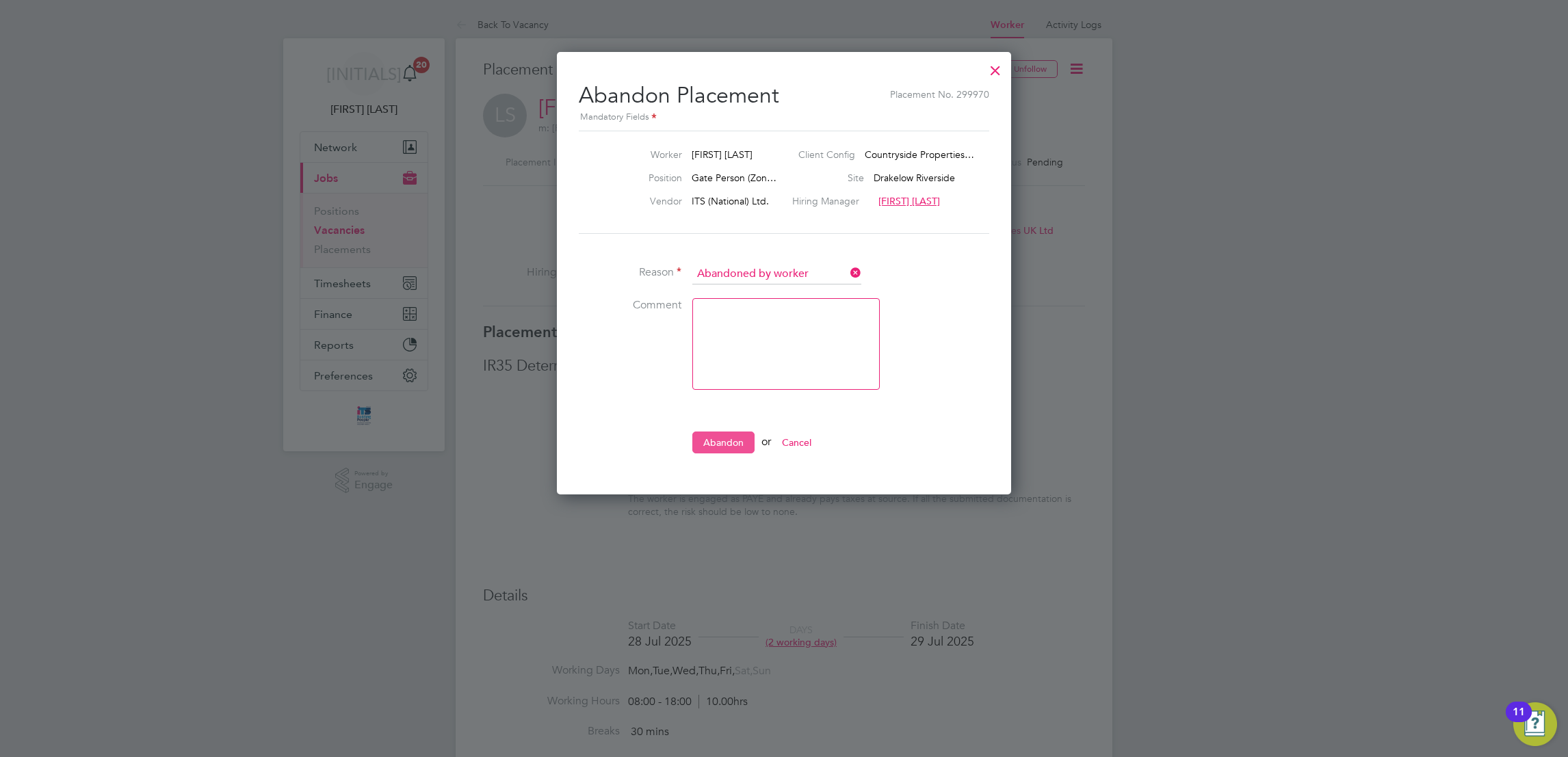 click on "Abandon" at bounding box center [723, 442] 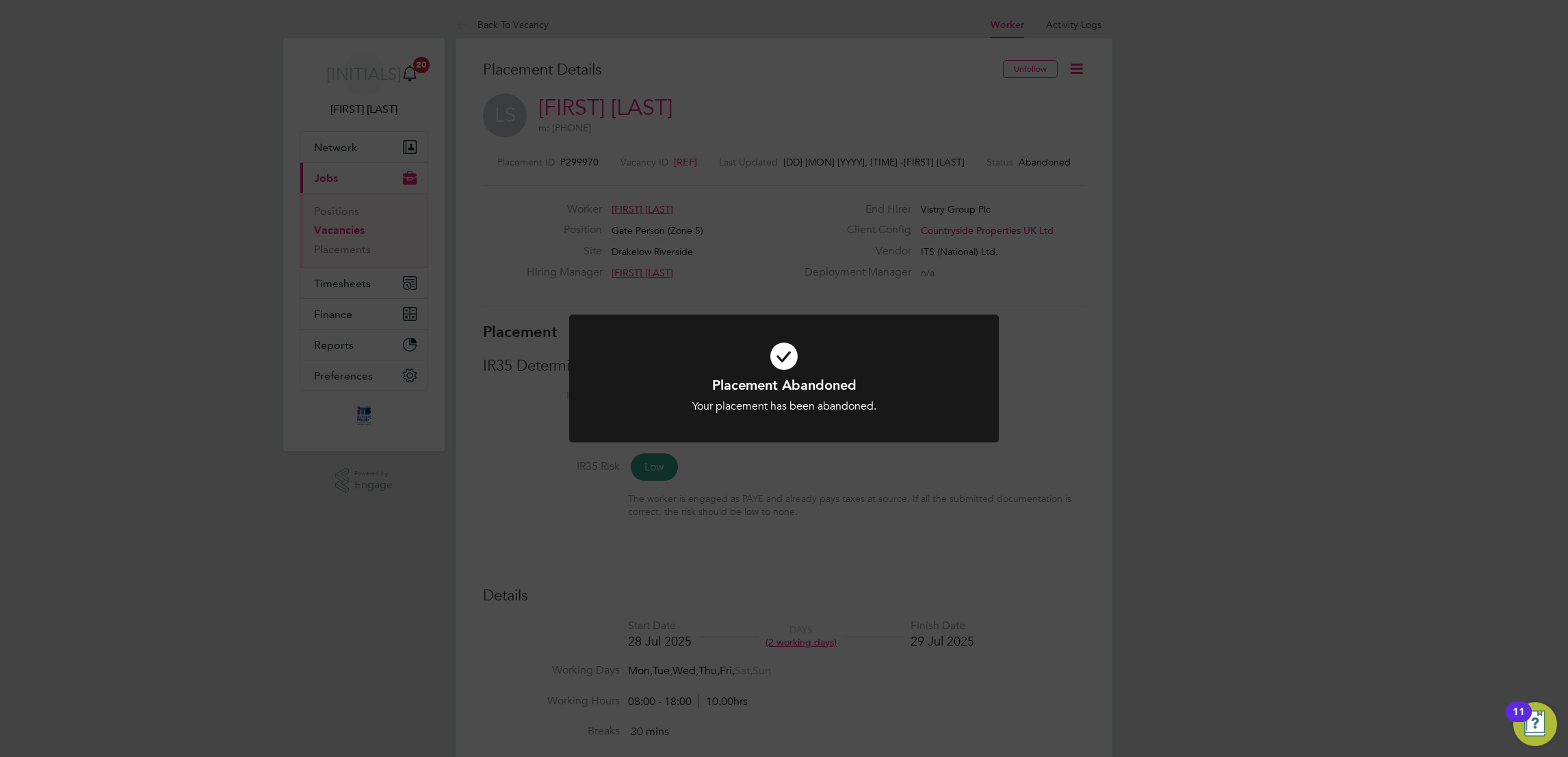 click on "Placement Abandoned Your placement has been abandoned. Cancel Okay" 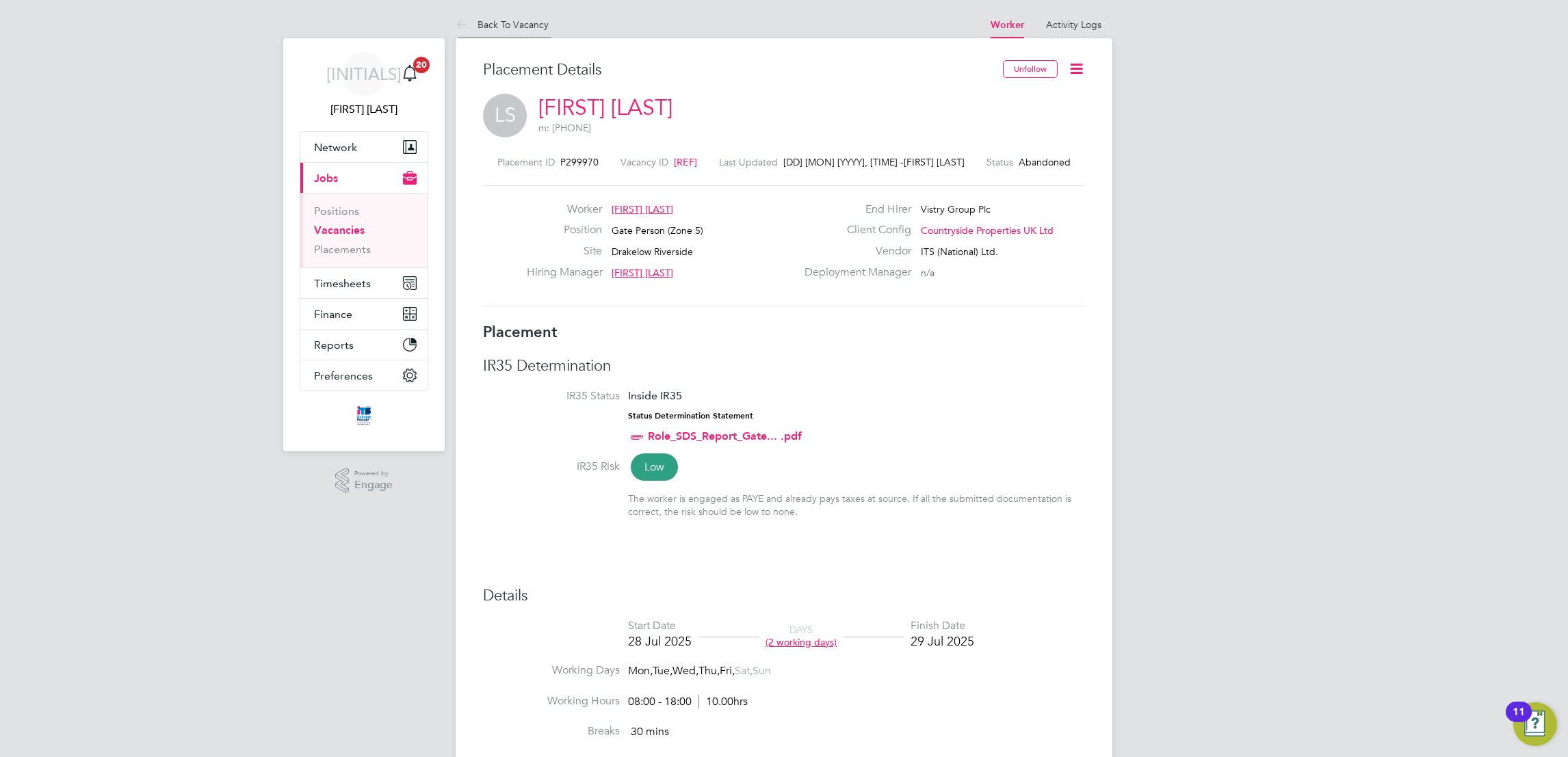 click on "Back To Vacancy" at bounding box center [502, 25] 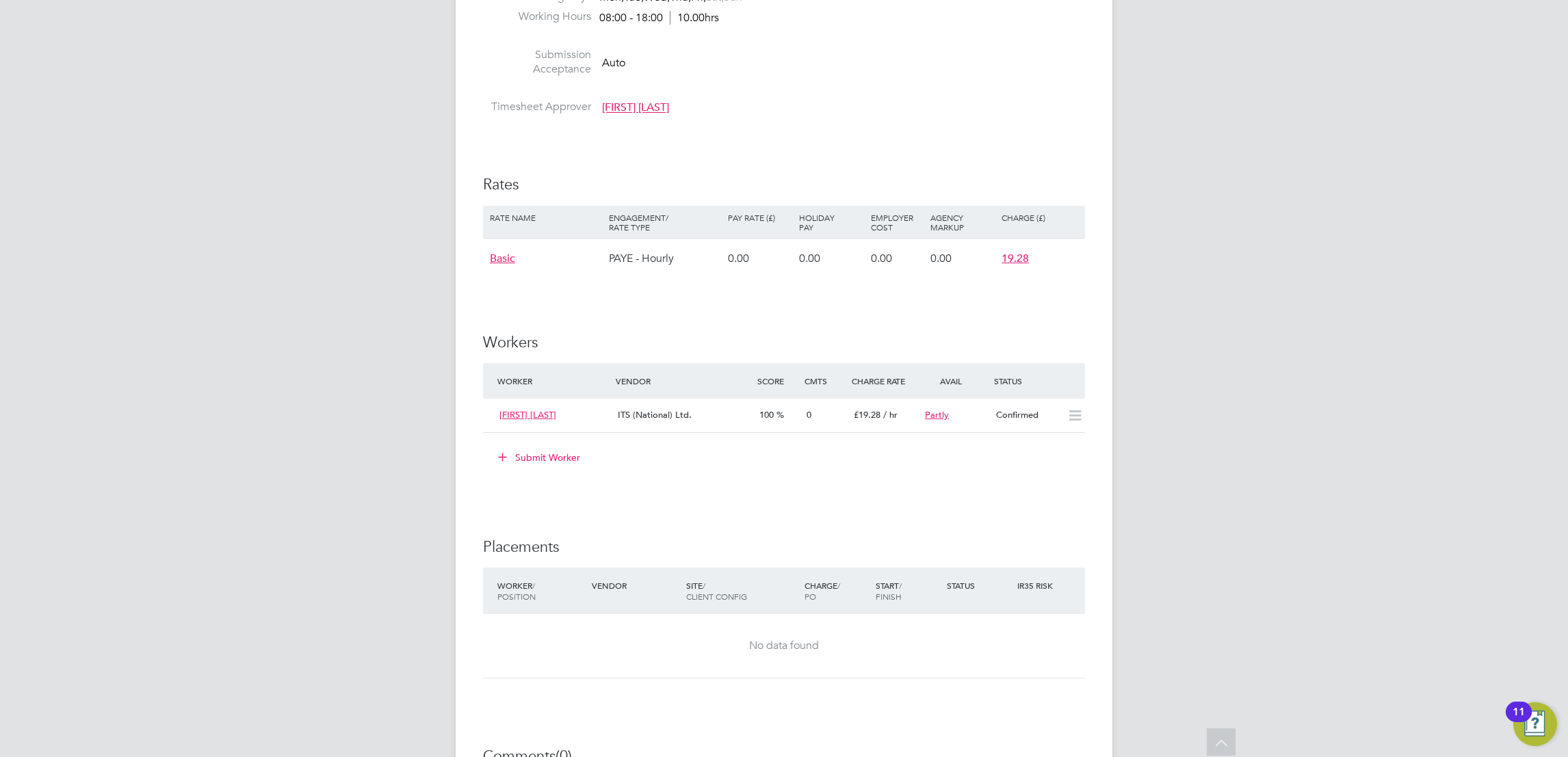 click on "Submit Worker" 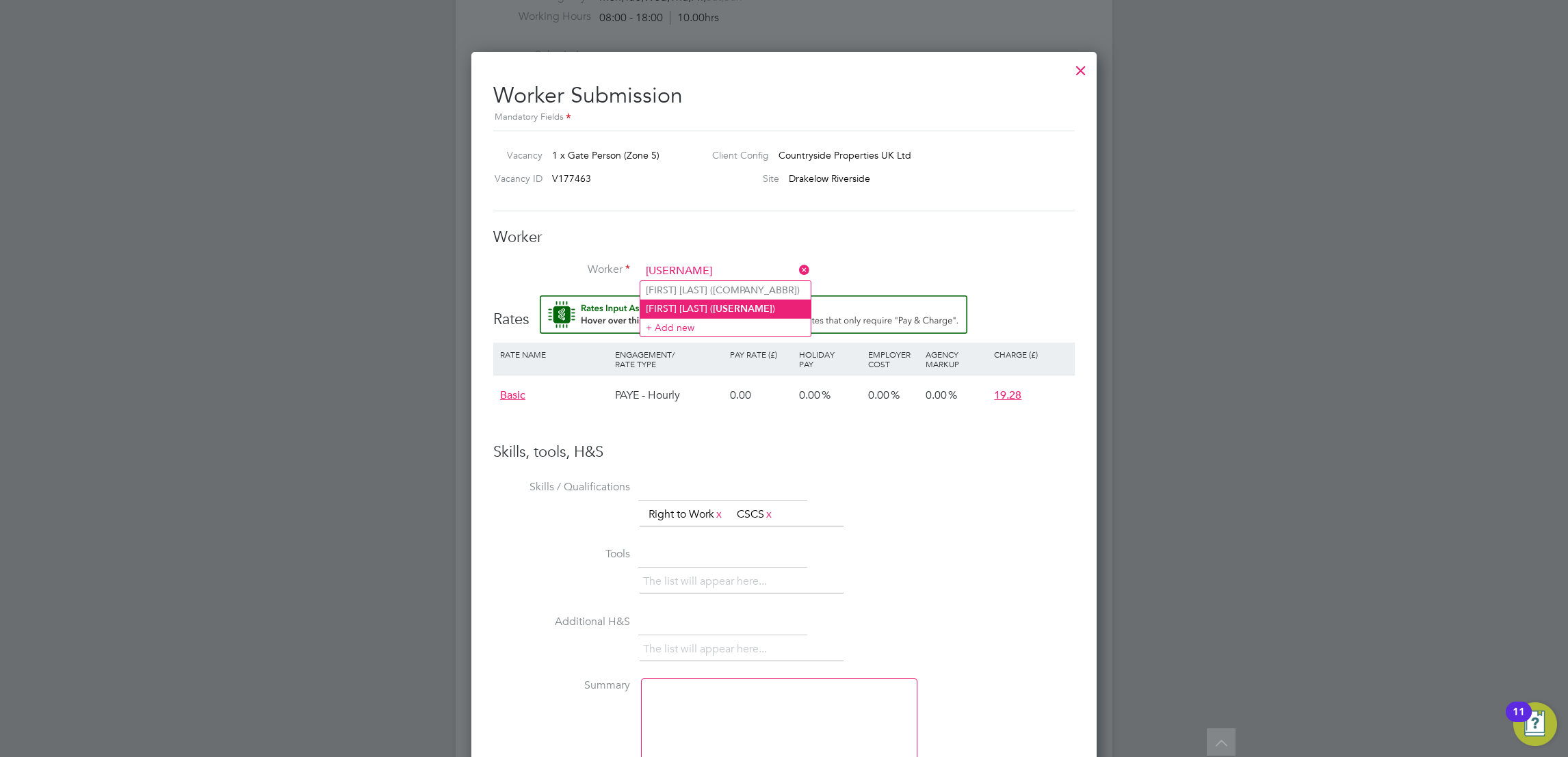 click on "JackL" 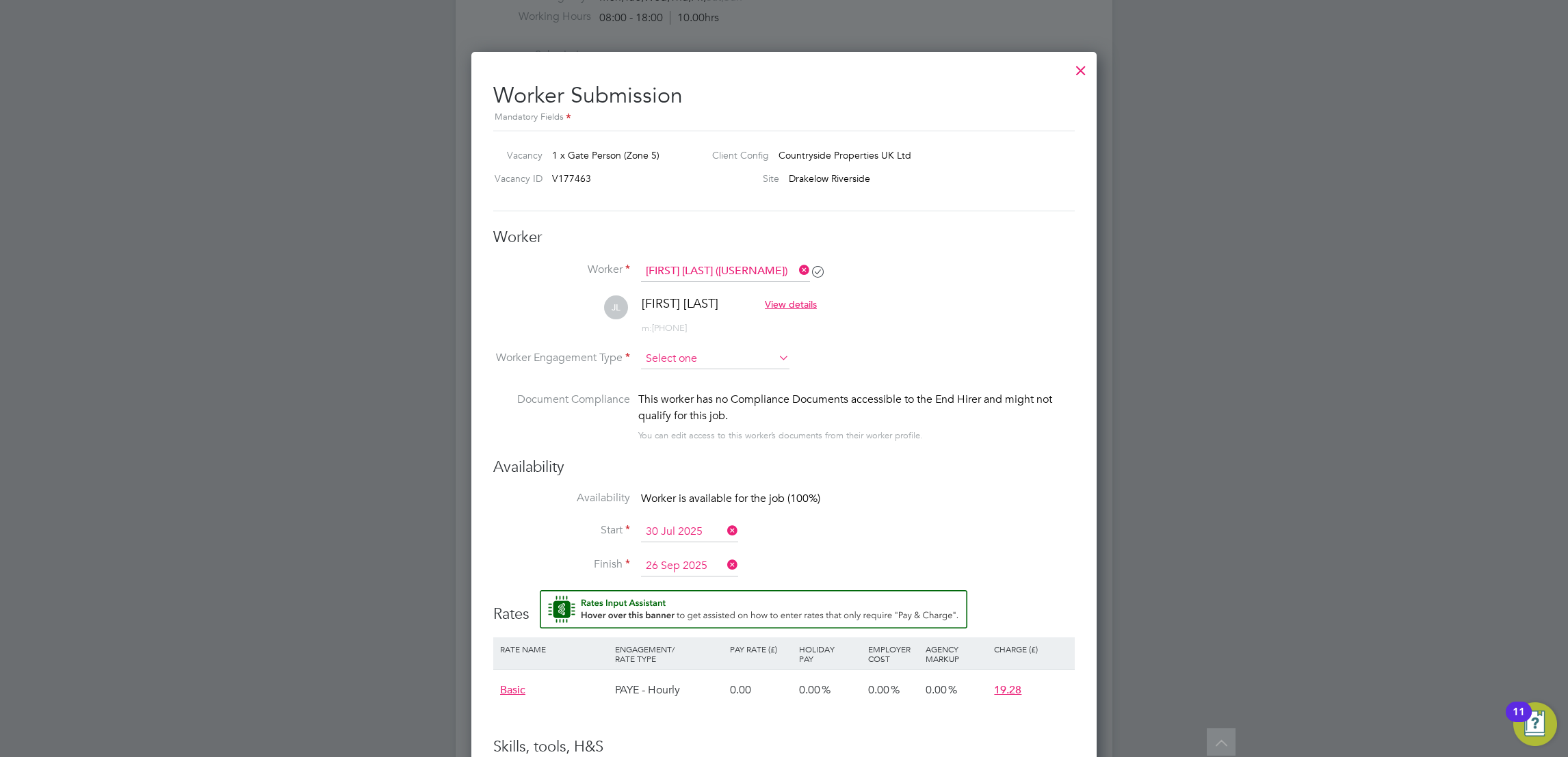 click at bounding box center [715, 359] 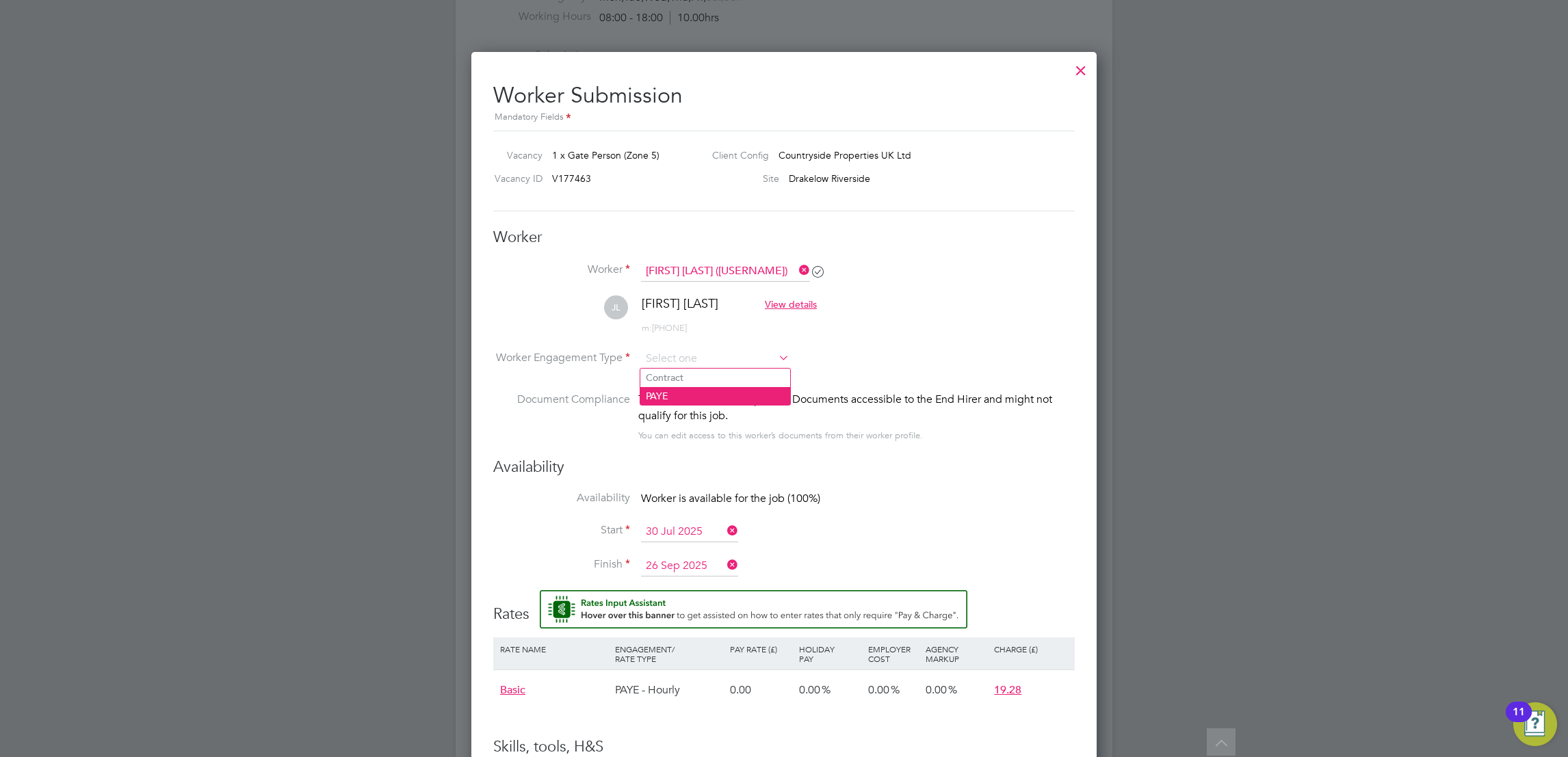 click on "PAYE" 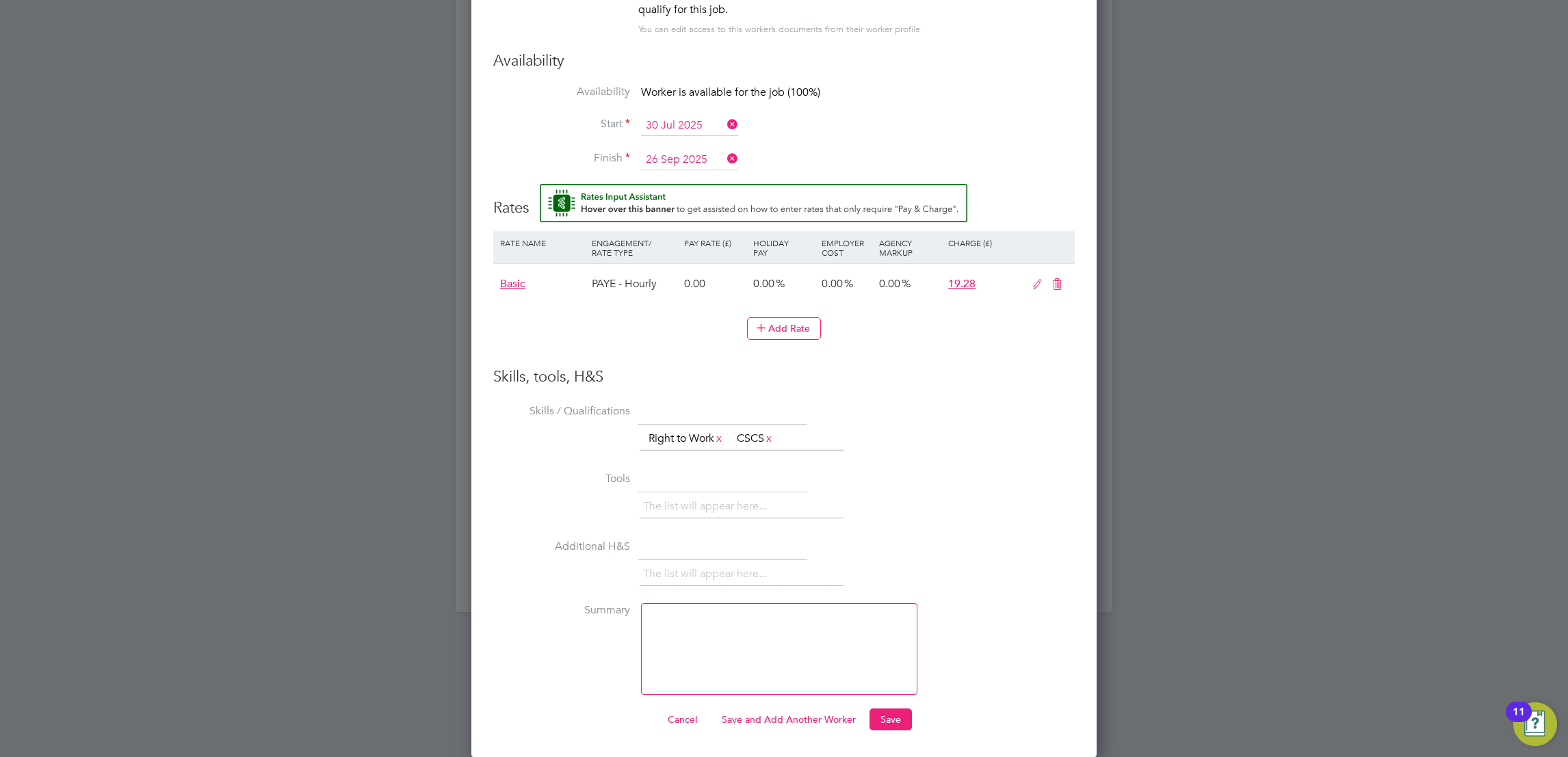 click on "The list will appear here... Right to Work  x CSCS  x" at bounding box center (857, 440) 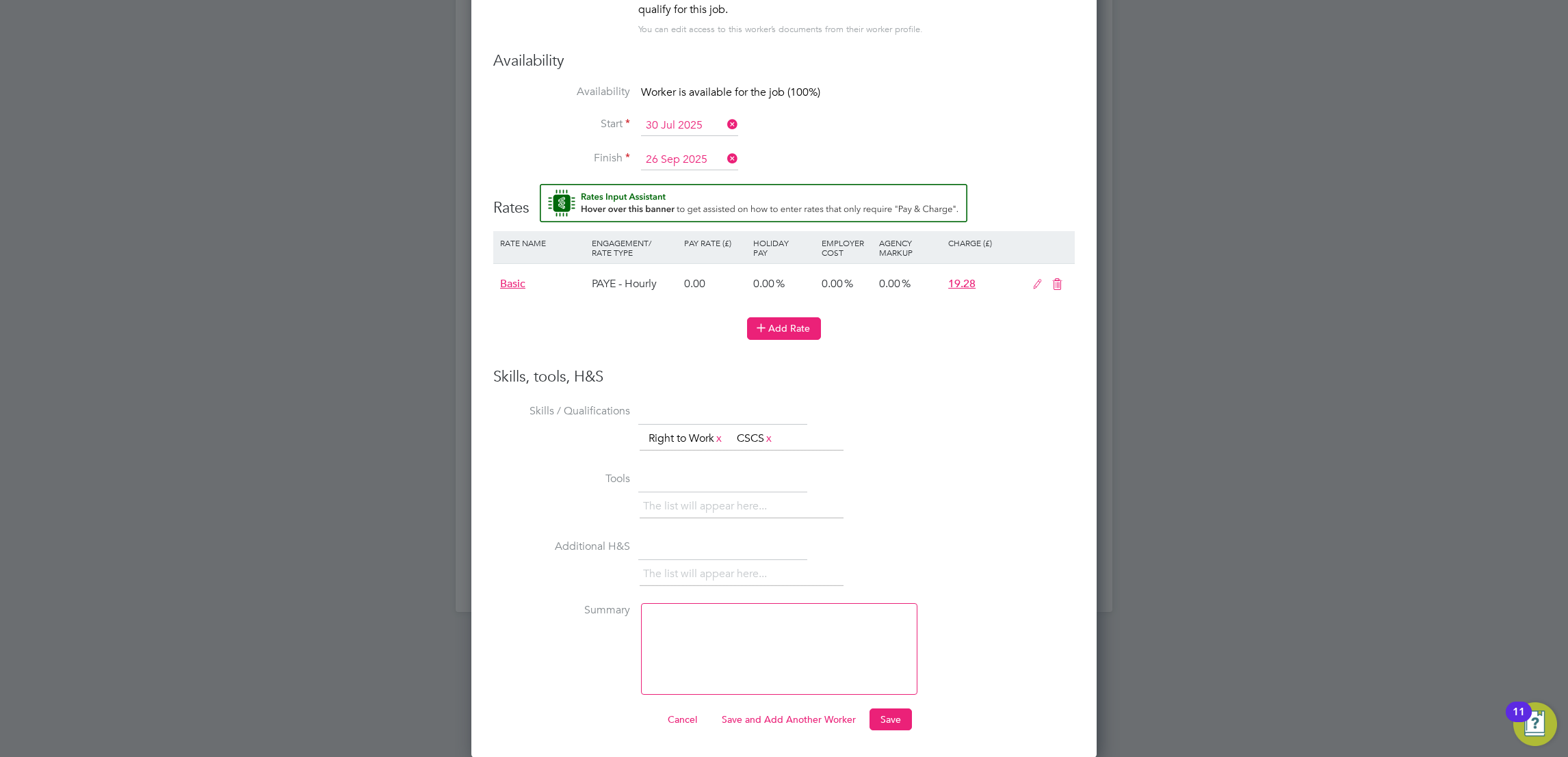 click on "Add Rate" at bounding box center (784, 328) 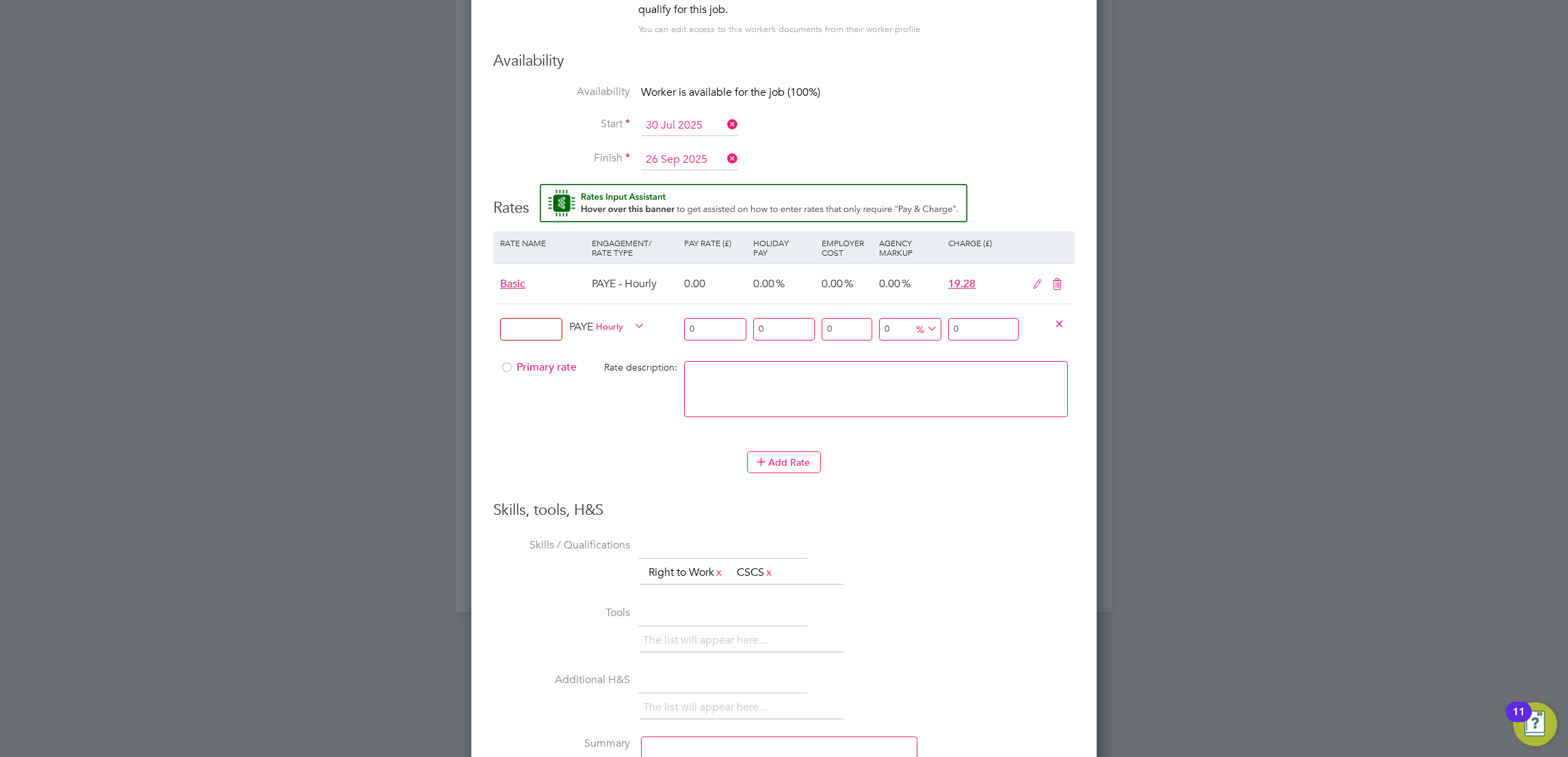 click at bounding box center (531, 329) 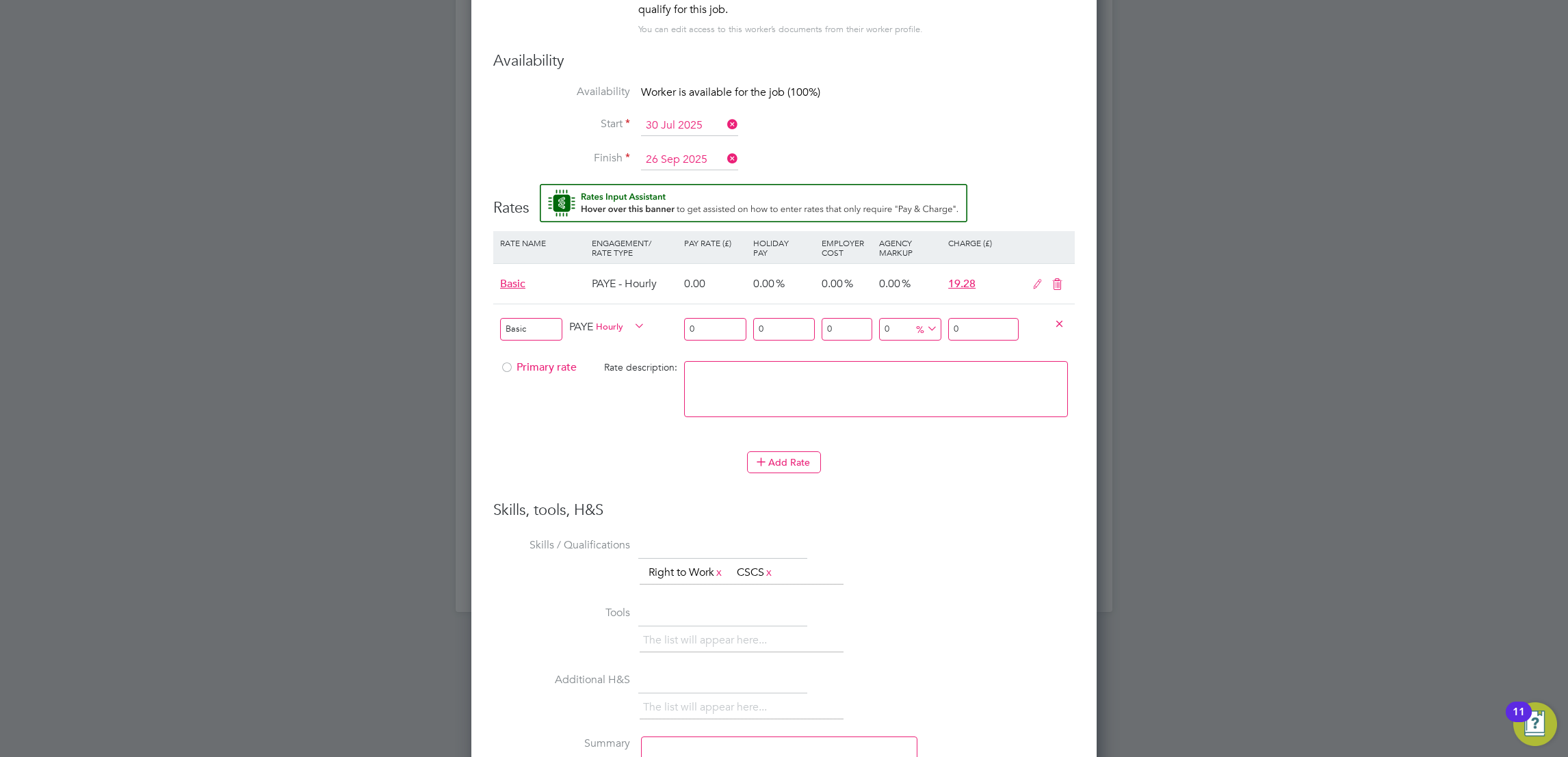 click at bounding box center [507, 371] 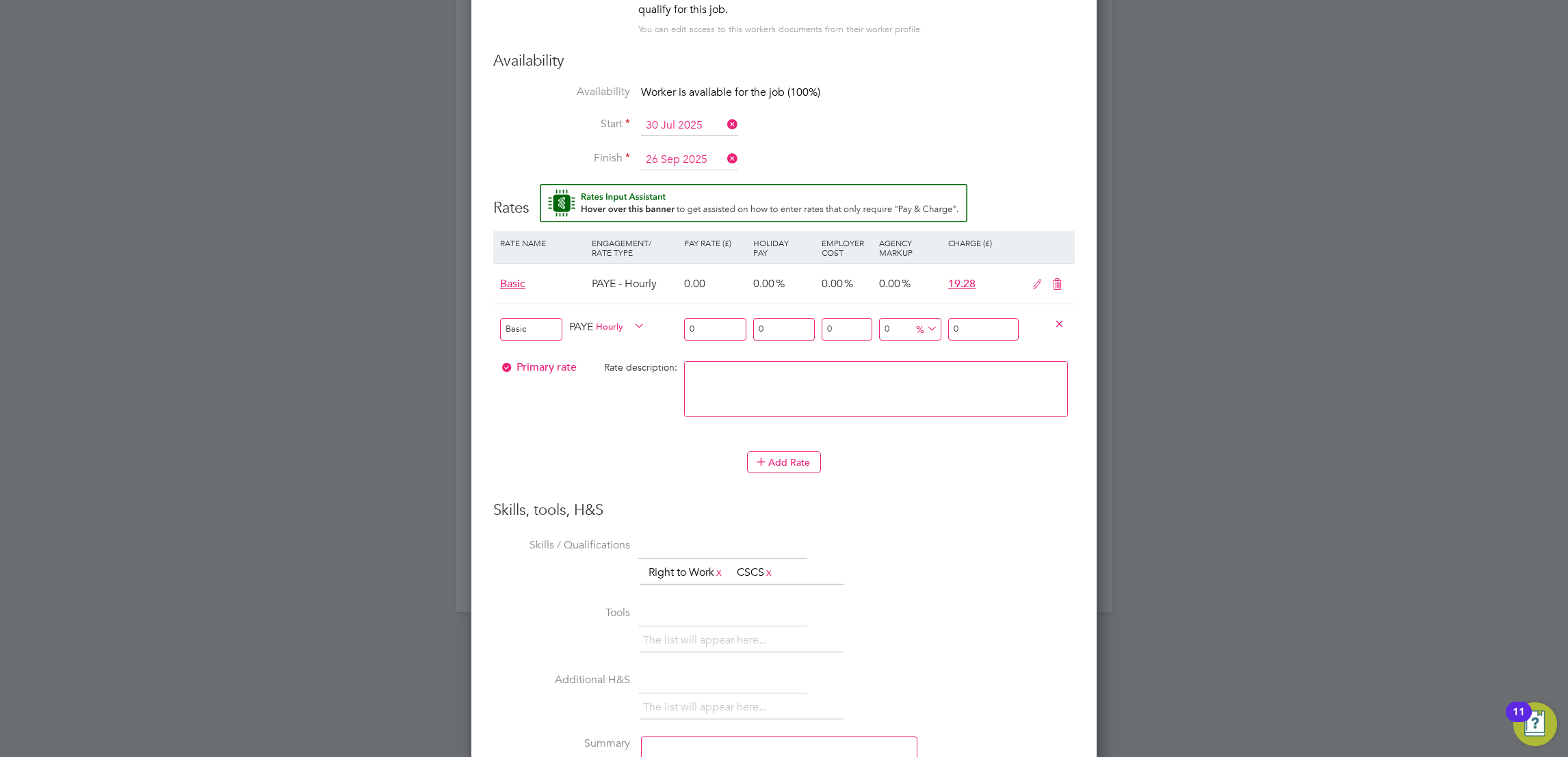 click on "0" at bounding box center [715, 329] 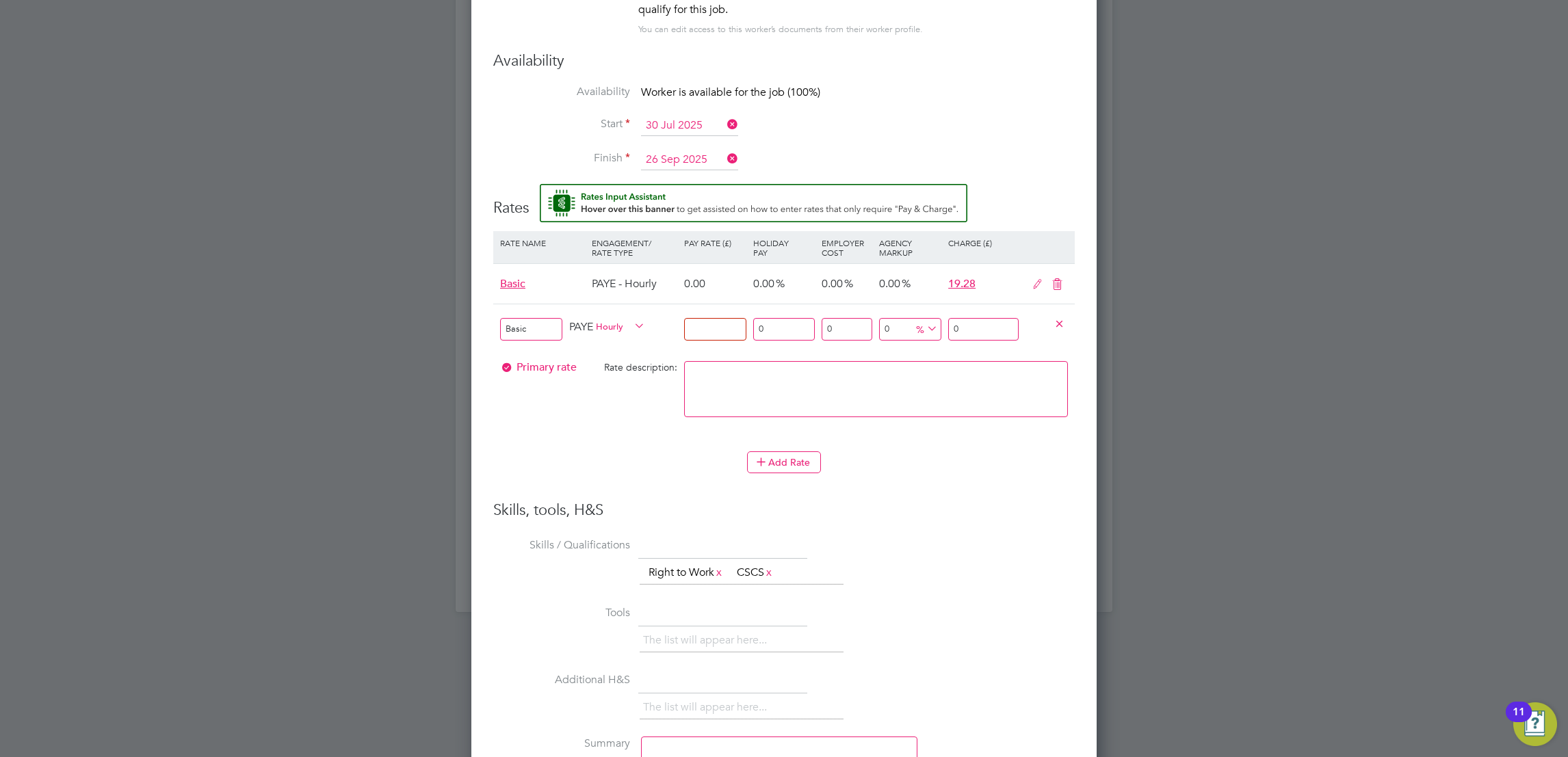 type on "1" 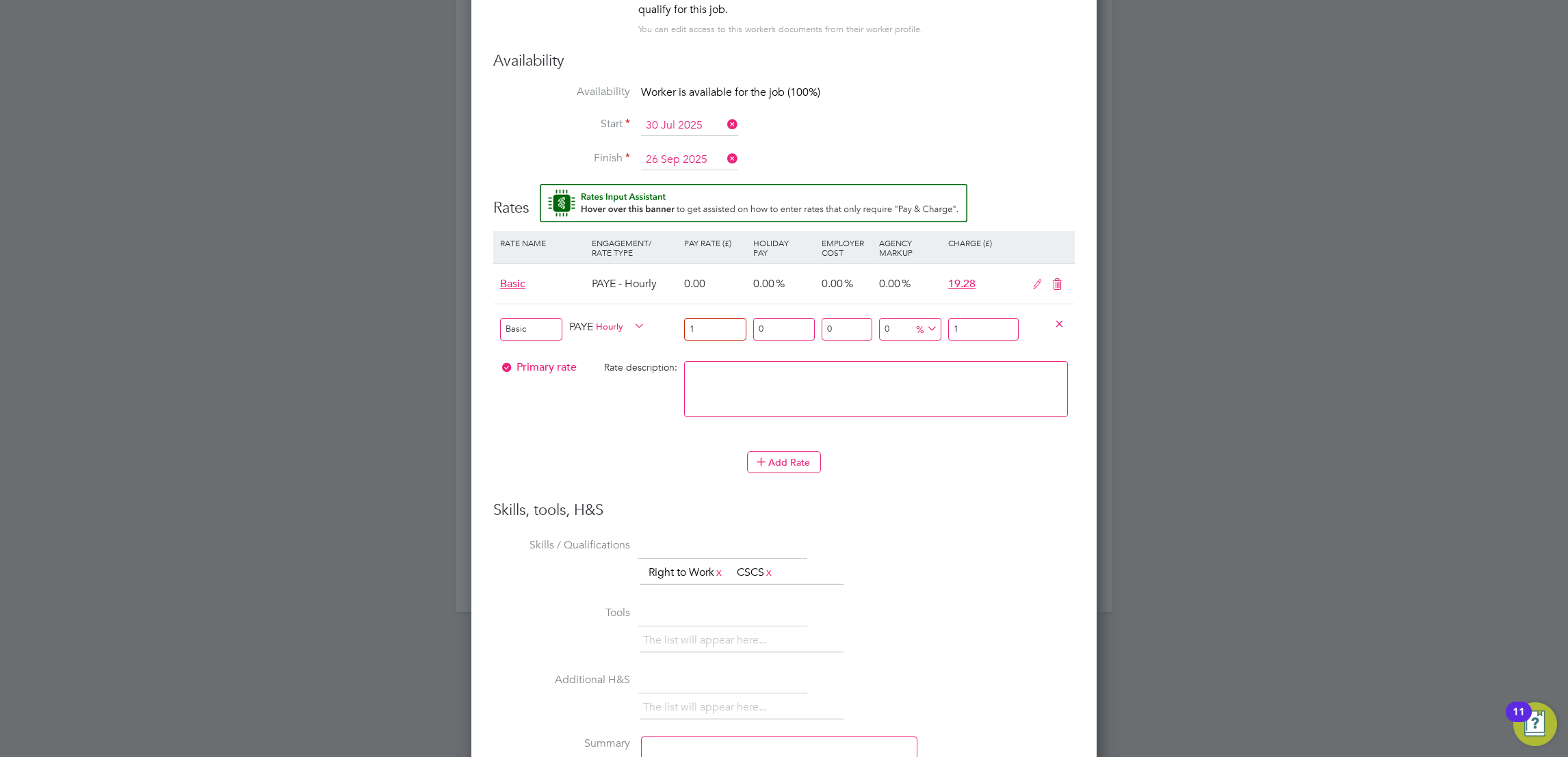 type on "13" 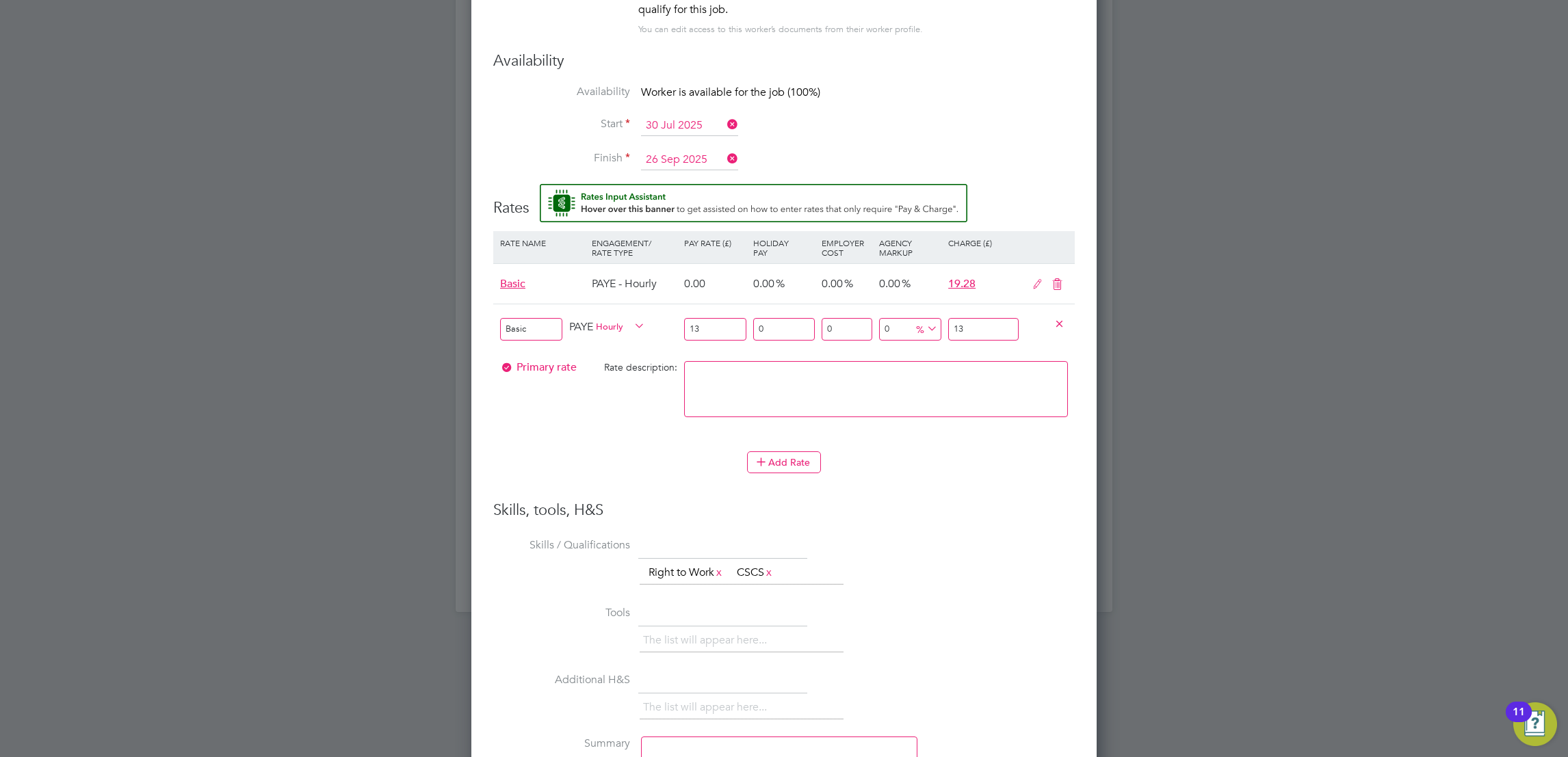 type on "13.4" 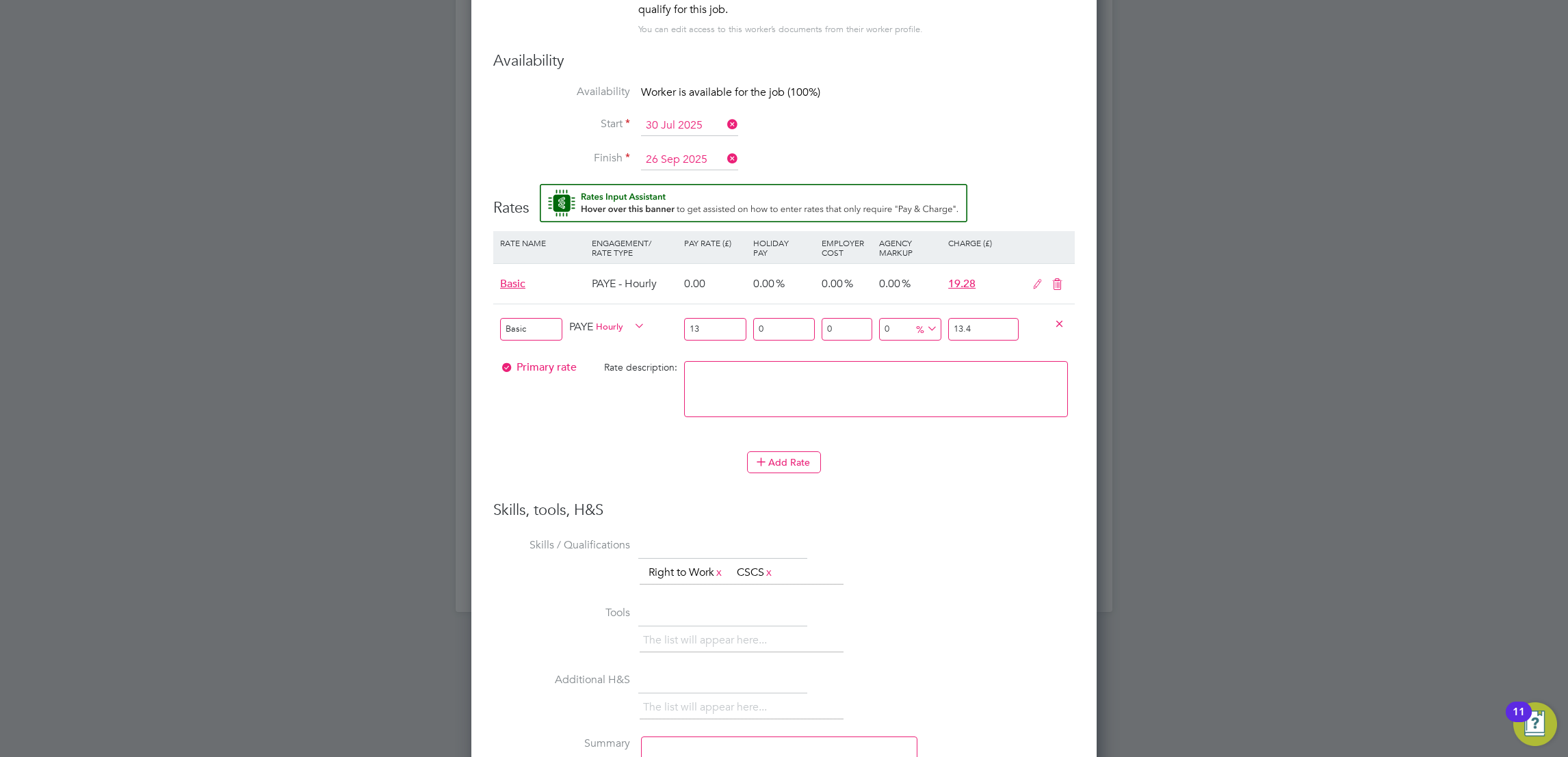 type on "13.40" 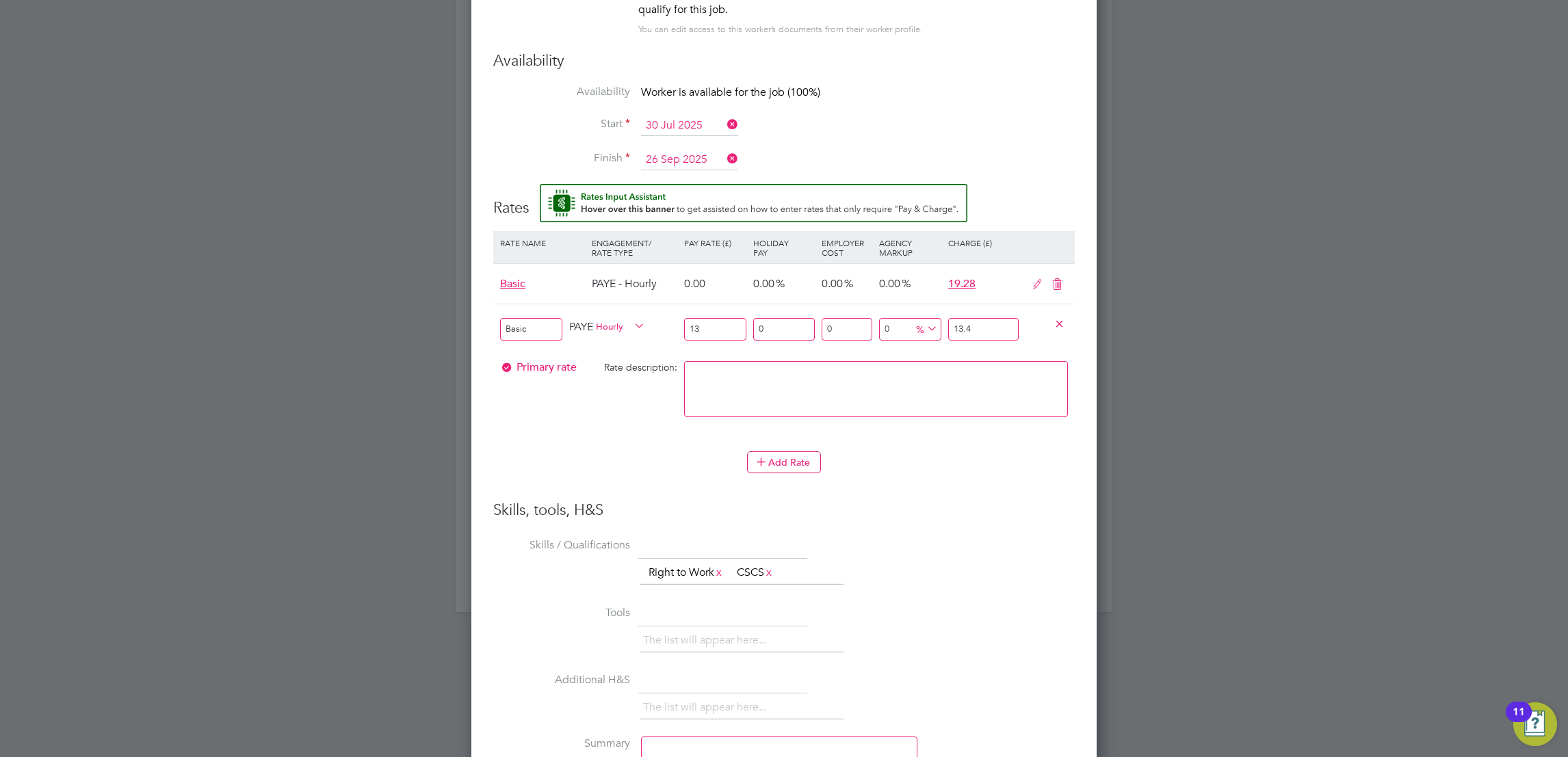 type on "1" 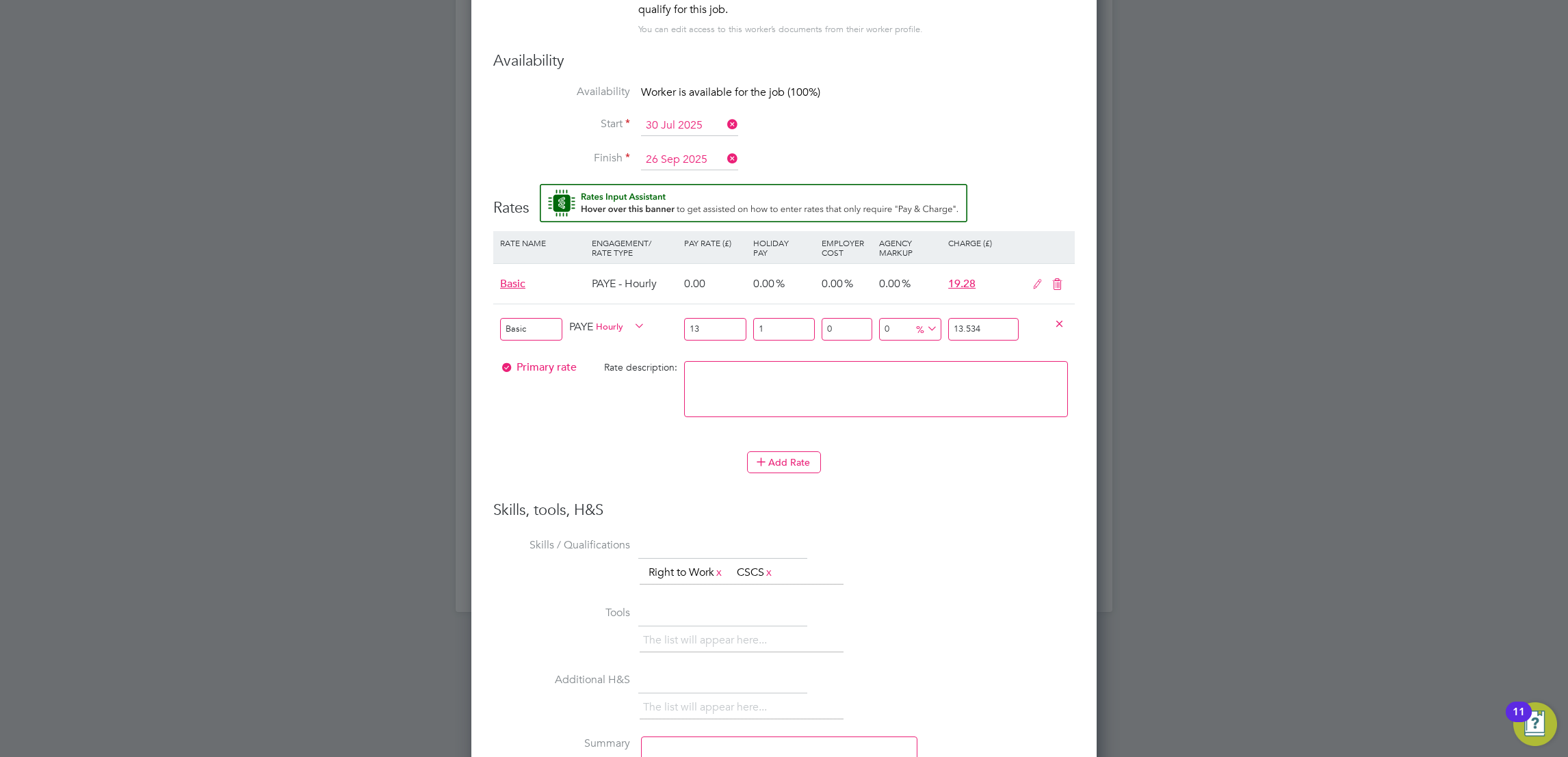 type on "12" 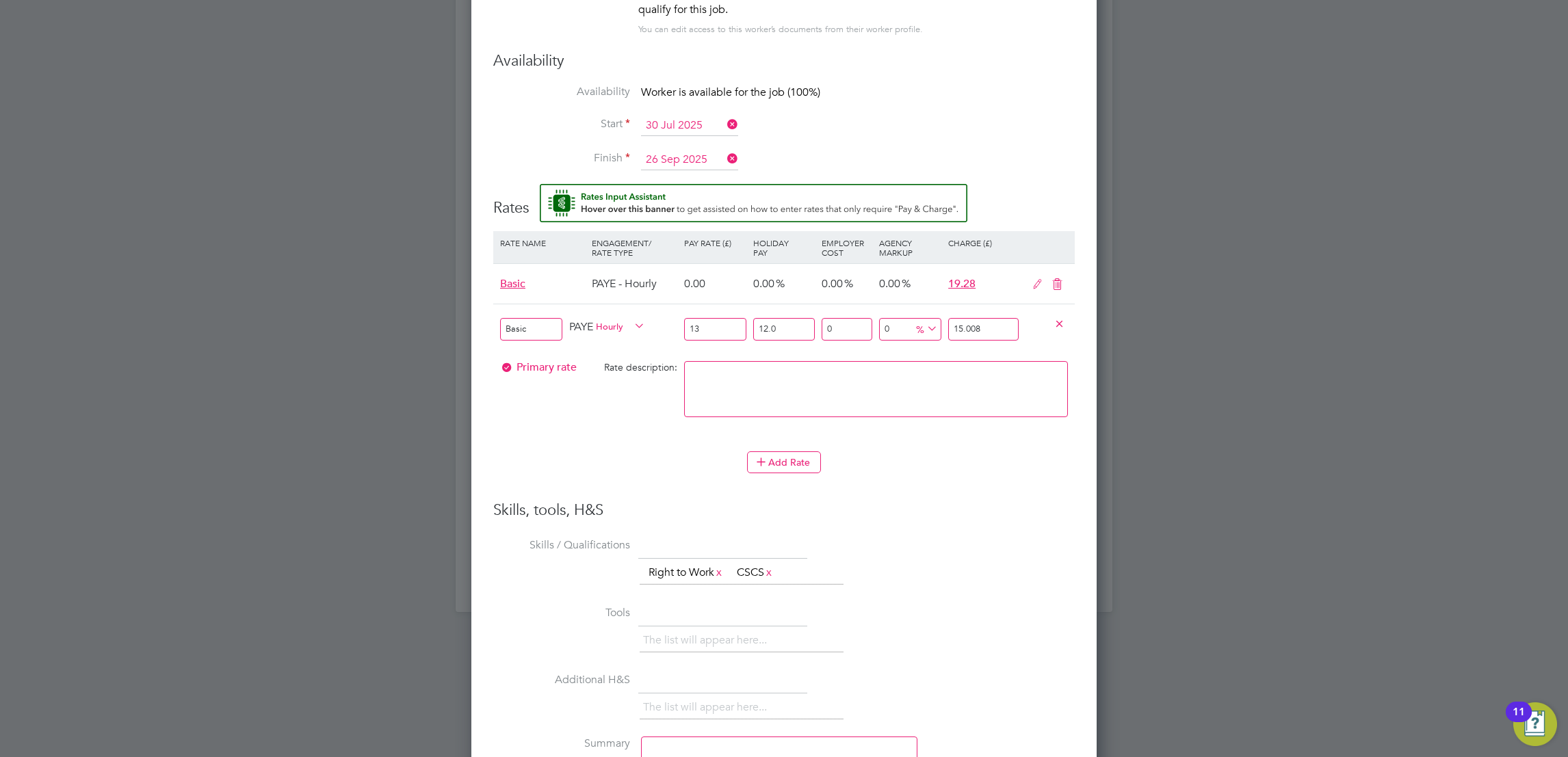 type on "12.07" 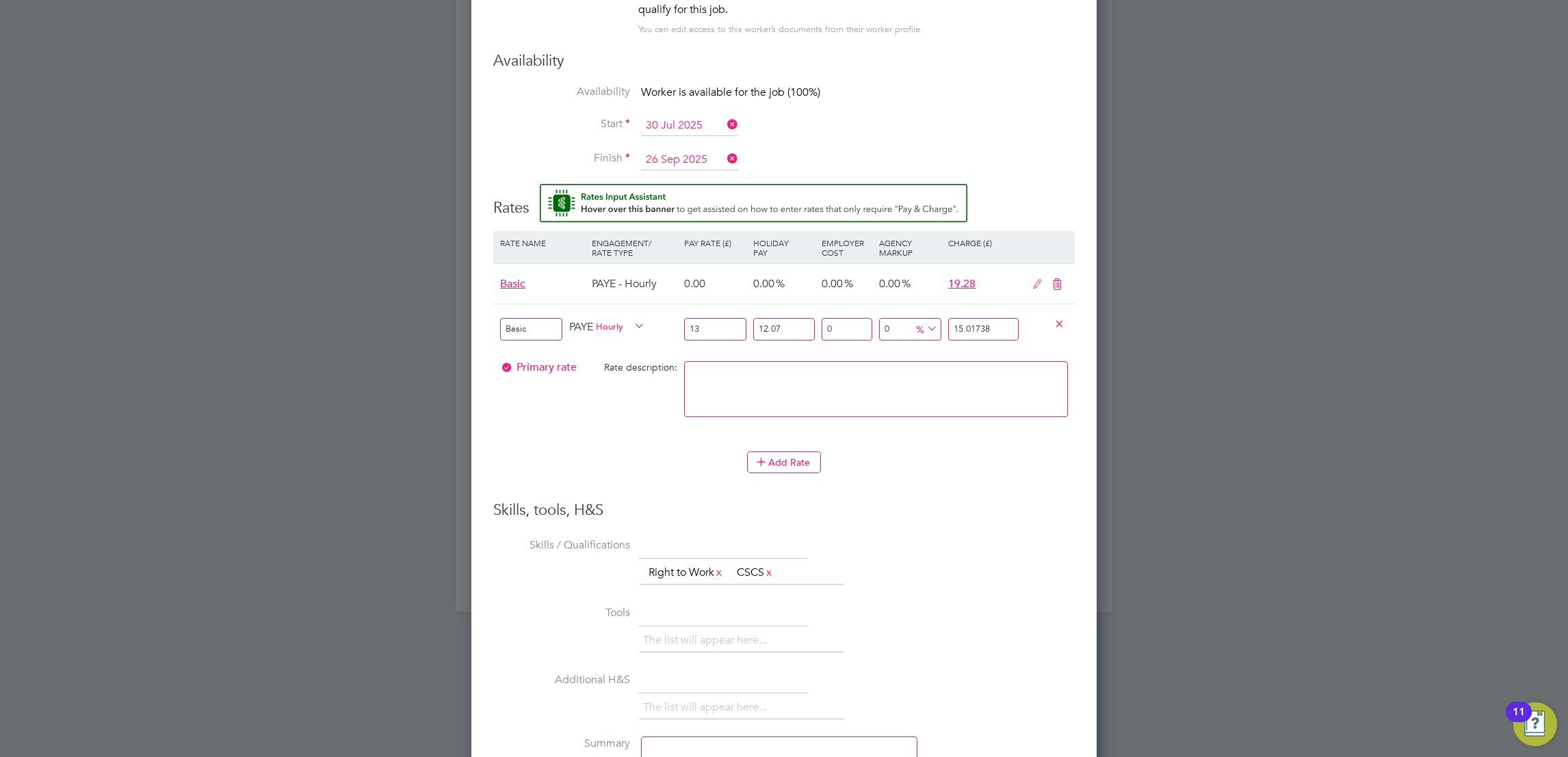type on "12.07" 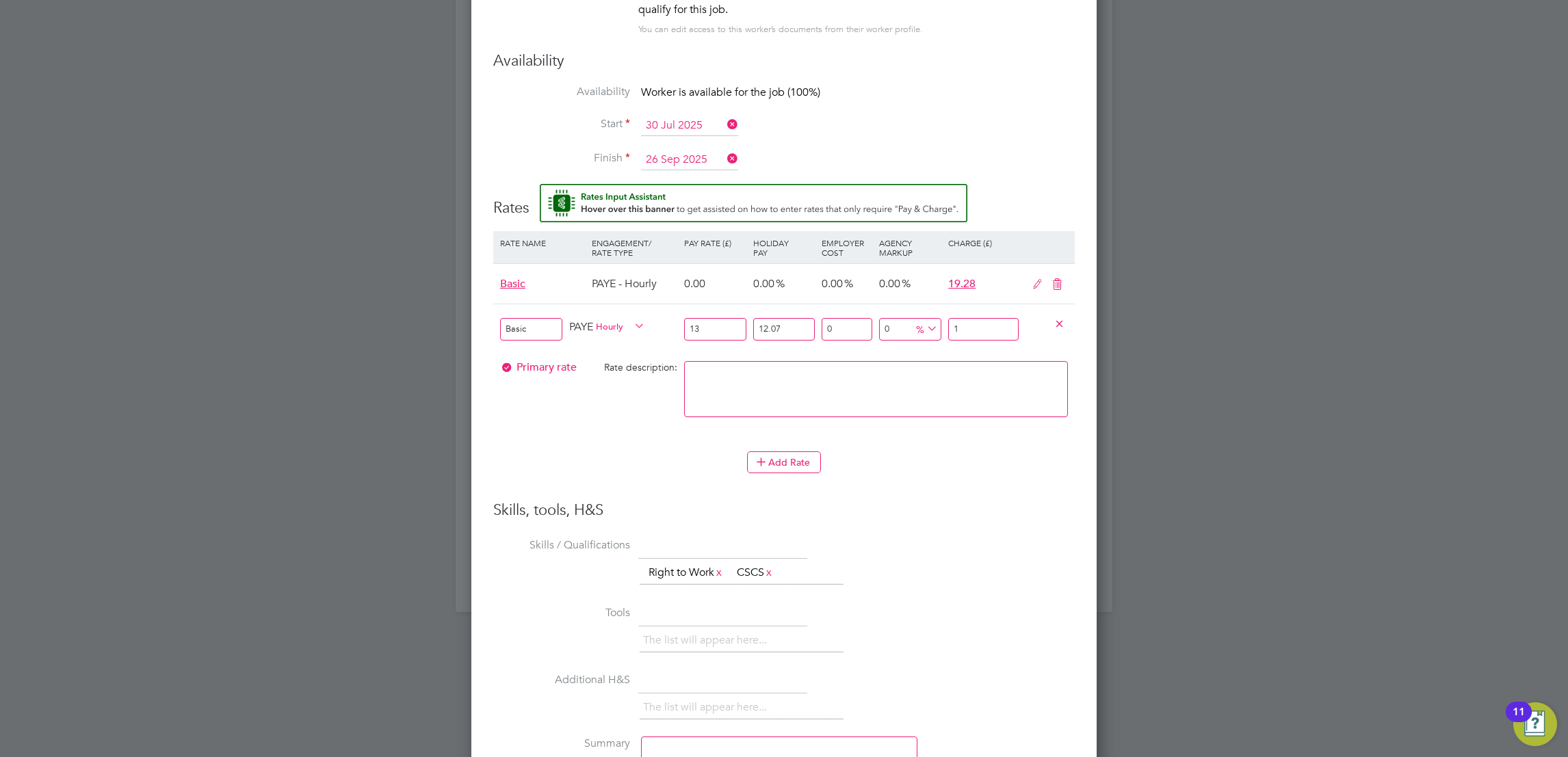 type on "26.520072076487377" 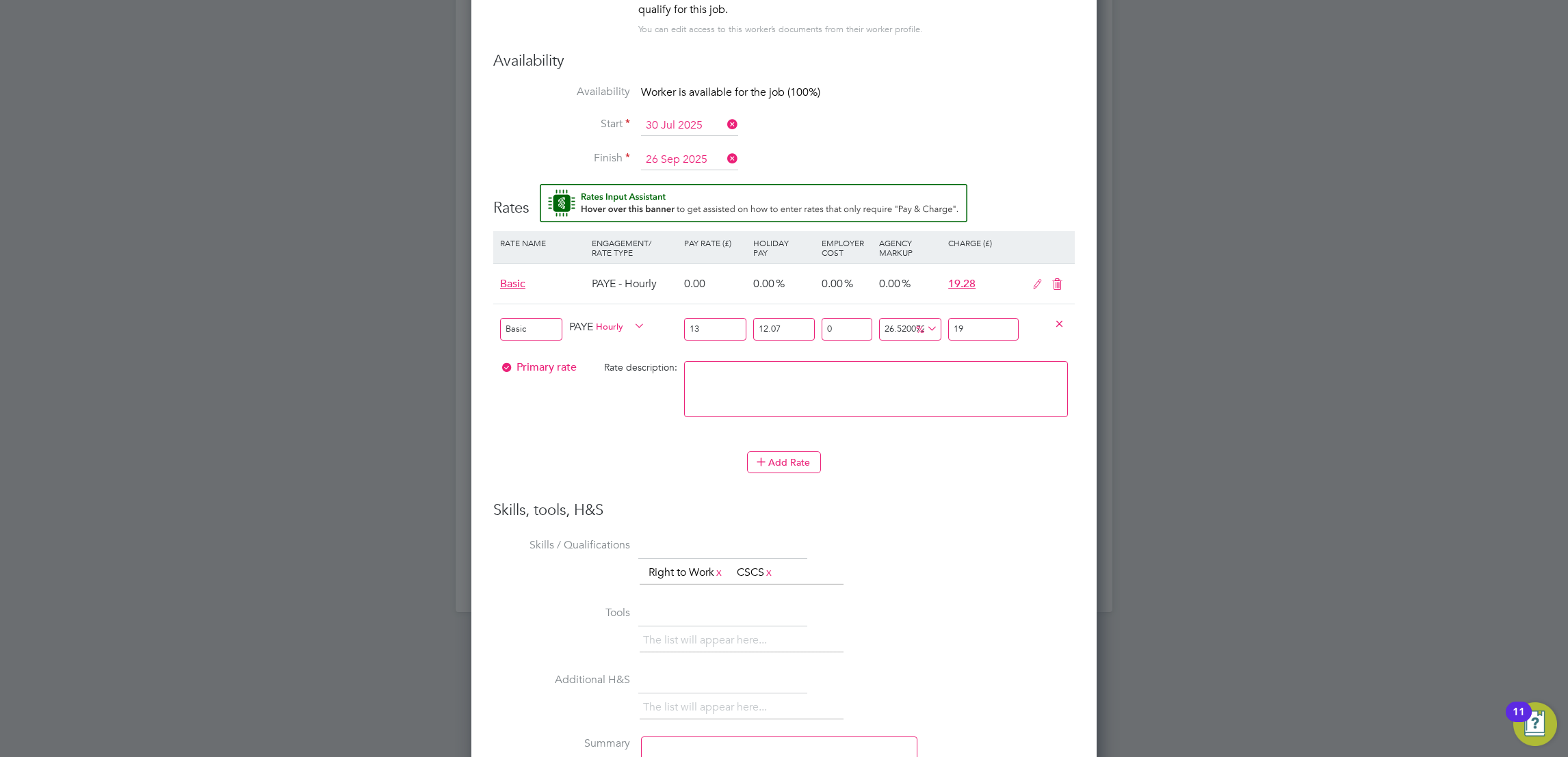 type on "27.851862308871453" 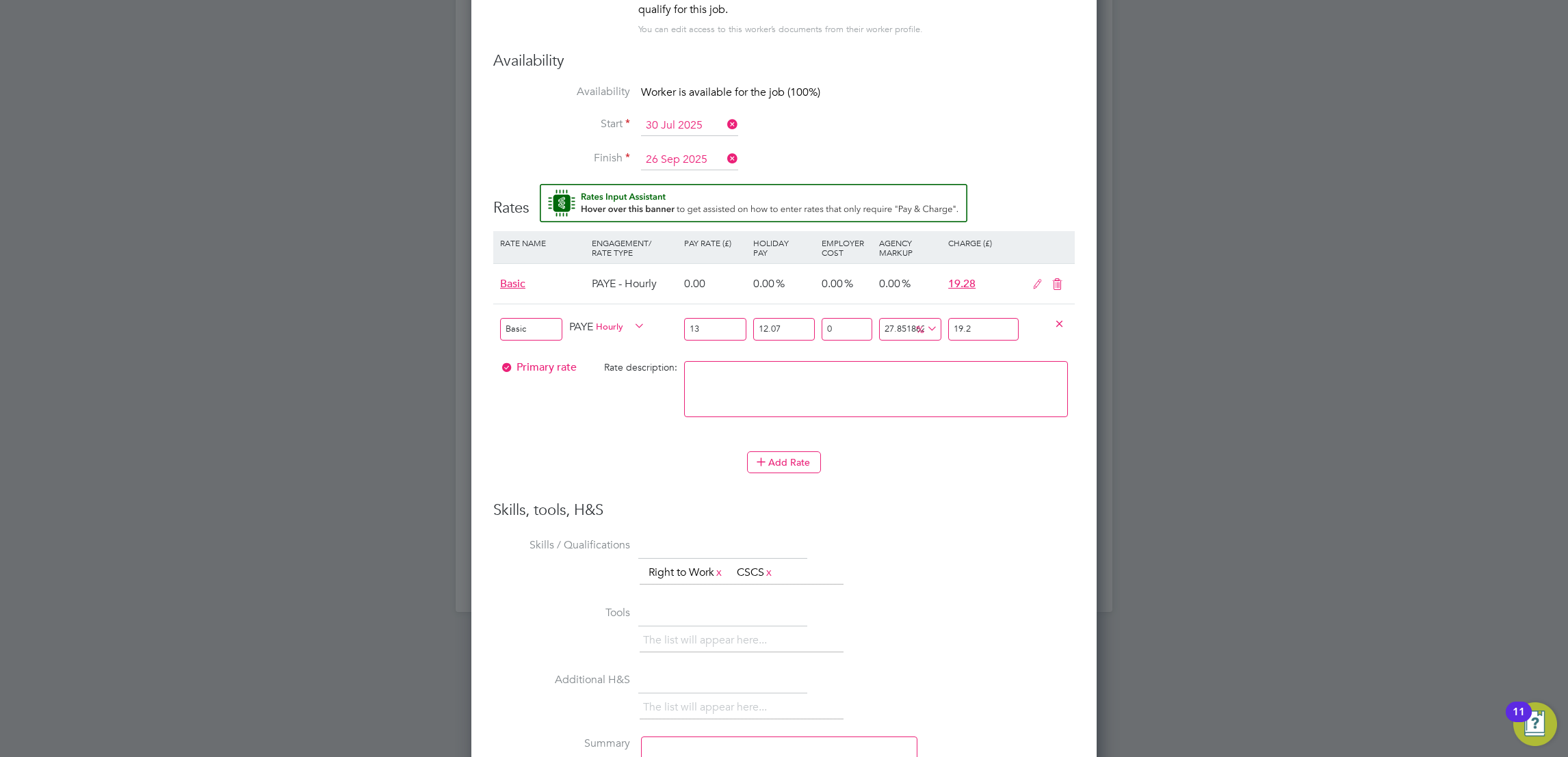 type on "28.384578401825085" 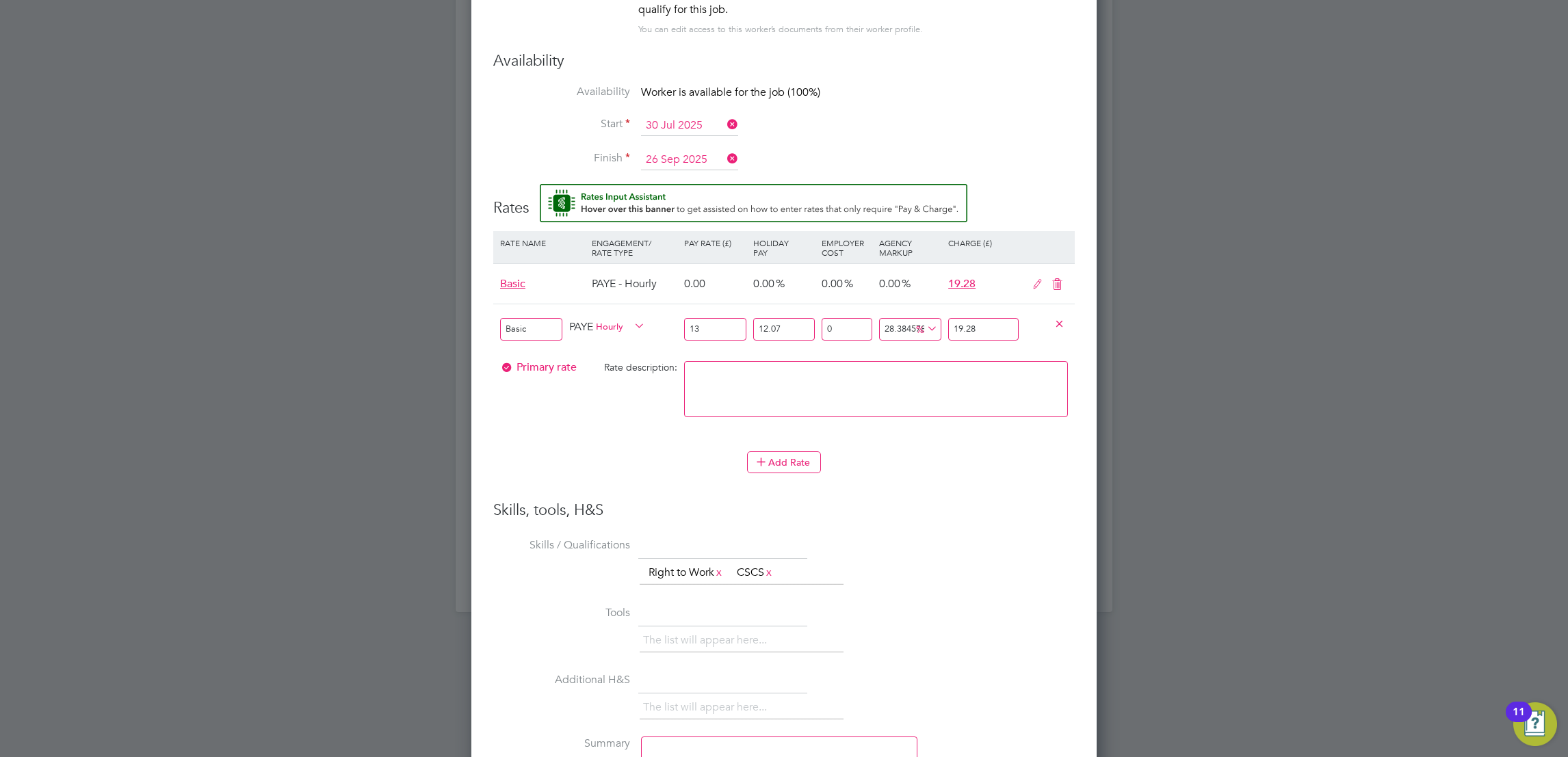 type on "19.28" 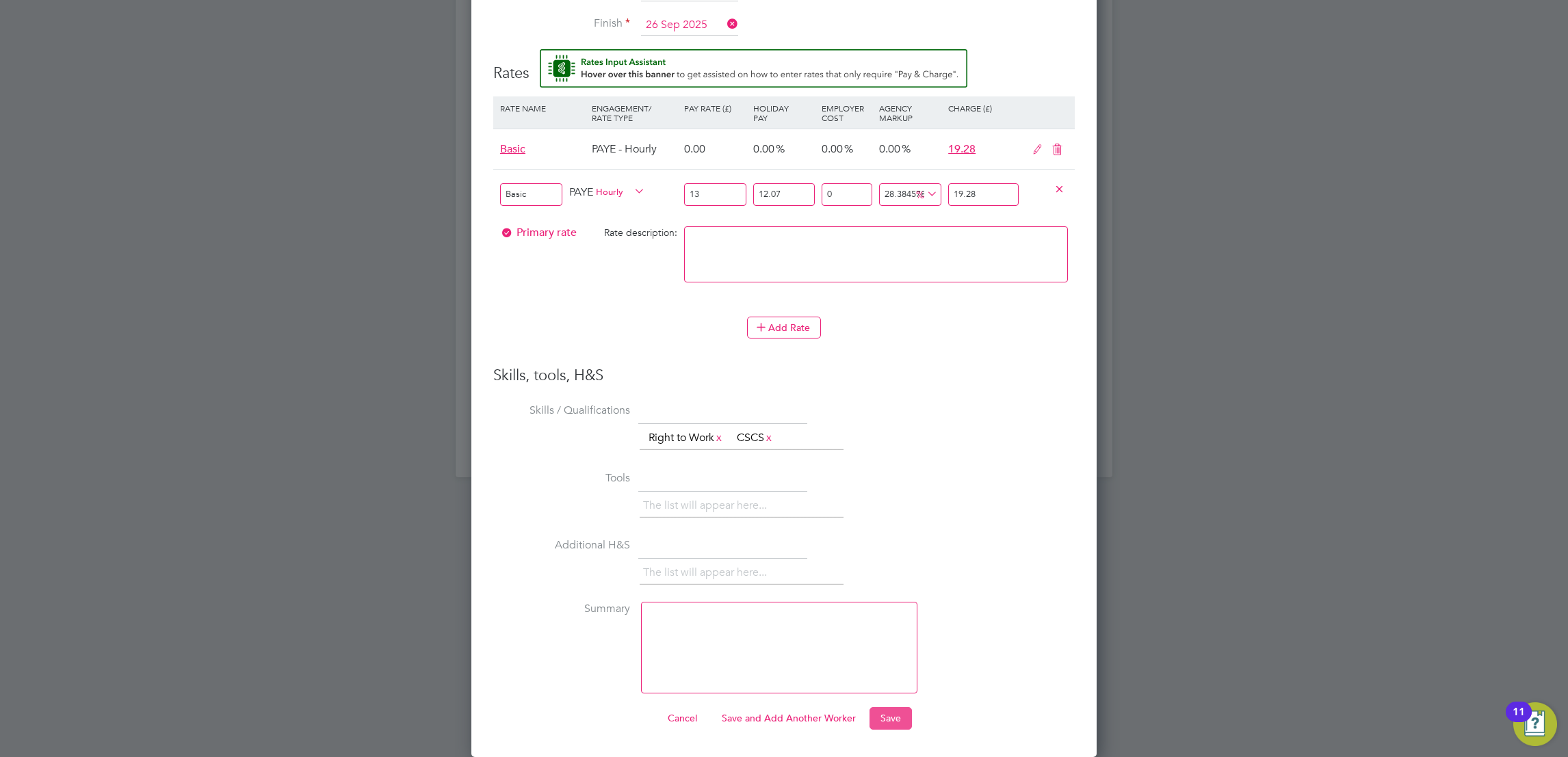 click on "Save" at bounding box center [891, 718] 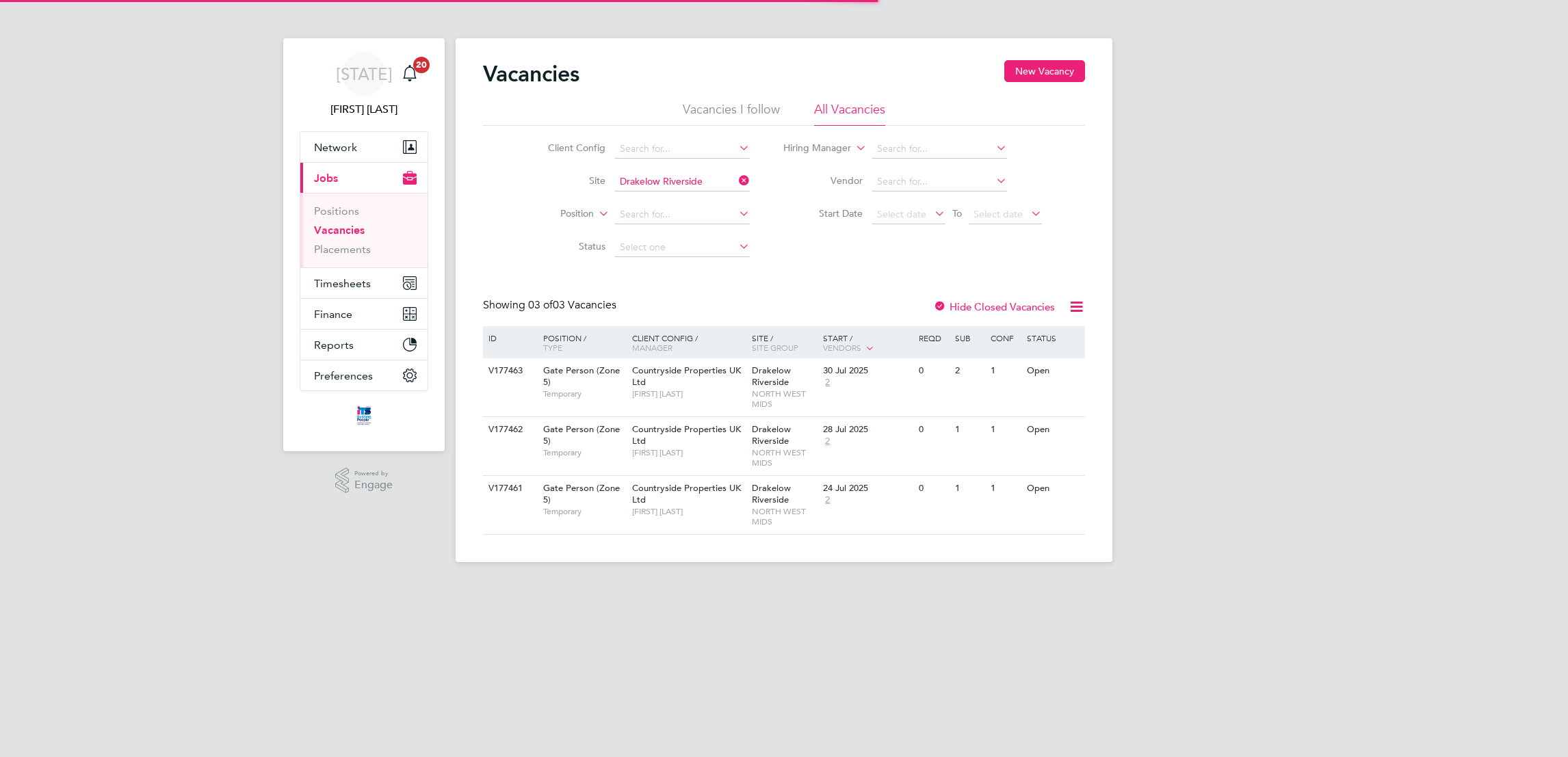 scroll, scrollTop: 0, scrollLeft: 0, axis: both 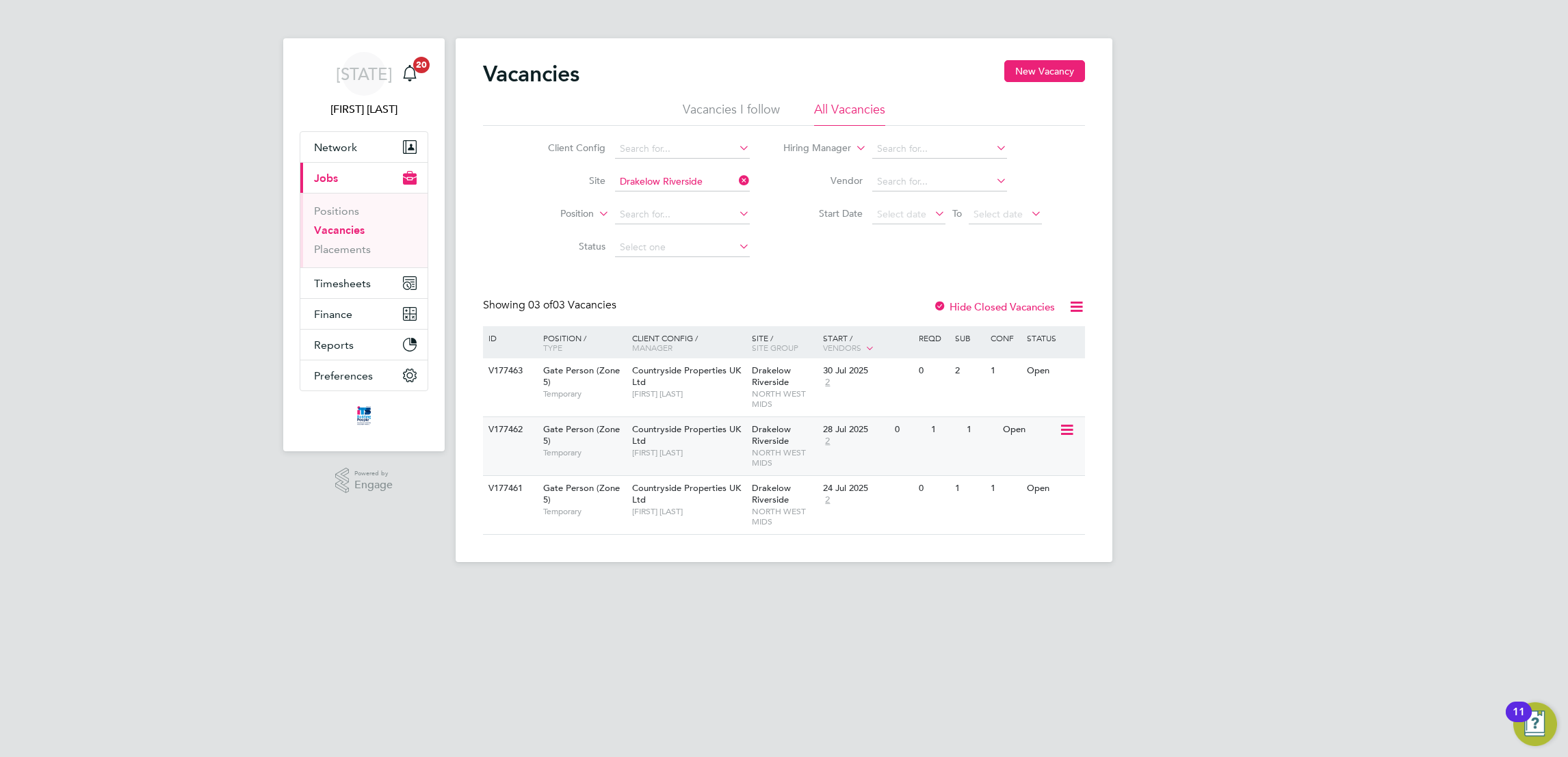 click on "Open" 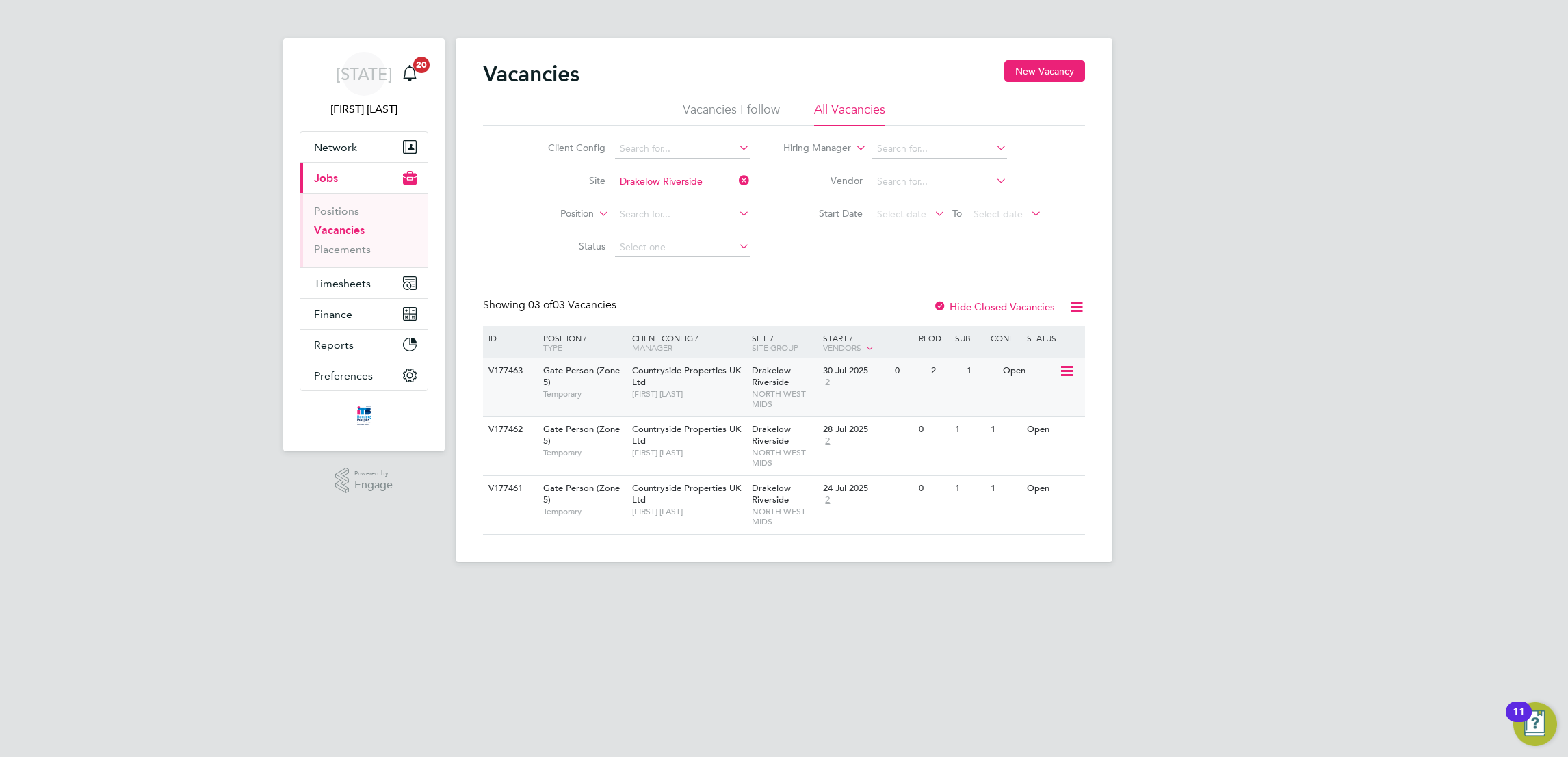 click on "Open" 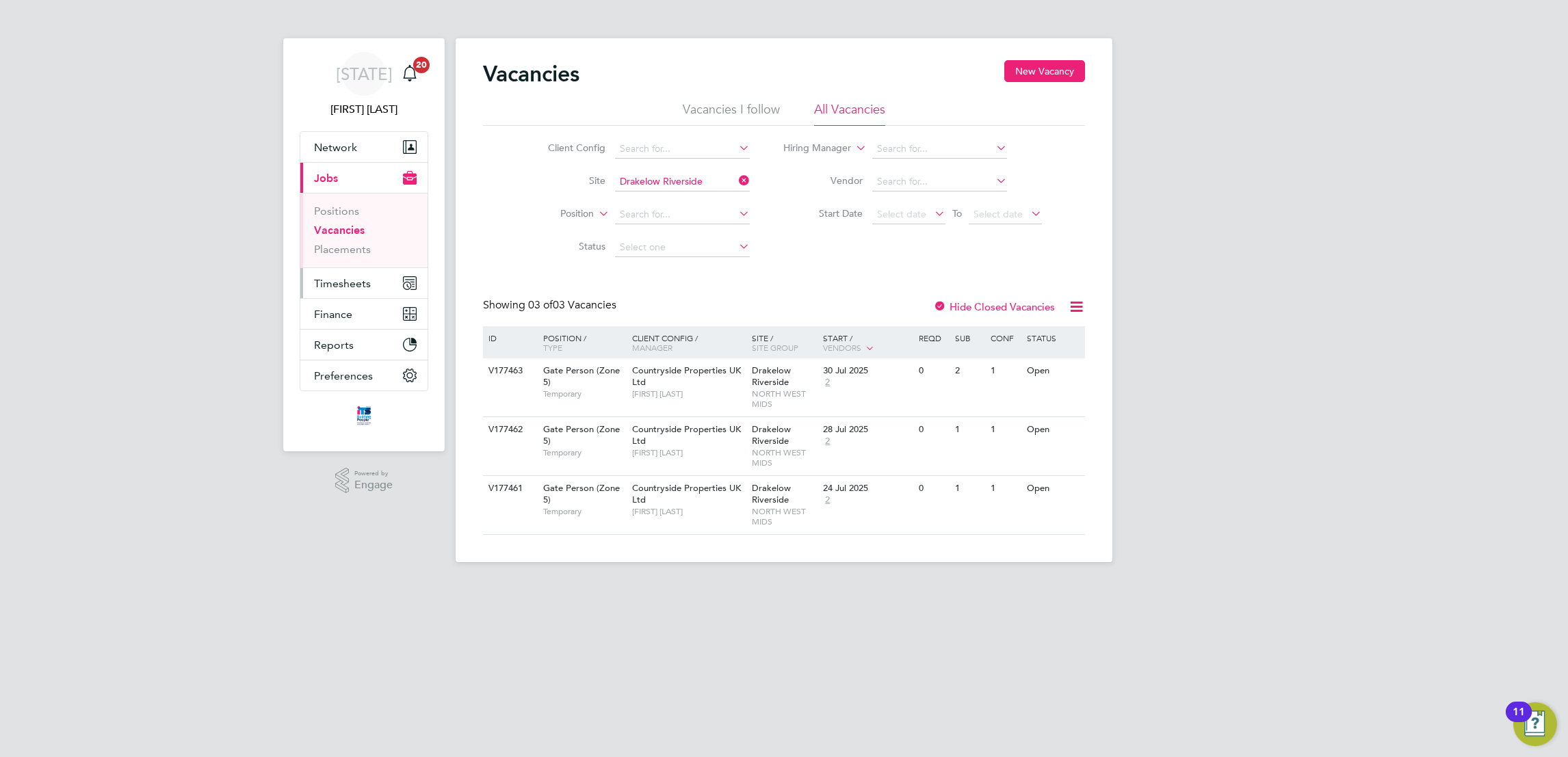 click on "Timesheets" at bounding box center [342, 283] 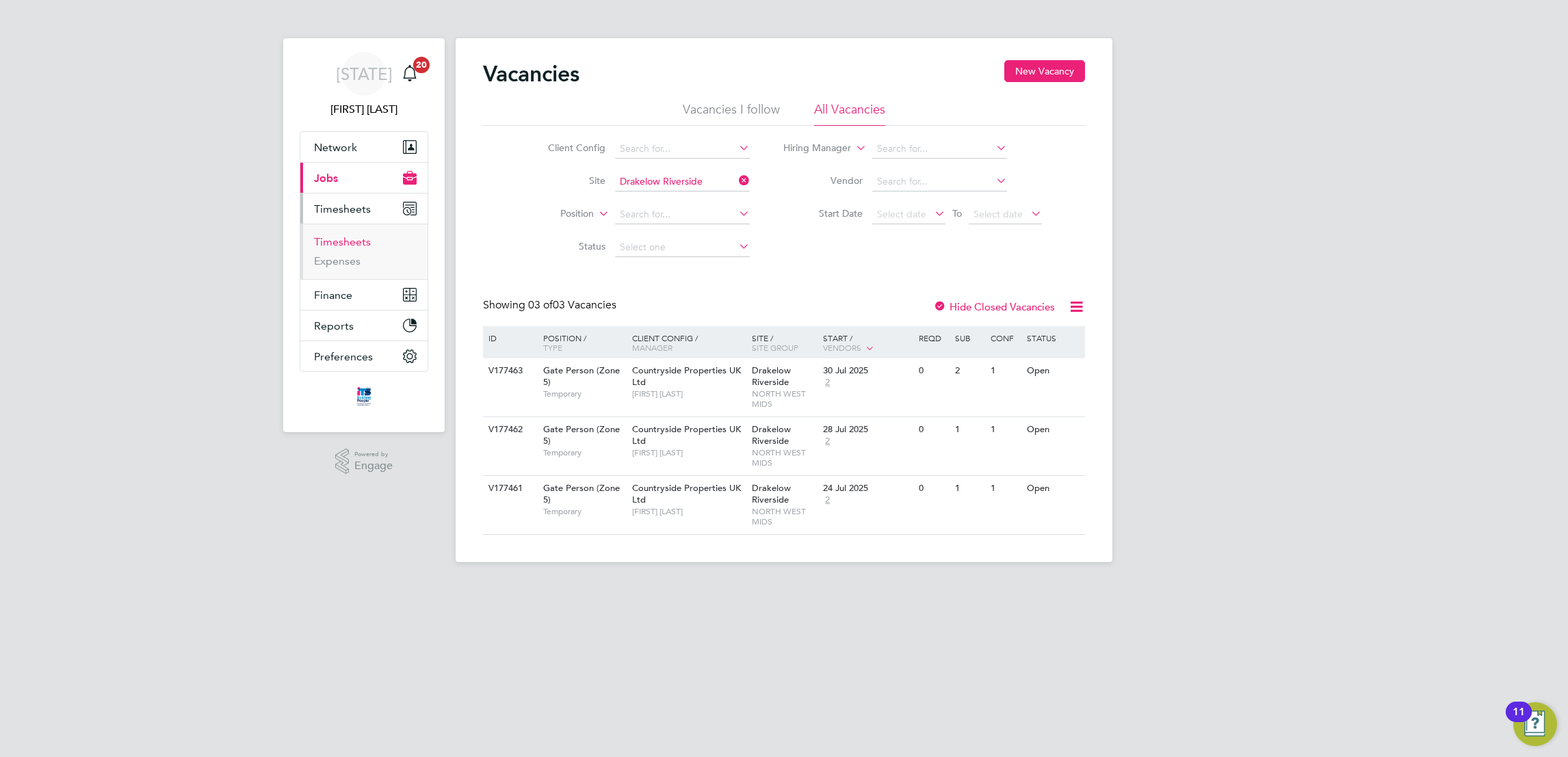 click on "Timesheets" at bounding box center (342, 241) 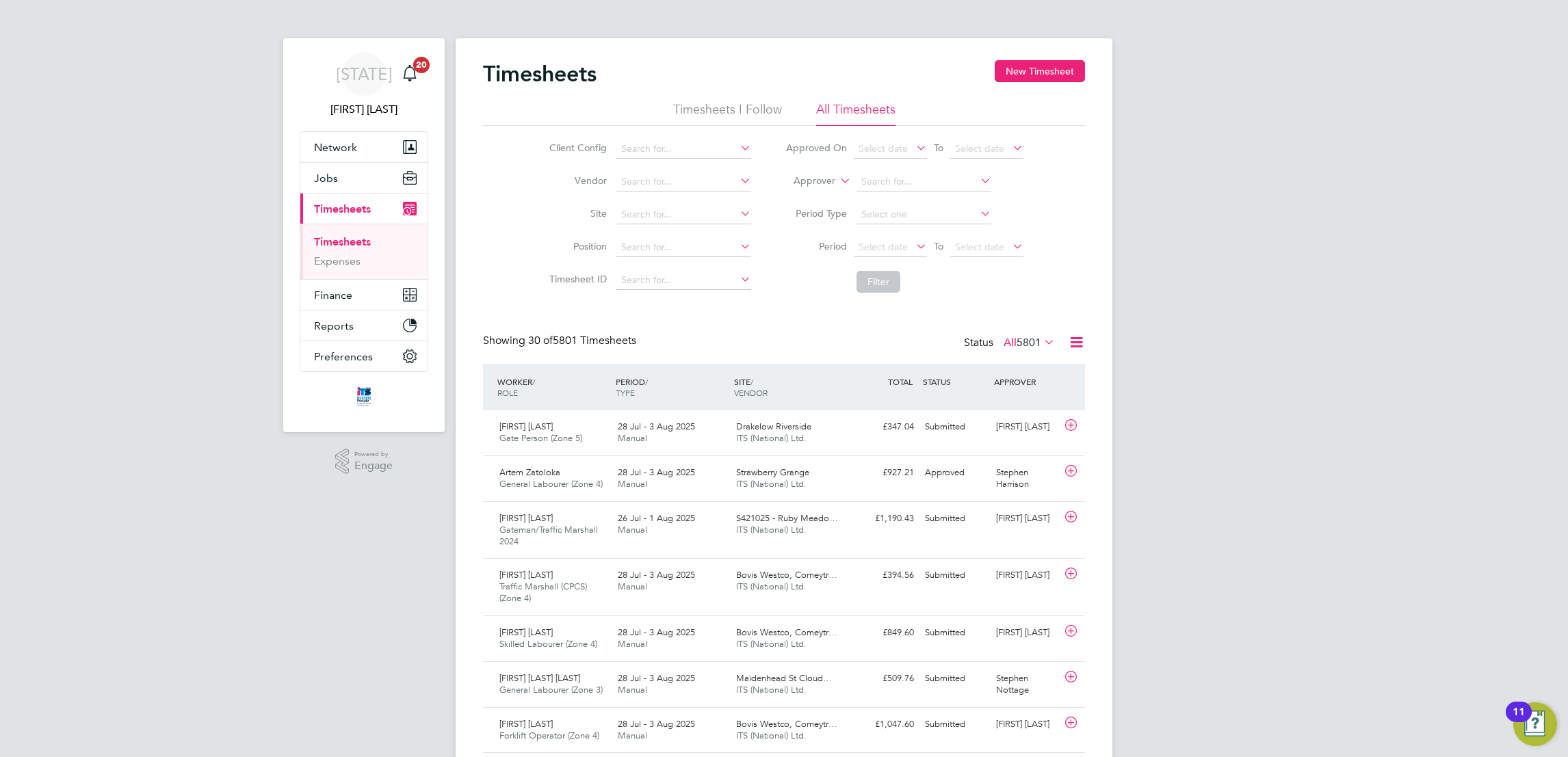 scroll, scrollTop: 7, scrollLeft: 6, axis: both 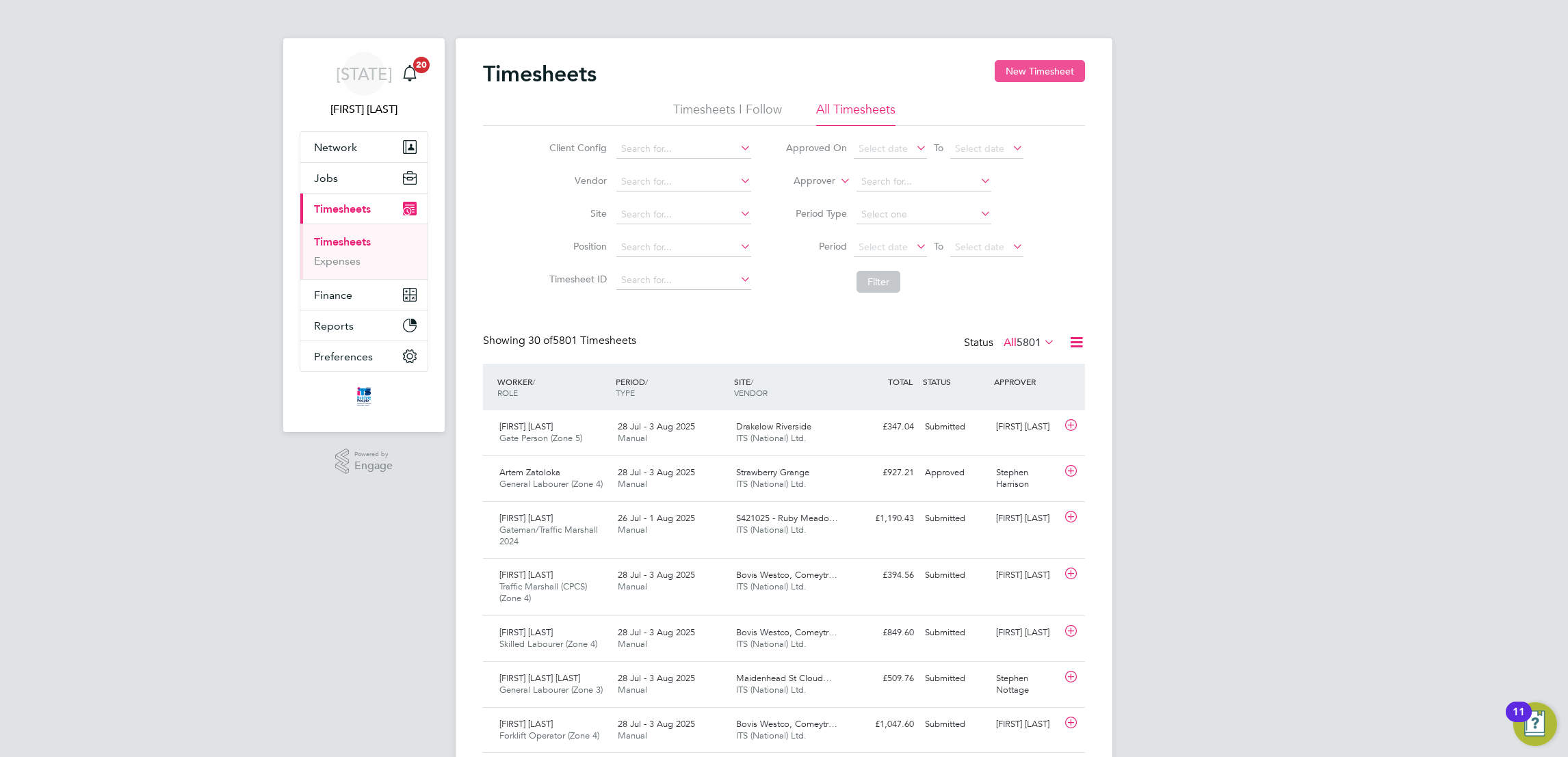 click on "New Timesheet" 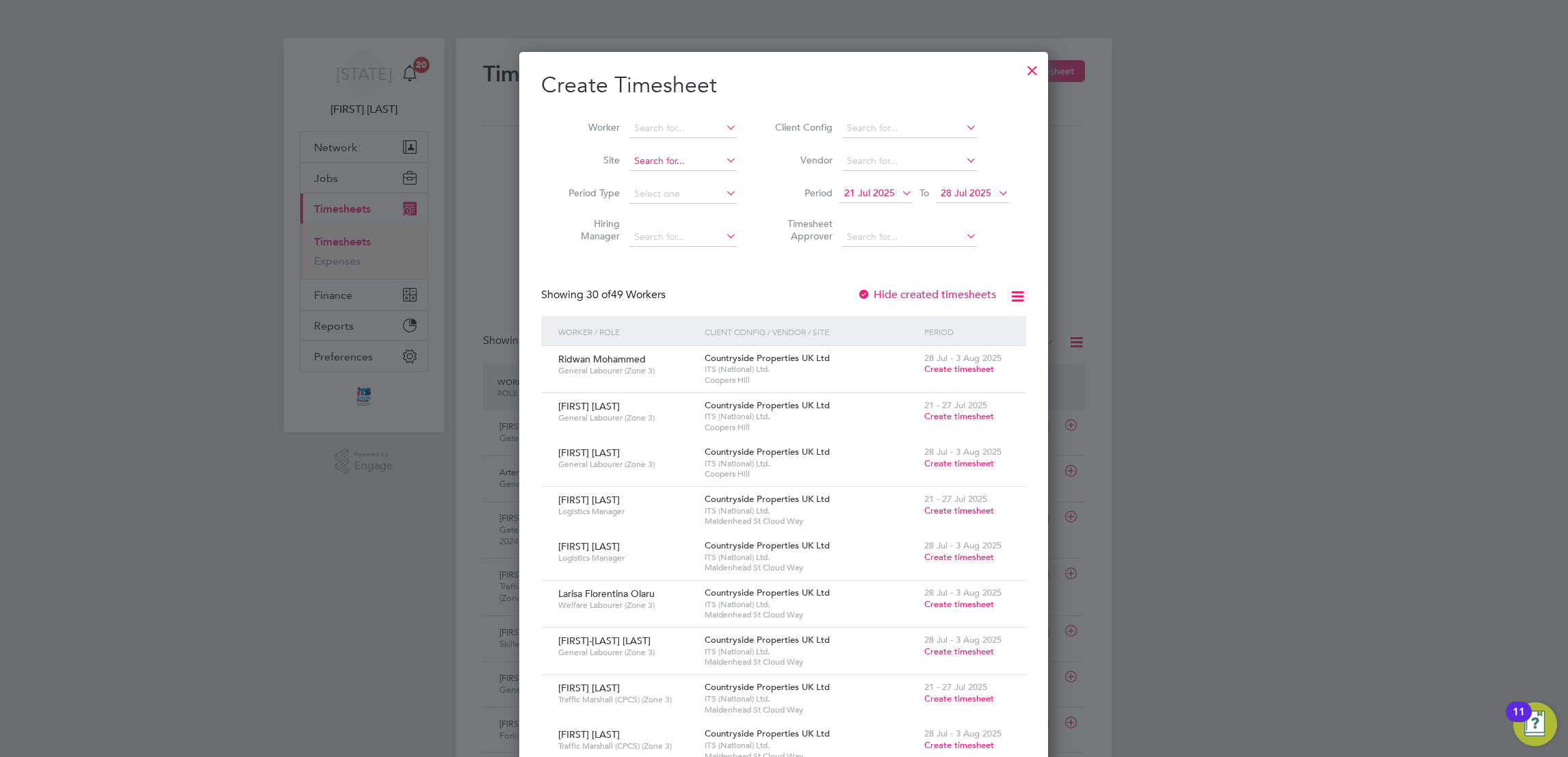 click at bounding box center [683, 161] 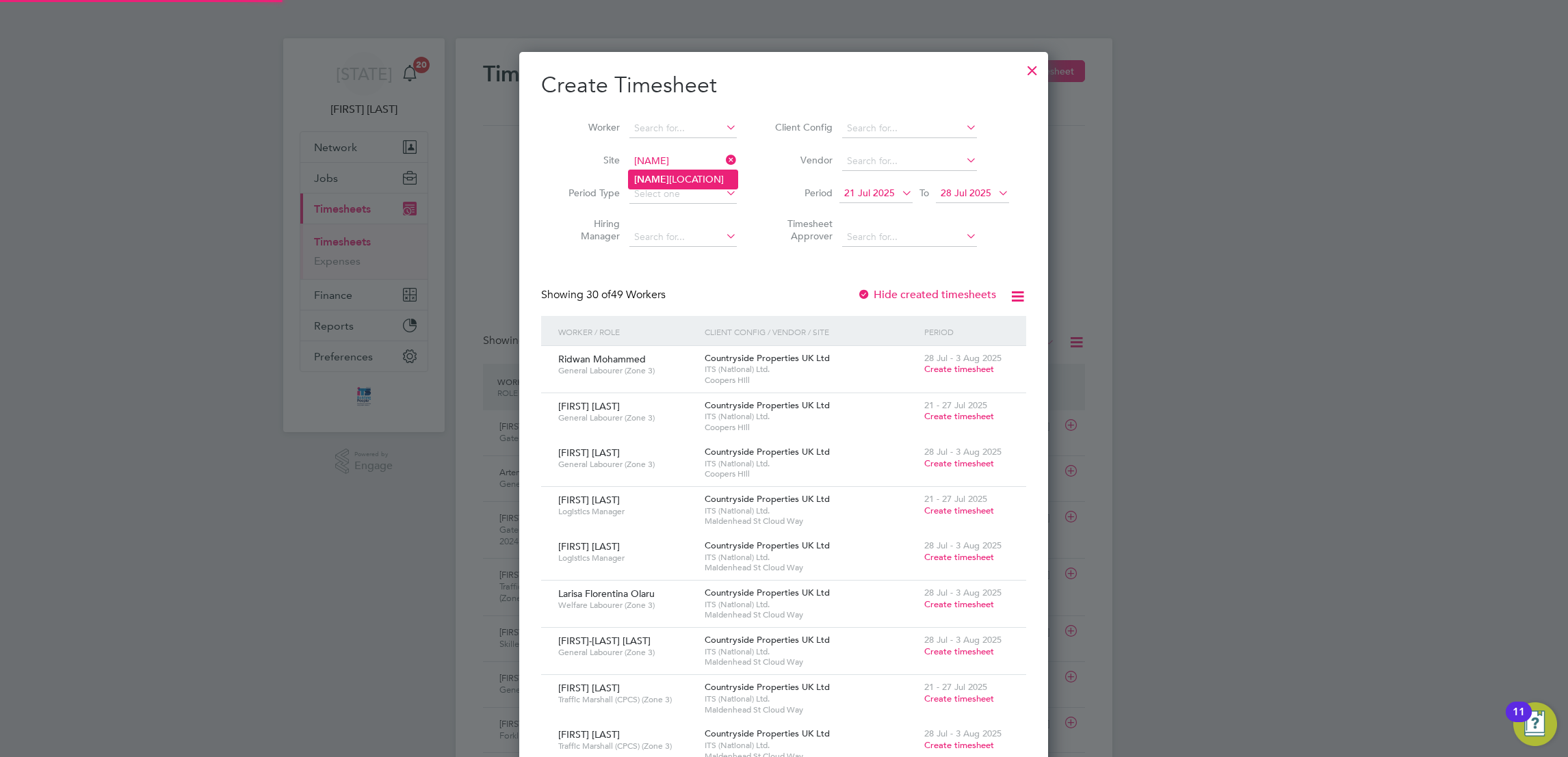 click on "Drake low Riverside" 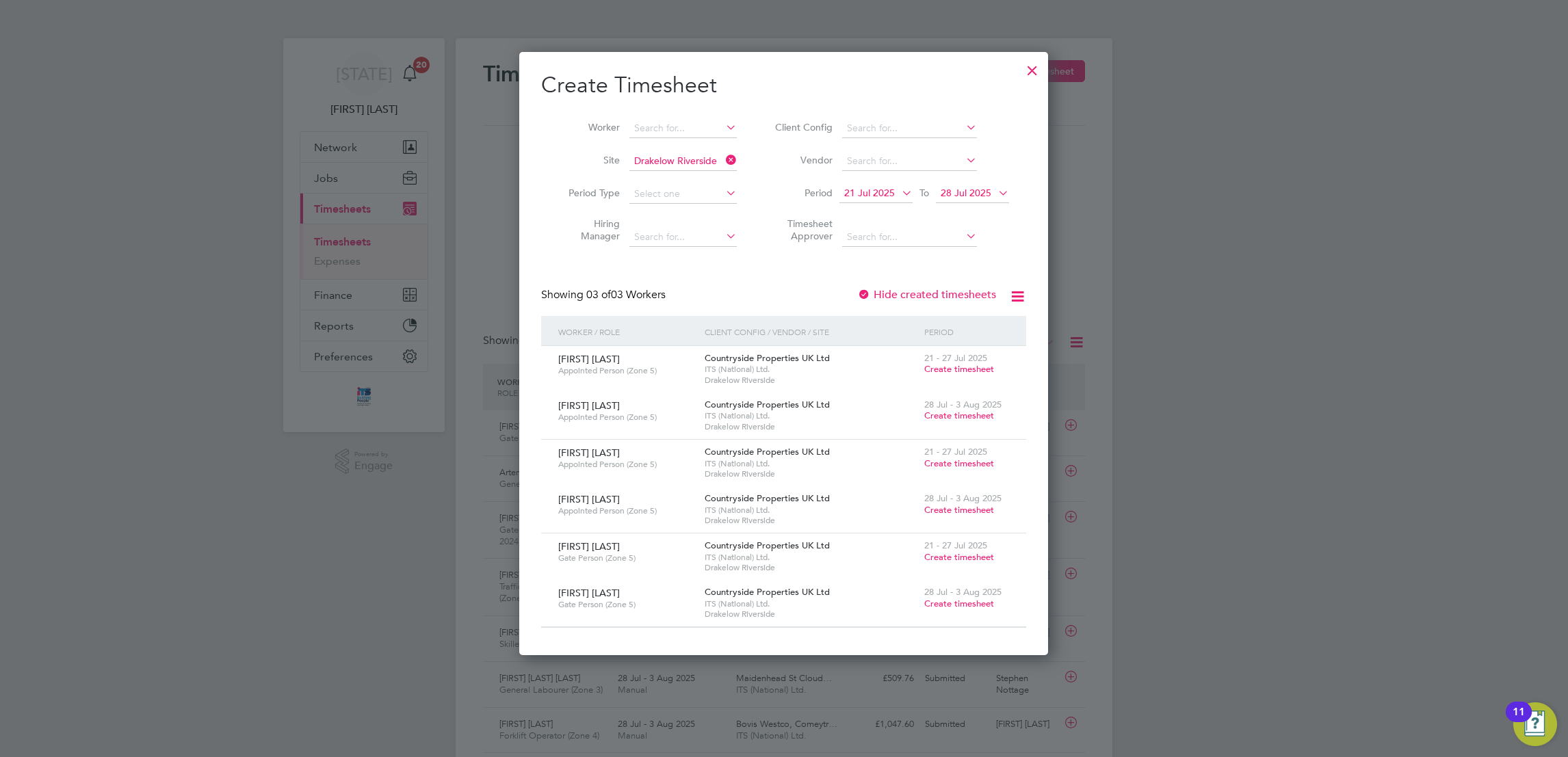 click on "21 Jul 2025" at bounding box center (870, 193) 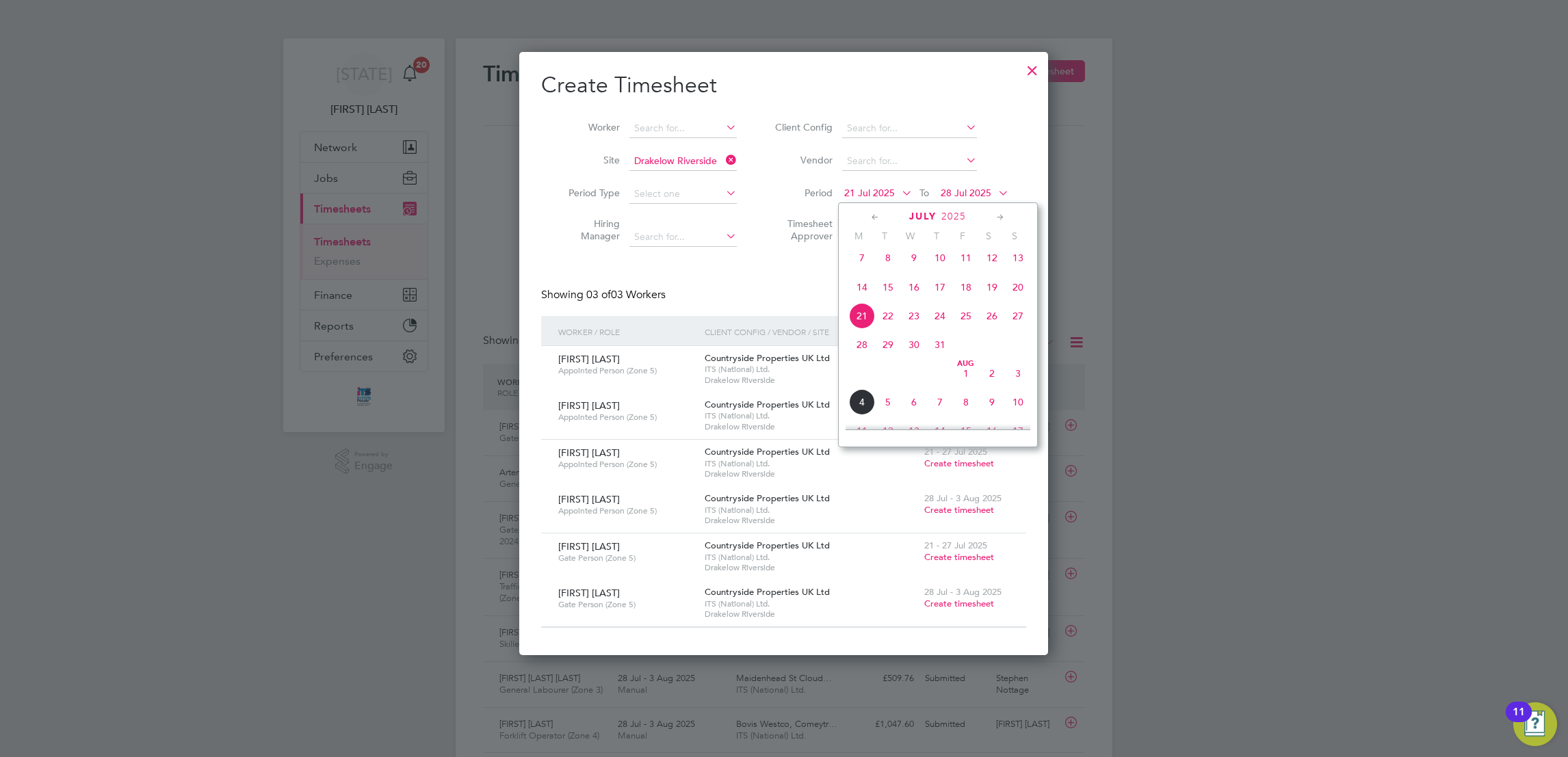 click on "30" 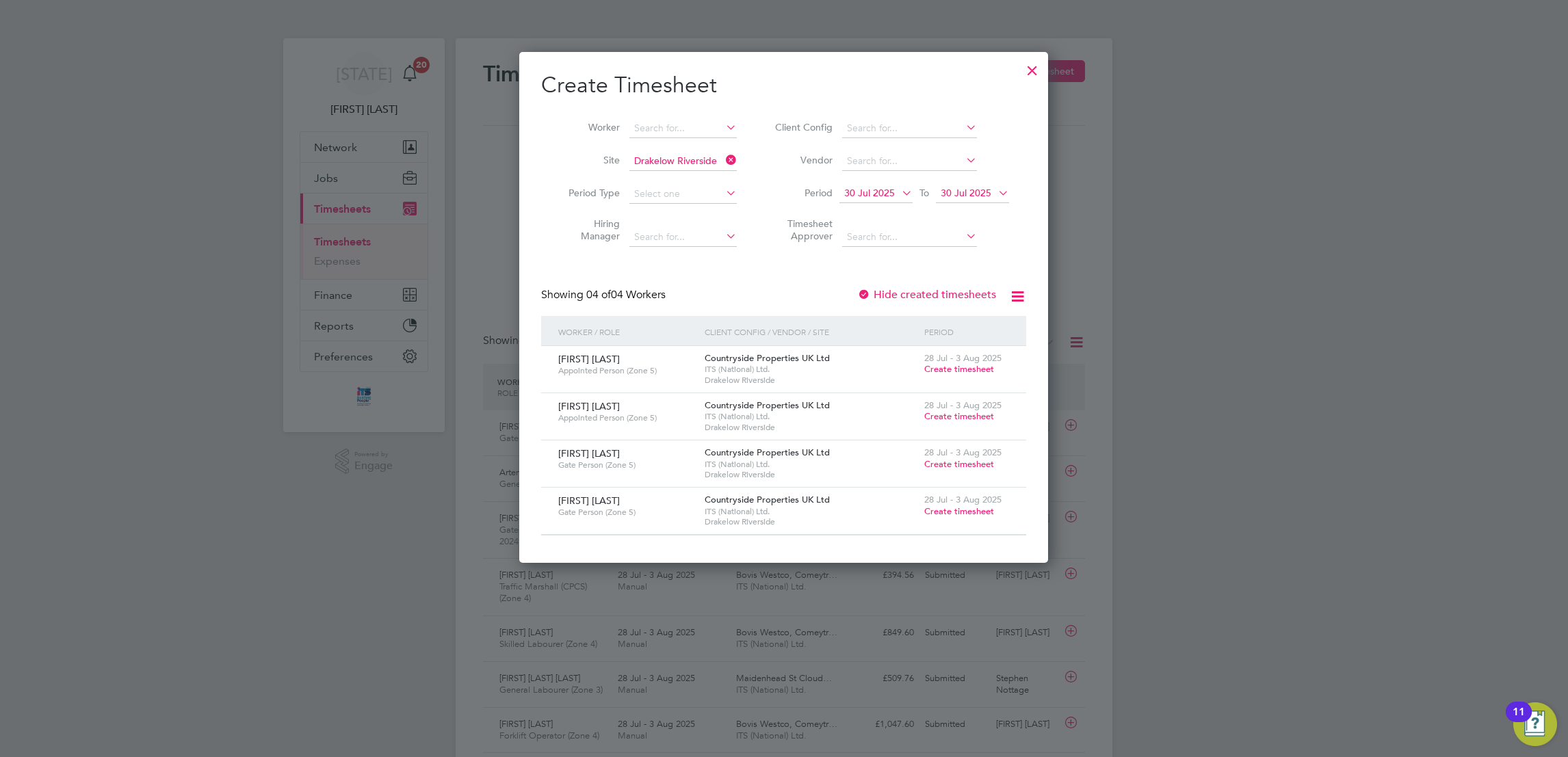 click on "Create timesheet" at bounding box center [959, 511] 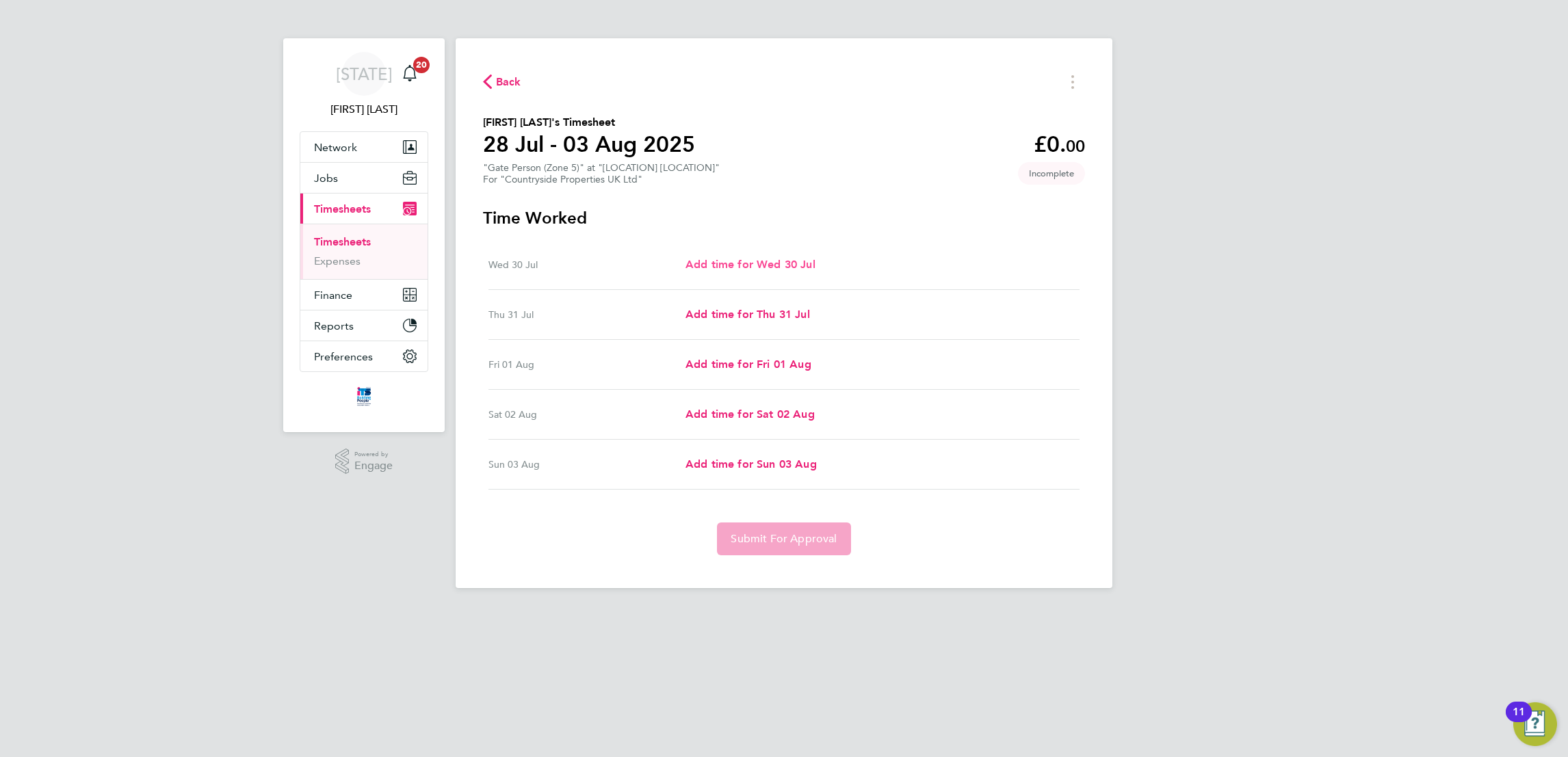 click on "Add time for Wed 30 Jul" at bounding box center [750, 264] 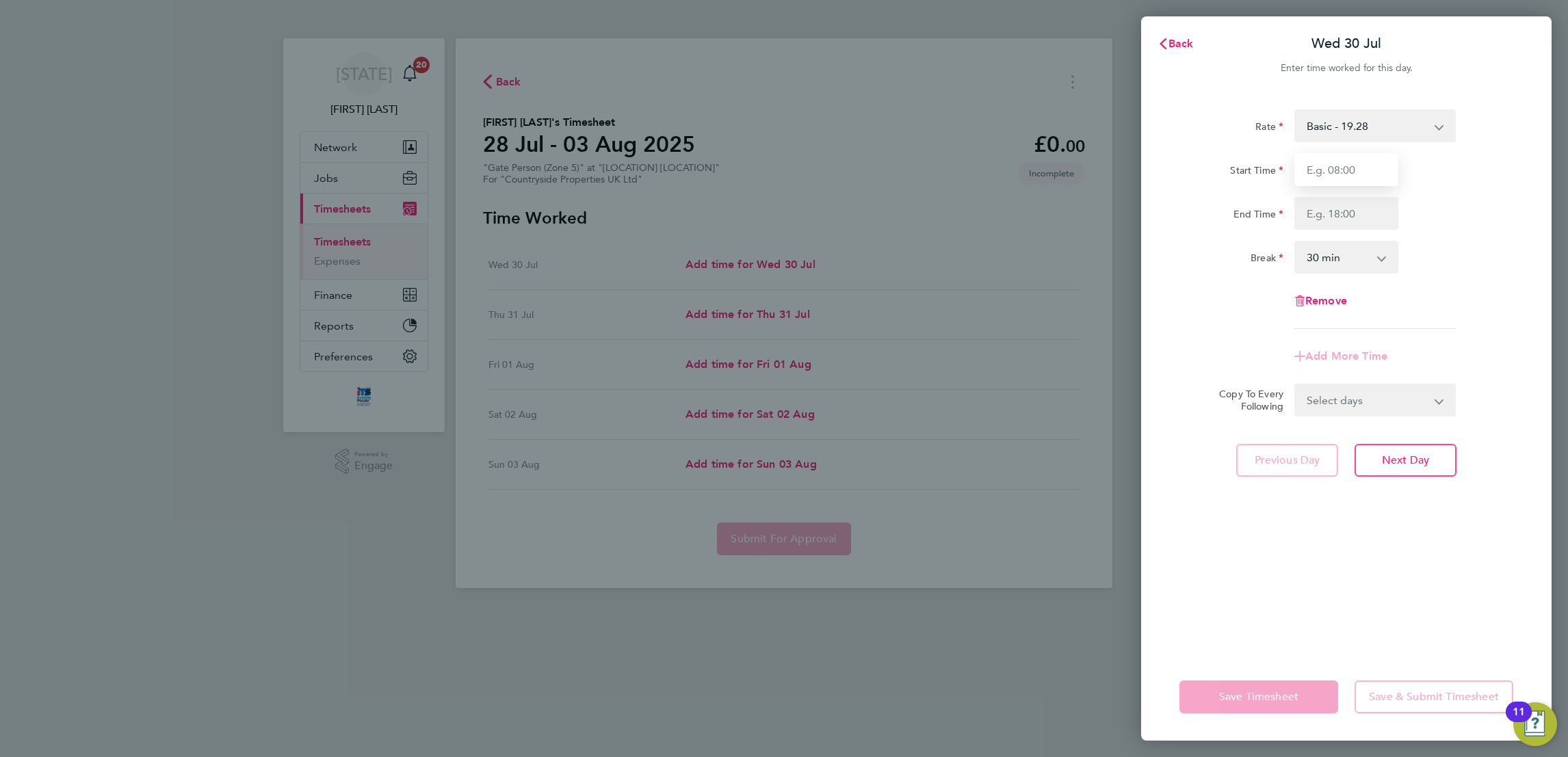 click on "Start Time" at bounding box center (1346, 170) 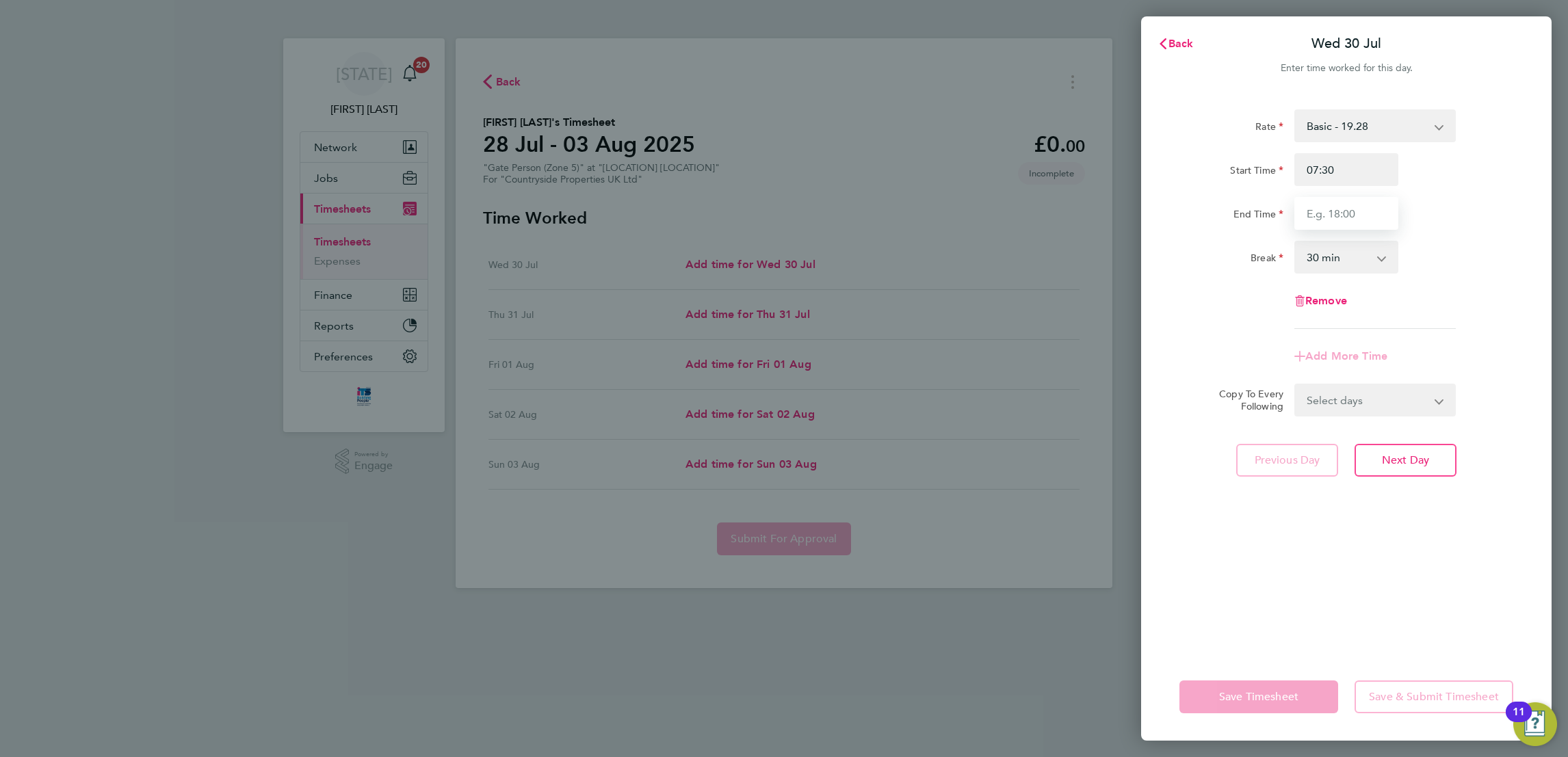 type on "16:30" 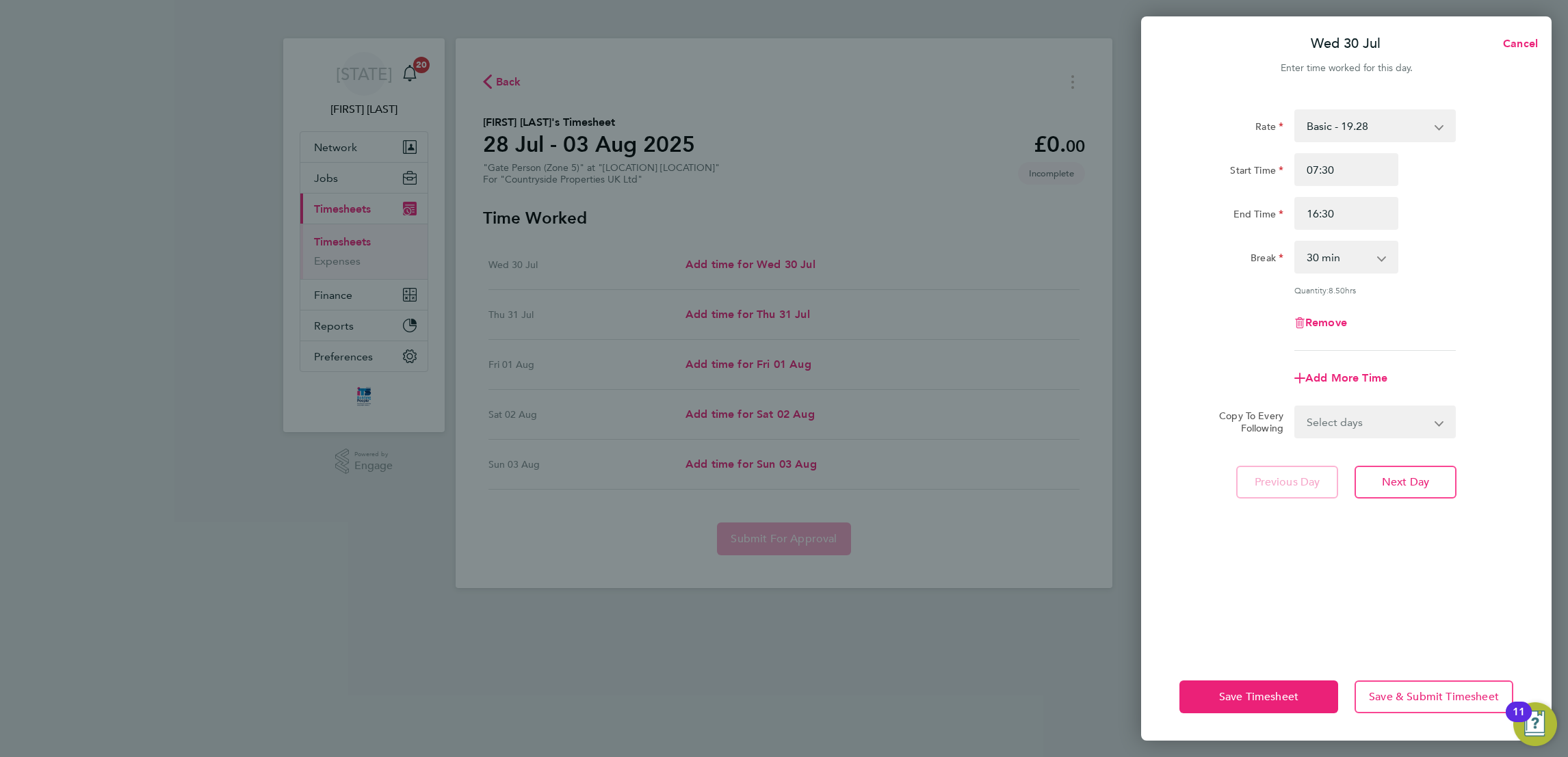 click on "0 min   15 min   30 min   45 min   60 min   75 min   90 min" at bounding box center [1338, 257] 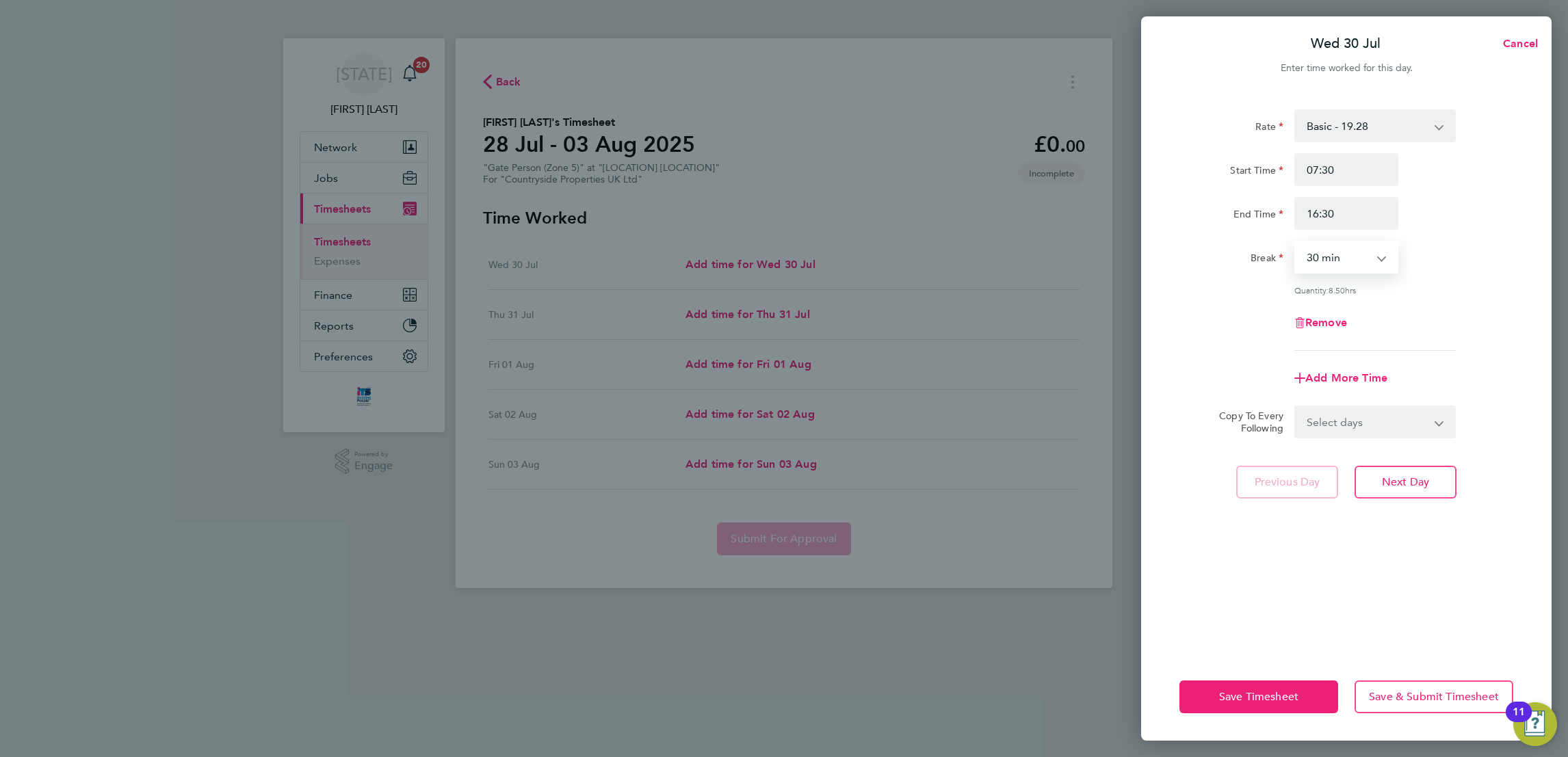 select on "0" 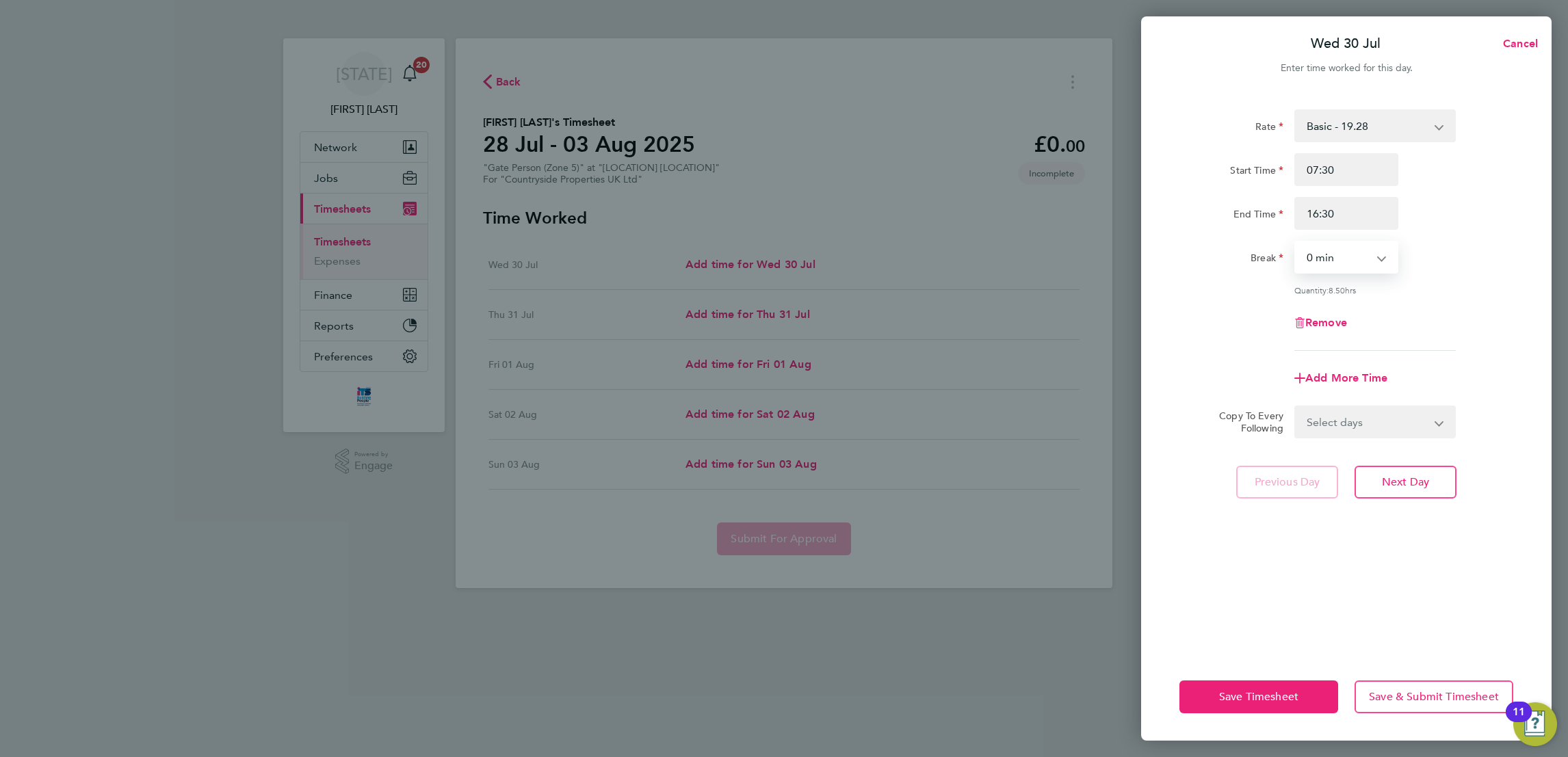 click on "0 min   15 min   30 min   45 min   60 min   75 min   90 min" at bounding box center [1338, 257] 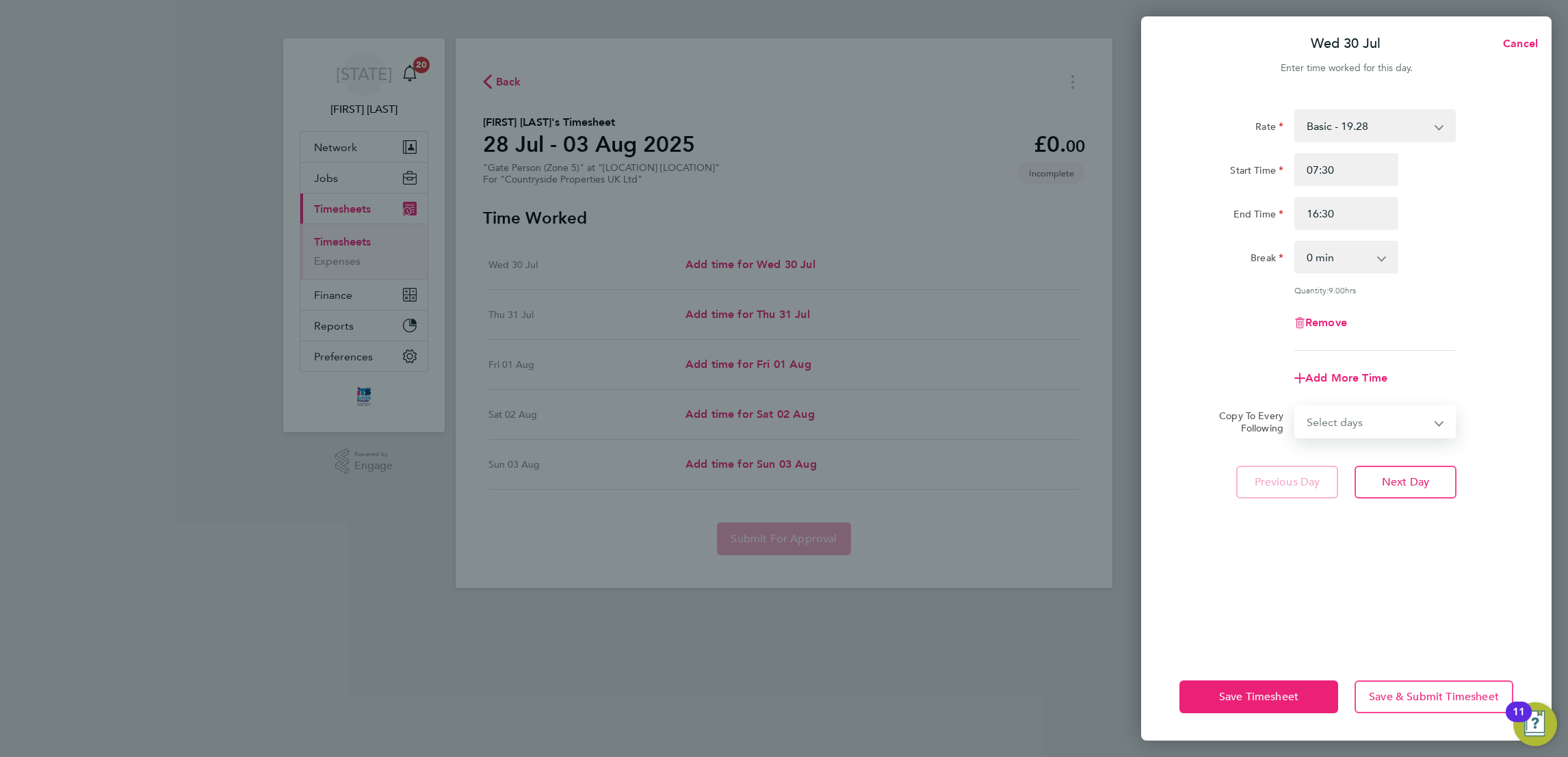 click on "Select days   Day   Weekday (Mon-Fri)   Weekend (Sat-Sun)   Thursday   Friday   Saturday   Sunday" at bounding box center [1368, 422] 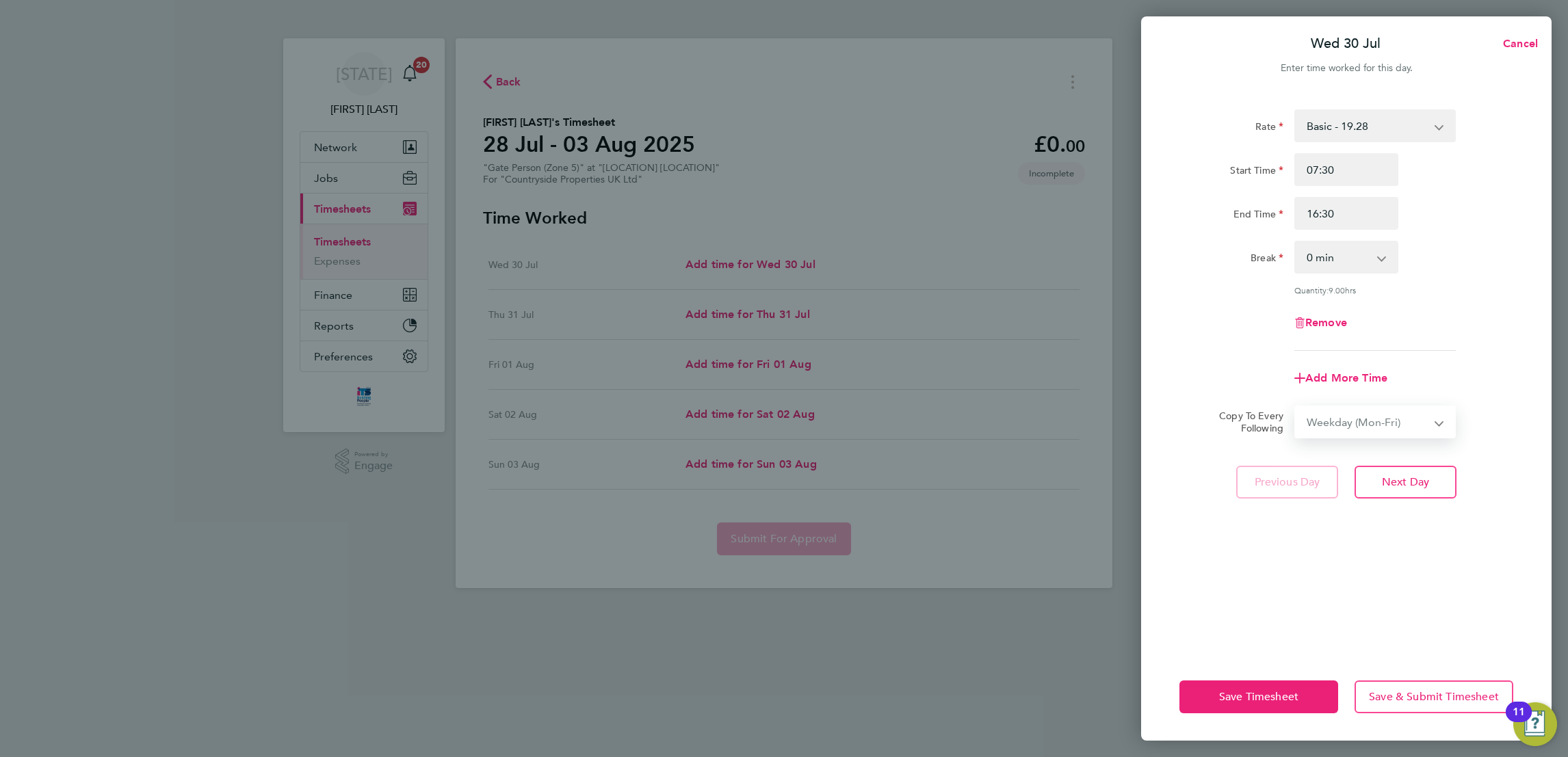 click on "Select days   Day   Weekday (Mon-Fri)   Weekend (Sat-Sun)   Thursday   Friday   Saturday   Sunday" at bounding box center (1368, 422) 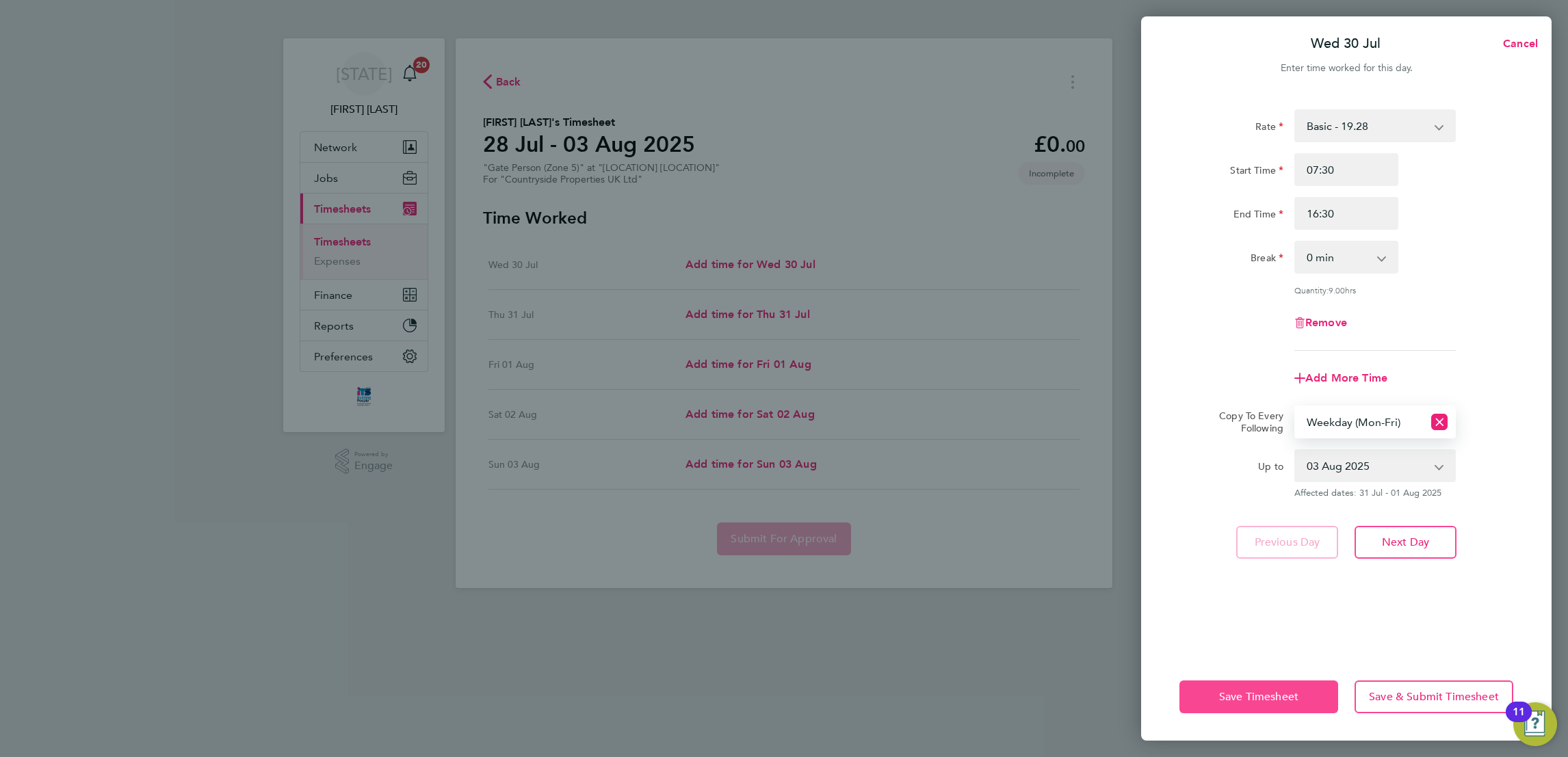 click on "Save Timesheet" 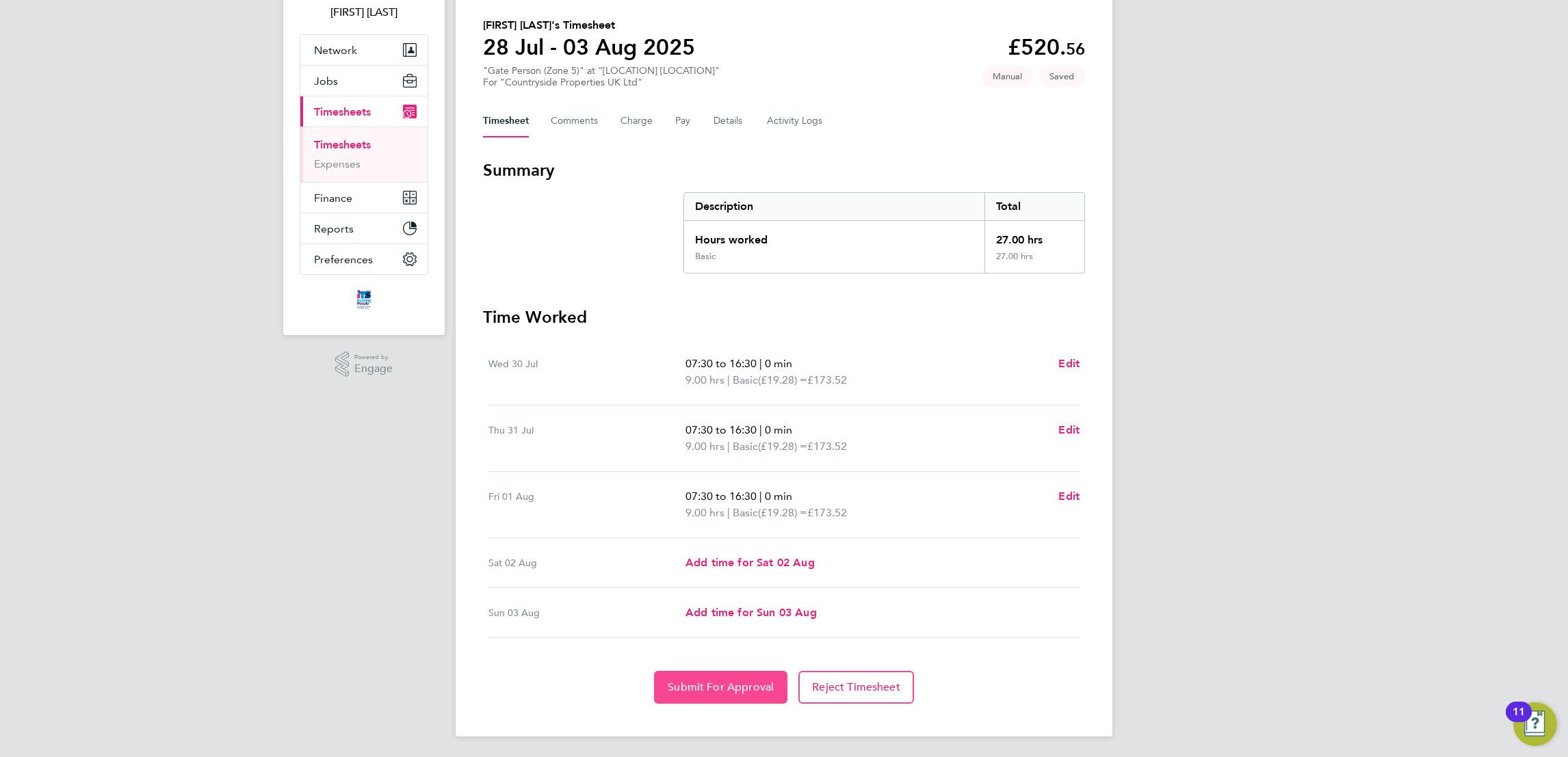 click on "Submit For Approval" 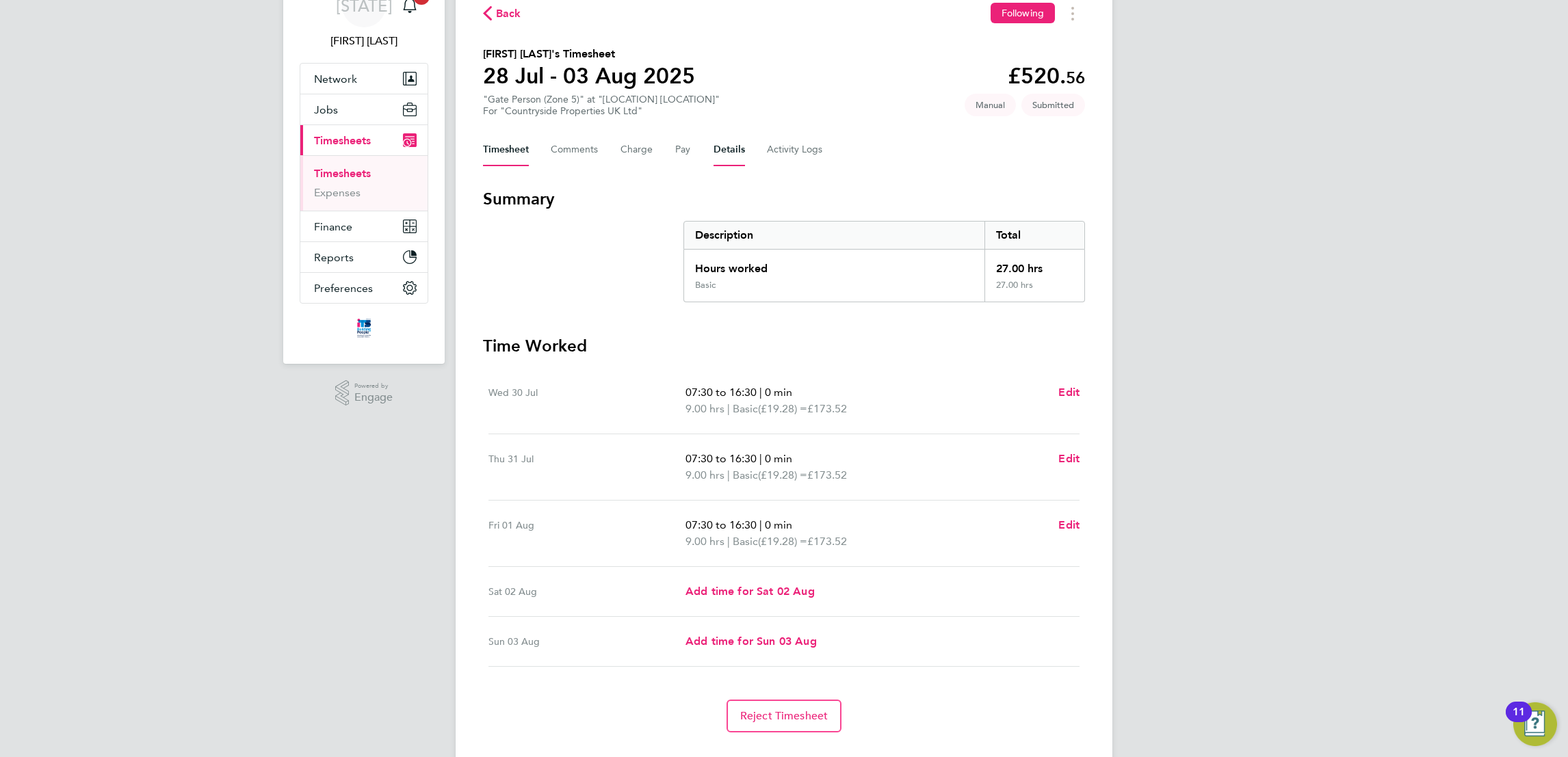 click on "Details" at bounding box center [729, 150] 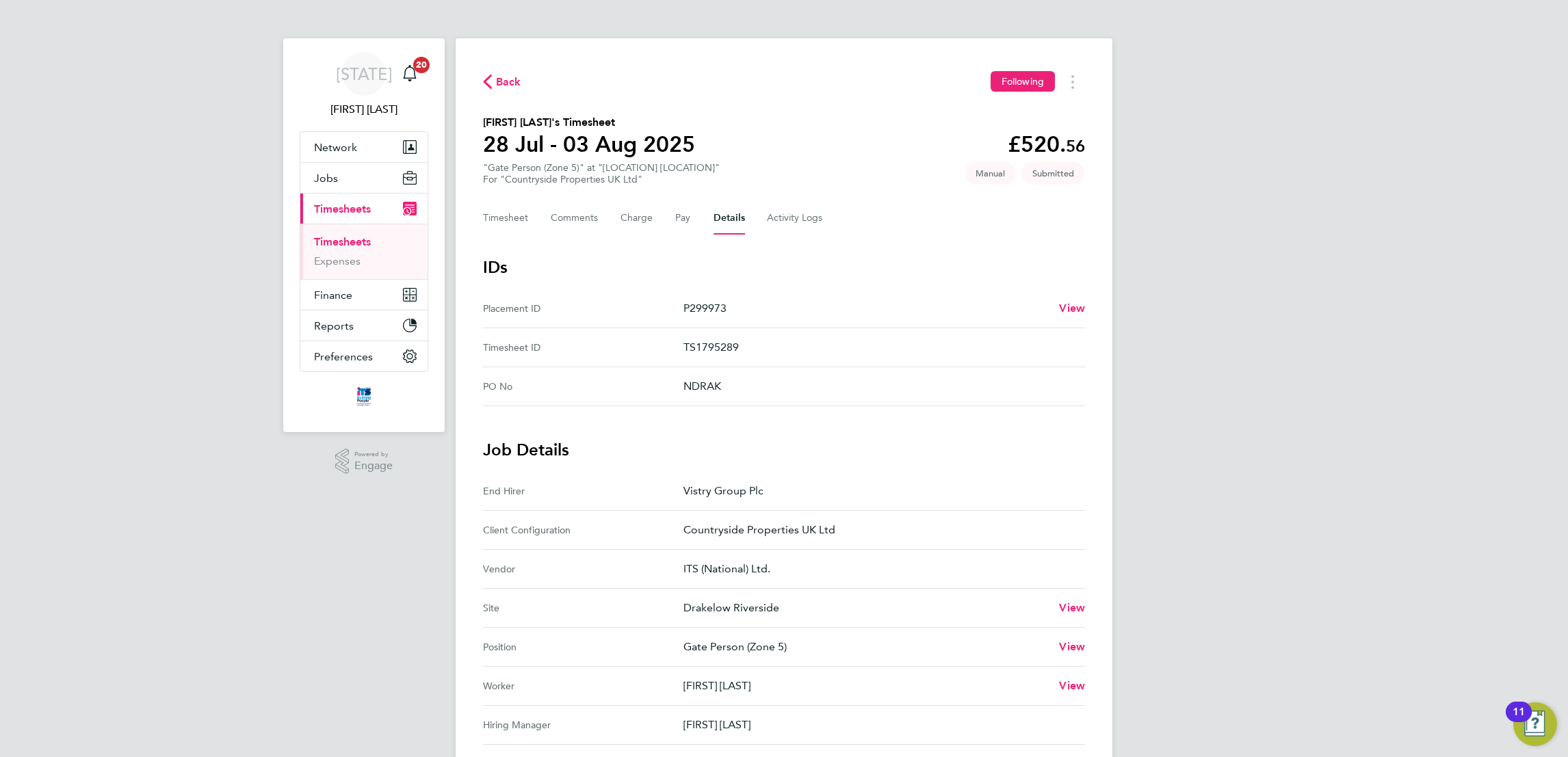 click on "Back" 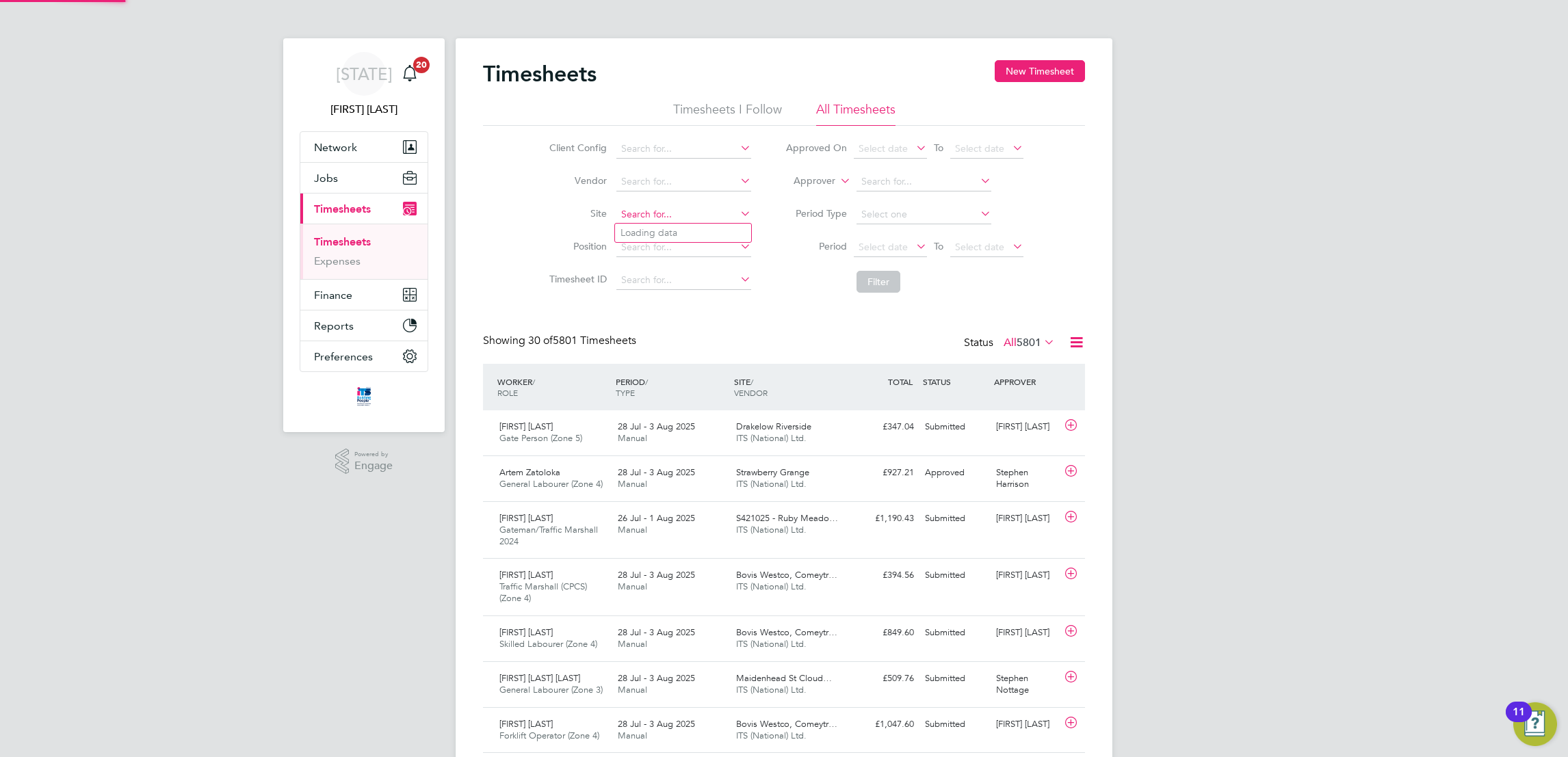 click 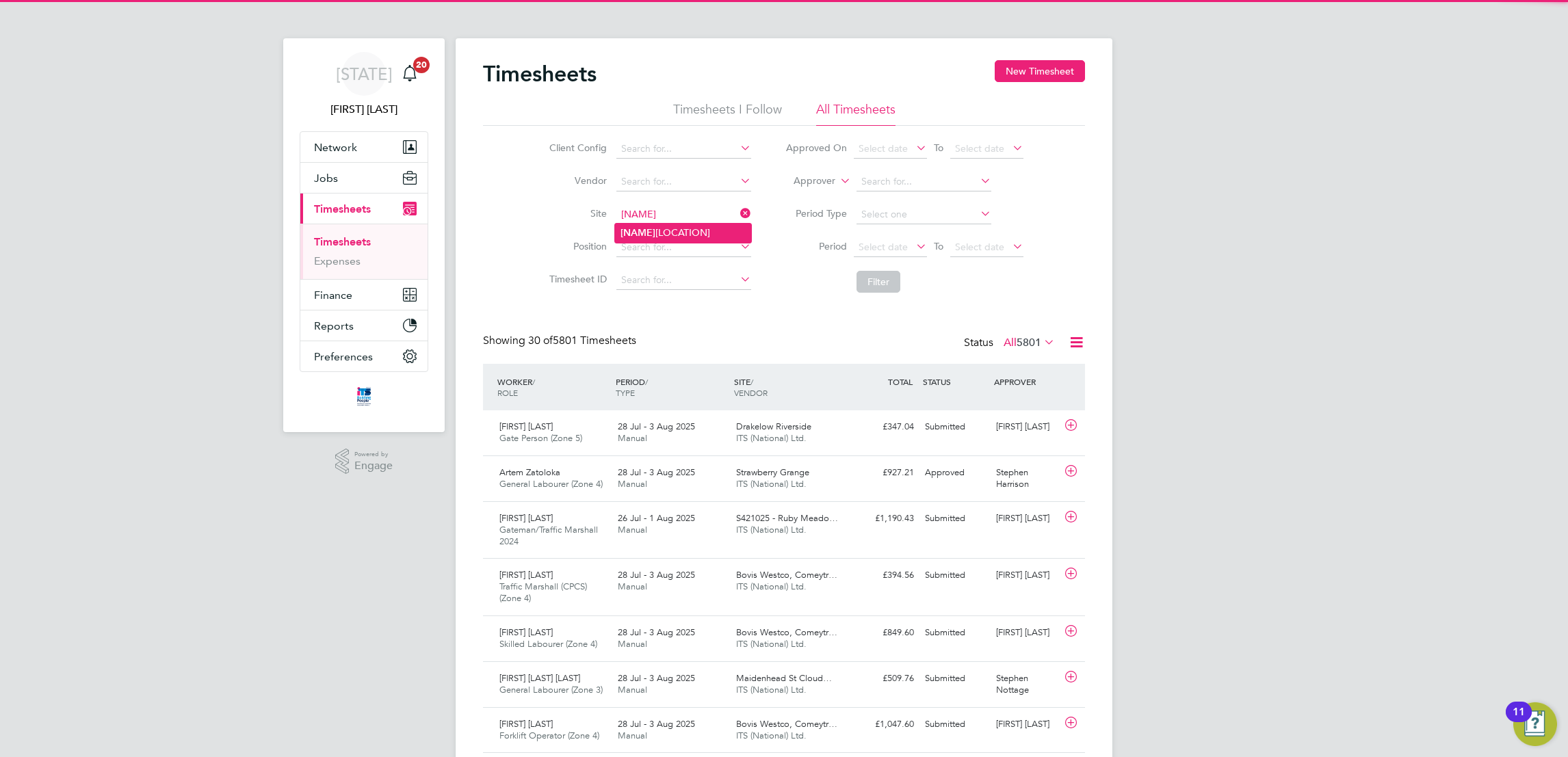 click on "Drake low Riverside" 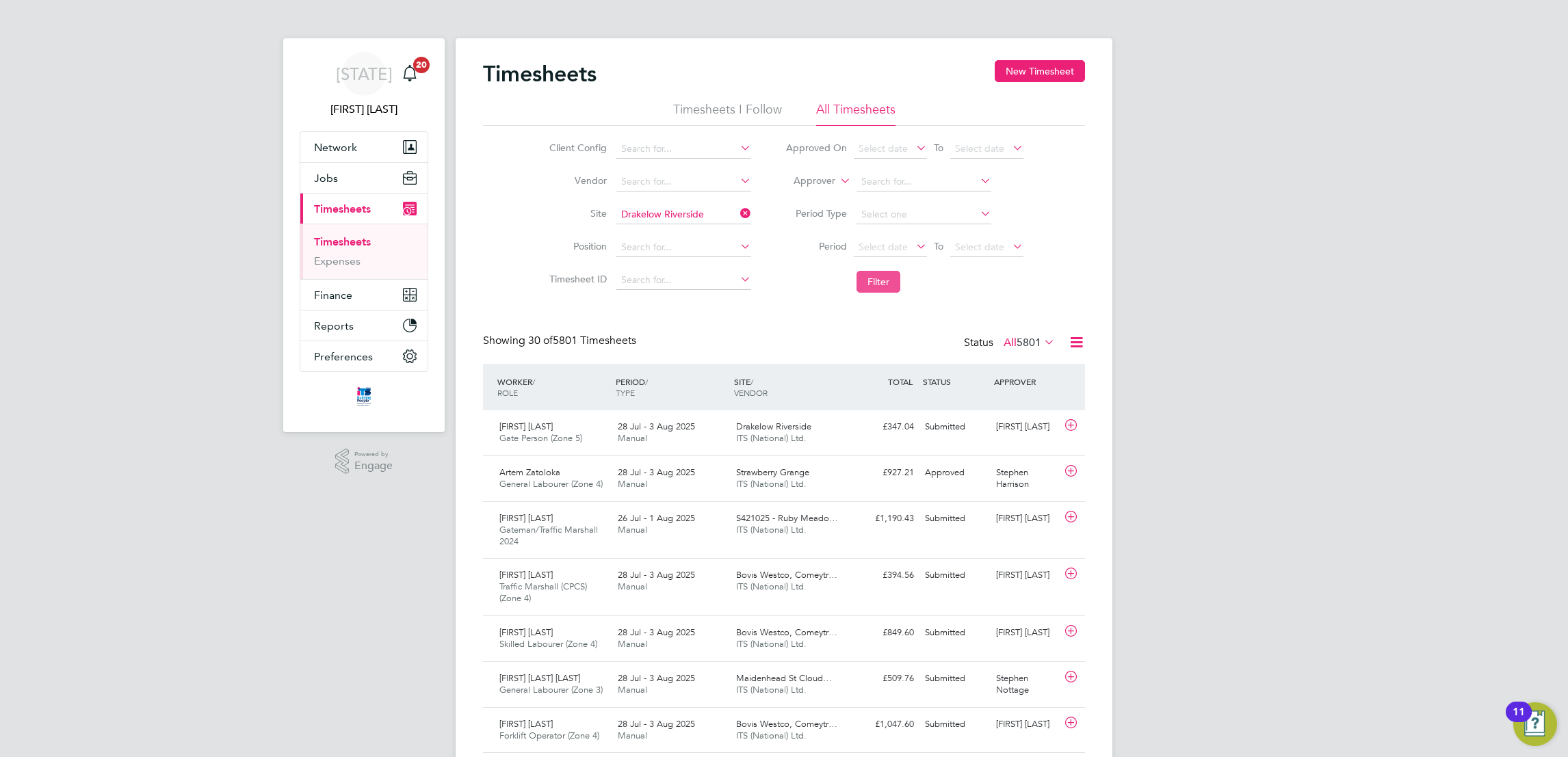 click on "Filter" 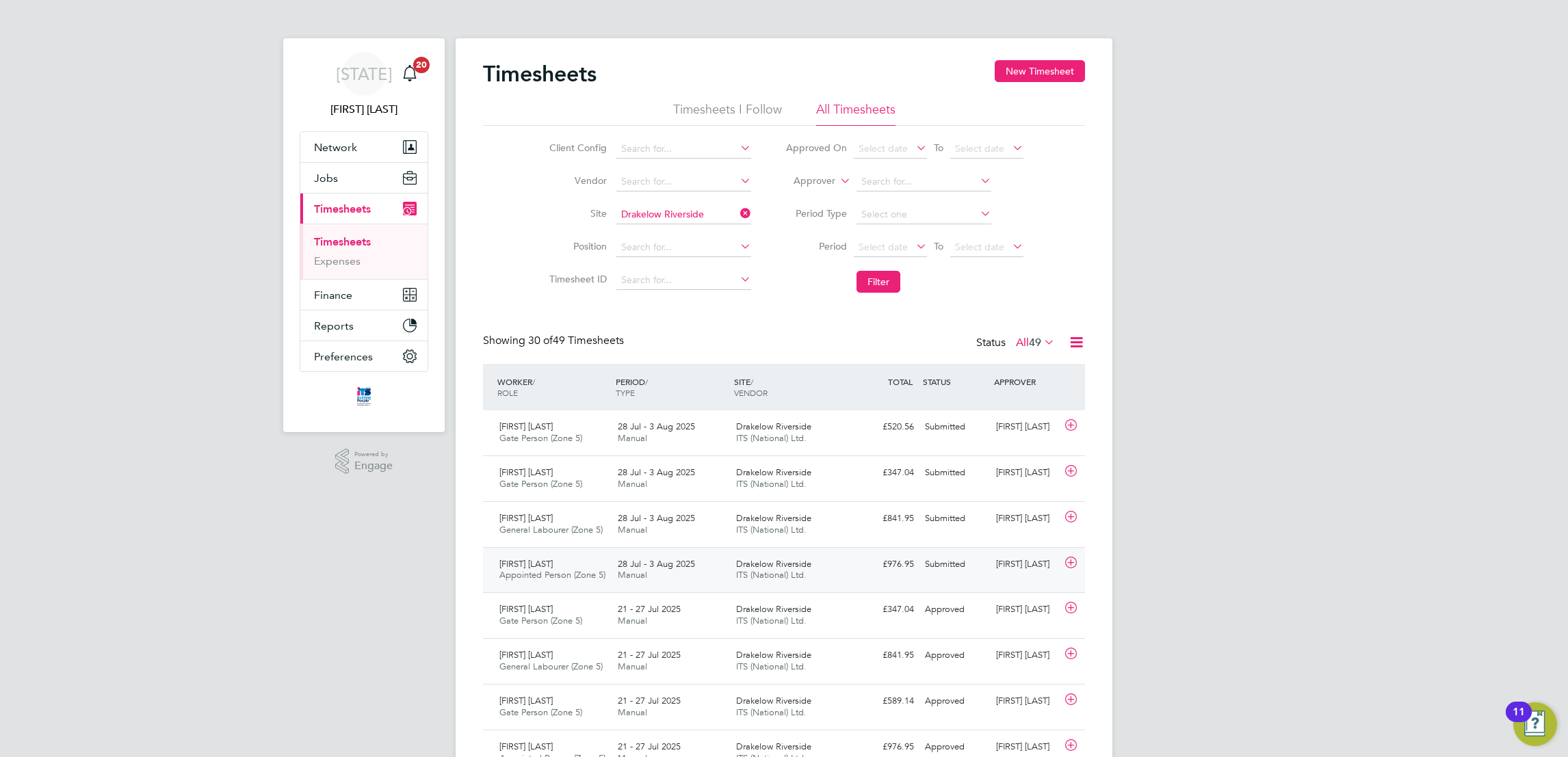click on "Calum Madden" 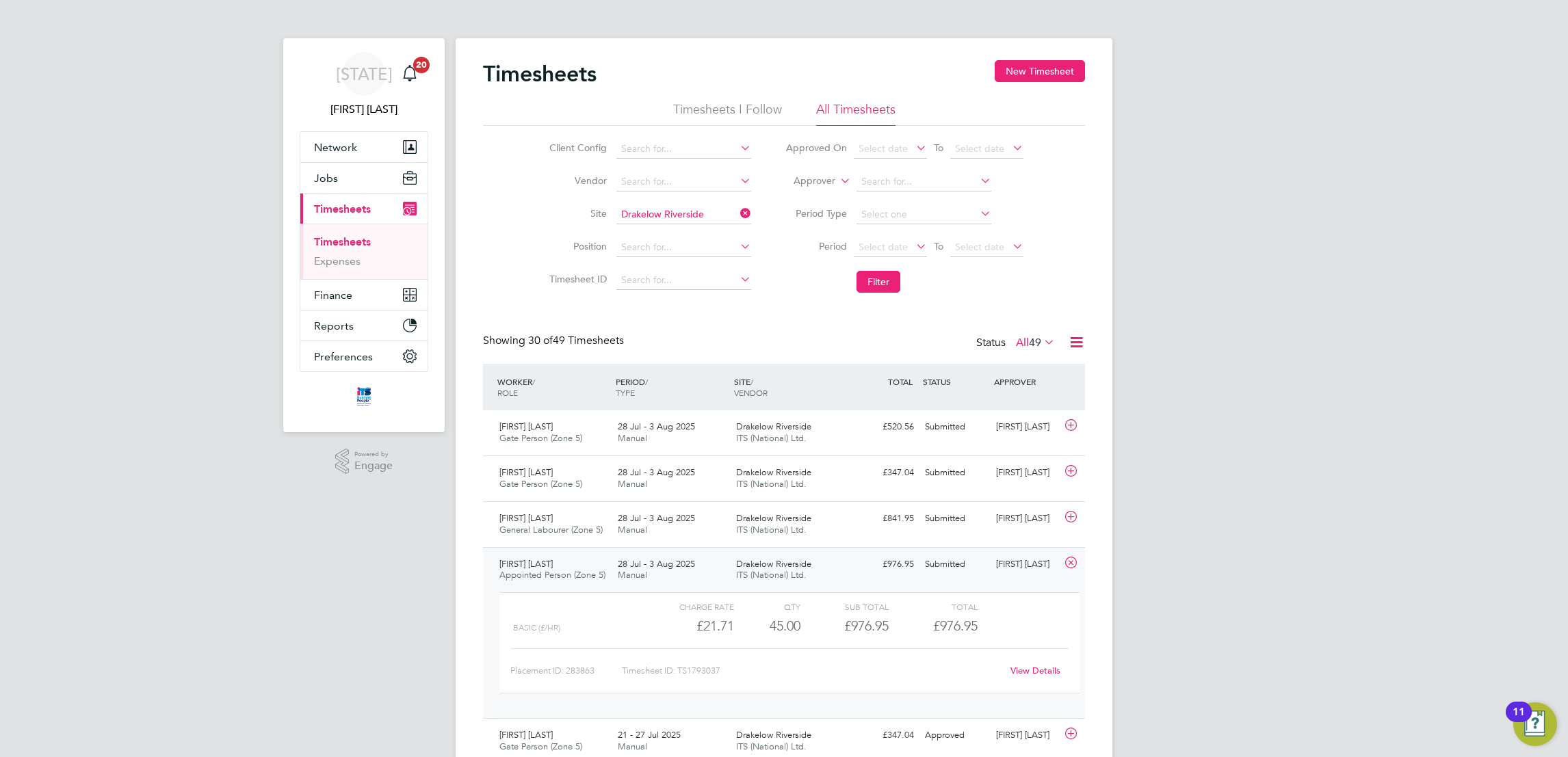 click on "View Details" 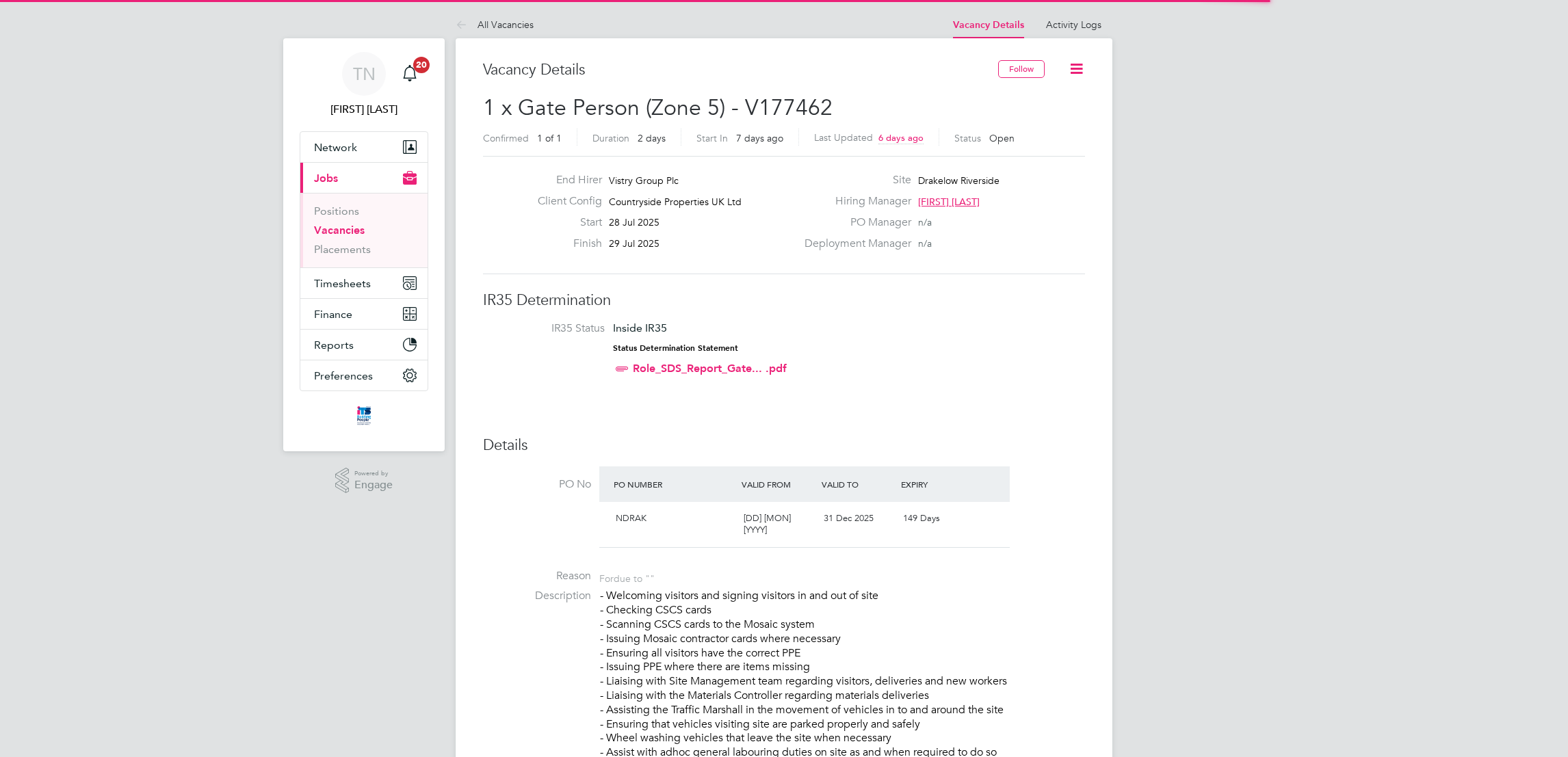 scroll, scrollTop: 0, scrollLeft: 0, axis: both 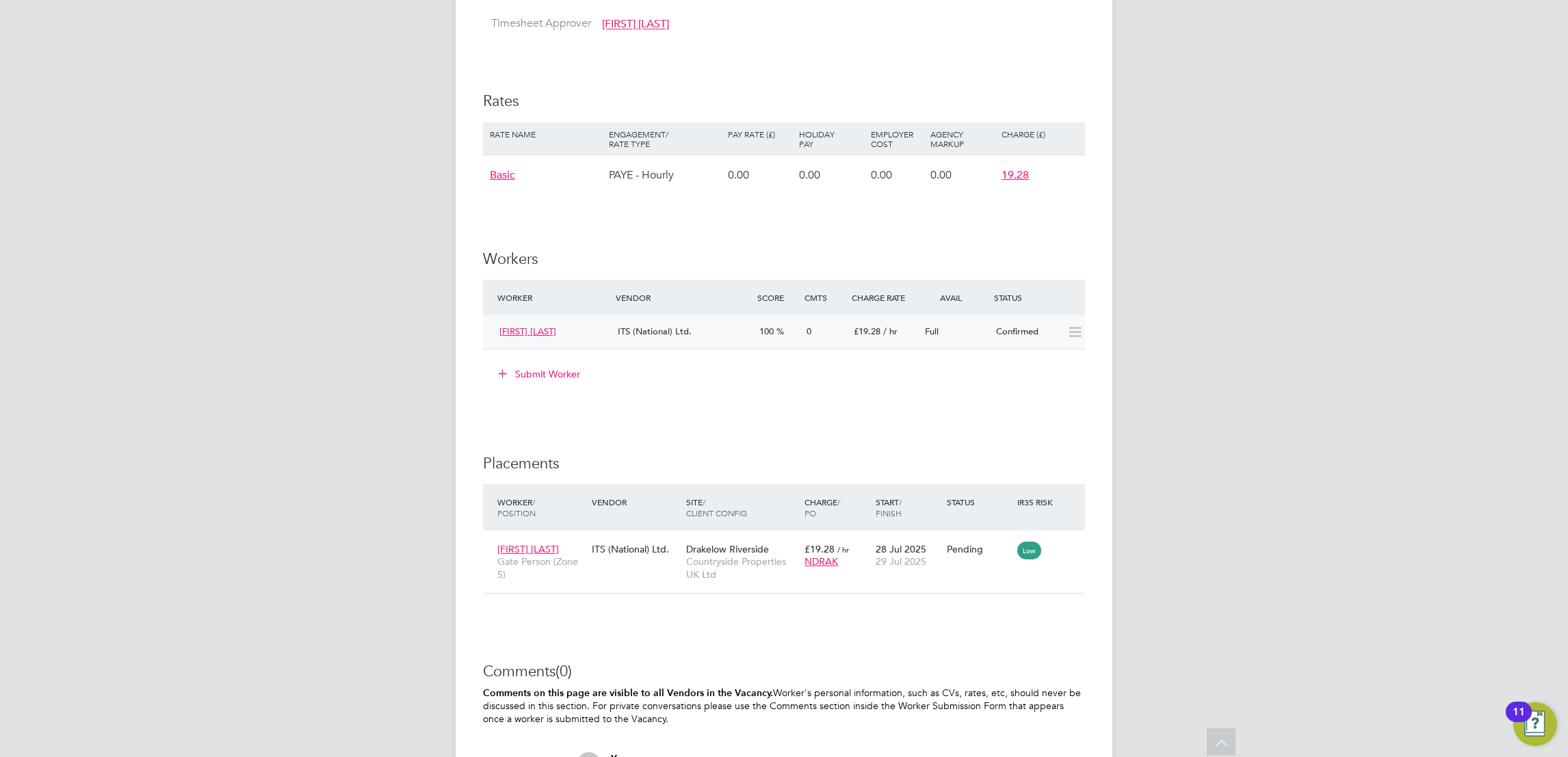 click on "Full" 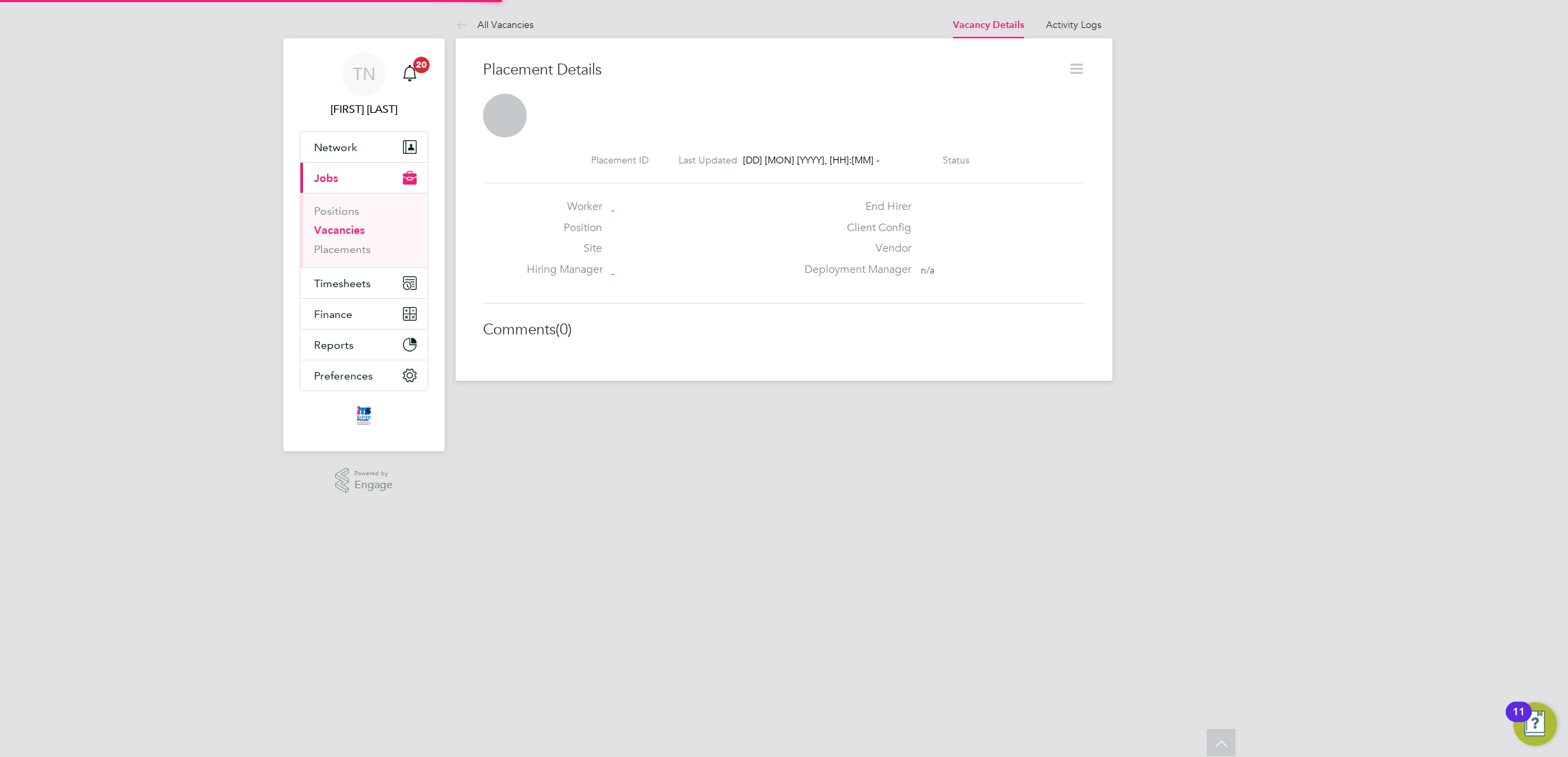 scroll, scrollTop: 6, scrollLeft: 6, axis: both 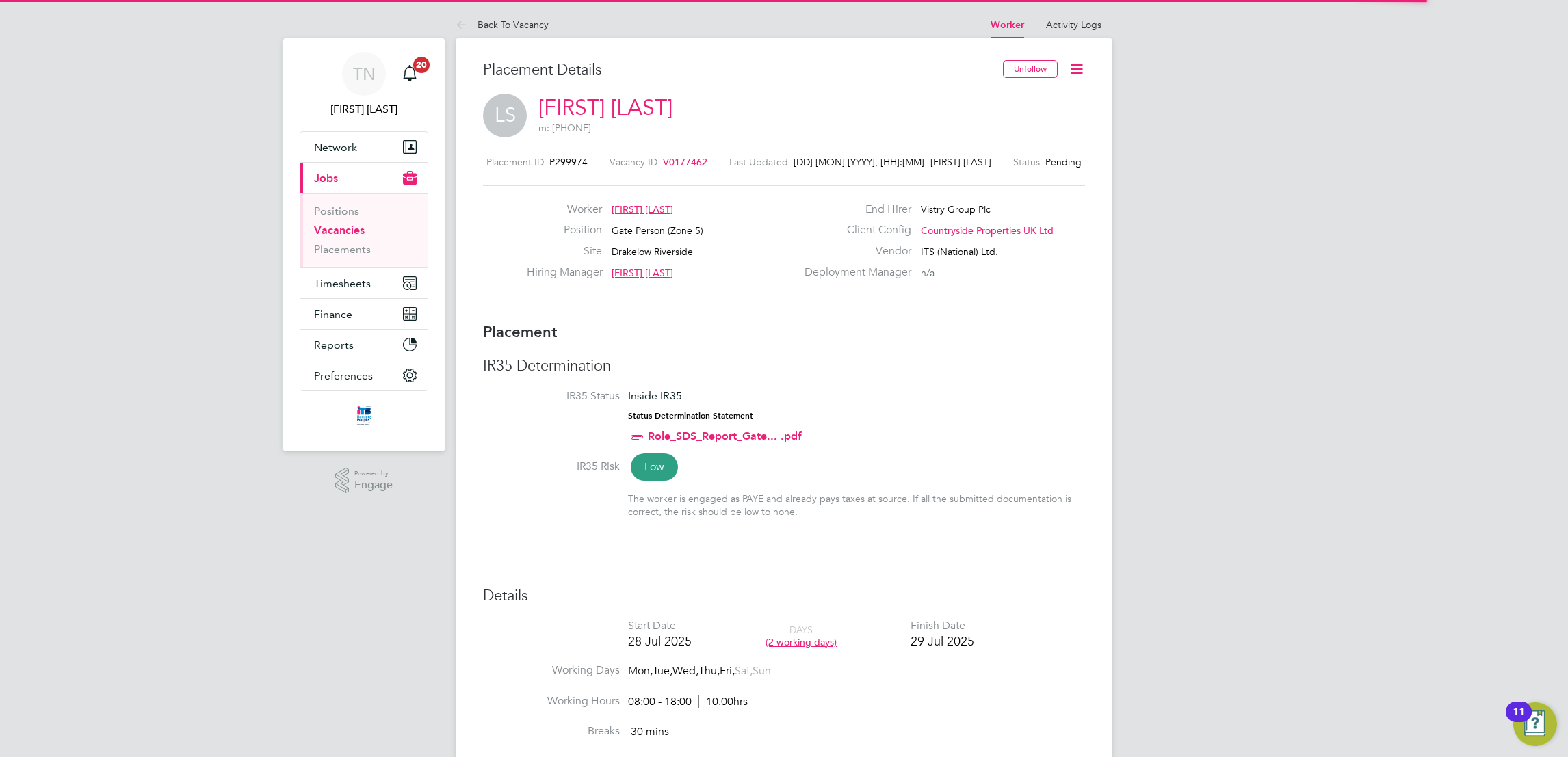 click 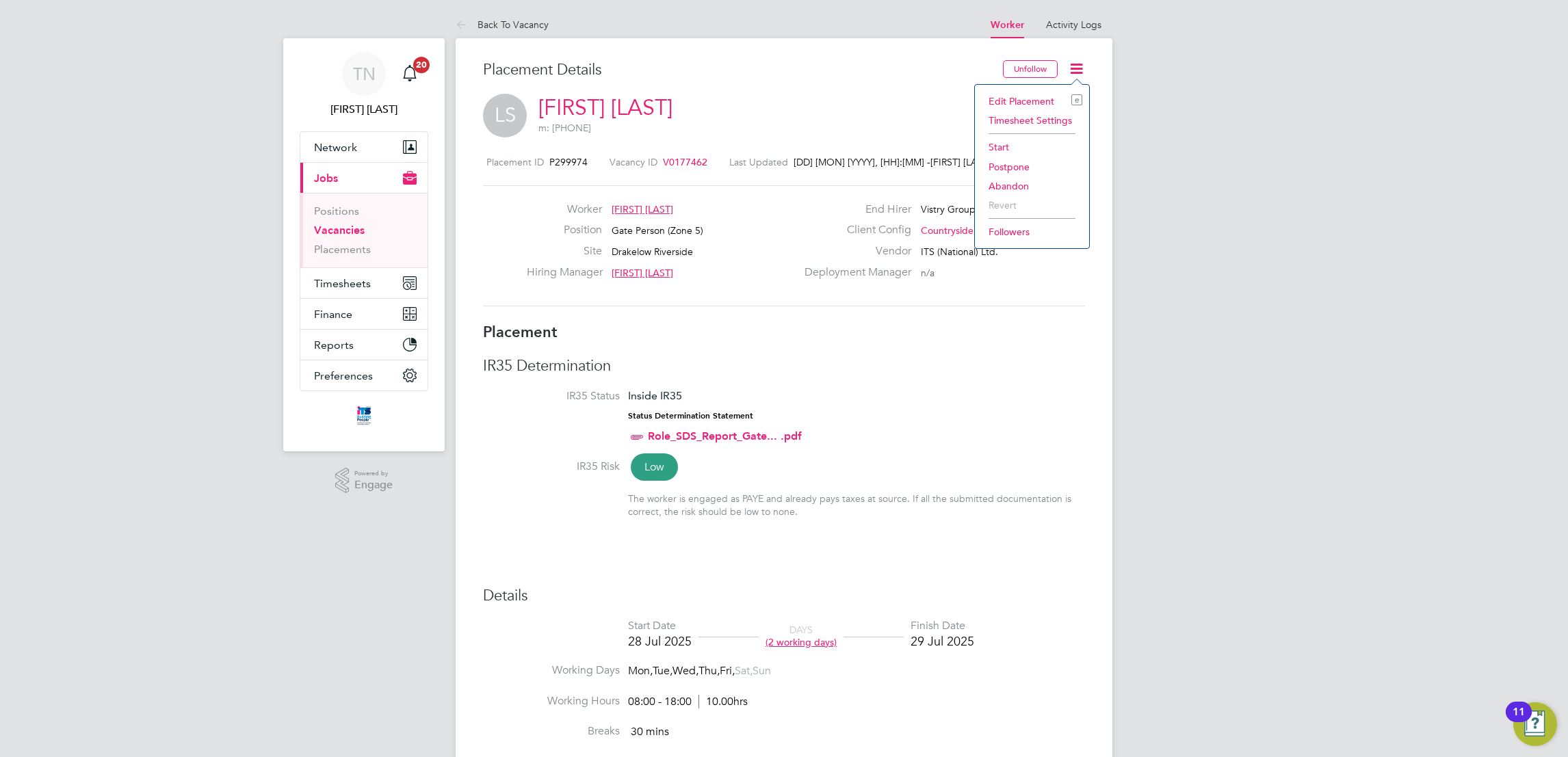 click on "Start" 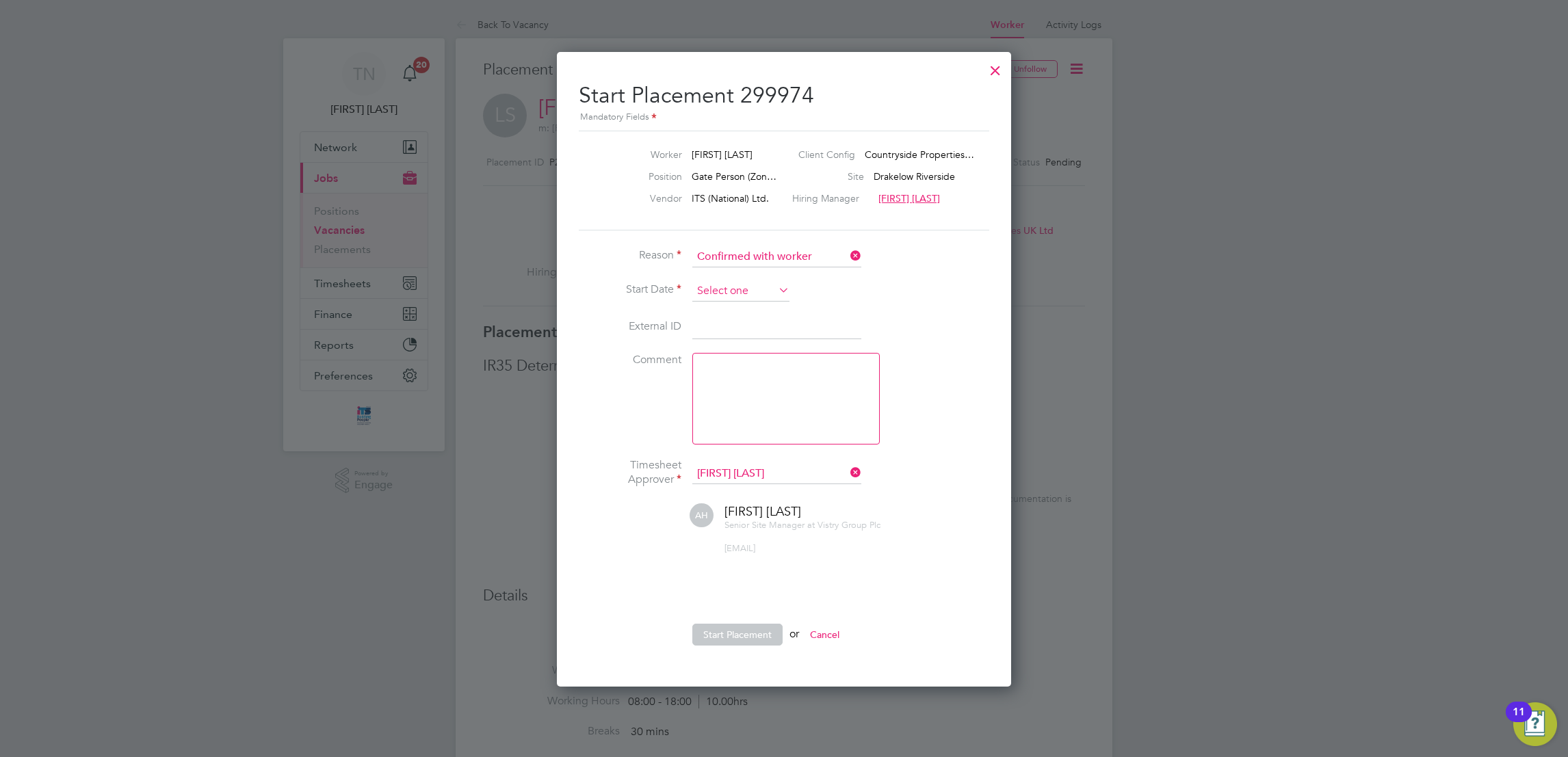 click 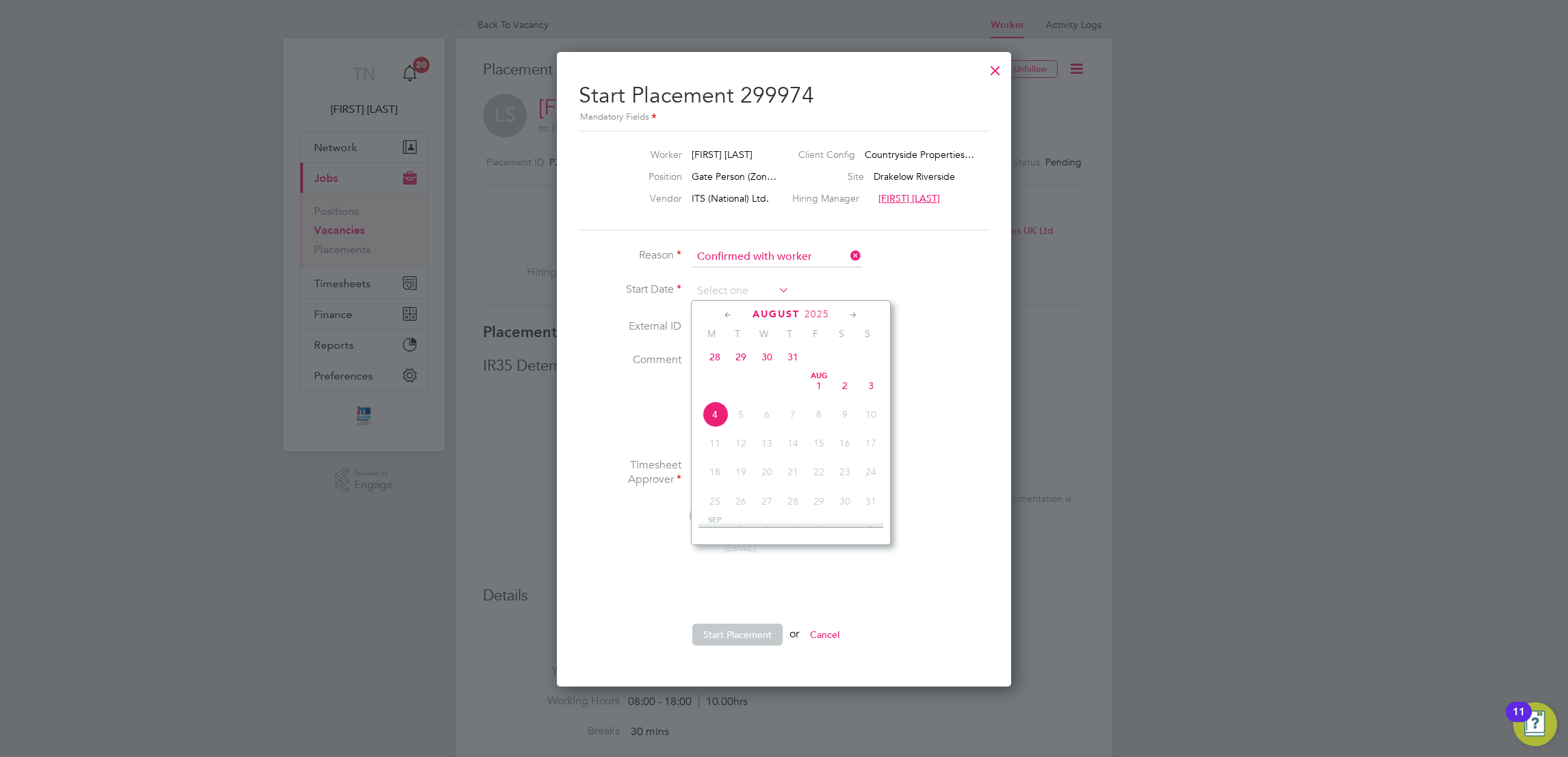 click on "28" 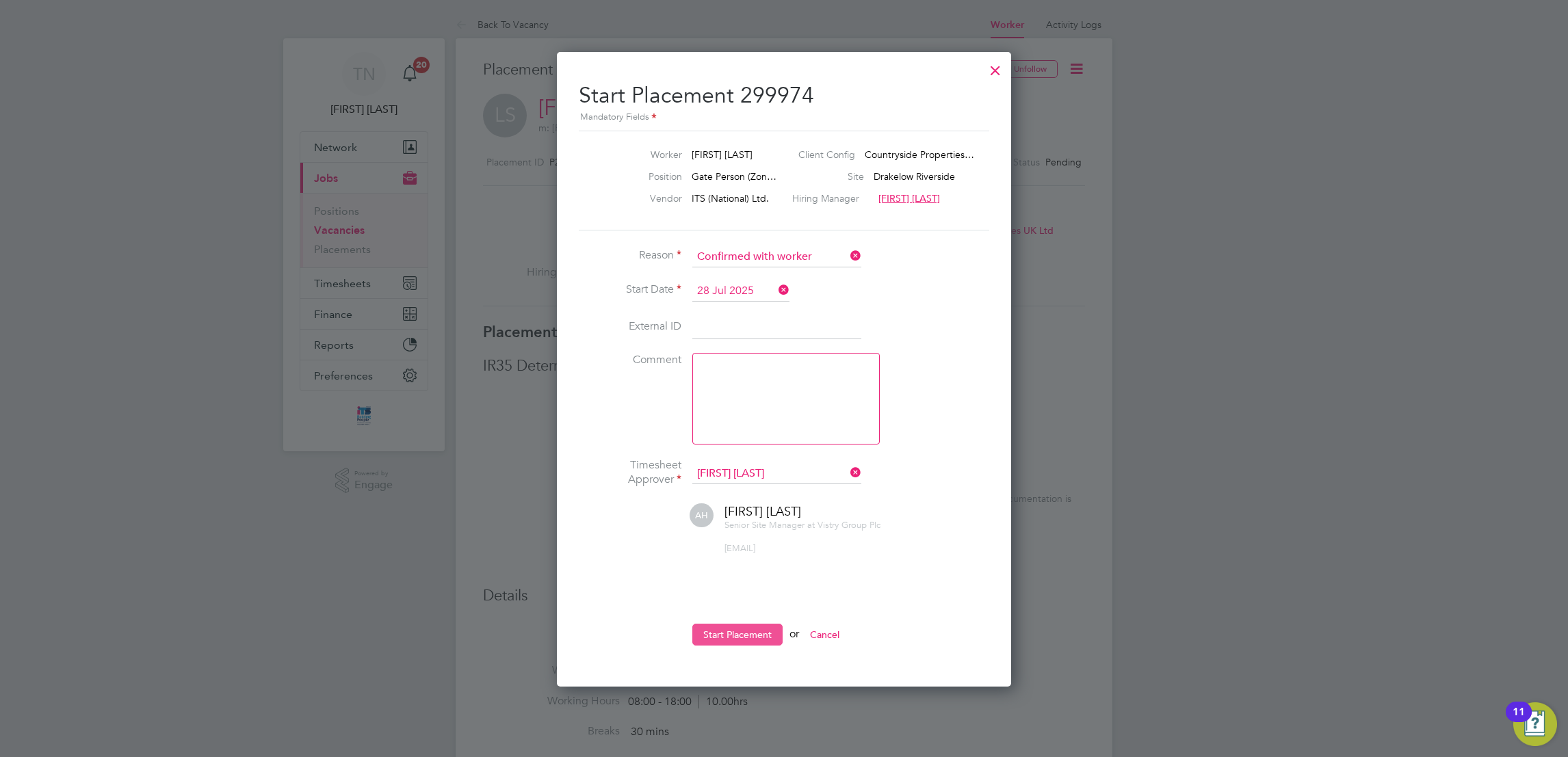 click on "Start Placement" 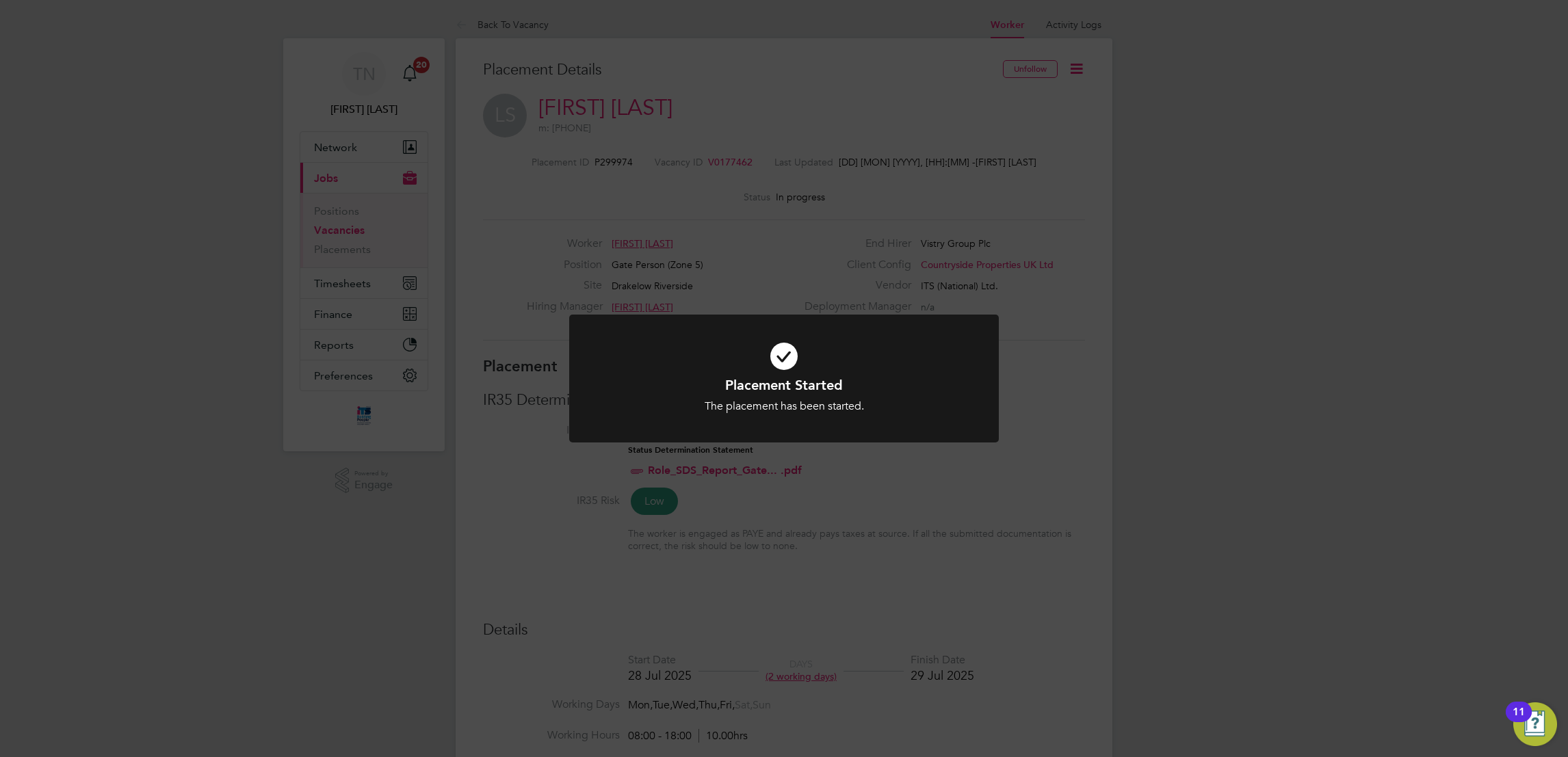 click on "Placement Started The placement has been started. Cancel Okay" 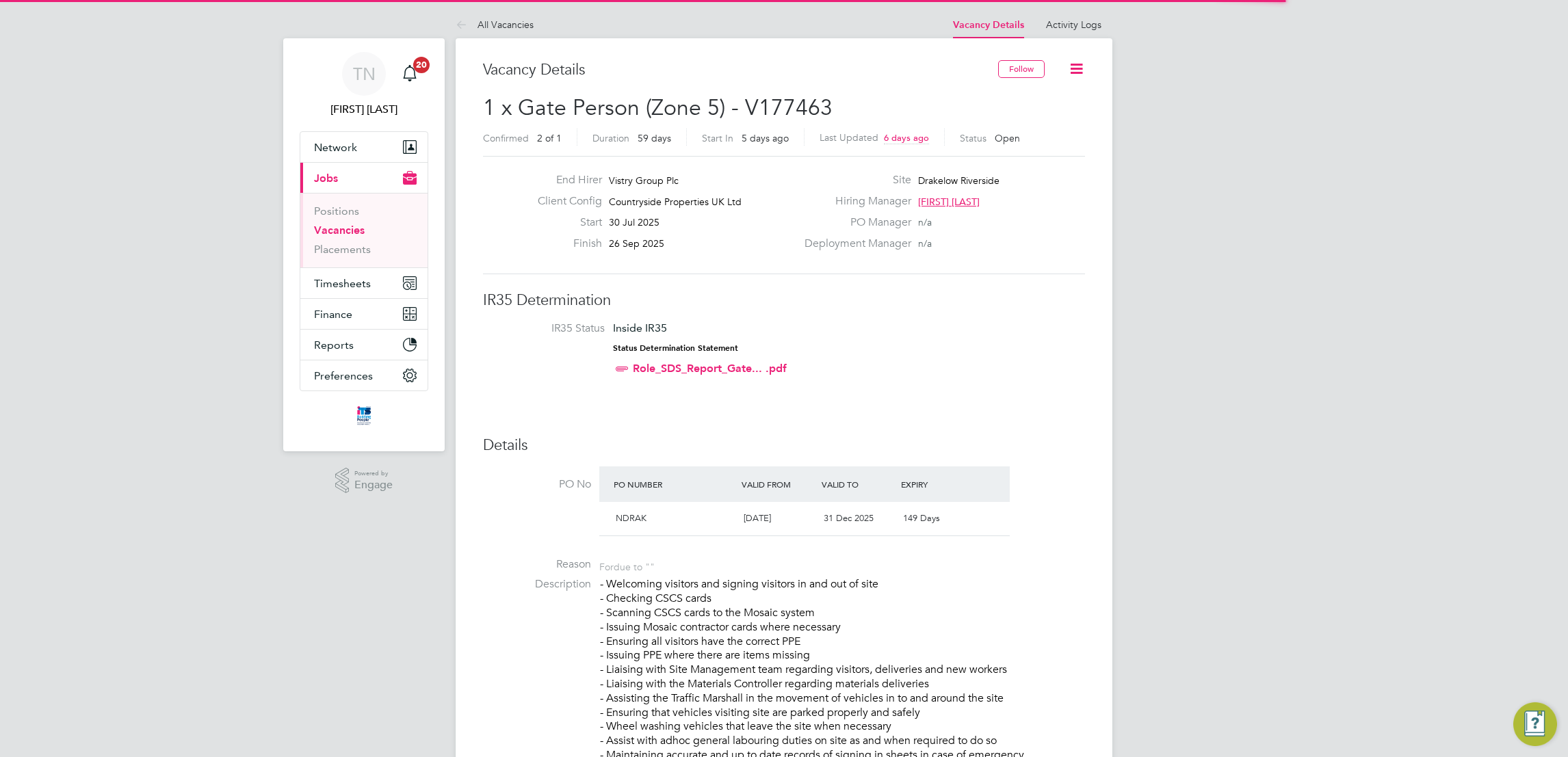 scroll, scrollTop: 0, scrollLeft: 0, axis: both 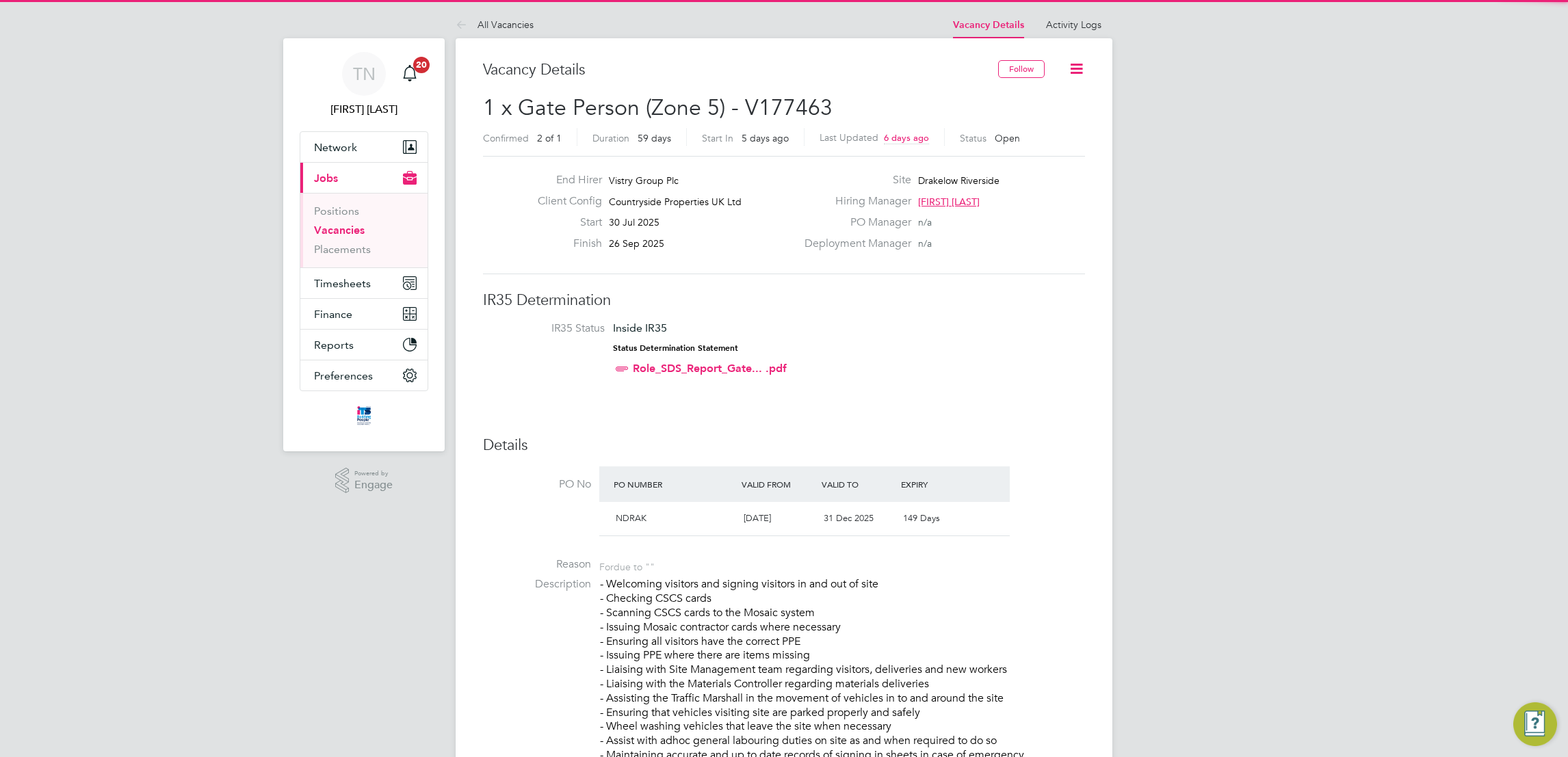 click 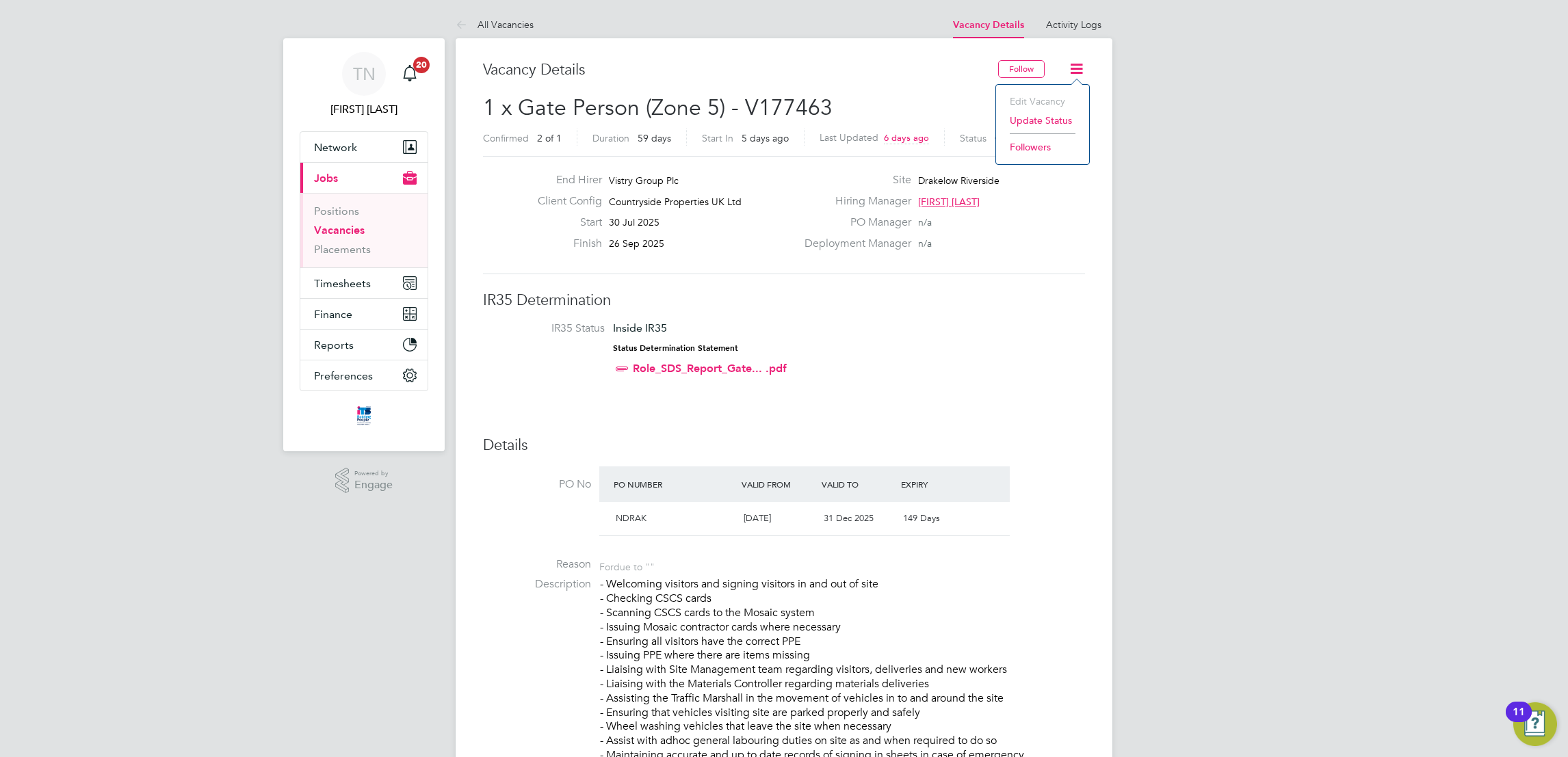 click on "Hiring Manager [FIRST] [LAST]" 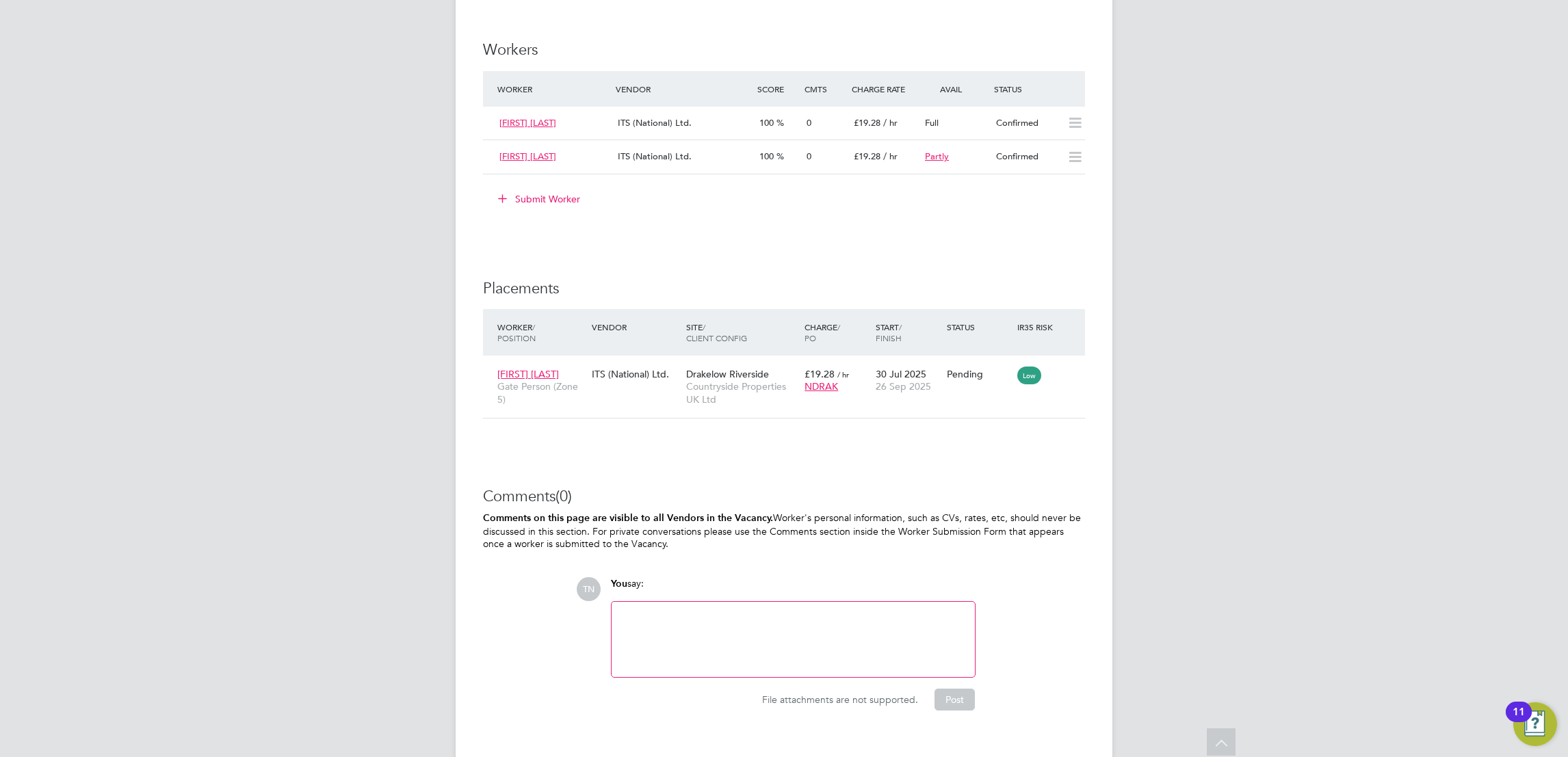 scroll, scrollTop: 1171, scrollLeft: 0, axis: vertical 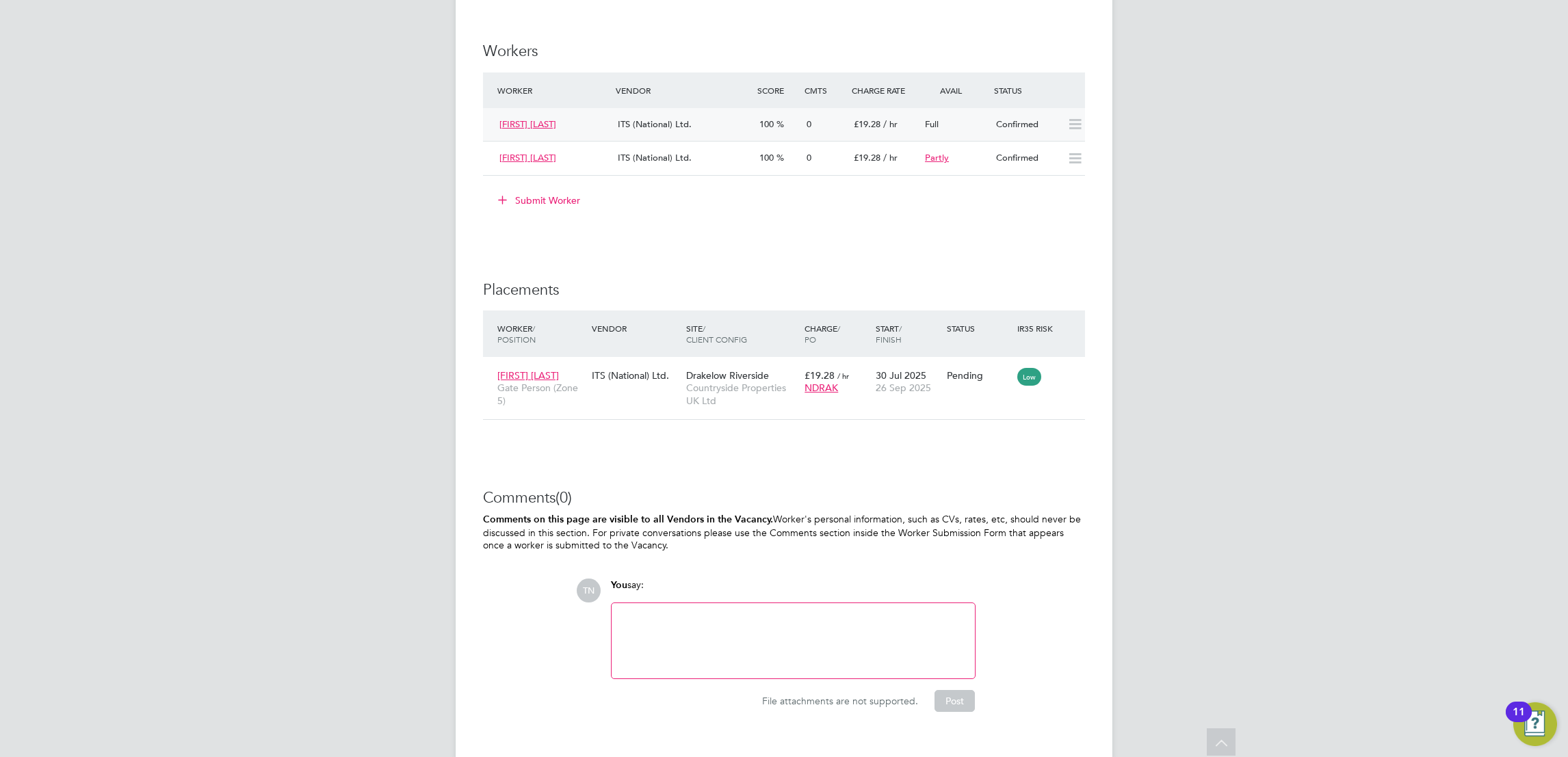 click on "Confirmed" 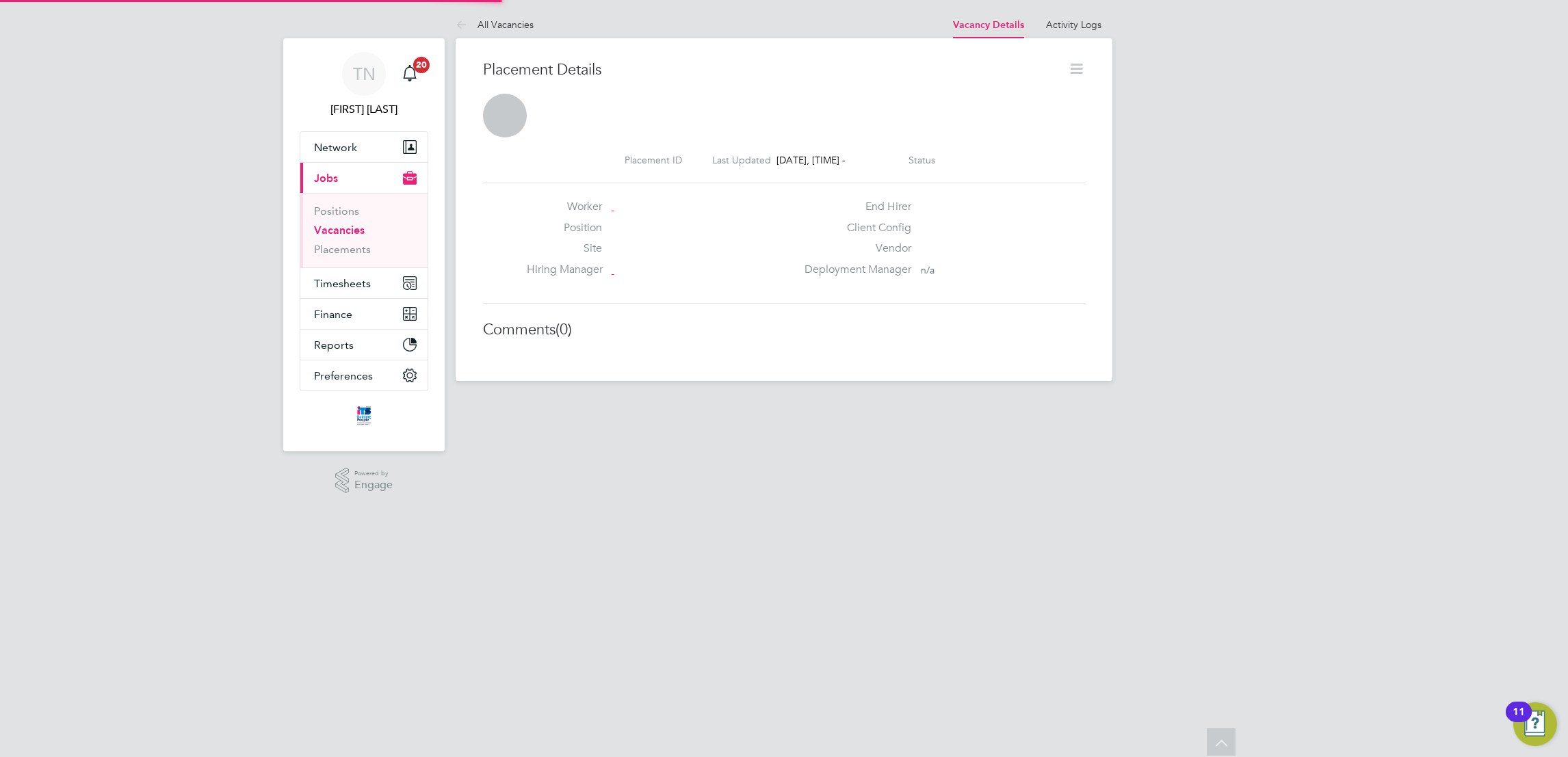 scroll, scrollTop: 0, scrollLeft: 0, axis: both 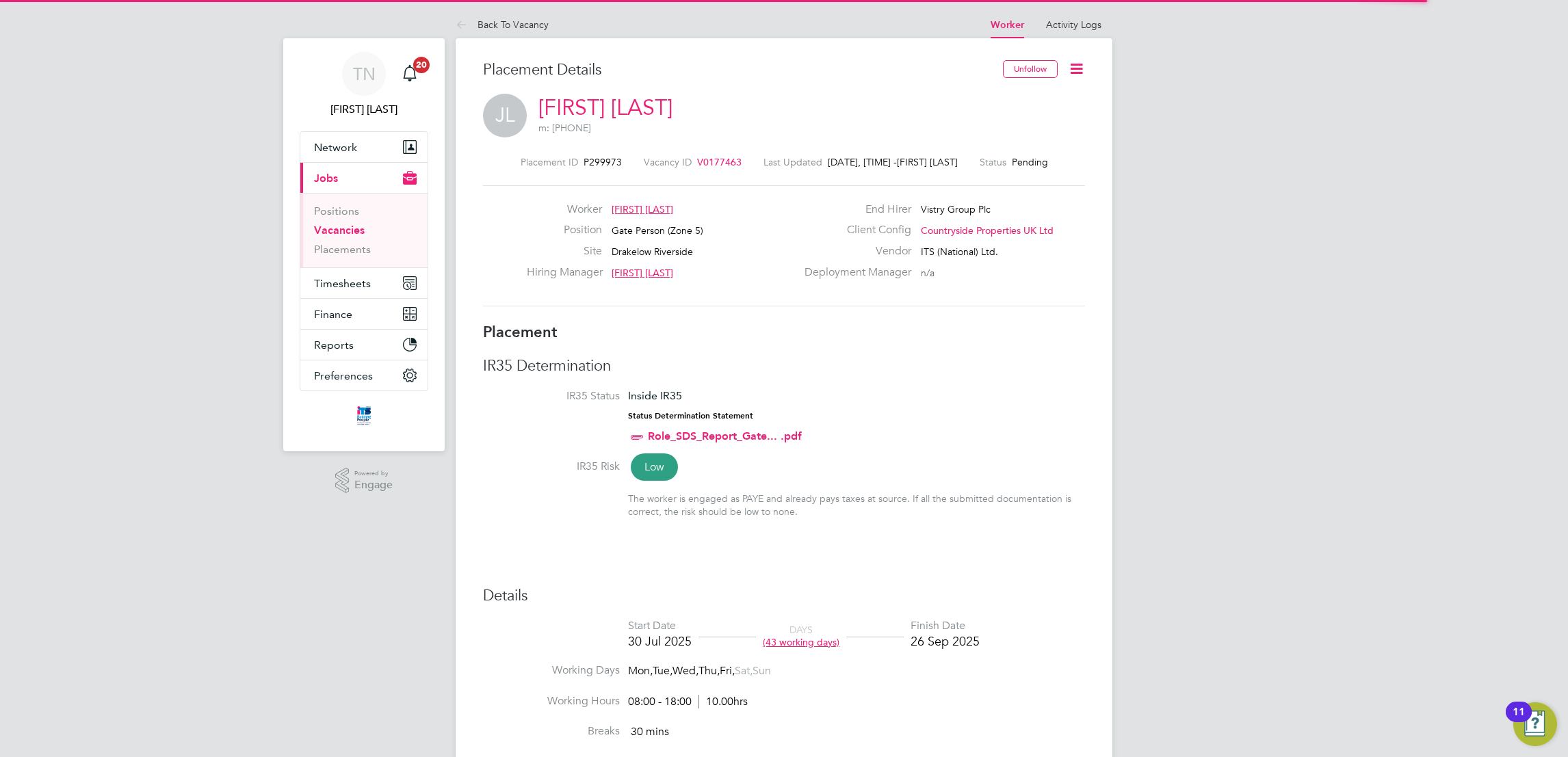 click 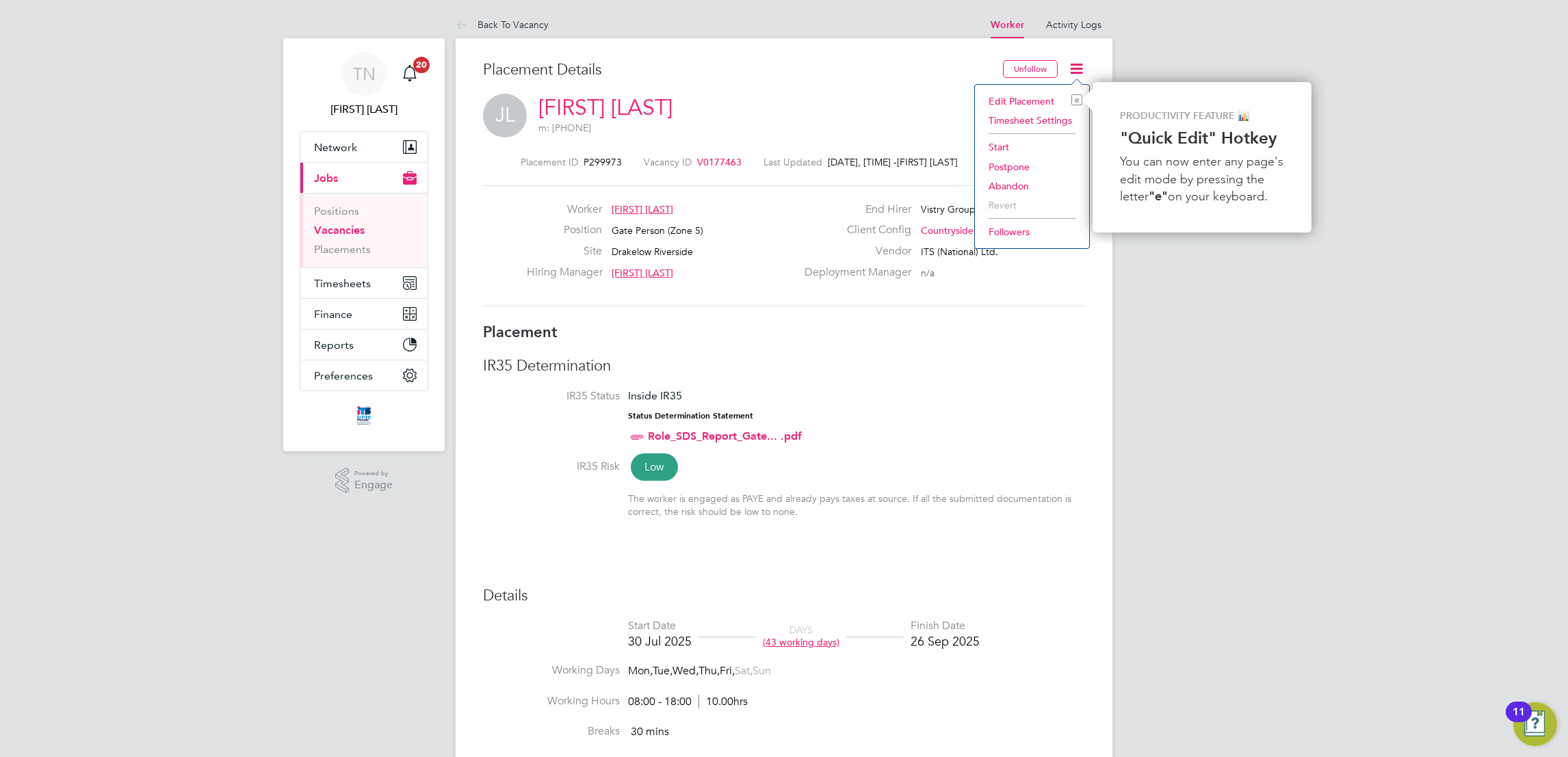 click on "Start" 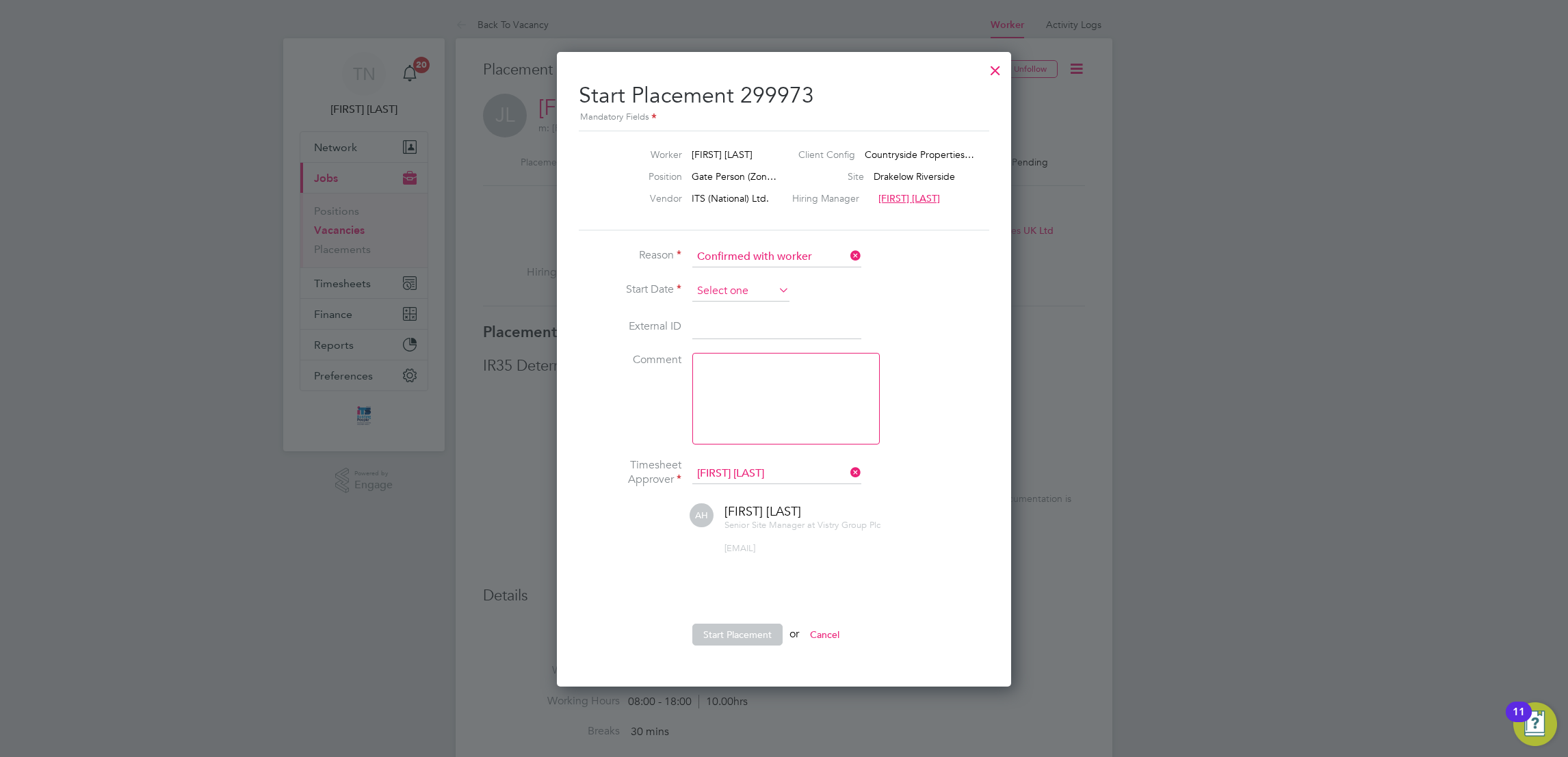 click 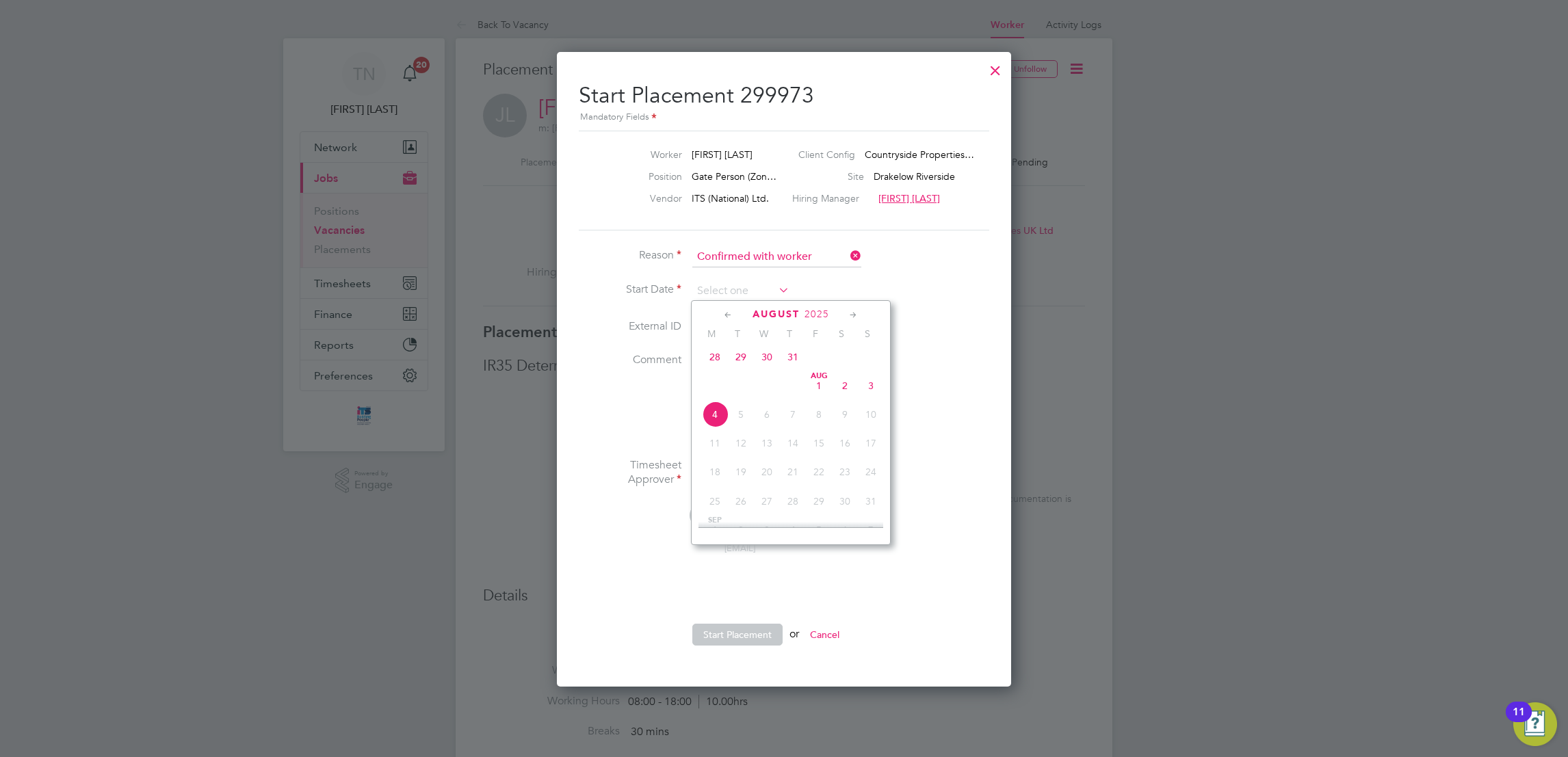 click on "30" 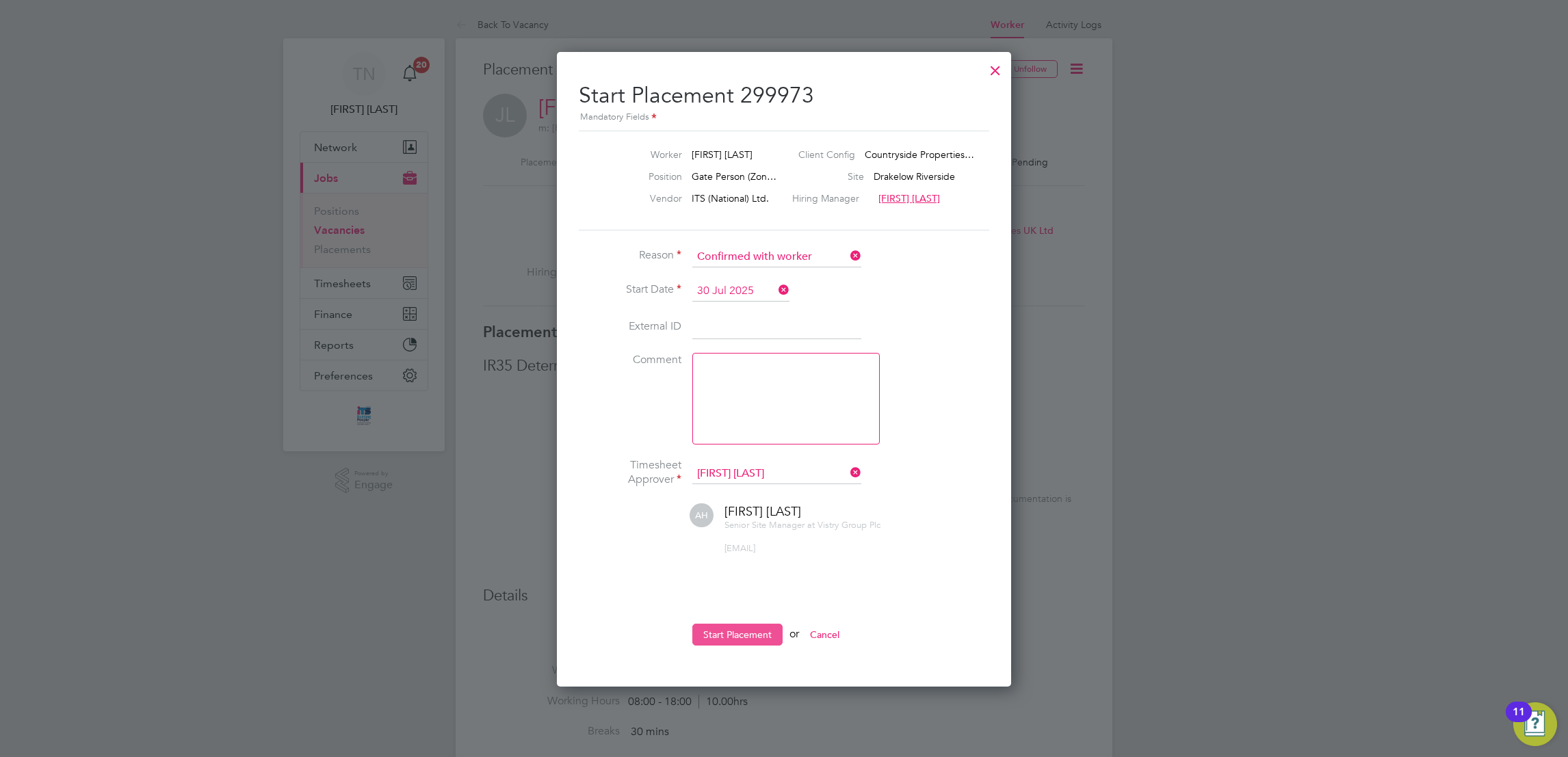 click on "Start Placement" 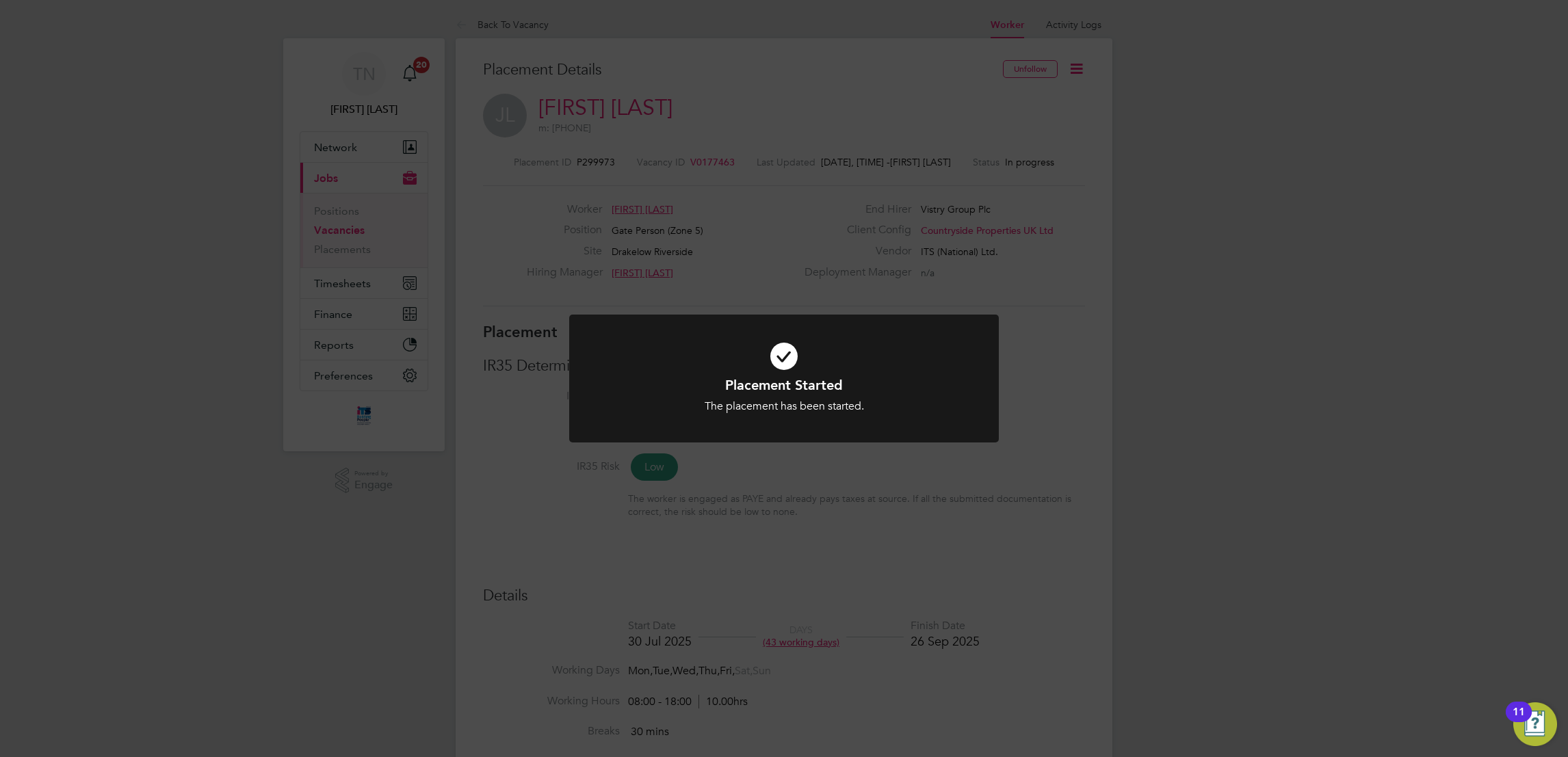 click on "Placement Started The placement has been started. Cancel Okay" 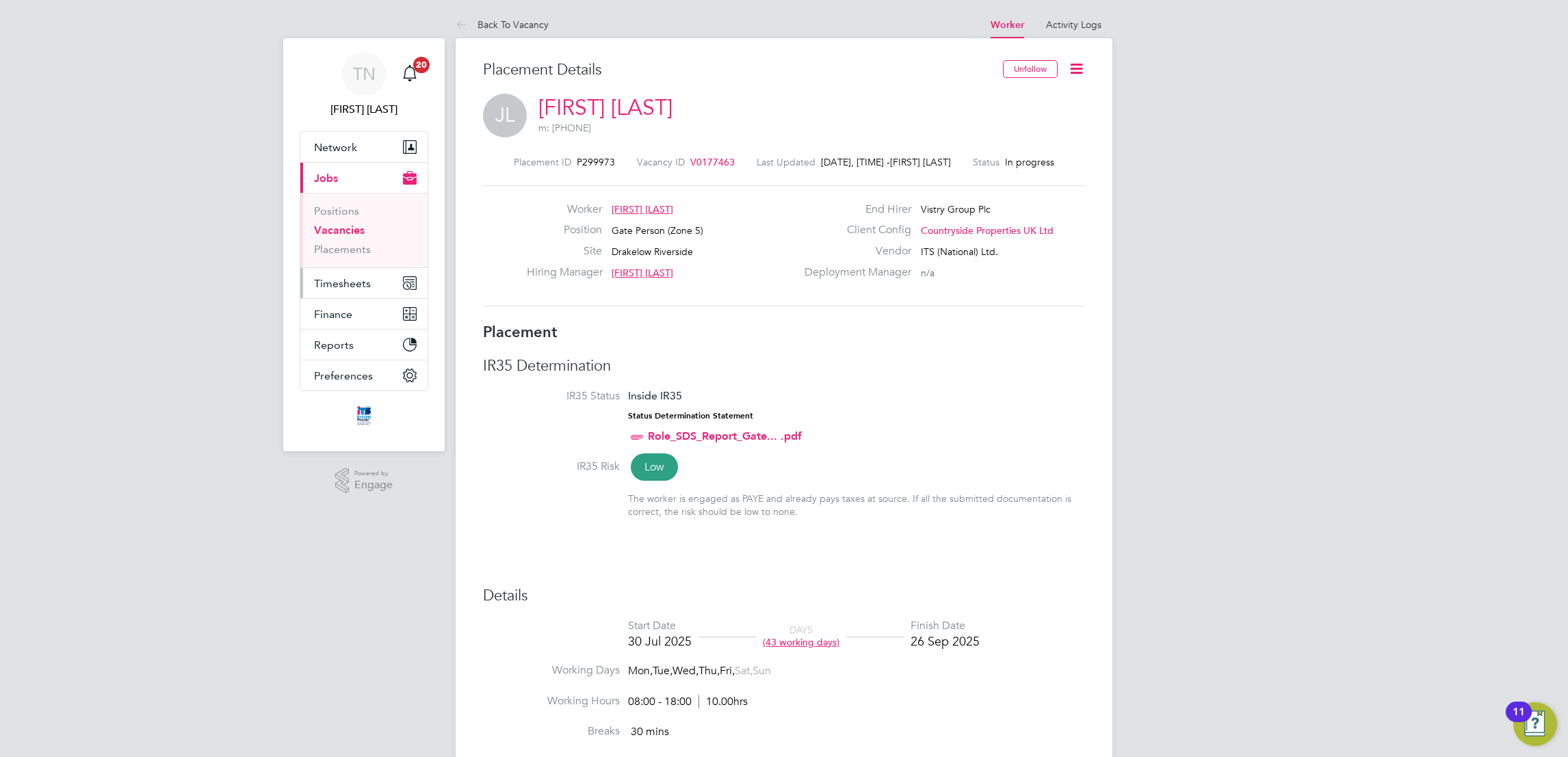 click on "Timesheets" at bounding box center (364, 283) 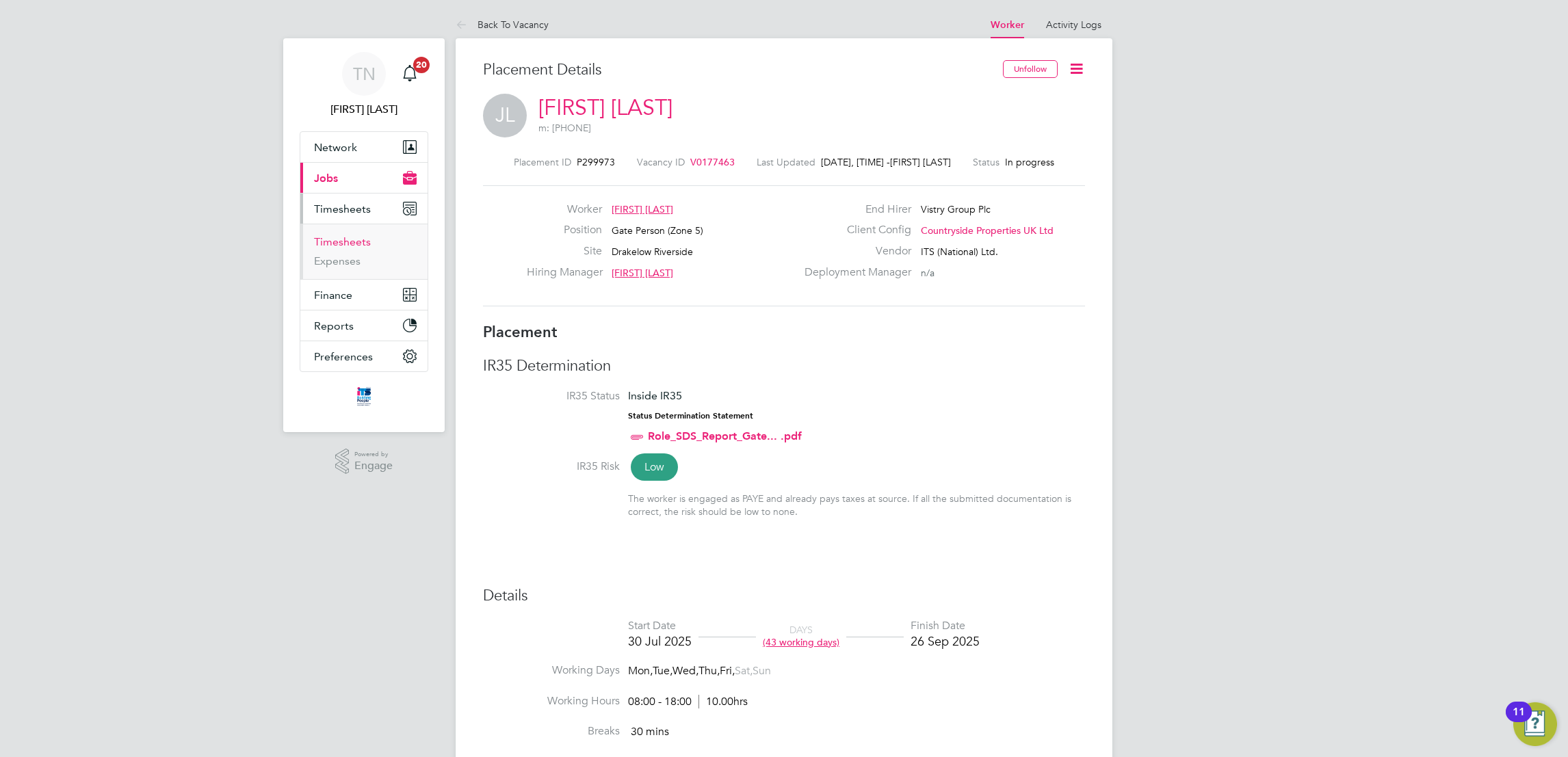 click on "Timesheets" at bounding box center (342, 241) 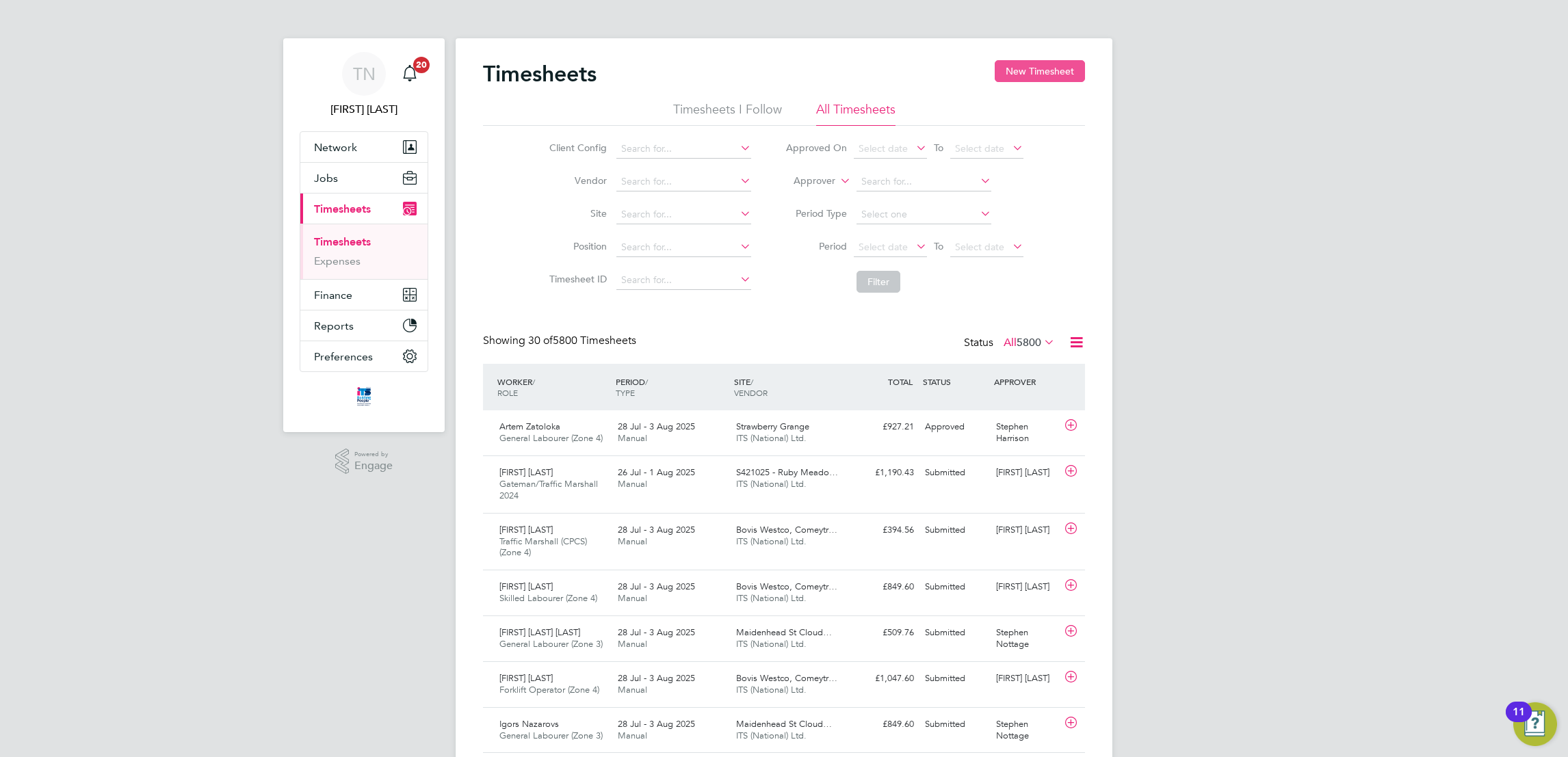 click on "New Timesheet" 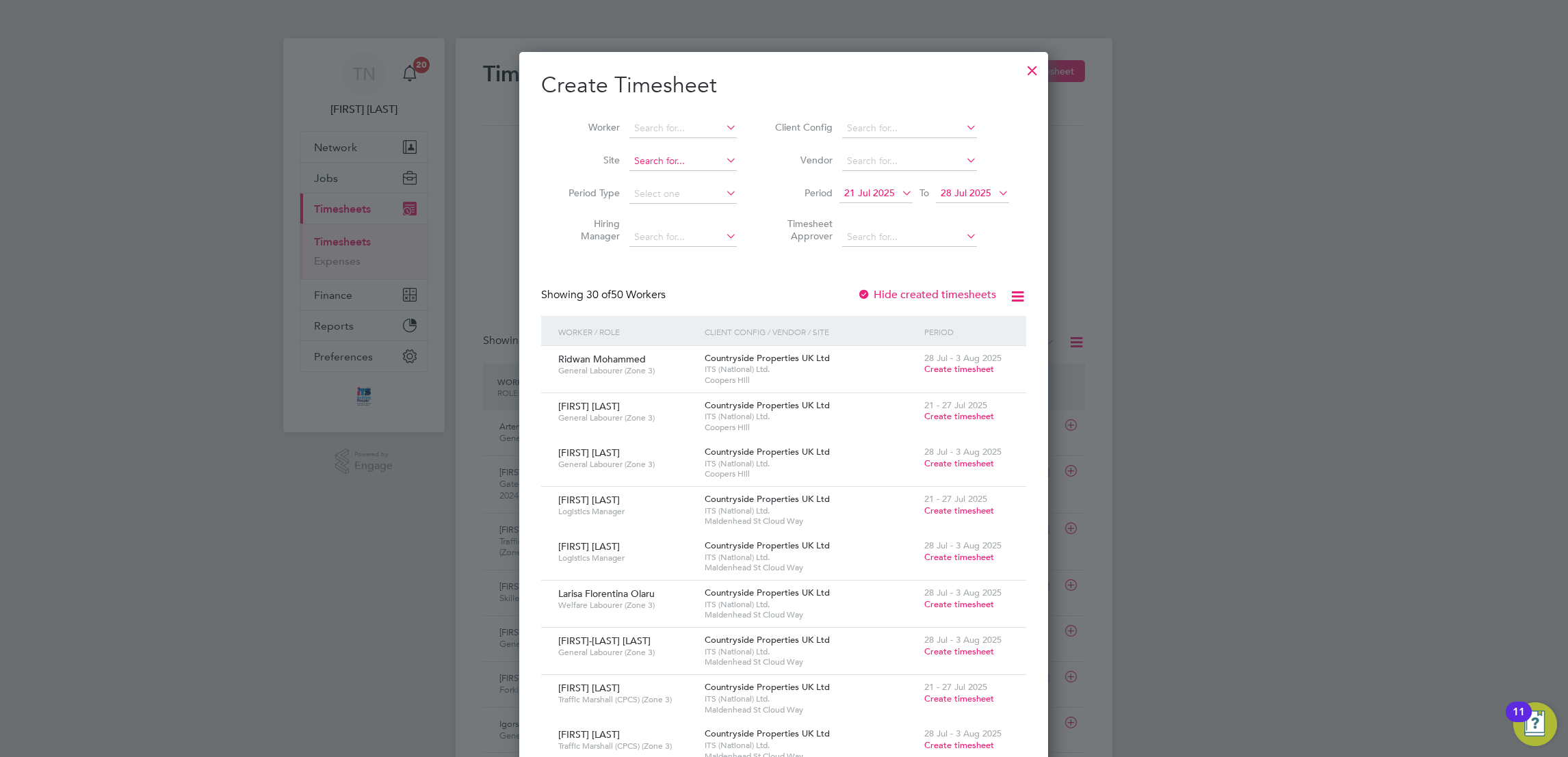 click at bounding box center (683, 161) 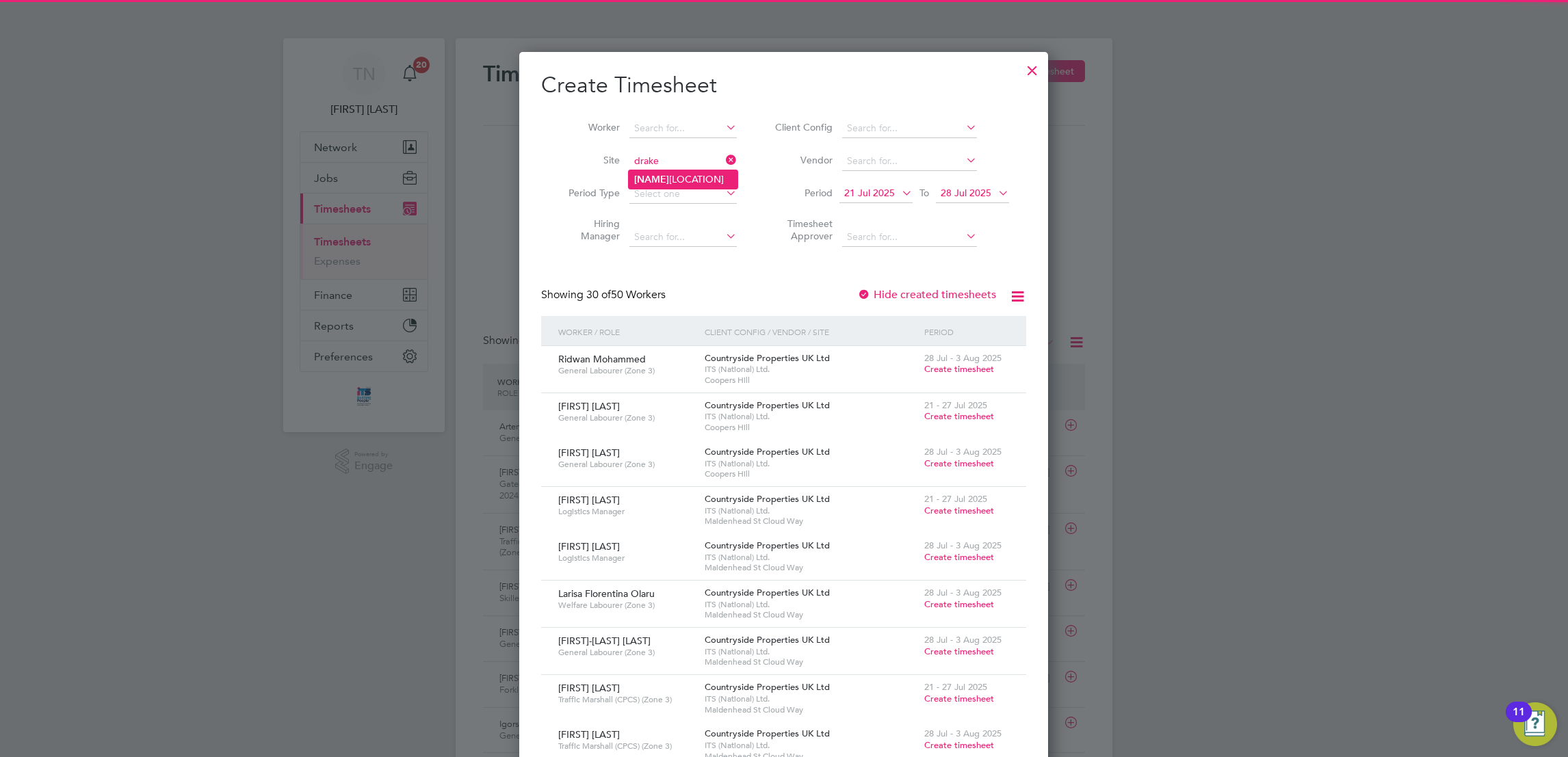 click on "[FIRST] [LOCATION]" 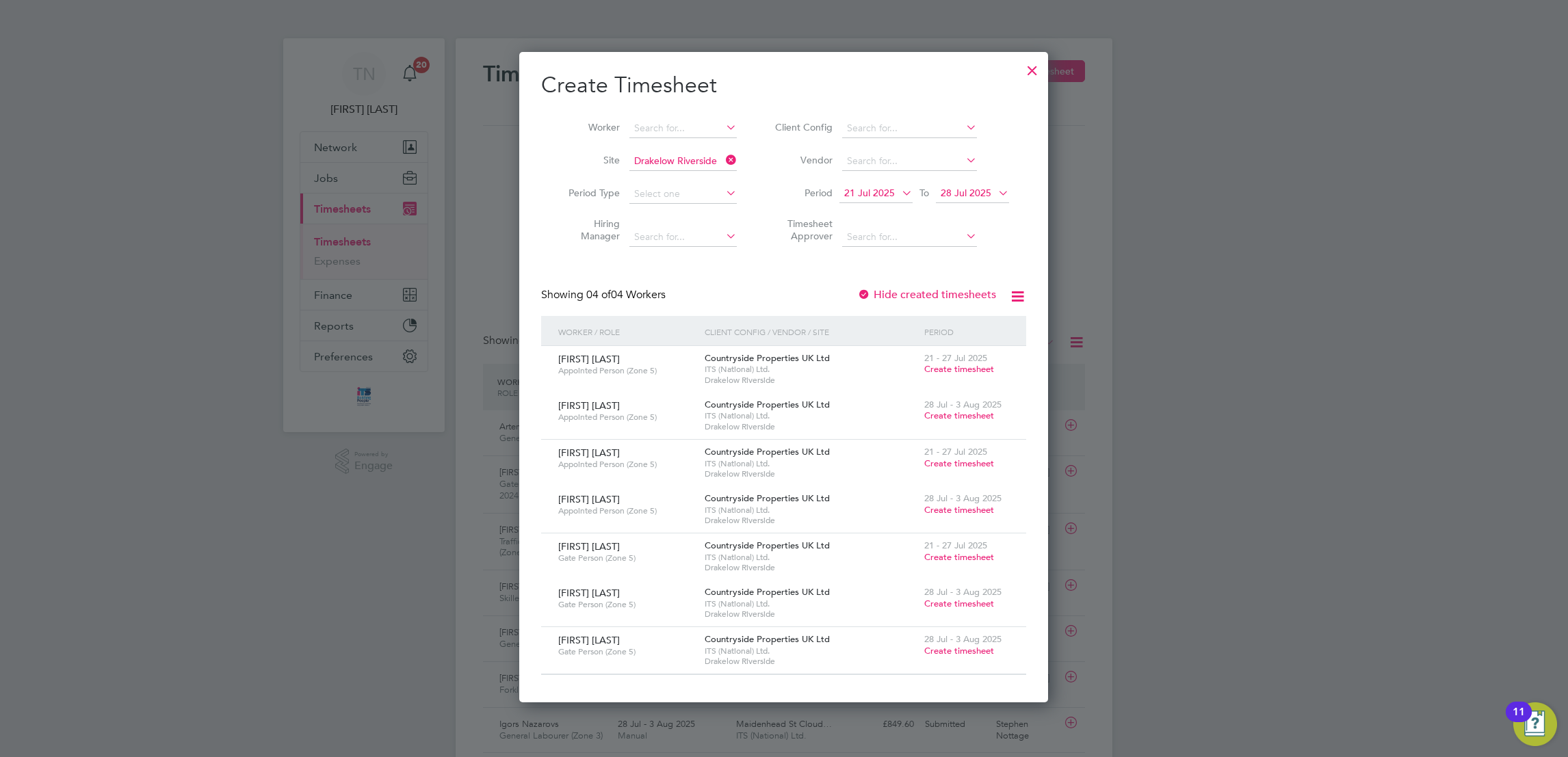 click on "Create timesheet" at bounding box center (959, 650) 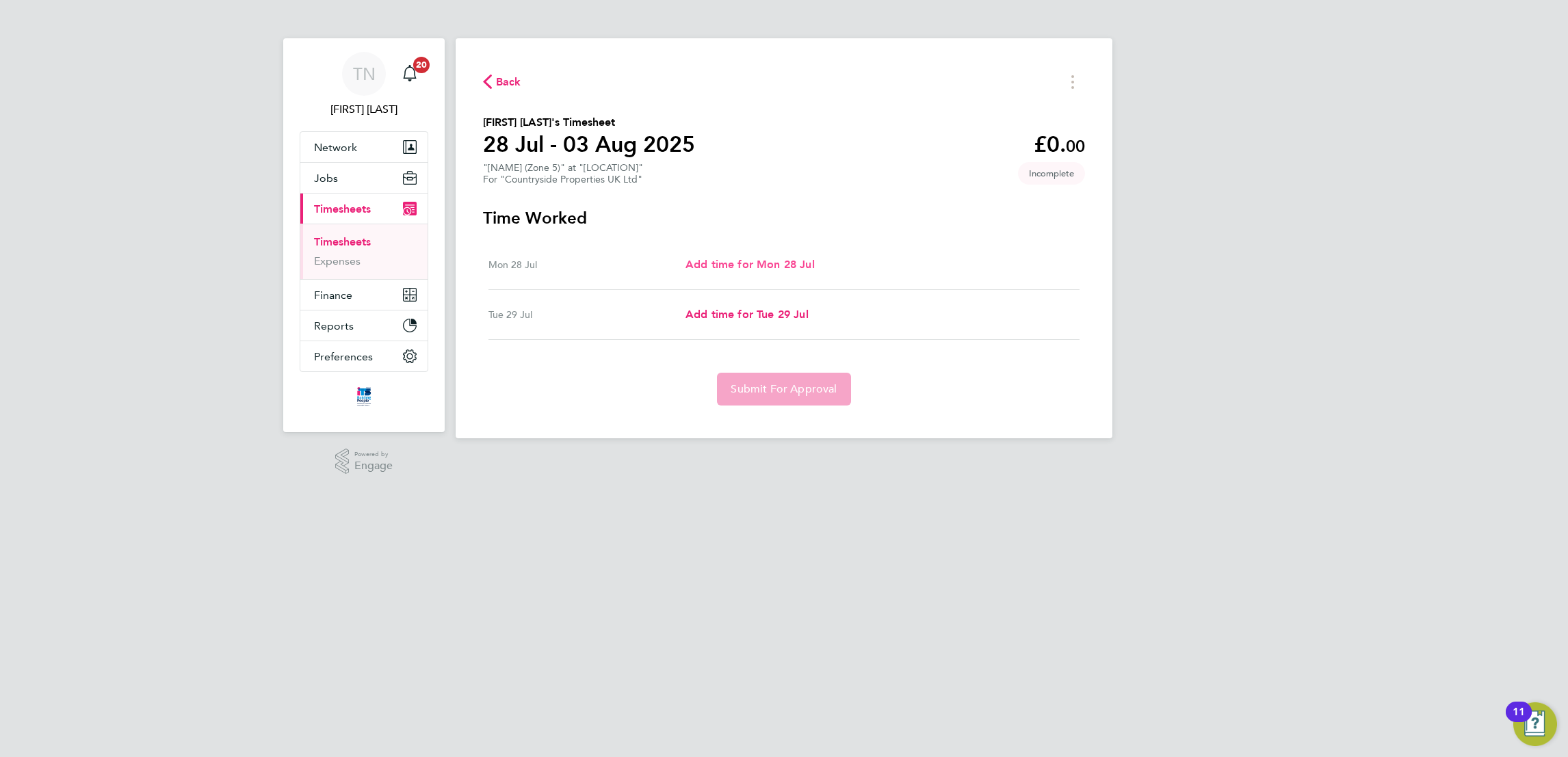click on "Add time for Mon 28 Jul" at bounding box center (750, 264) 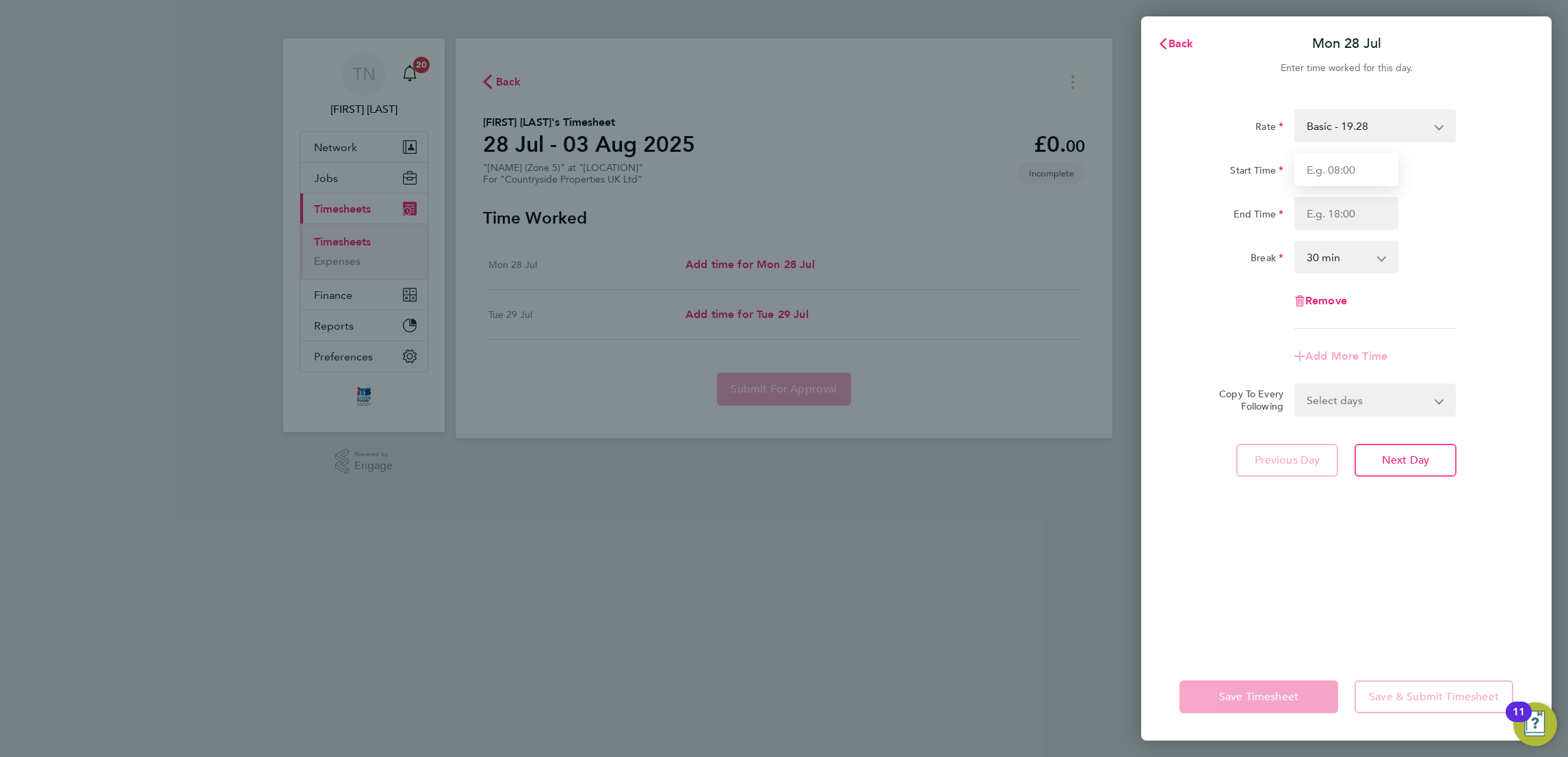click on "Start Time" at bounding box center (1346, 170) 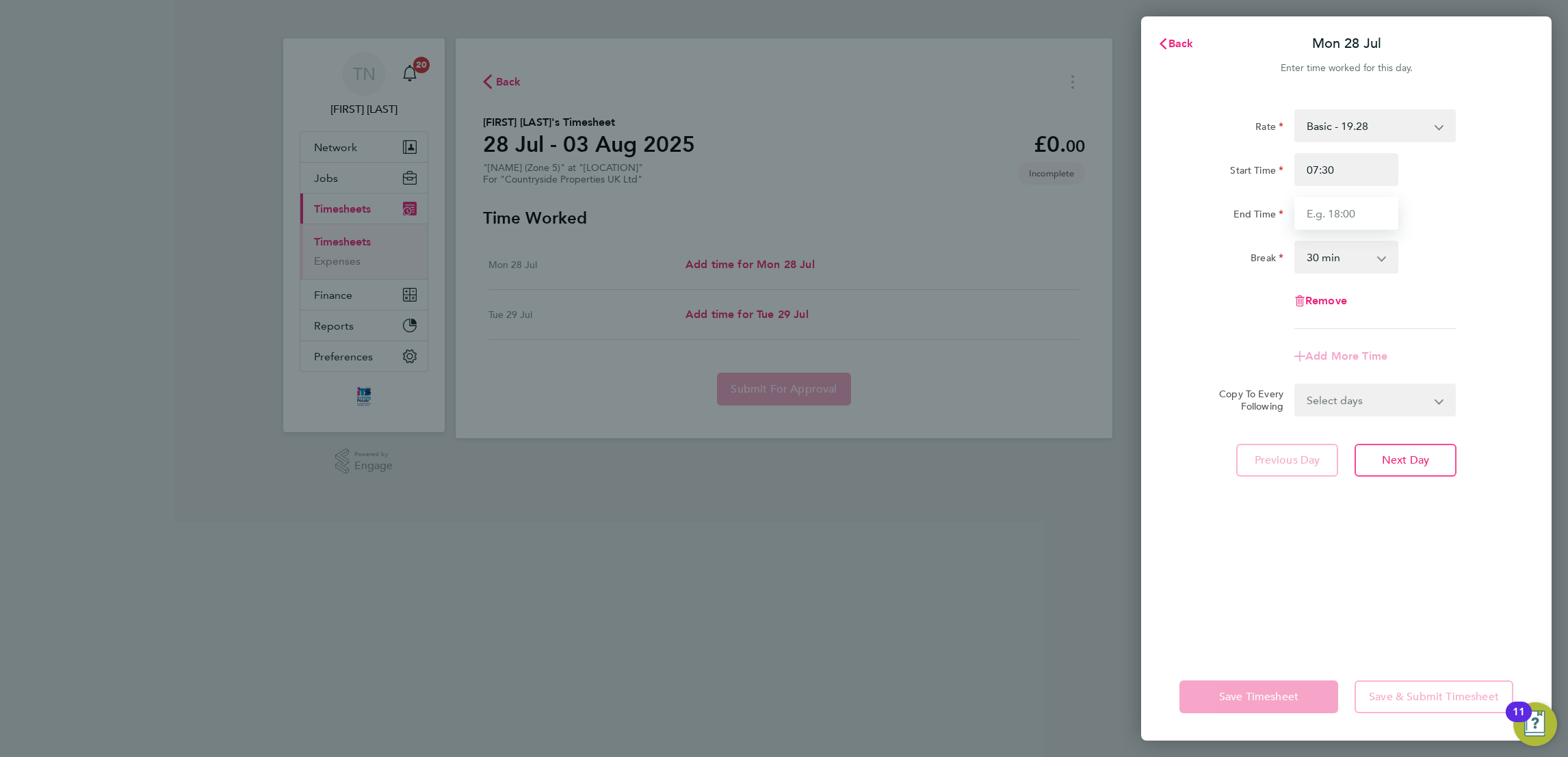 type on "16:30" 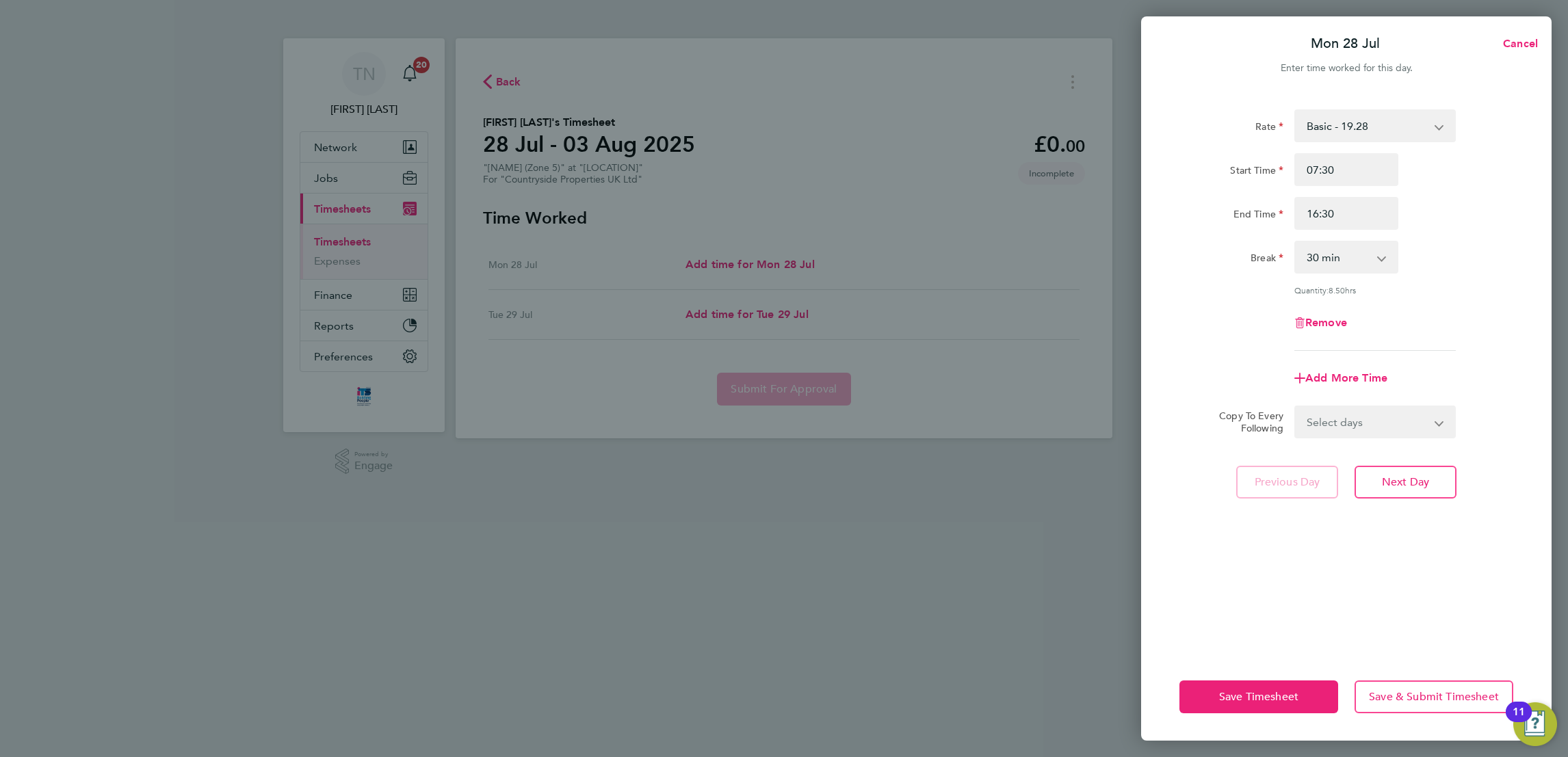 click on "0 min   15 min   30 min   45 min   60 min   75 min   90 min" at bounding box center (1338, 257) 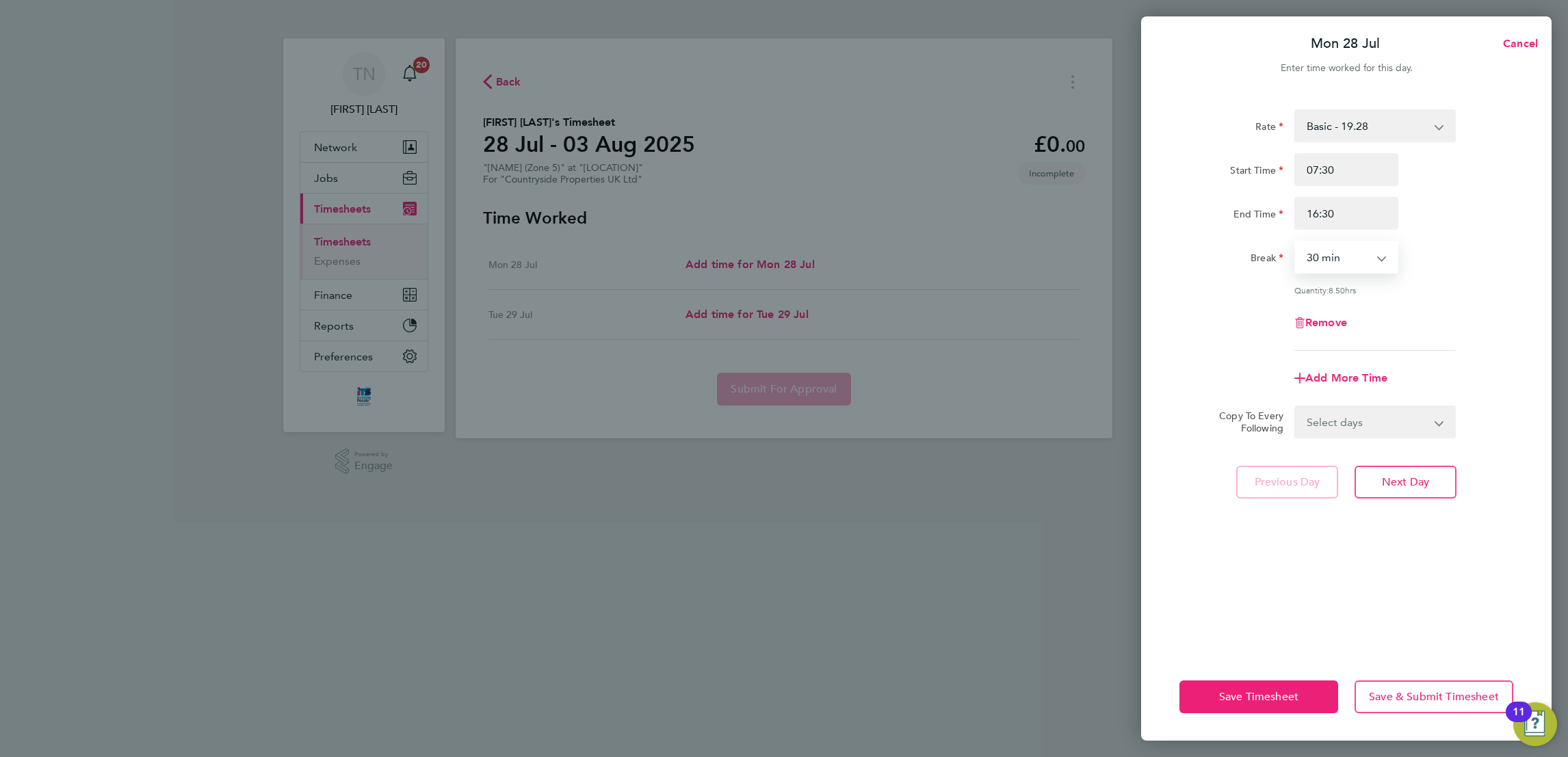 select on "0" 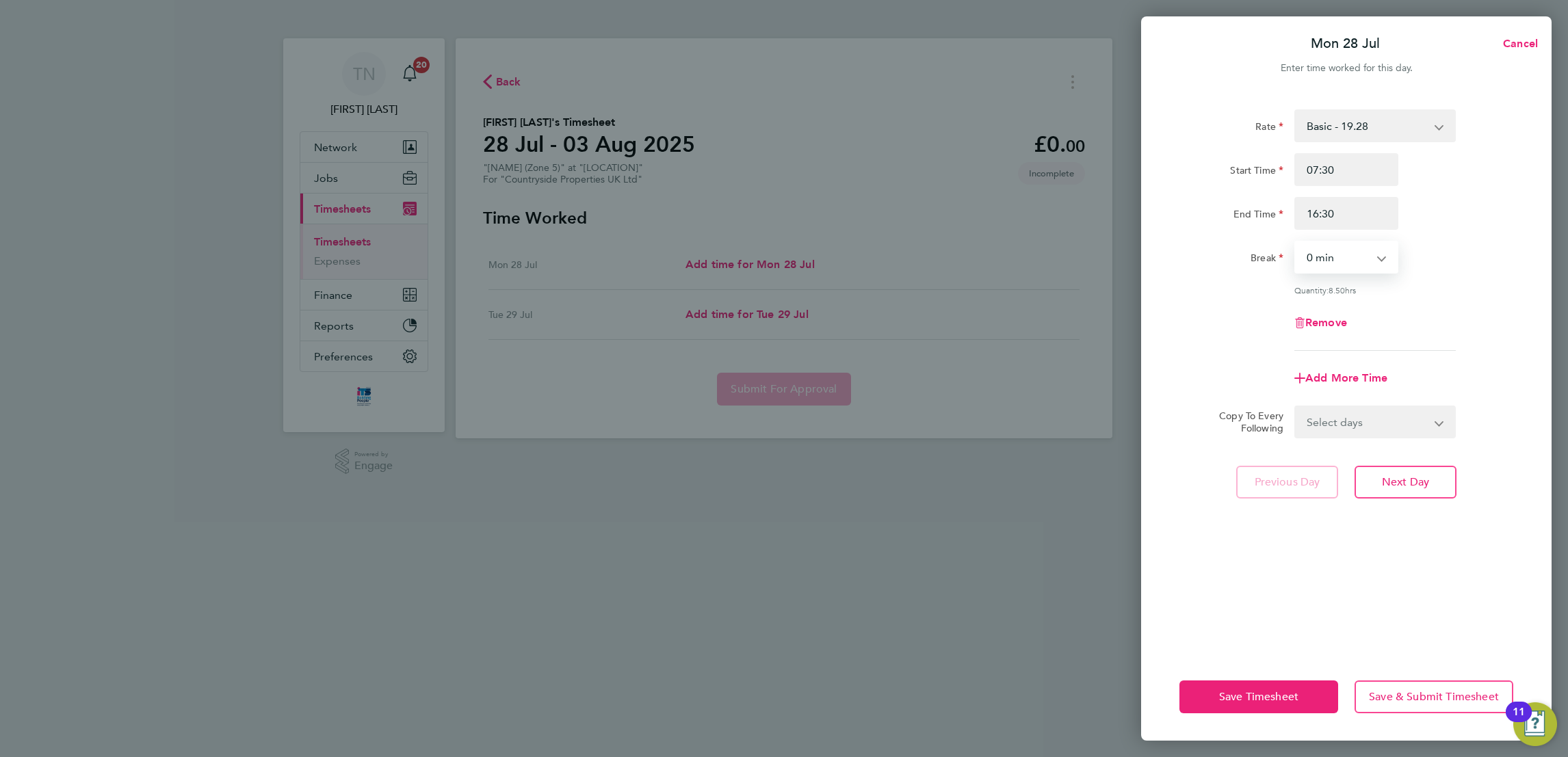 click on "0 min   15 min   30 min   45 min   60 min   75 min   90 min" at bounding box center [1338, 257] 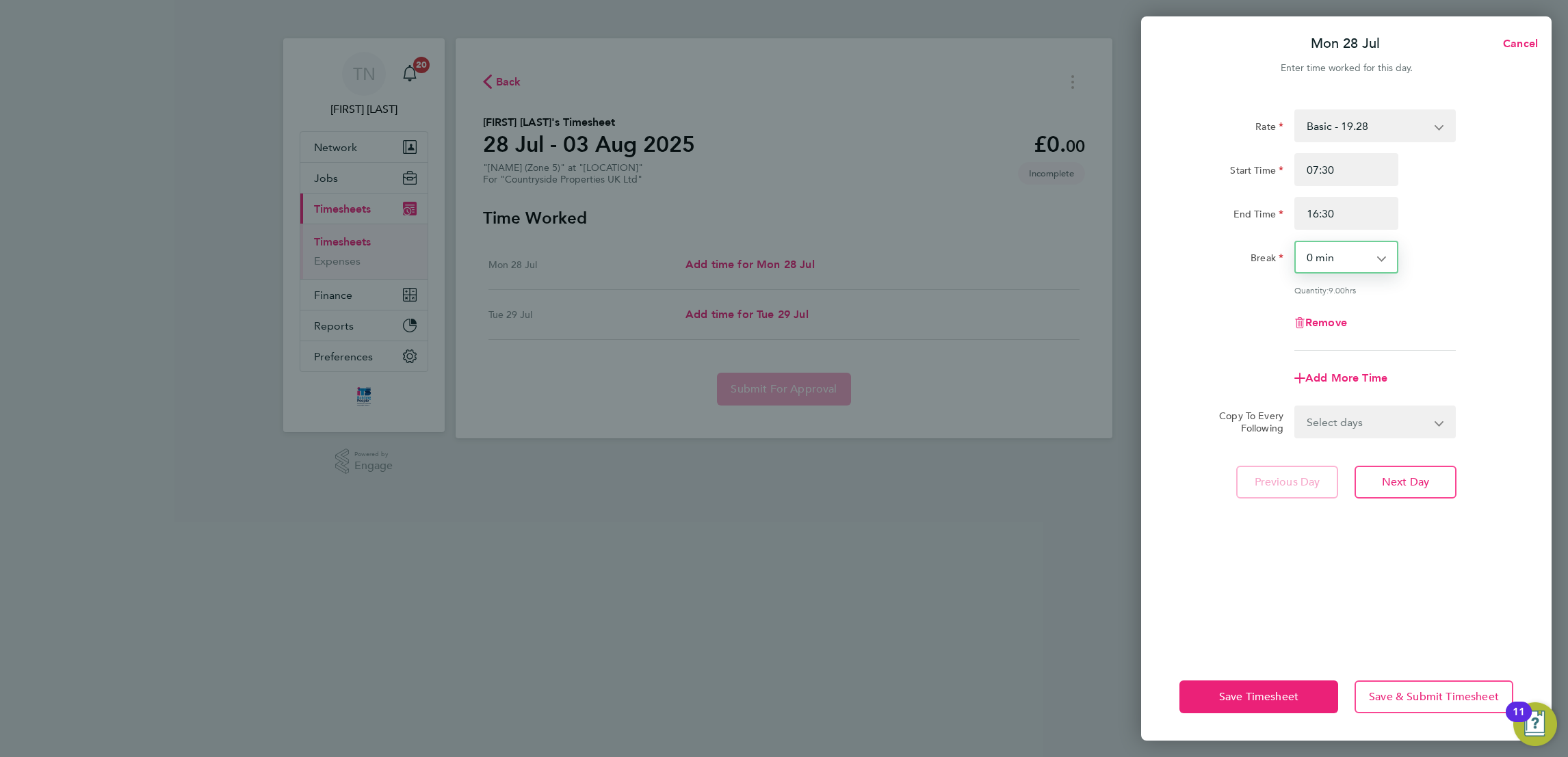 click on "Select days   Tuesday" at bounding box center (1368, 422) 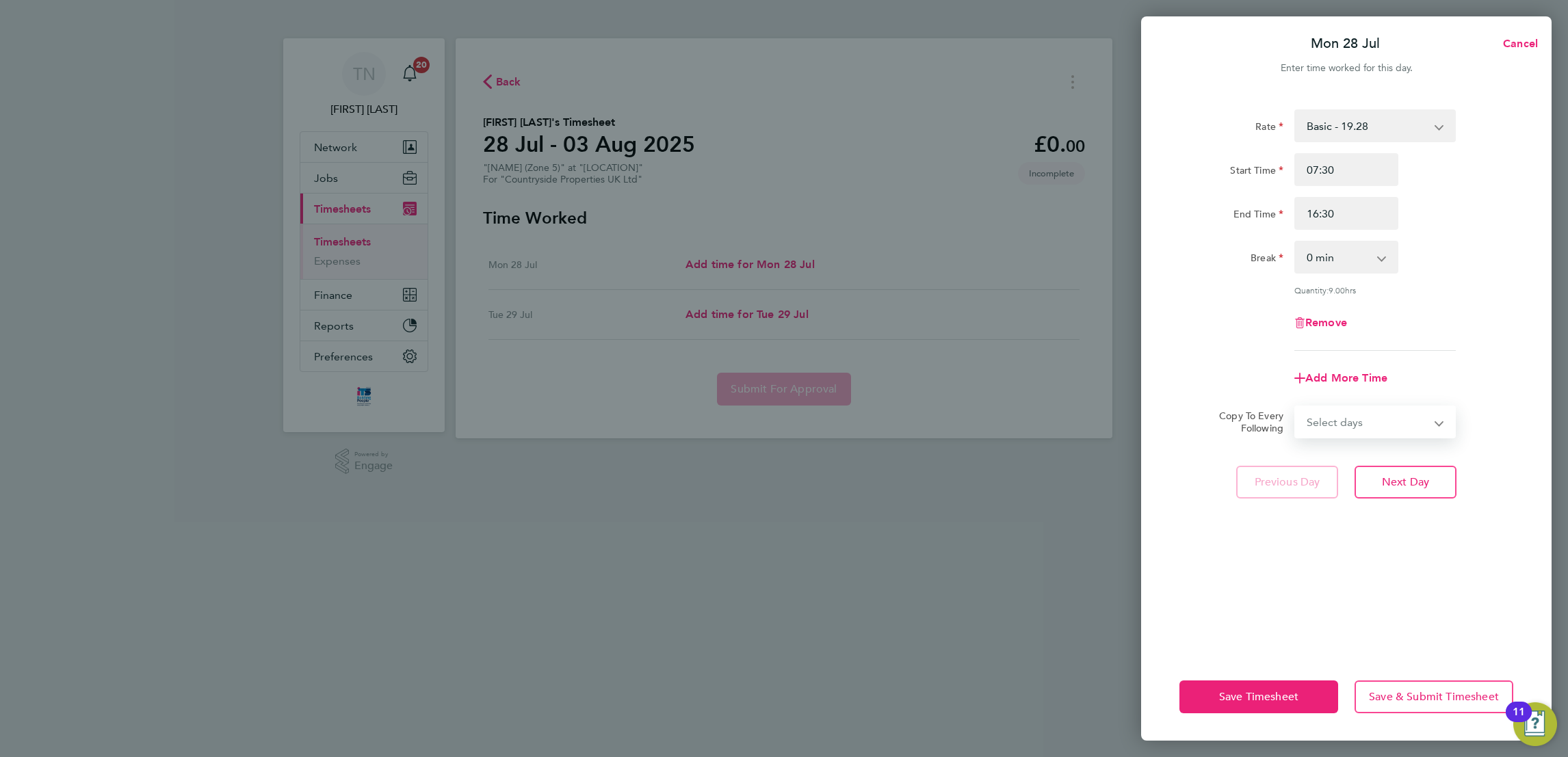 select on "TUE" 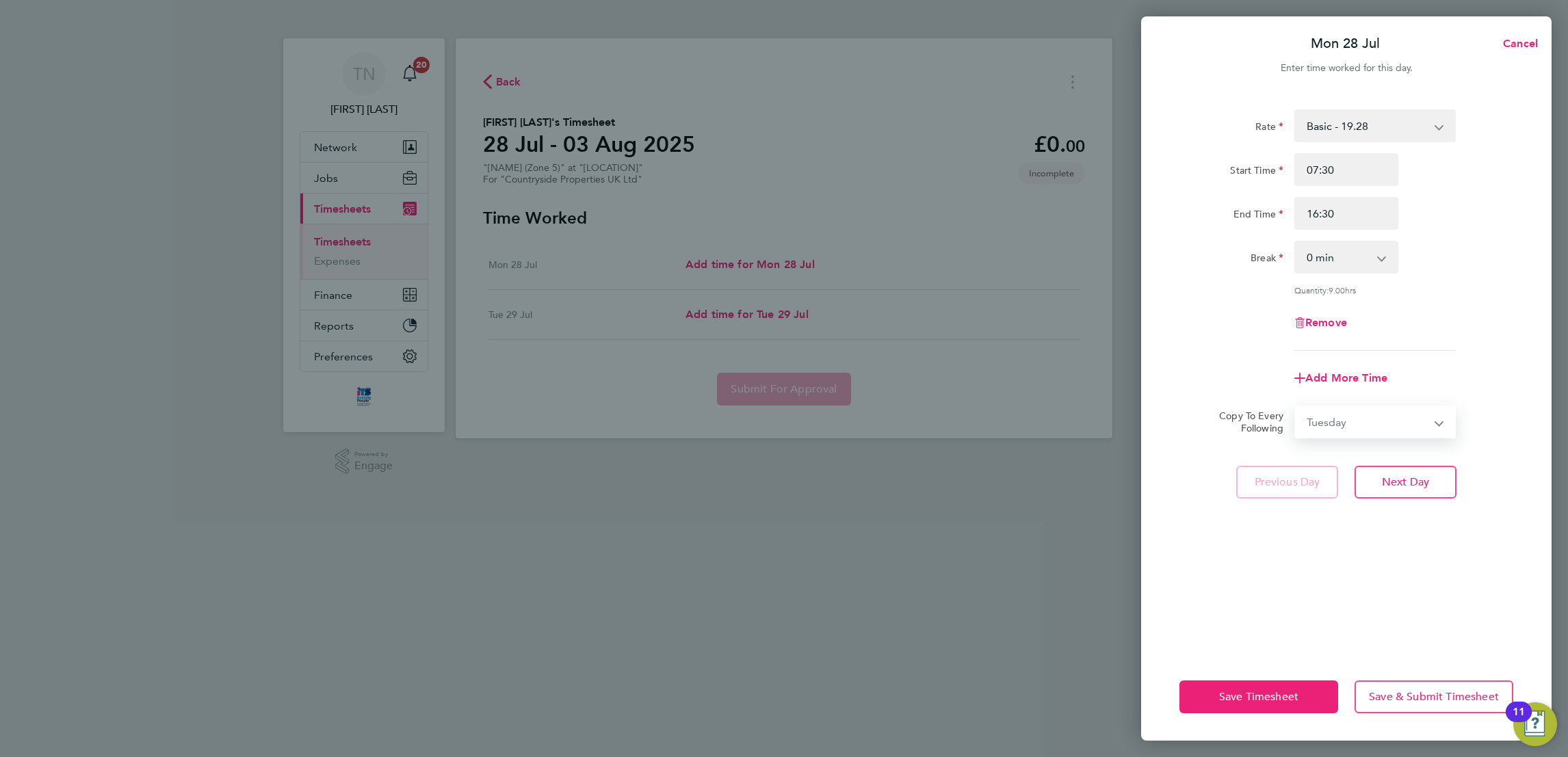 click on "Select days   Tuesday" at bounding box center [1368, 422] 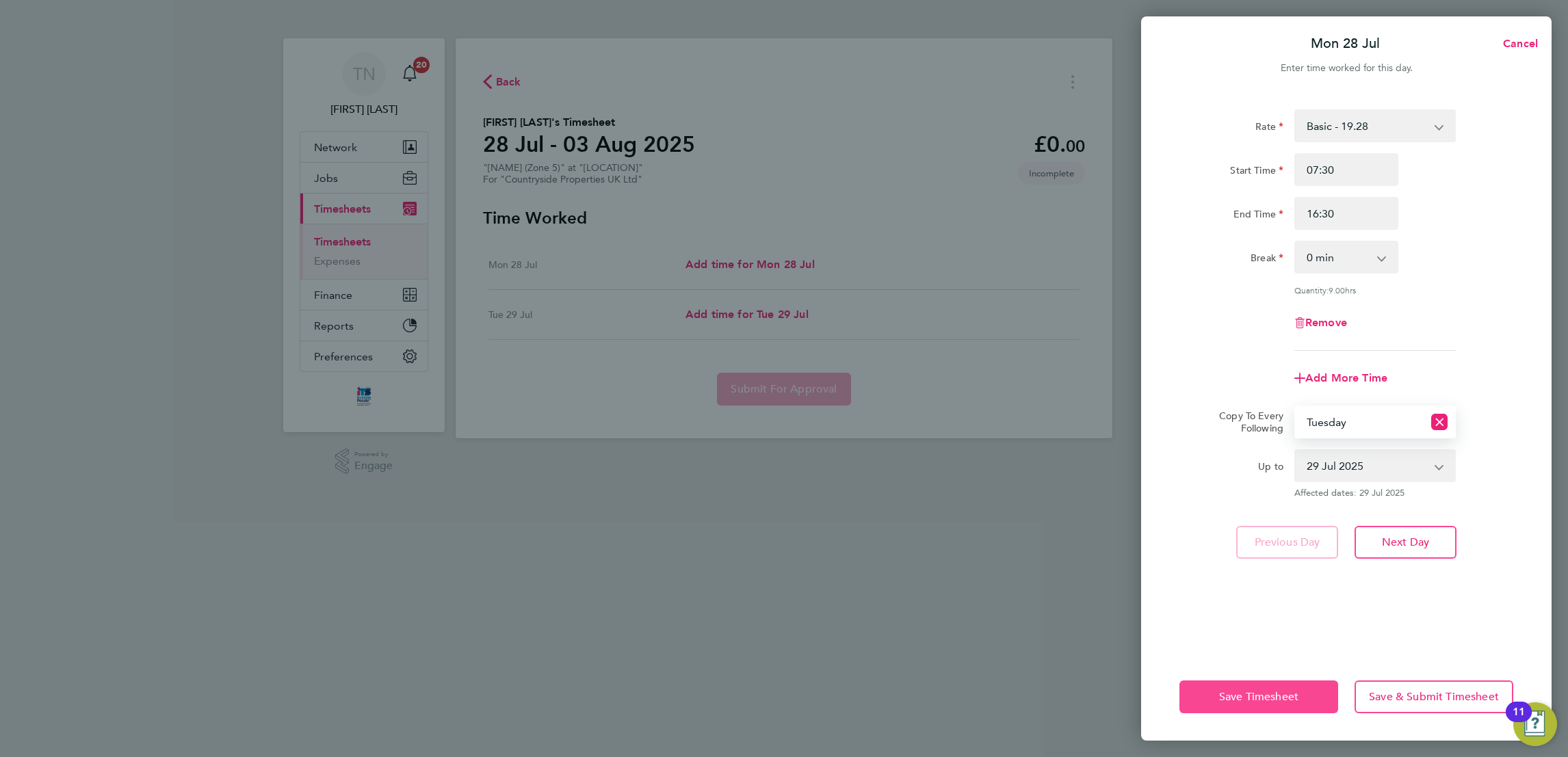 click on "Save Timesheet" 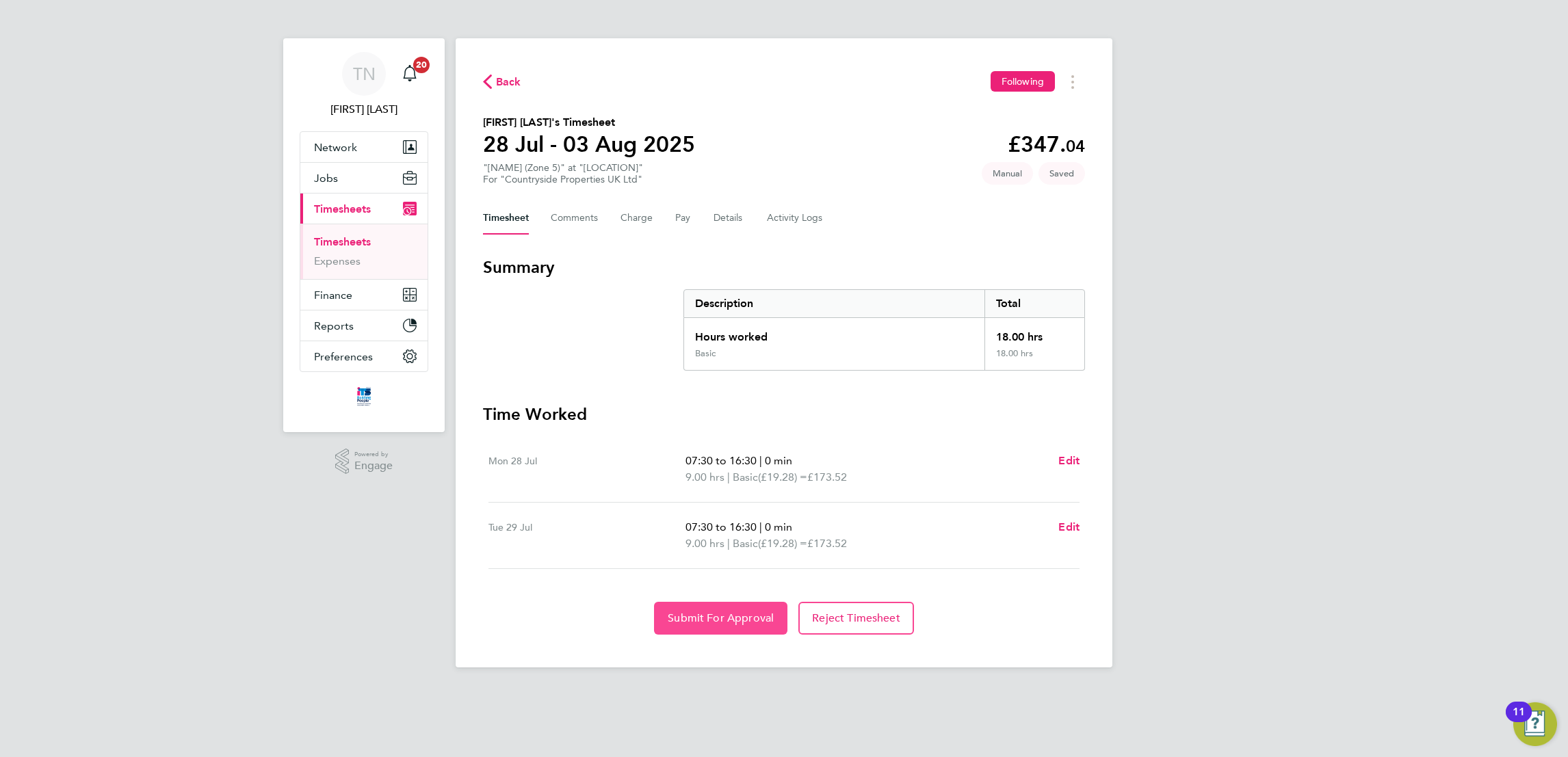 click on "Submit For Approval" 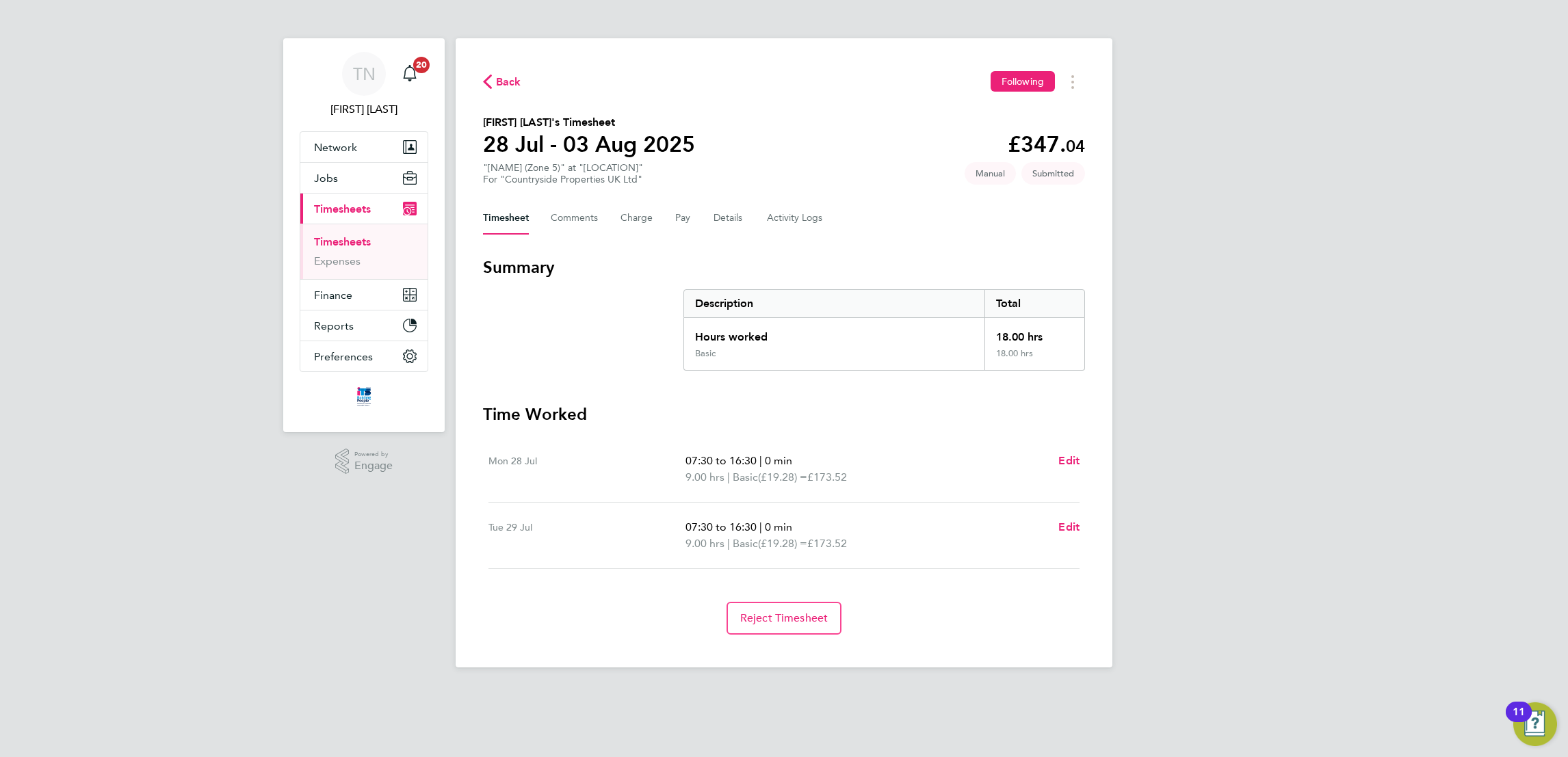 click on "Back" 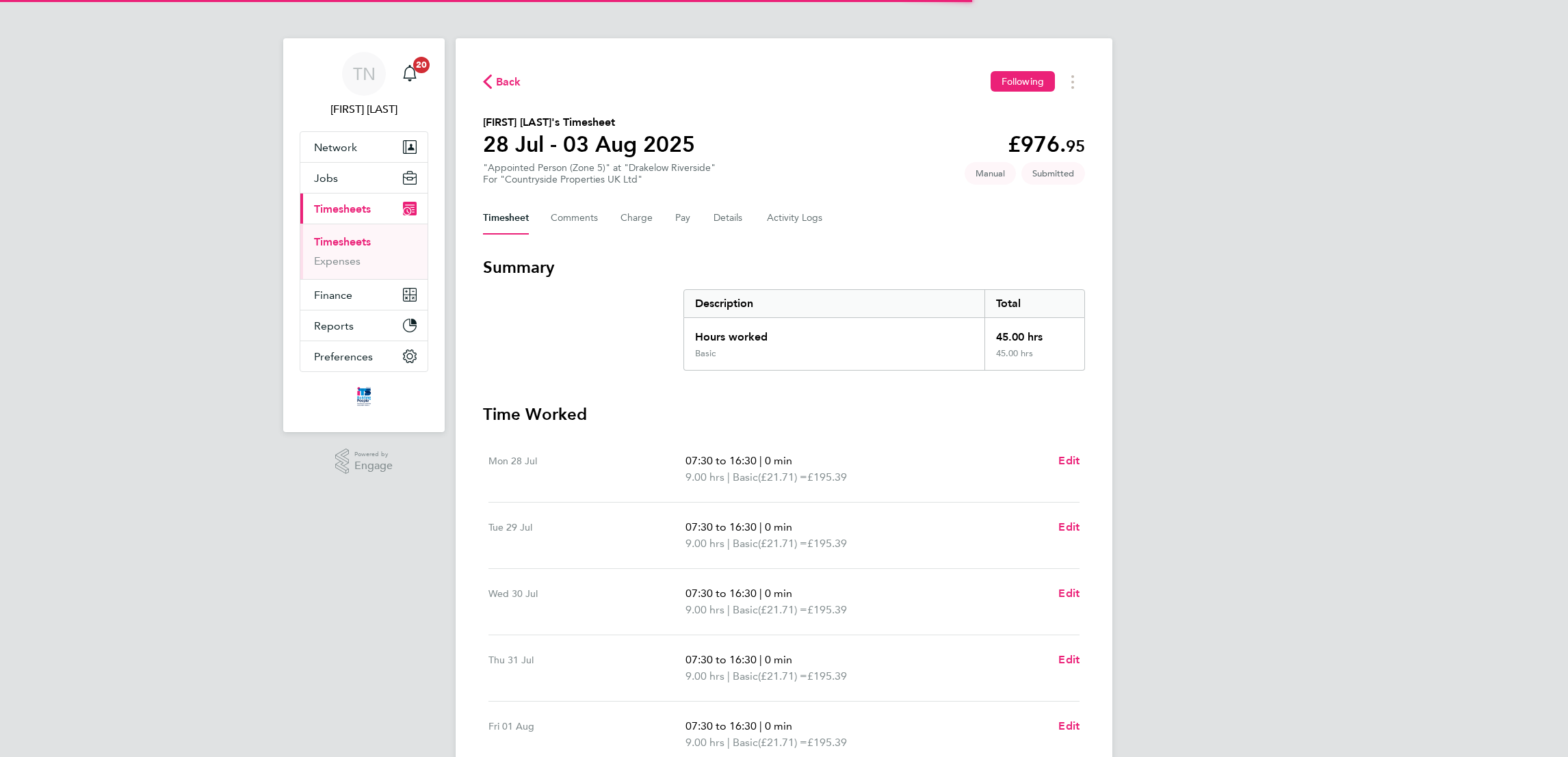 scroll, scrollTop: 0, scrollLeft: 0, axis: both 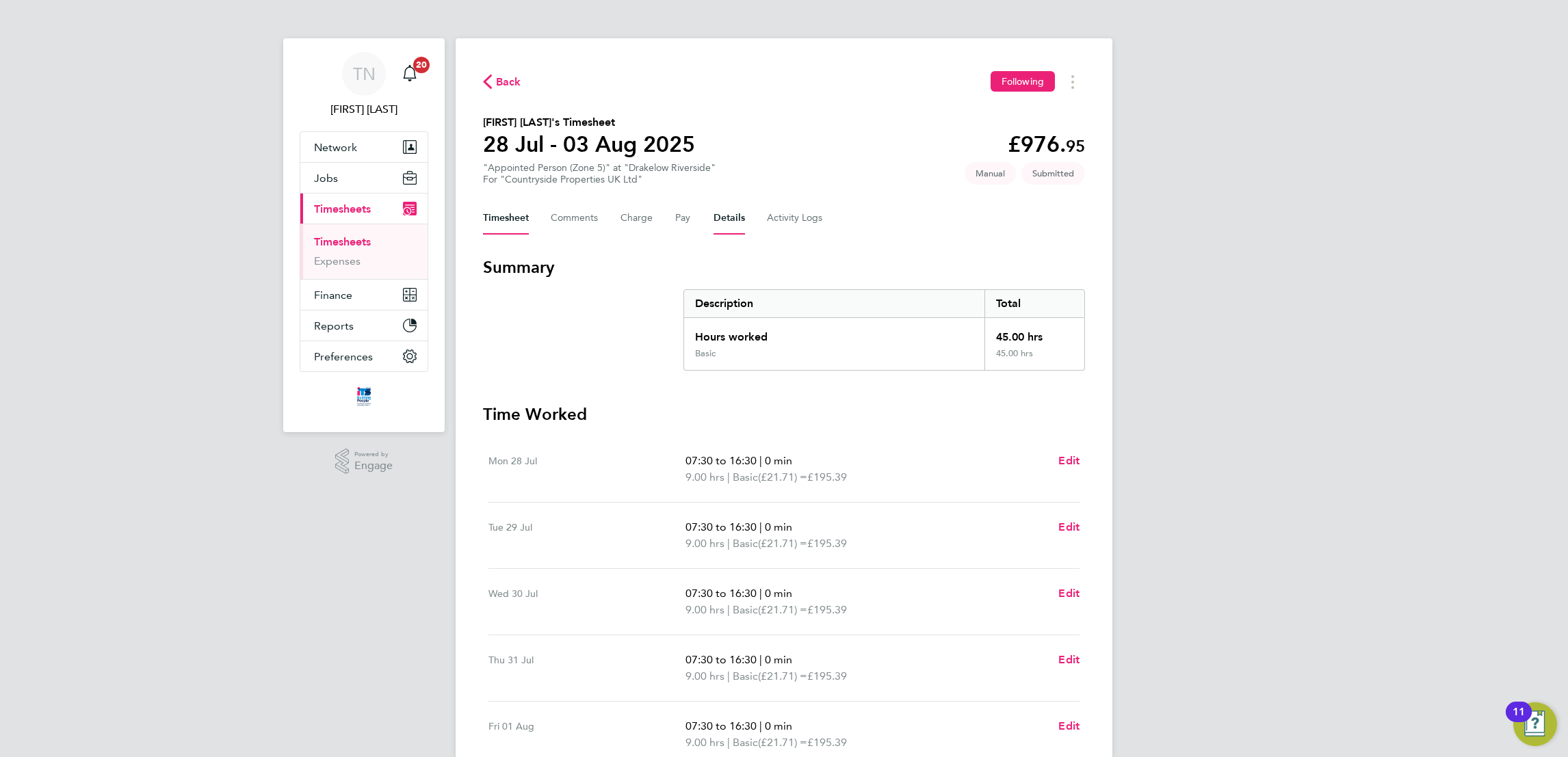 click on "Details" at bounding box center [729, 218] 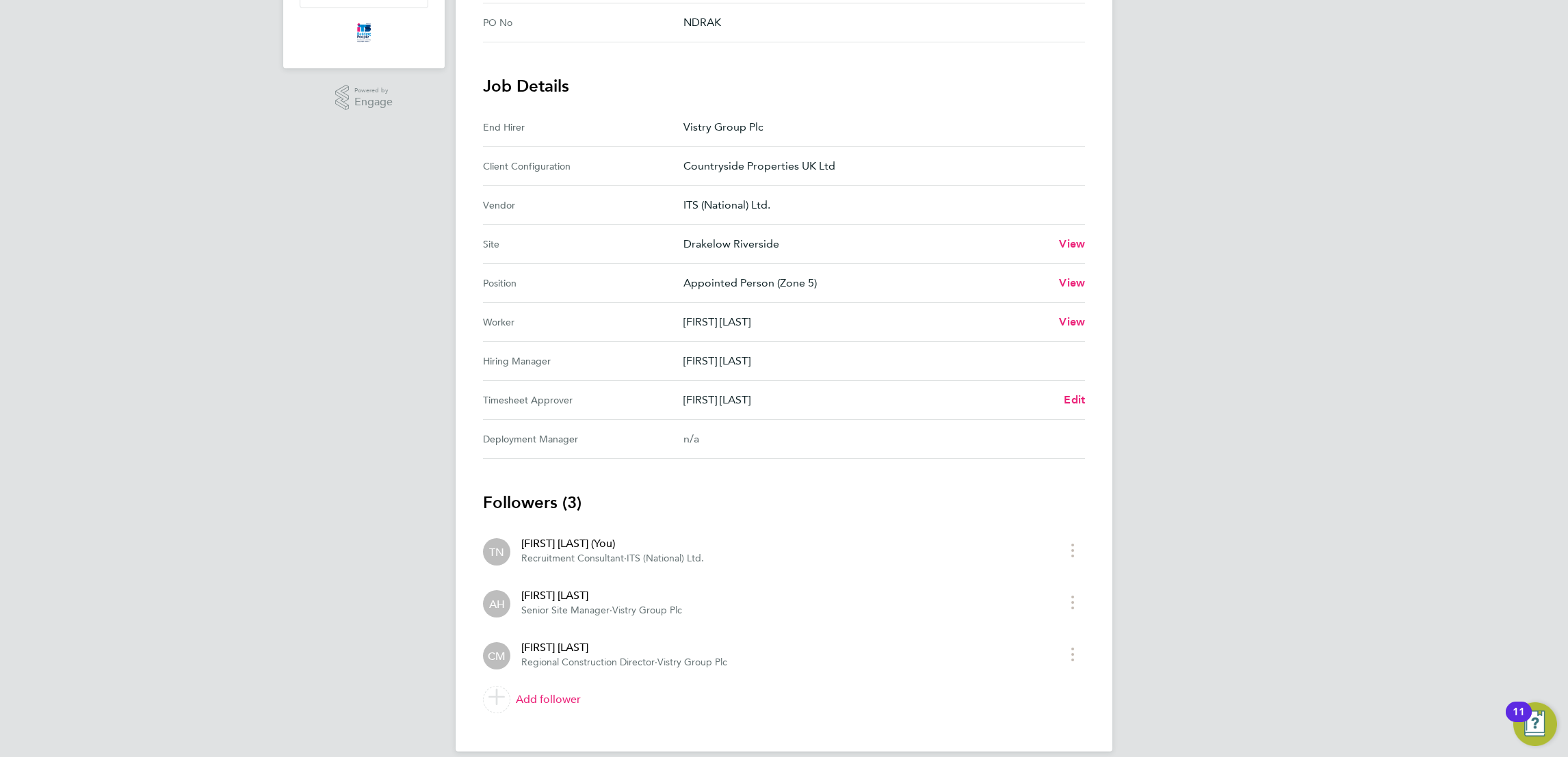 scroll, scrollTop: 380, scrollLeft: 0, axis: vertical 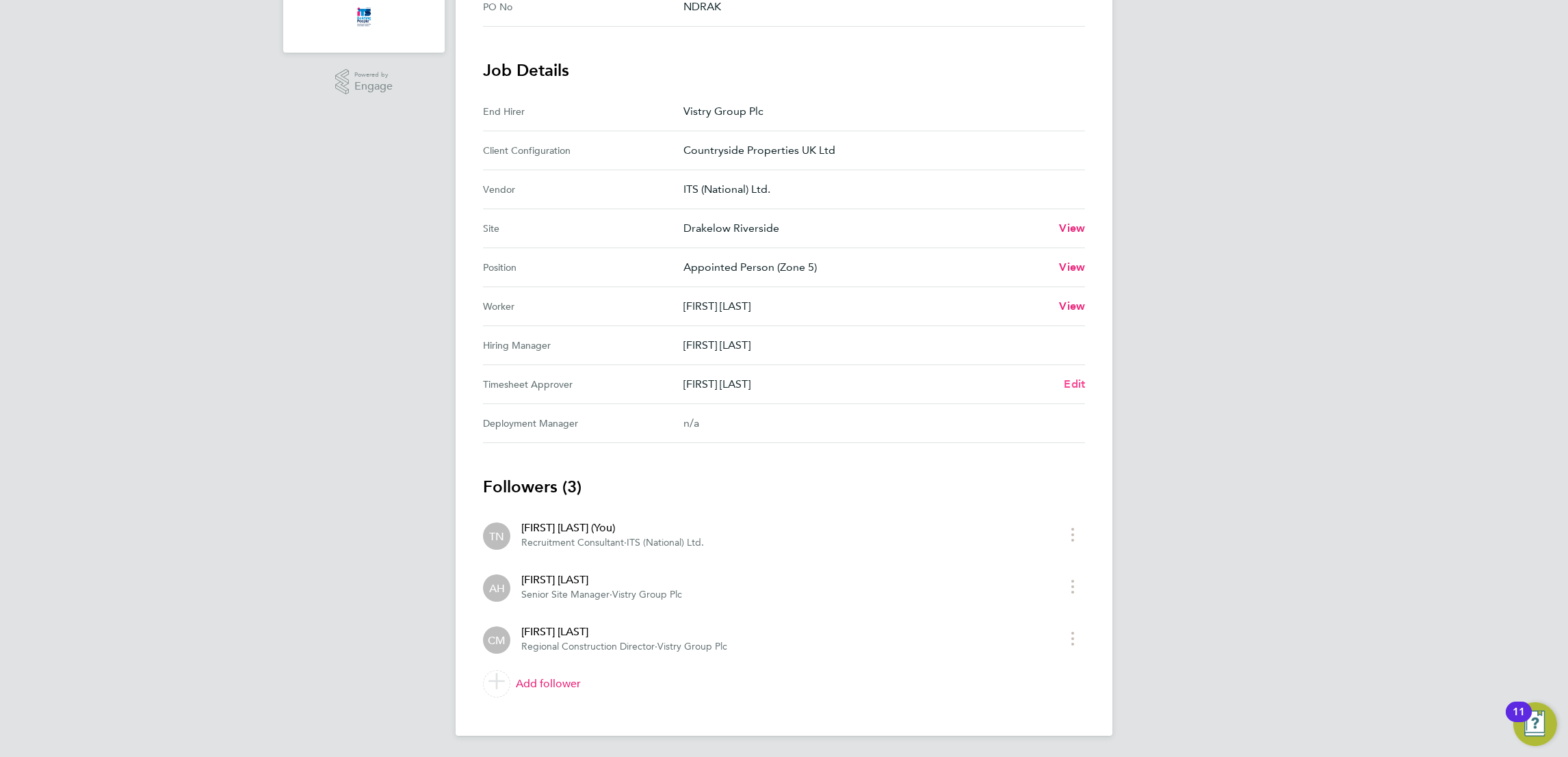 click on "Edit" at bounding box center (1074, 384) 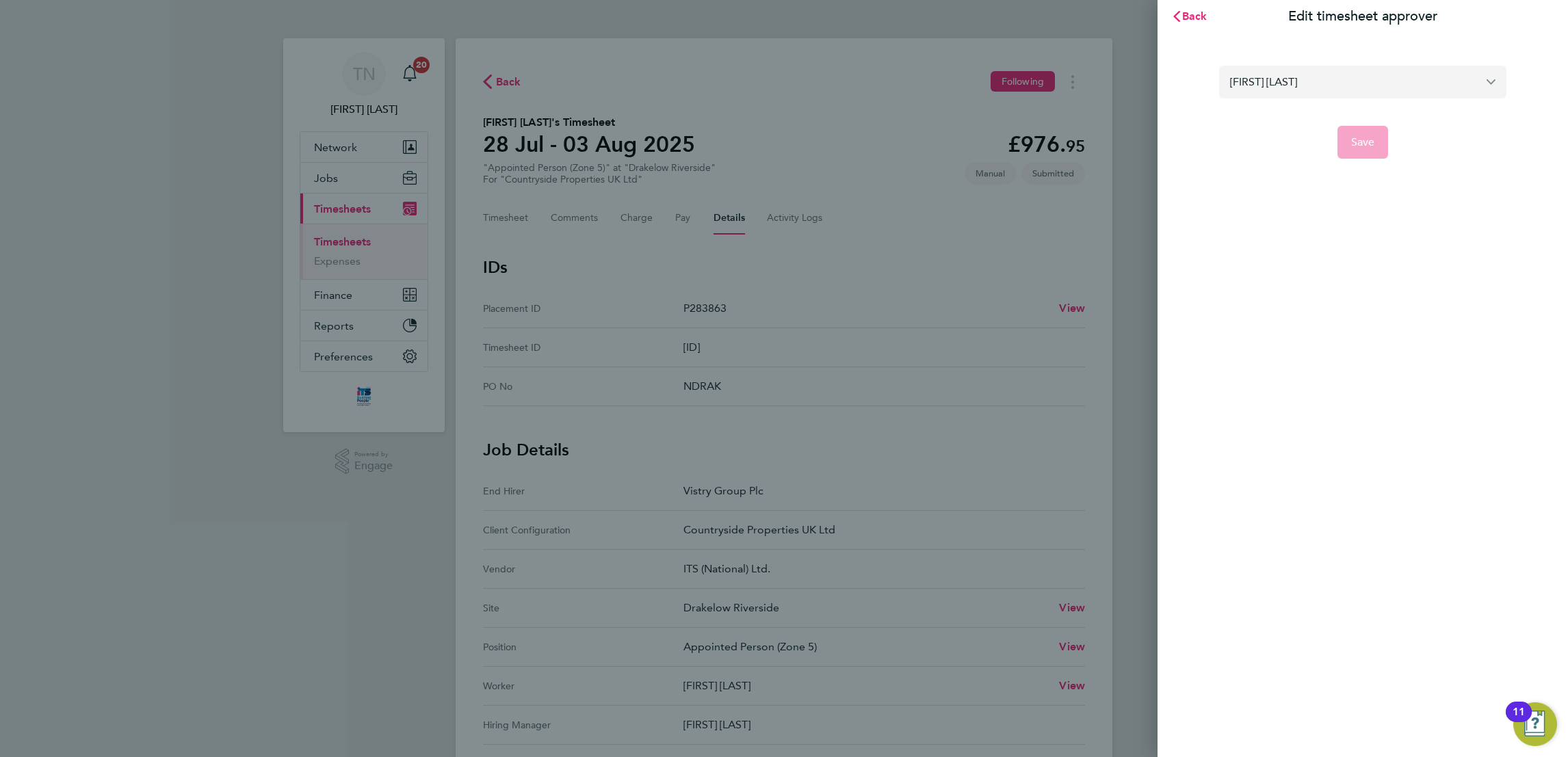 click on "[FIRST] [LAST]" at bounding box center (1363, 81) 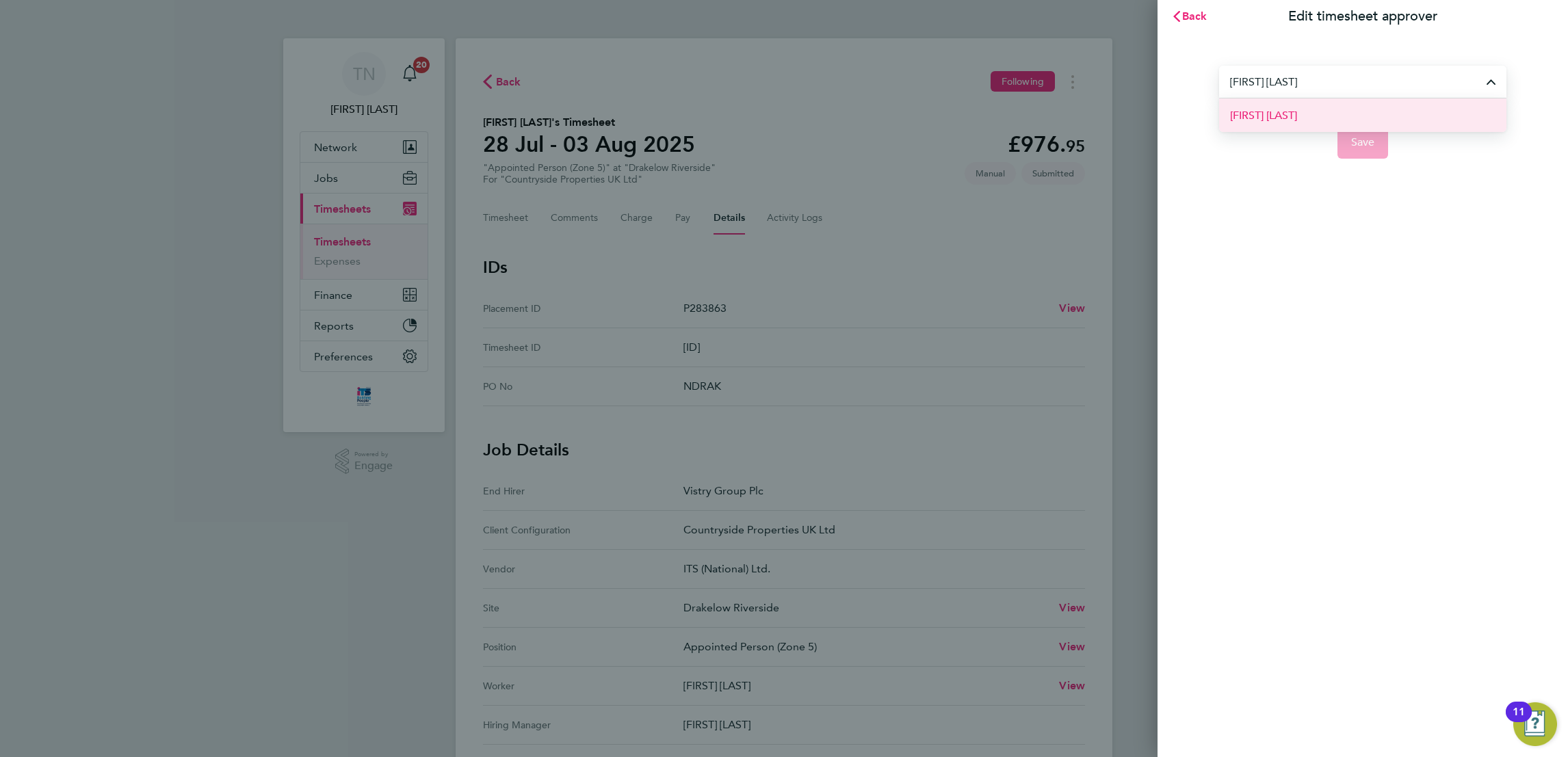 click on "[FIRST] [LAST]" at bounding box center (1363, 115) 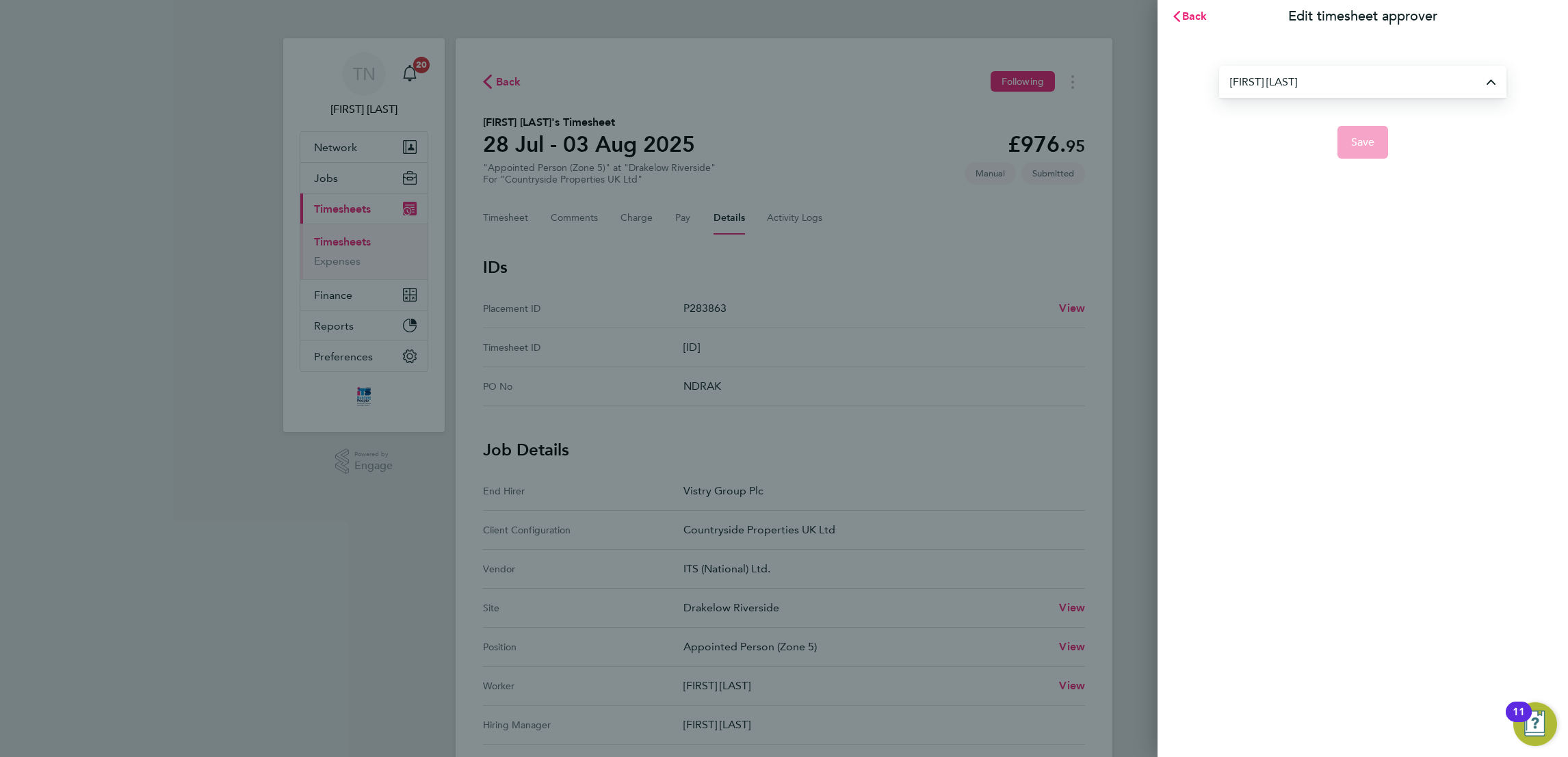 type on "[FIRST] [LAST]" 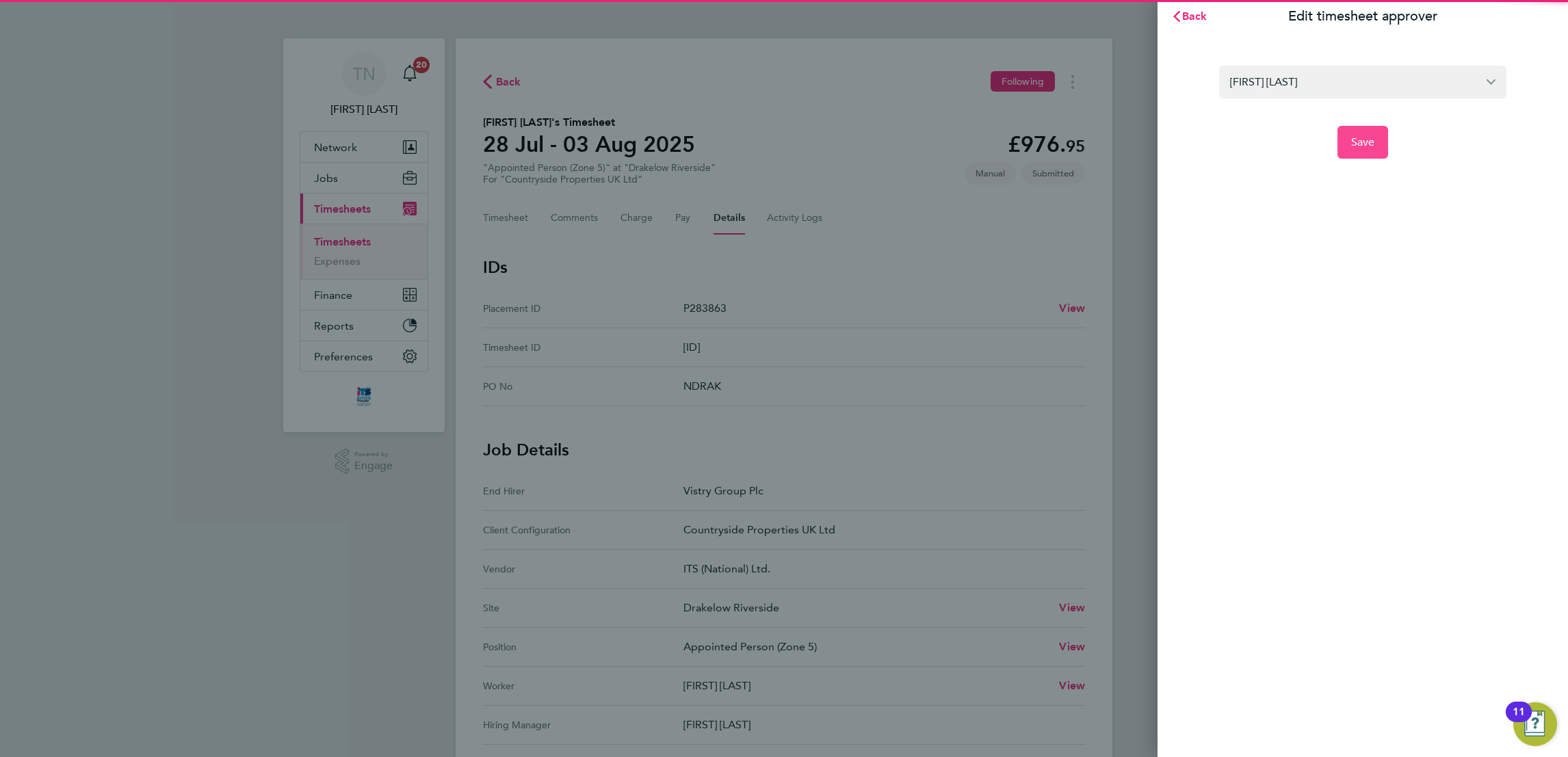click on "Save" 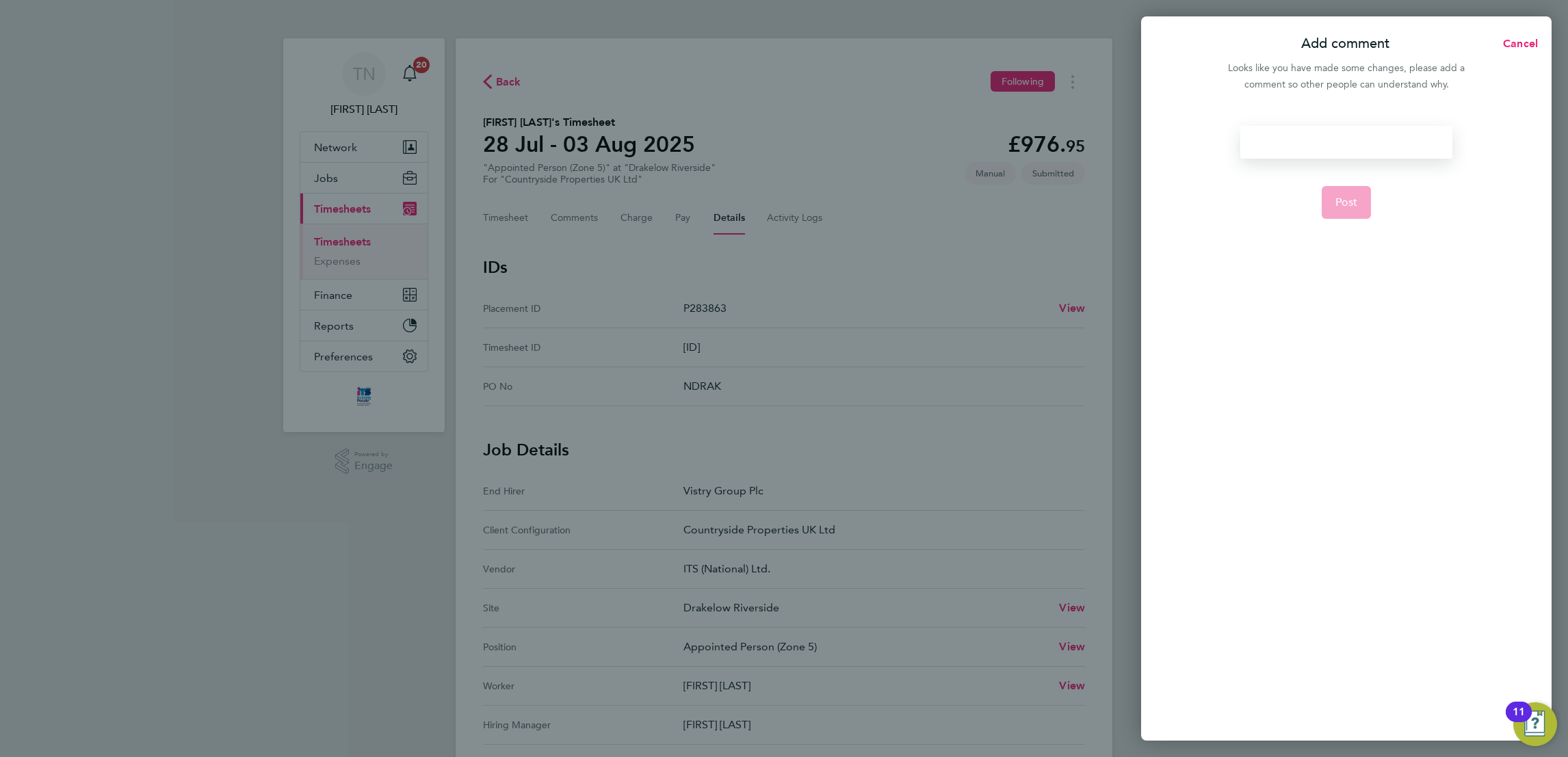 click at bounding box center [1346, 142] 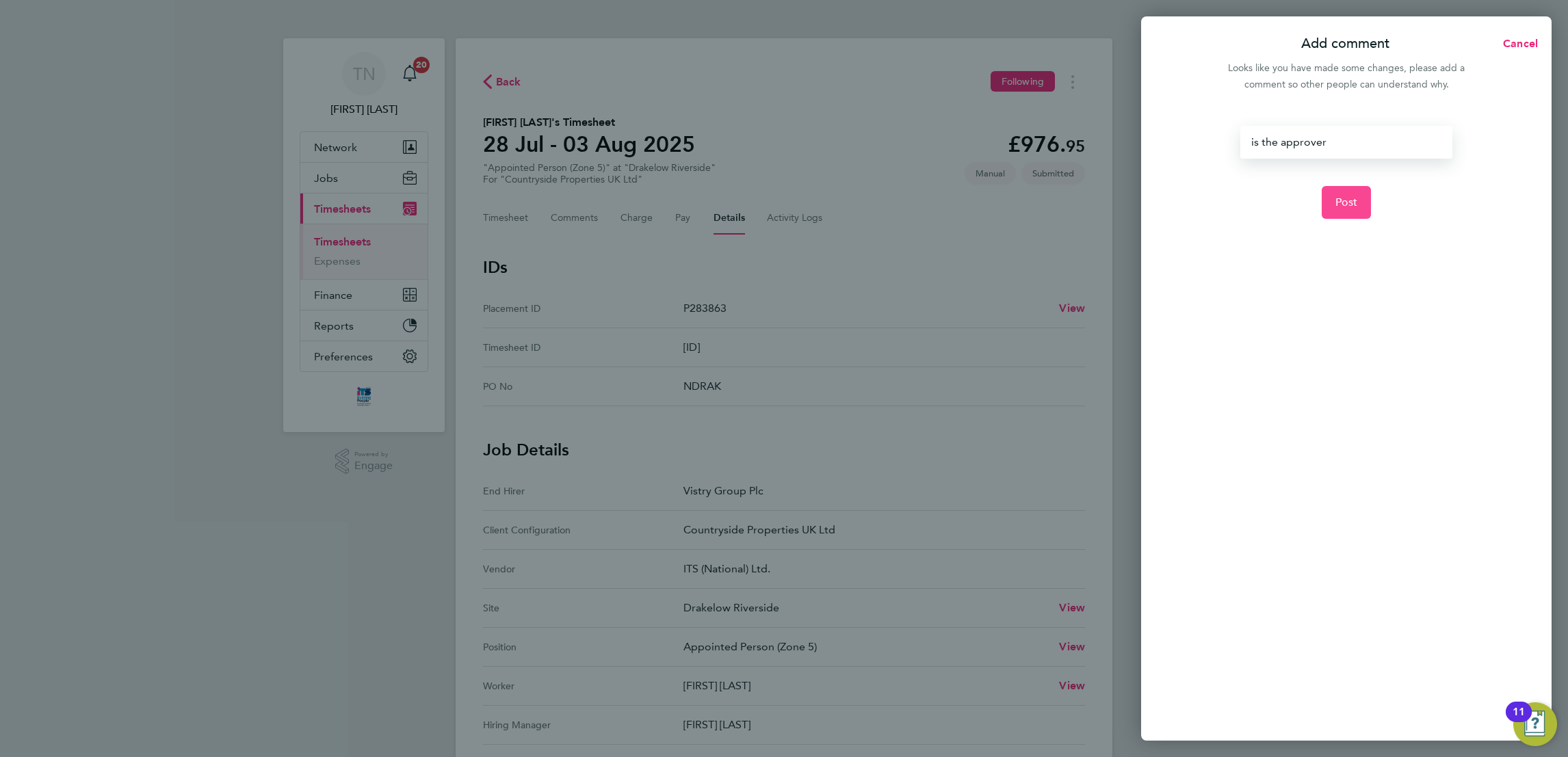 click on "Post" 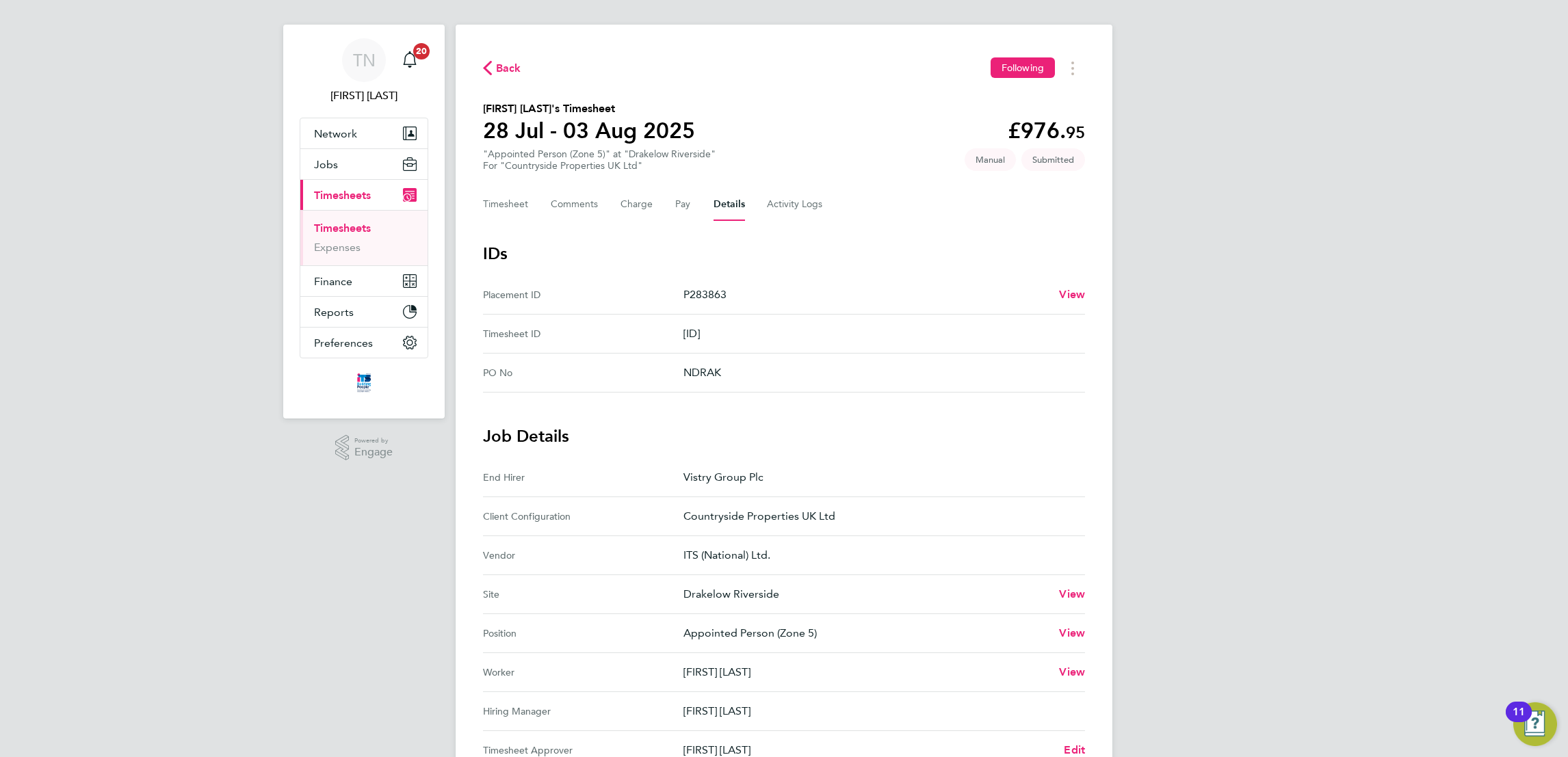 scroll, scrollTop: 0, scrollLeft: 0, axis: both 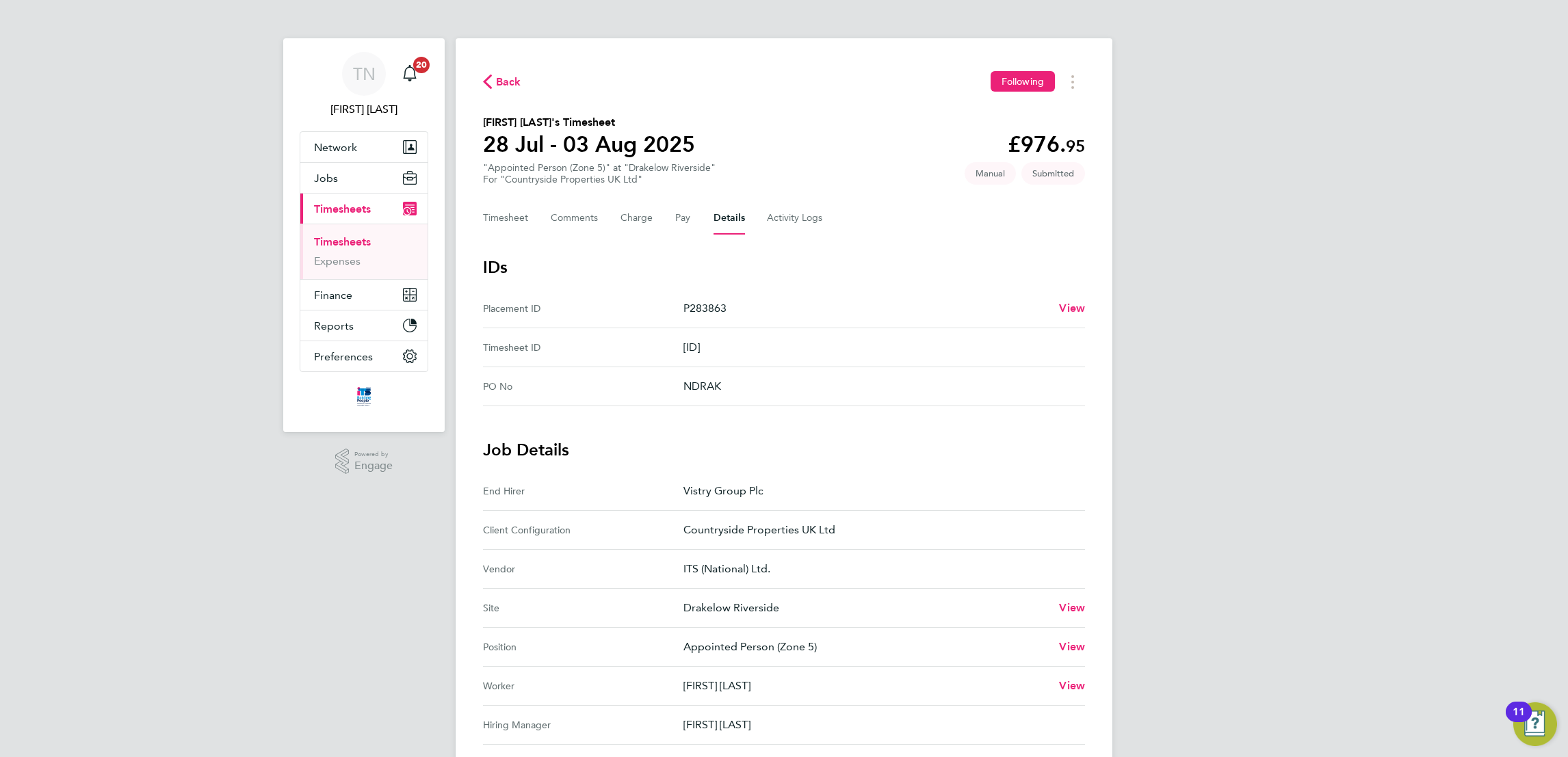 click on "Timesheets" at bounding box center [342, 241] 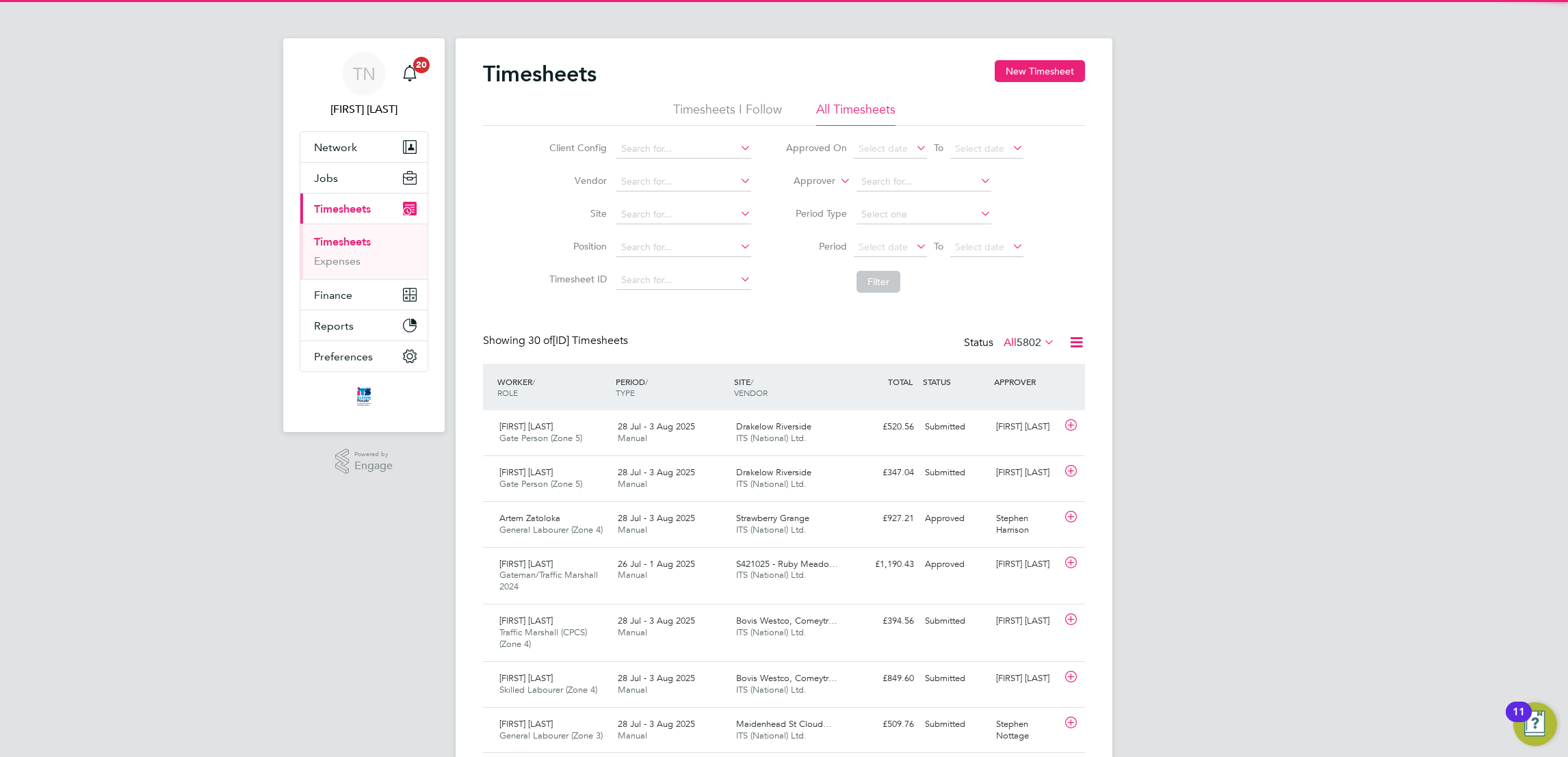 scroll, scrollTop: 7, scrollLeft: 6, axis: both 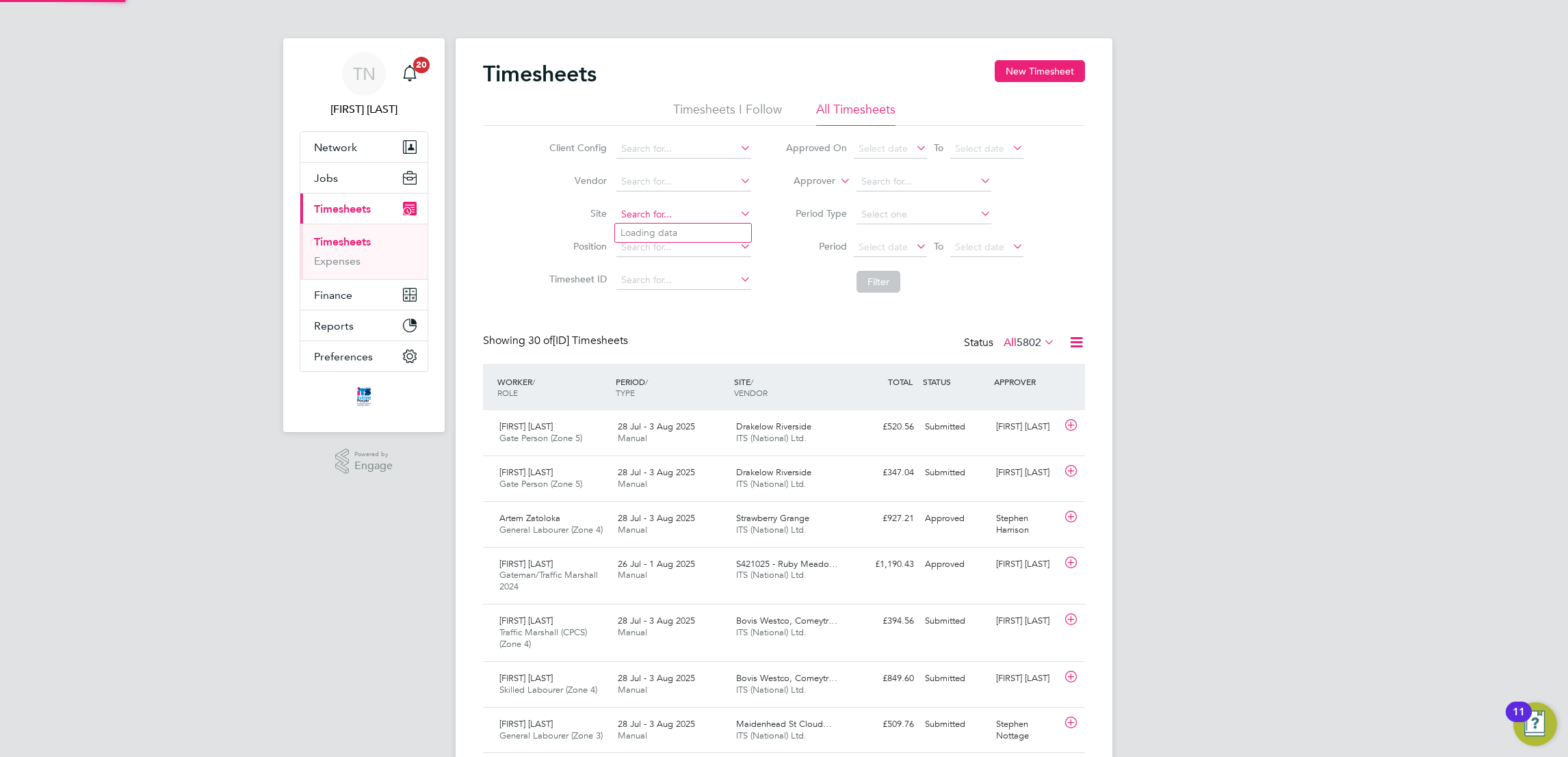 click 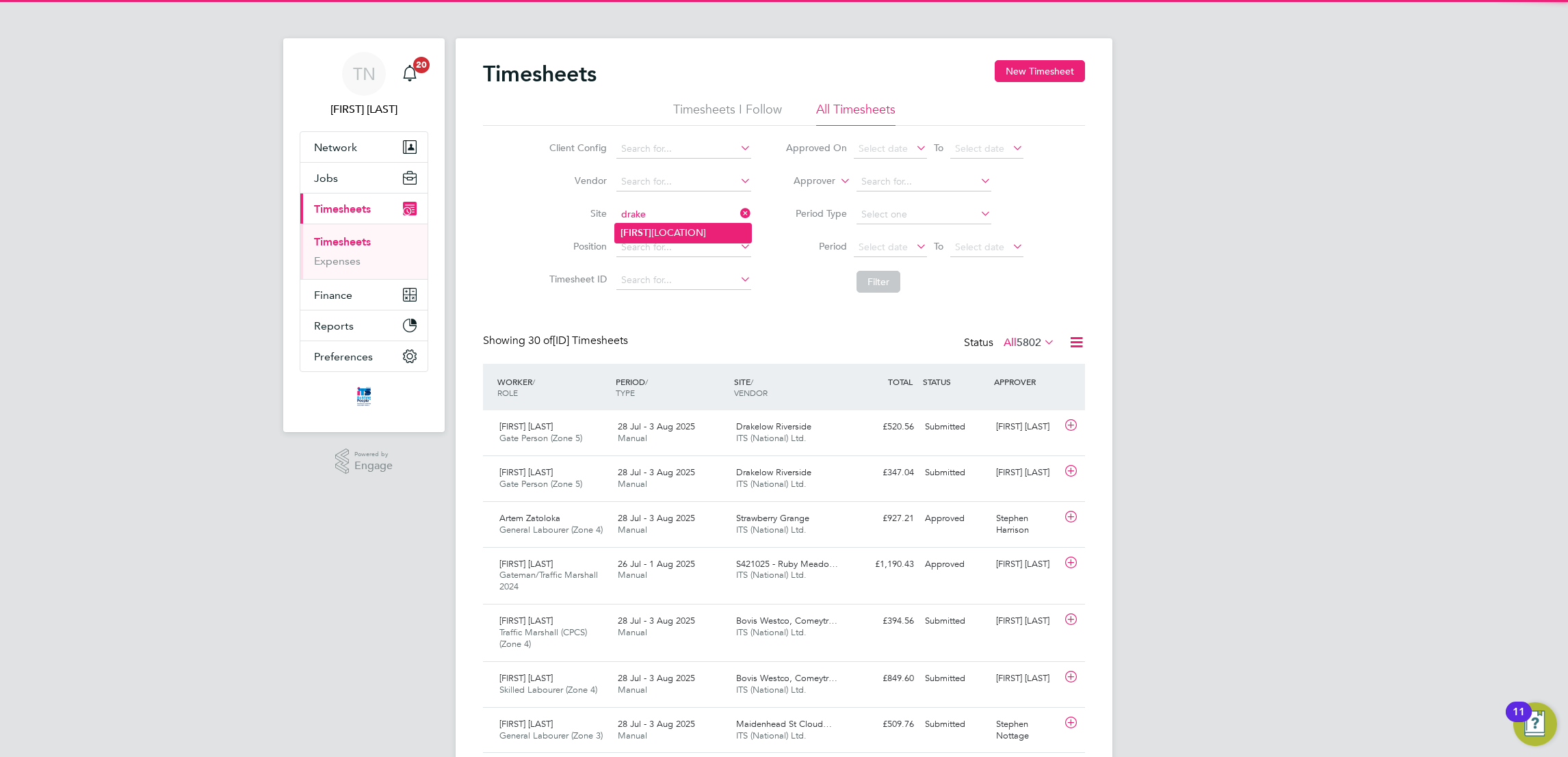 click on "[FIRST] [LOCATION]" 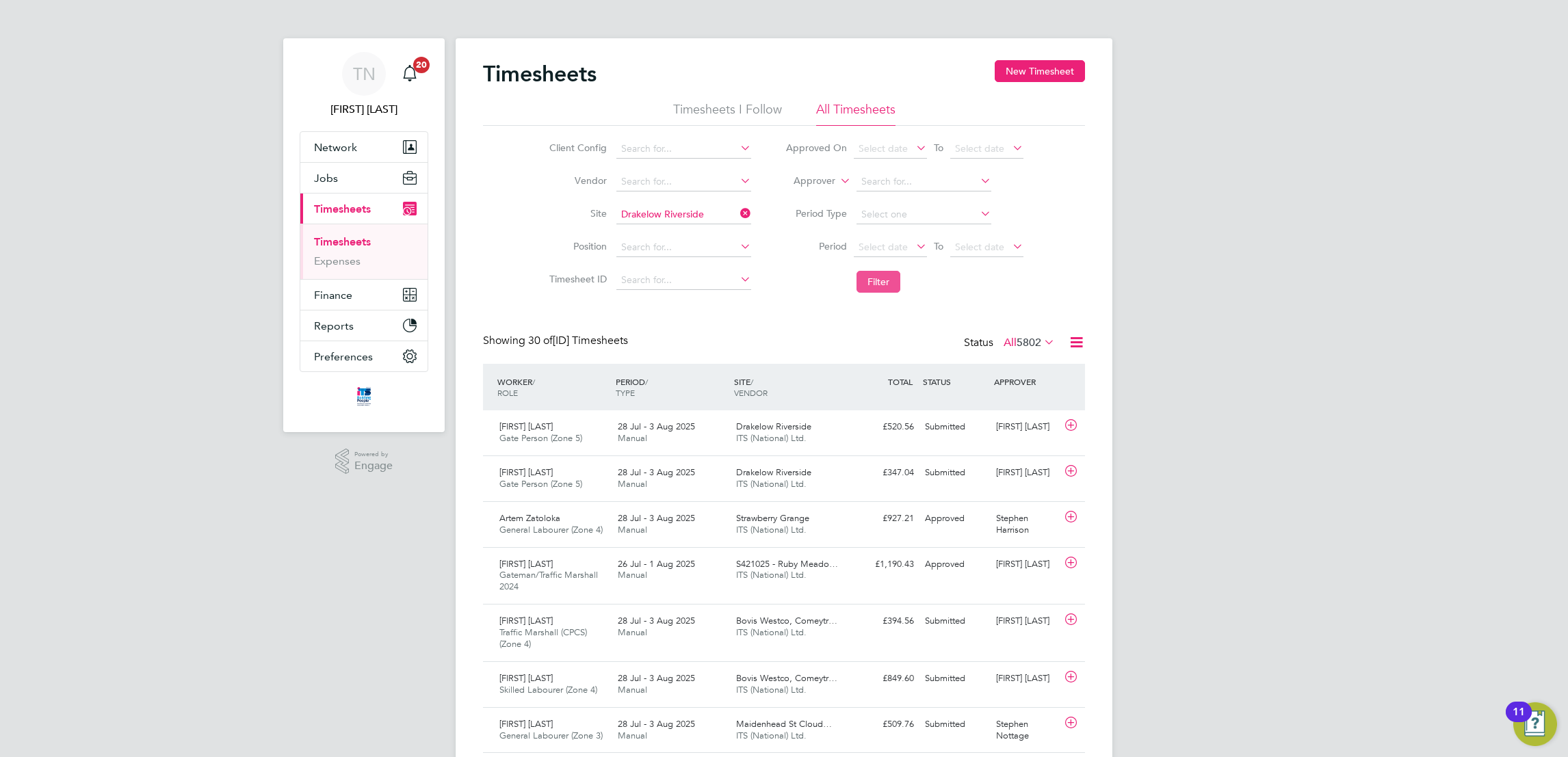 click on "Filter" 